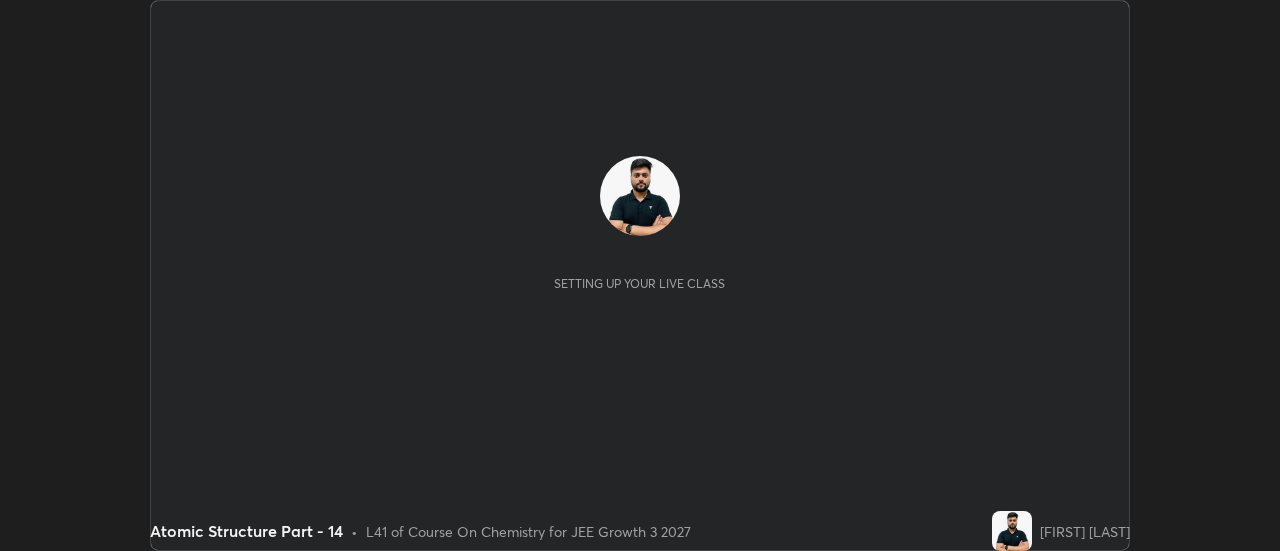 scroll, scrollTop: 0, scrollLeft: 0, axis: both 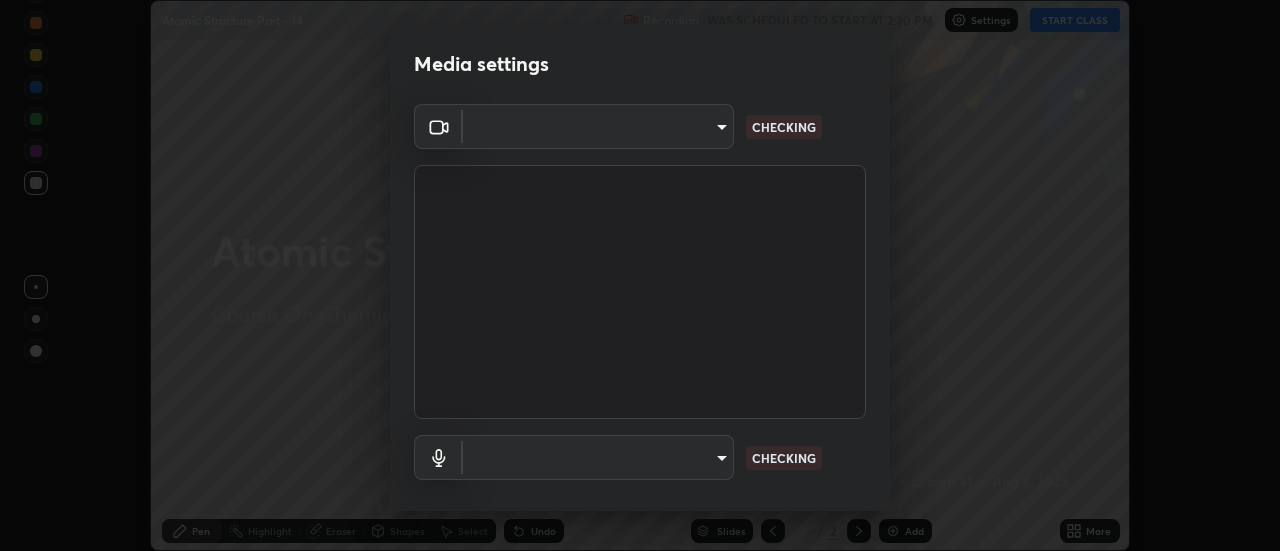 type on "0be616c92c2879d8fe19306c4b8383fc9b13f77197a30f876870ce6c7906effd" 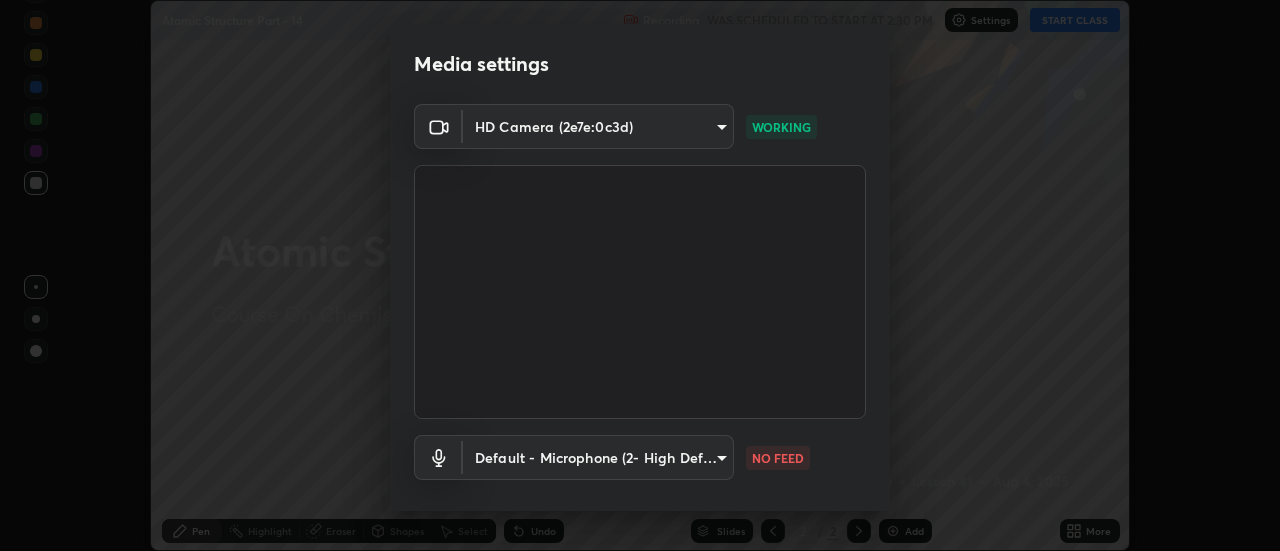 click on "Erase all Atomic Structure Part - 14 Recording WAS SCHEDULED TO START AT  2:30 PM Settings START CLASS Setting up your live class Atomic Structure Part - 14 • L41 of Course On Chemistry for JEE Growth 3 2027 [FIRST] [LAST] Pen Highlight Eraser Shapes Select Undo Slides 2 / 2 Add More No doubts shared Encourage your learners to ask a doubt for better clarity Report an issue Reason for reporting Buffering Chat not working Audio - Video sync issue Educator video quality low ​ Attach an image Report Media settings HD Camera (2e7e:0c3d) [HASH] WORKING Default - Microphone (2- High Definition Audio Device) default NO FEED 1 / 5 Next" at bounding box center [640, 275] 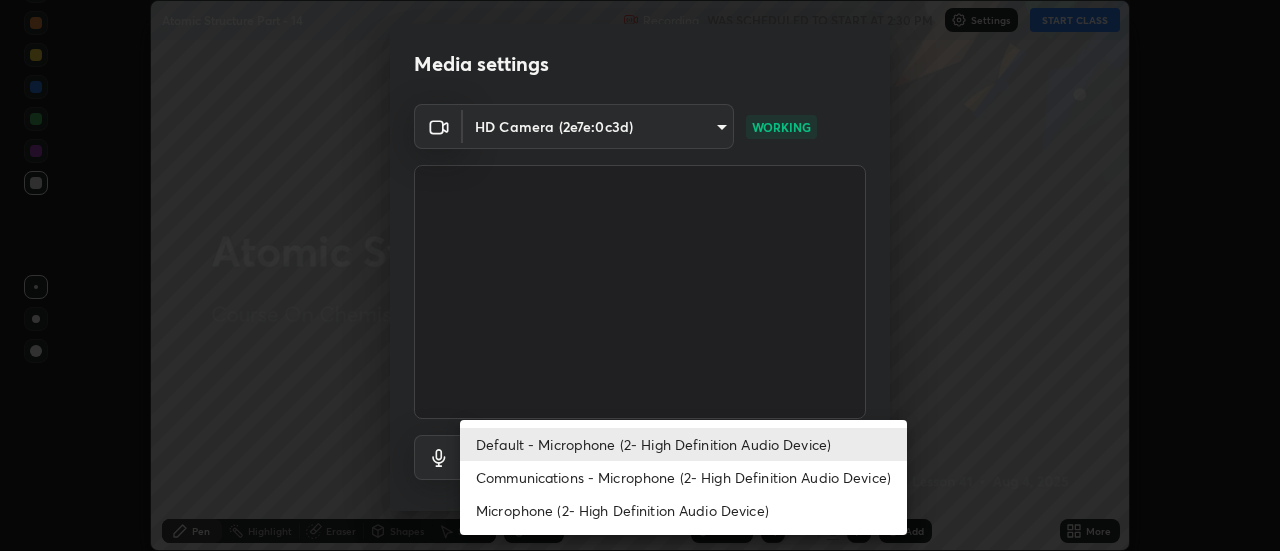 click on "Microphone (2- High Definition Audio Device)" at bounding box center [683, 510] 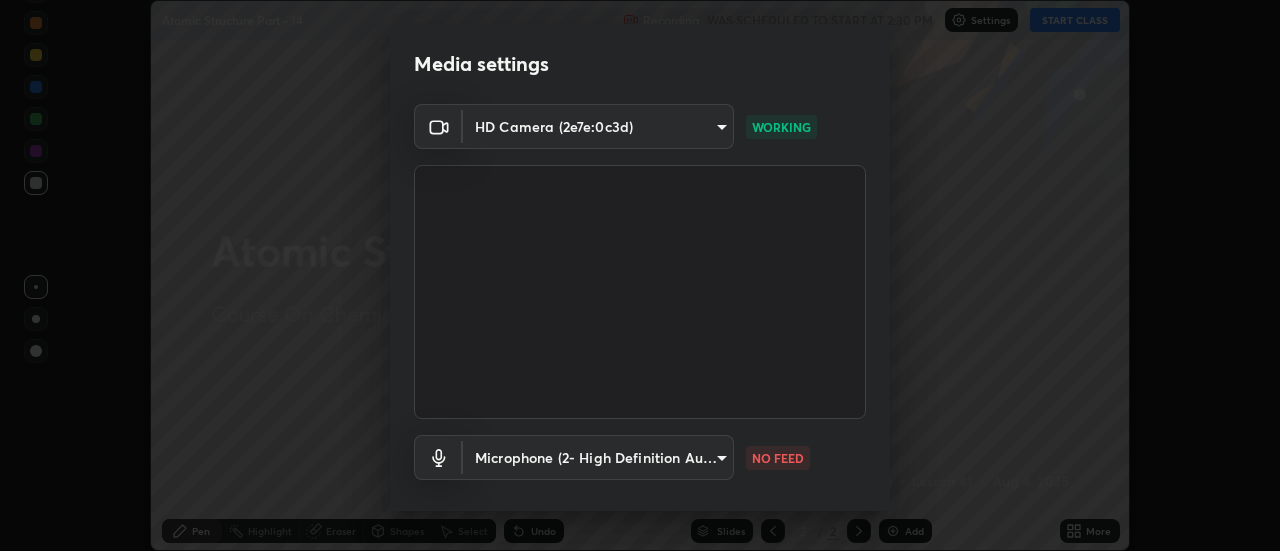 click on "Erase all Atomic Structure Part - 14 Recording WAS SCHEDULED TO START AT  2:30 PM Settings START CLASS Setting up your live class Atomic Structure Part - 14 • L41 of Course On Chemistry for JEE Growth 3 2027 [FIRST] [LAST] Pen Highlight Eraser Shapes Select Undo Slides 2 / 2 Add More No doubts shared Encourage your learners to ask a doubt for better clarity Report an issue Reason for reporting Buffering Chat not working Audio - Video sync issue Educator video quality low ​ Attach an image Report Media settings HD Camera (2e7e:0c3d) [HASH] WORKING Microphone (2- High Definition Audio Device) [HASH] NO FEED 1 / 5 Next Default - Microphone (2- High Definition Audio Device) Communications - Microphone (2- High Definition Audio Device) Microphone (2- High Definition Audio Device)" at bounding box center (640, 275) 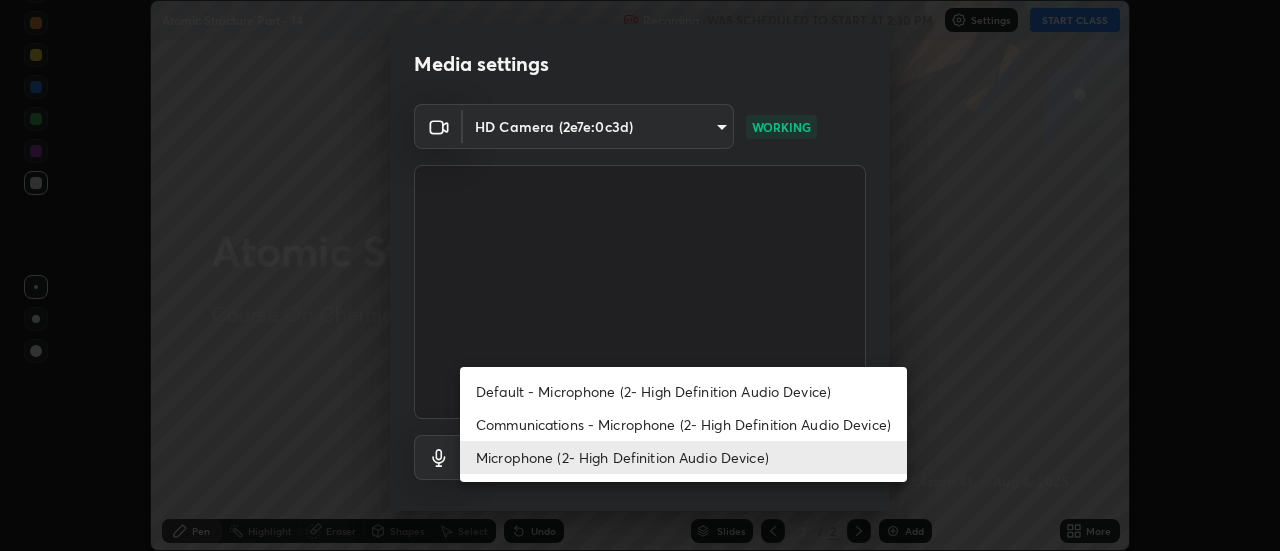 click on "Default - Microphone (2- High Definition Audio Device)" at bounding box center [683, 391] 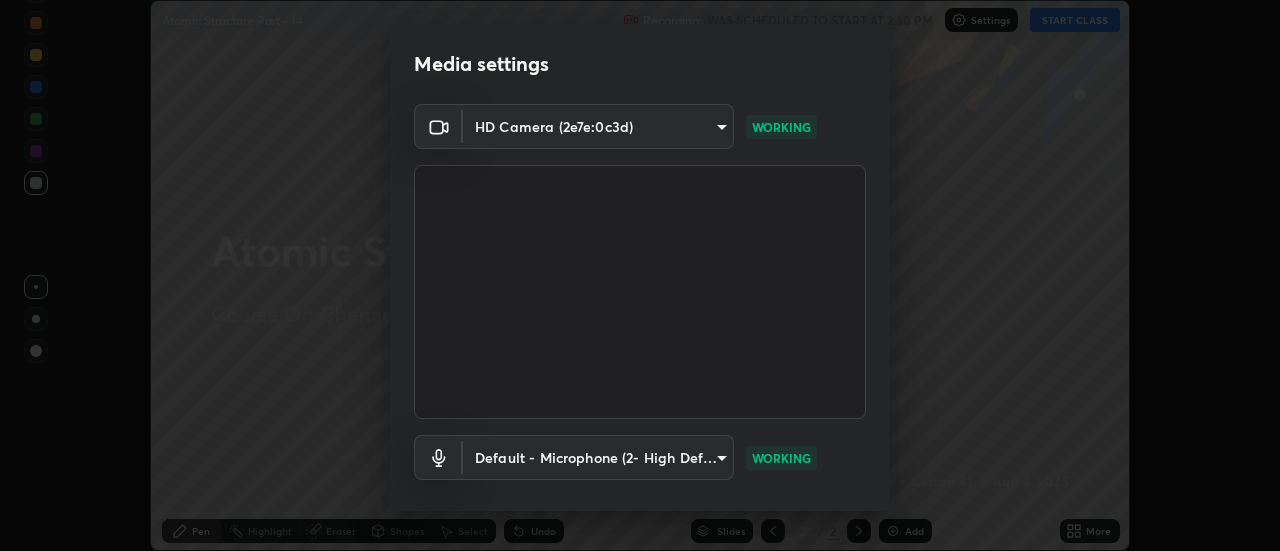 scroll, scrollTop: 105, scrollLeft: 0, axis: vertical 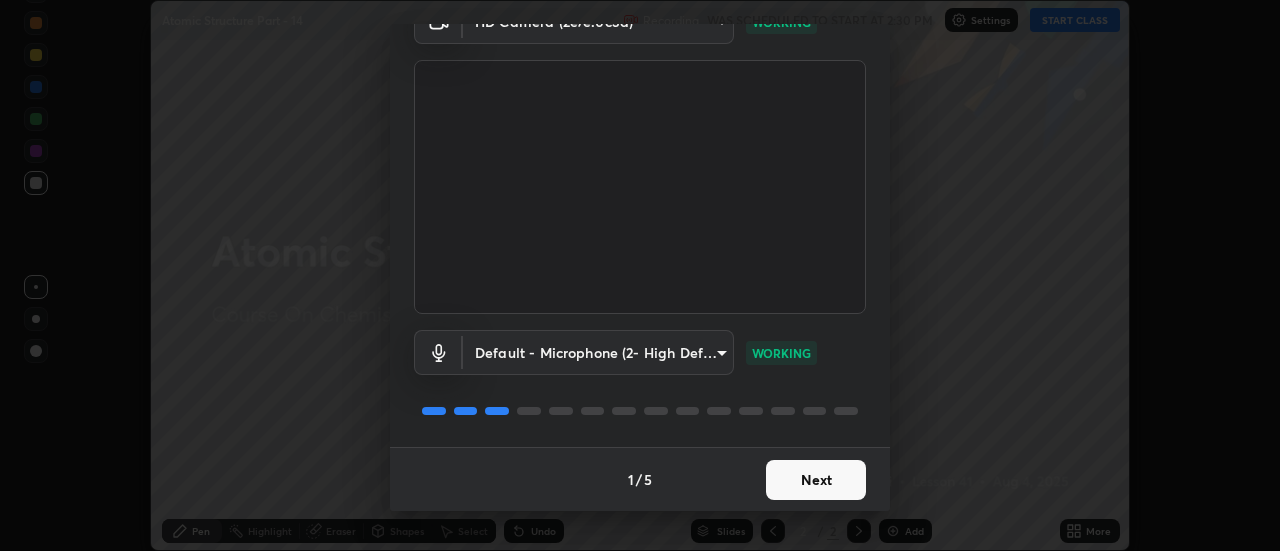 click on "Next" at bounding box center (816, 480) 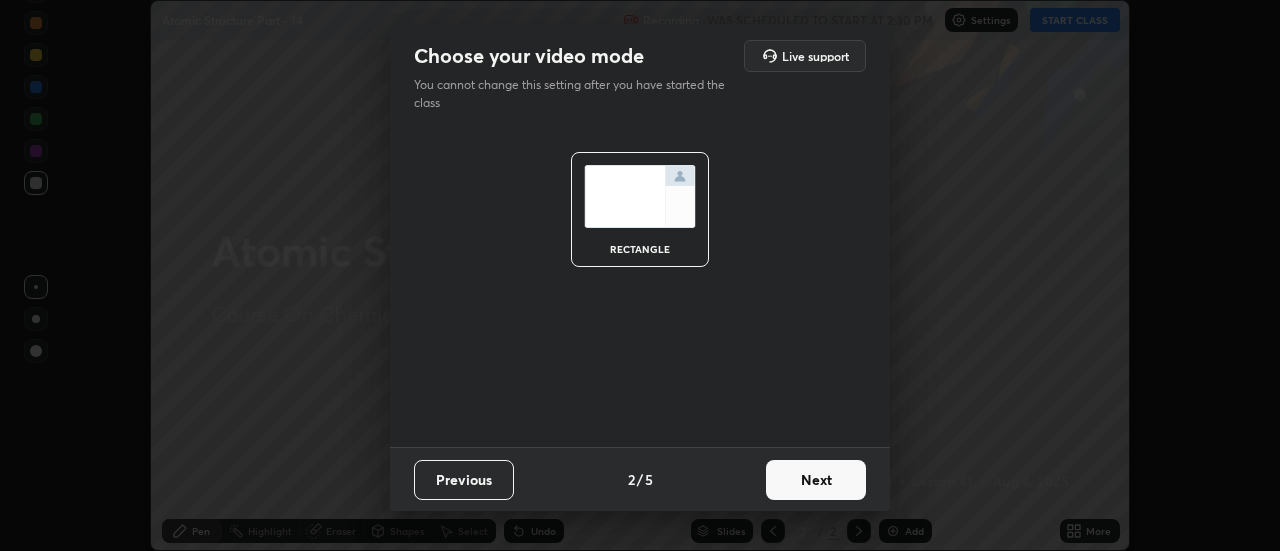 scroll, scrollTop: 0, scrollLeft: 0, axis: both 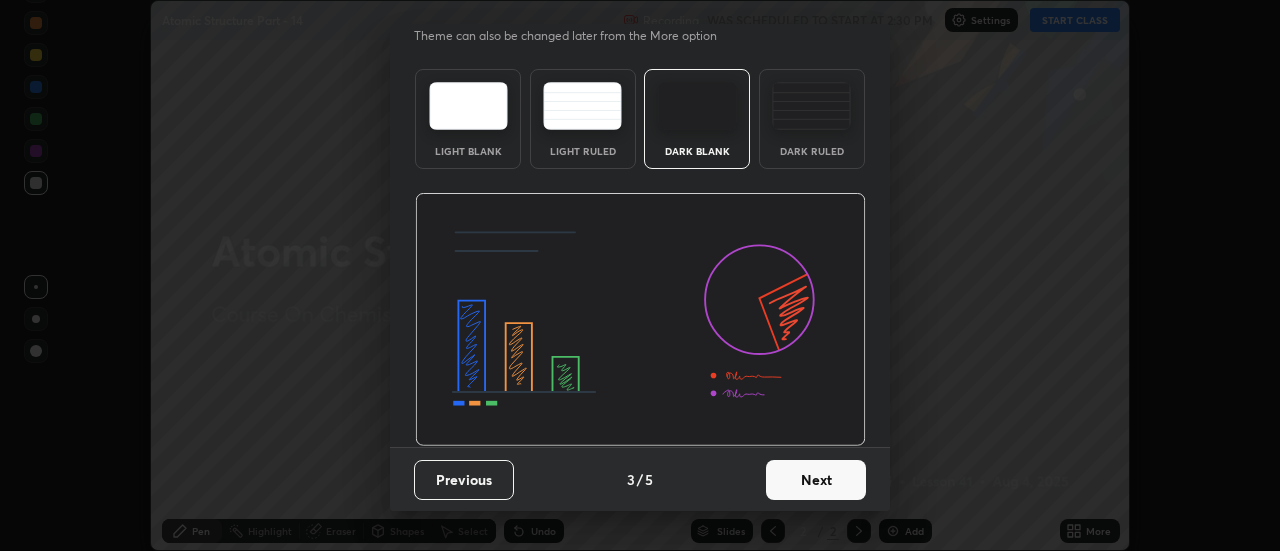 click on "Next" at bounding box center [816, 480] 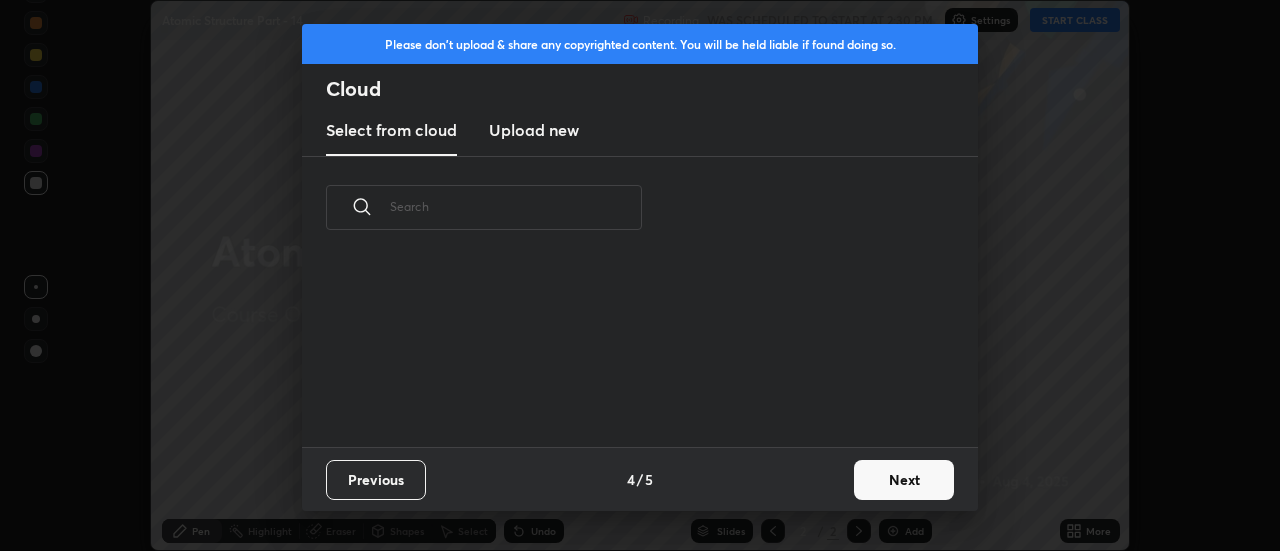 click on "Next" at bounding box center [904, 480] 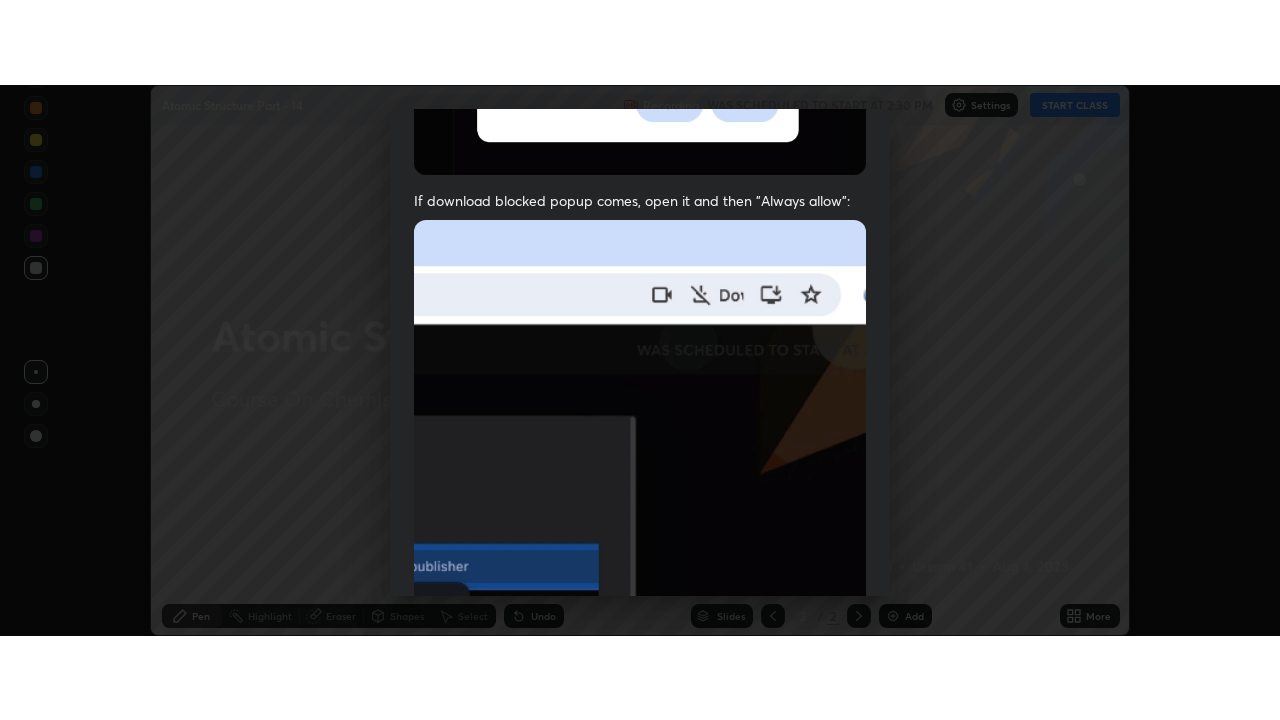 scroll, scrollTop: 513, scrollLeft: 0, axis: vertical 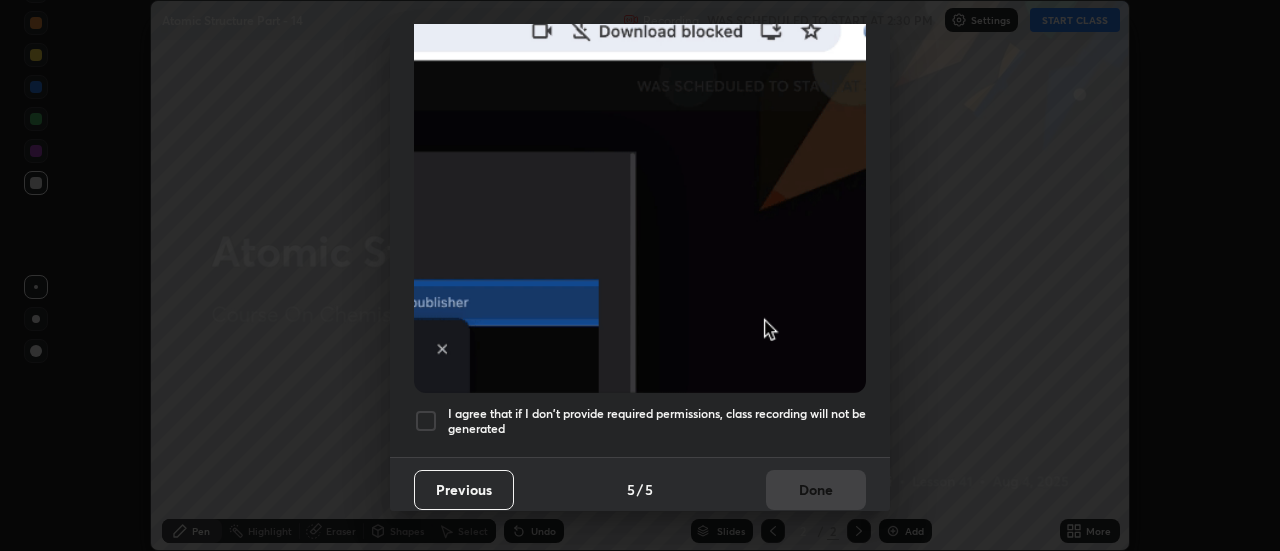 click at bounding box center (426, 421) 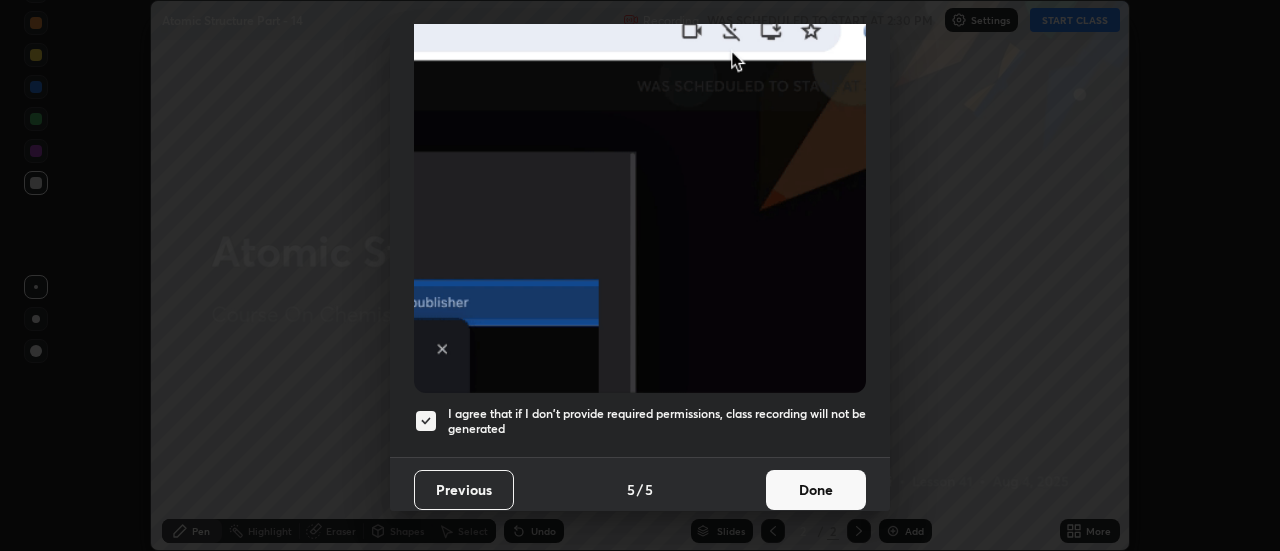 click on "Done" at bounding box center [816, 490] 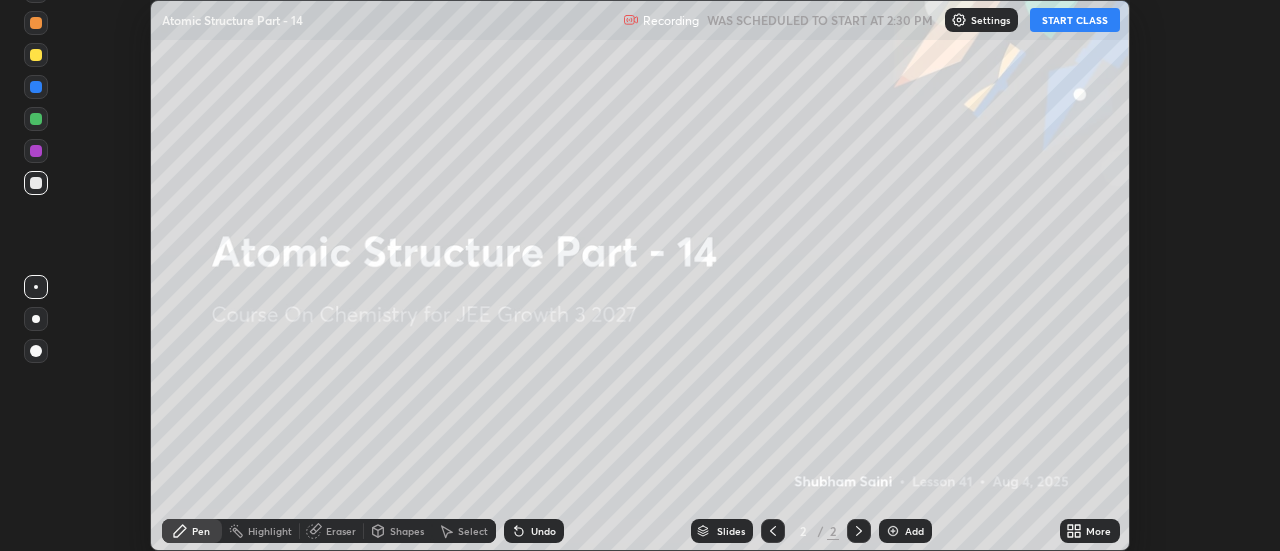 click 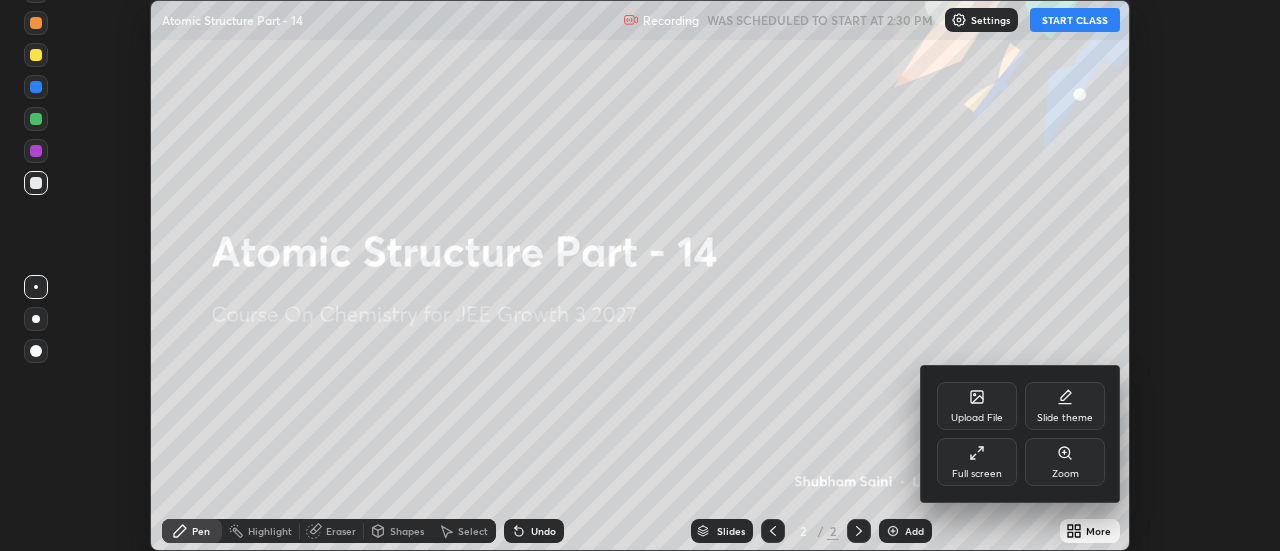 click on "Full screen" at bounding box center (977, 462) 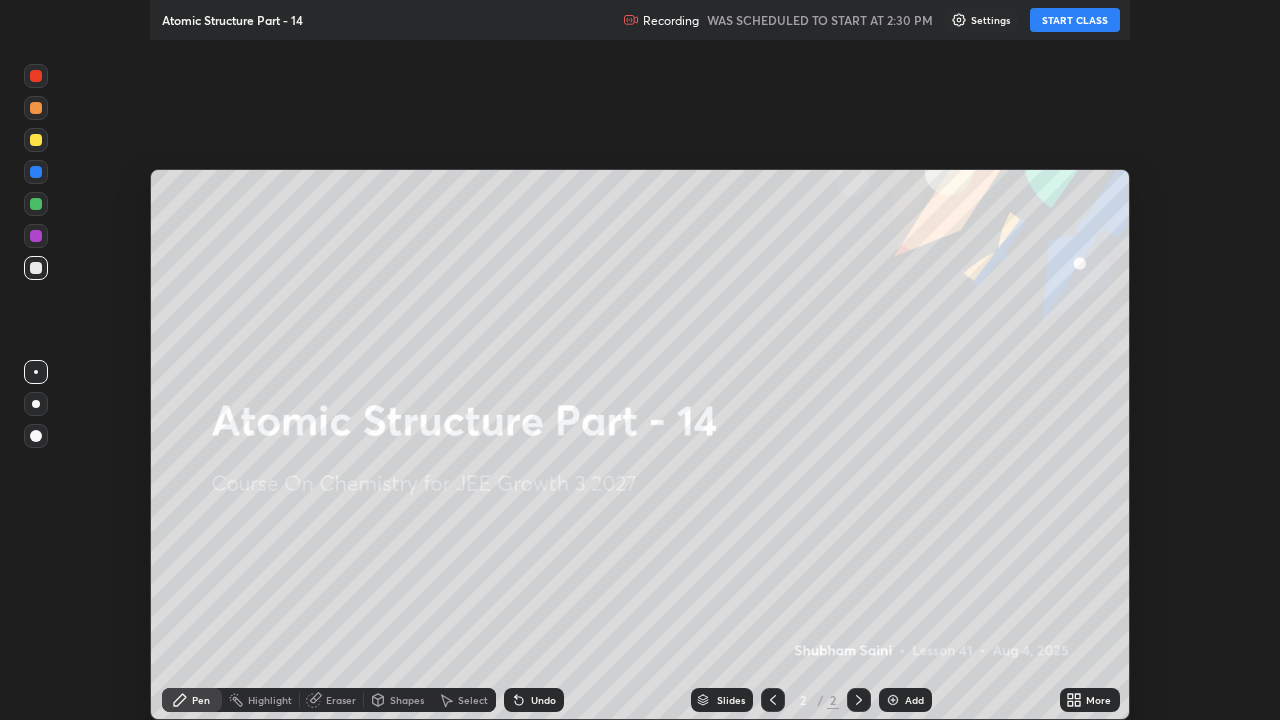 scroll, scrollTop: 99280, scrollLeft: 98720, axis: both 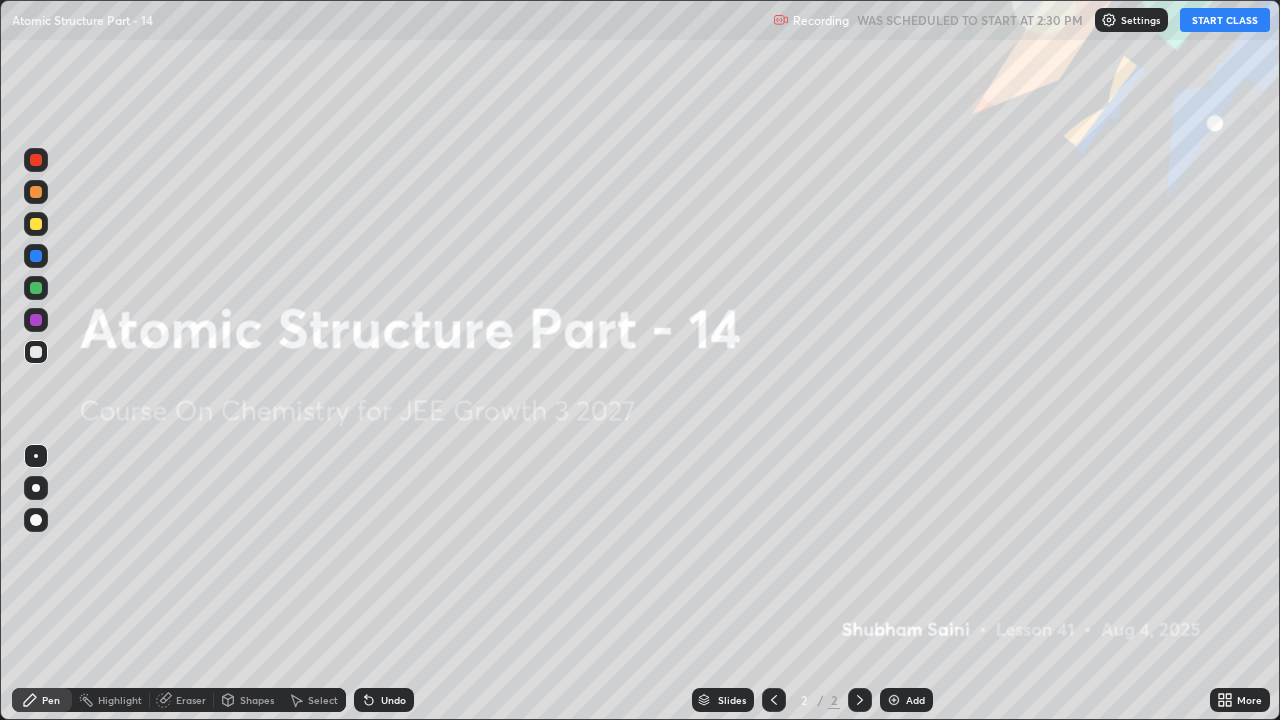 click on "START CLASS" at bounding box center [1225, 20] 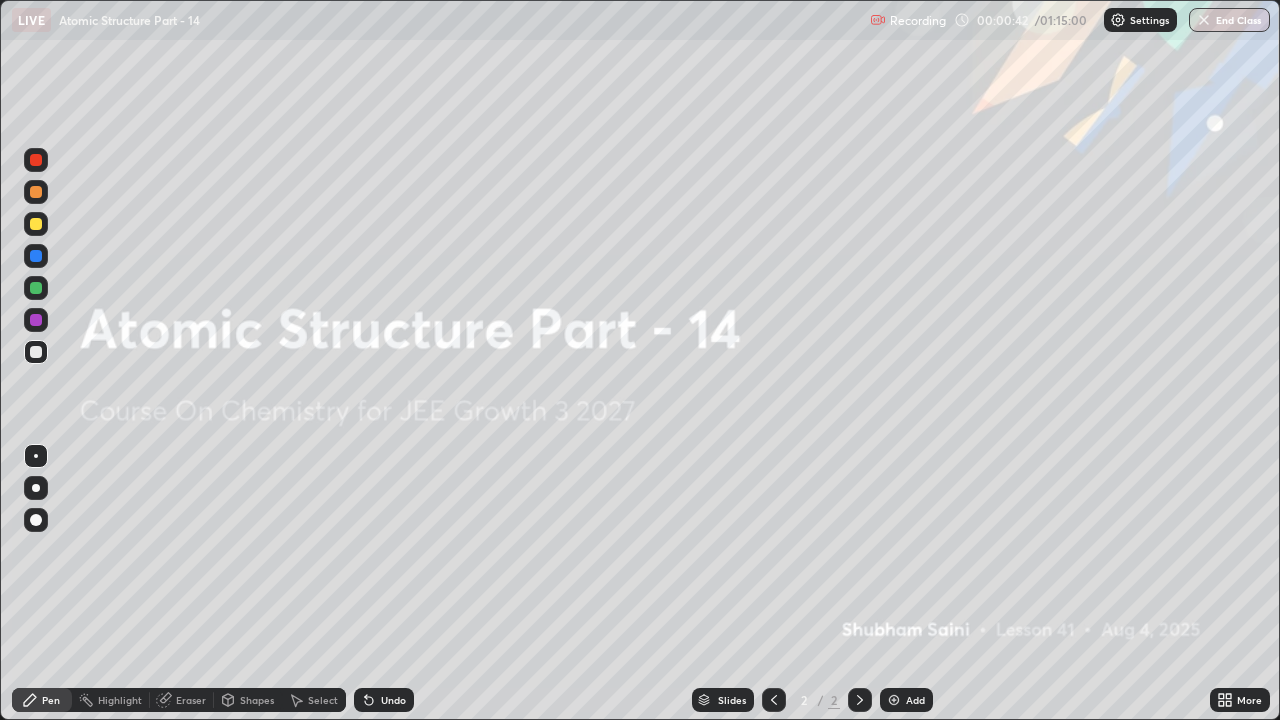 click on "Add" at bounding box center [915, 700] 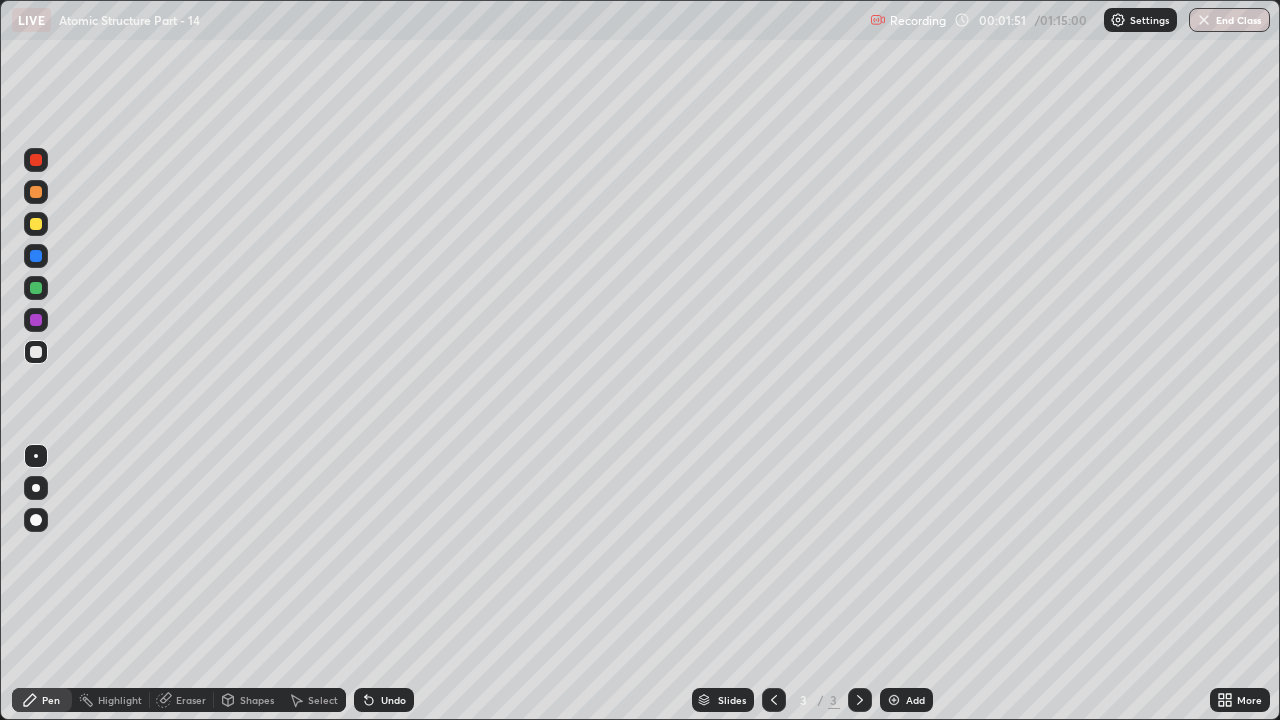 click at bounding box center (36, 224) 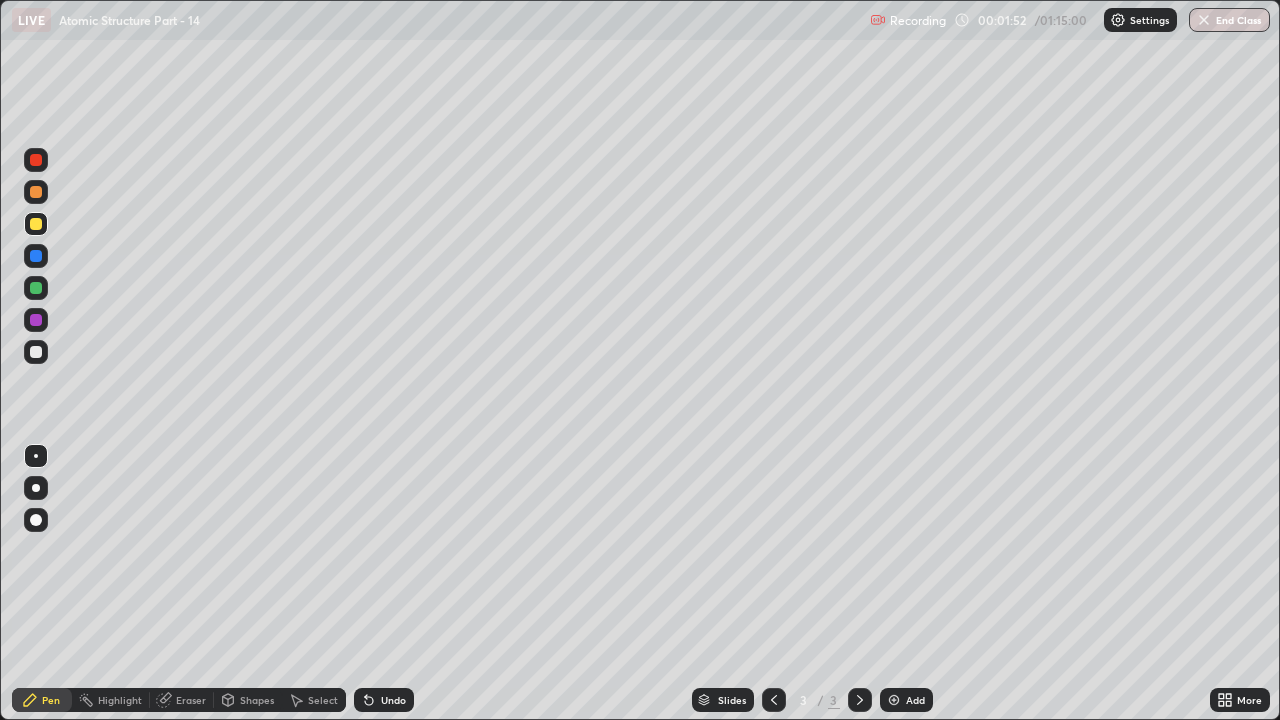 click at bounding box center [36, 488] 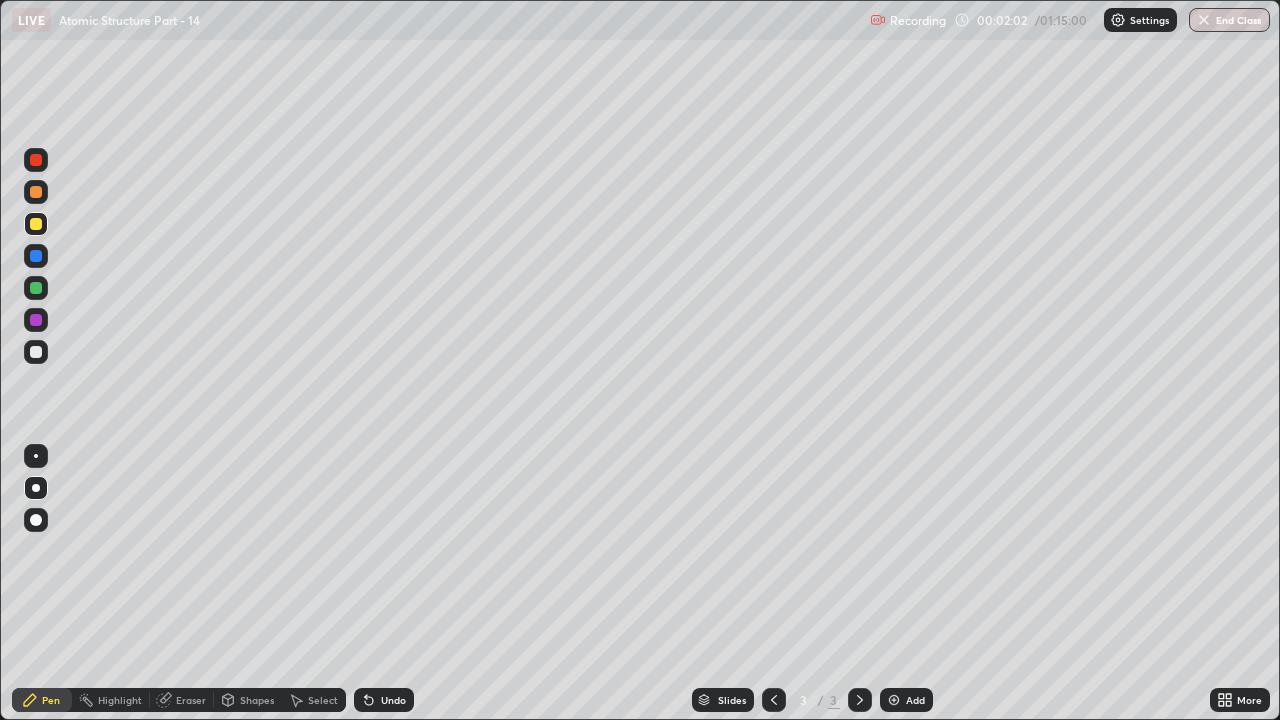 click on "Undo" at bounding box center [393, 700] 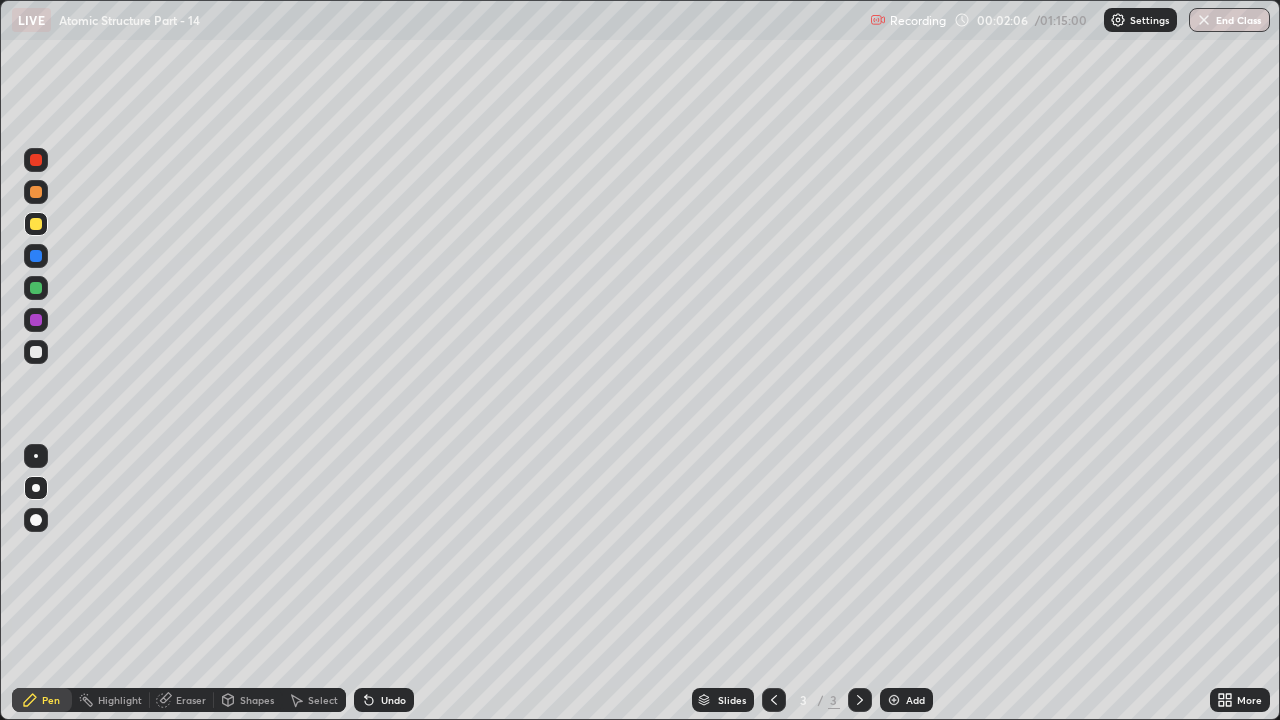 click on "Shapes" at bounding box center (257, 700) 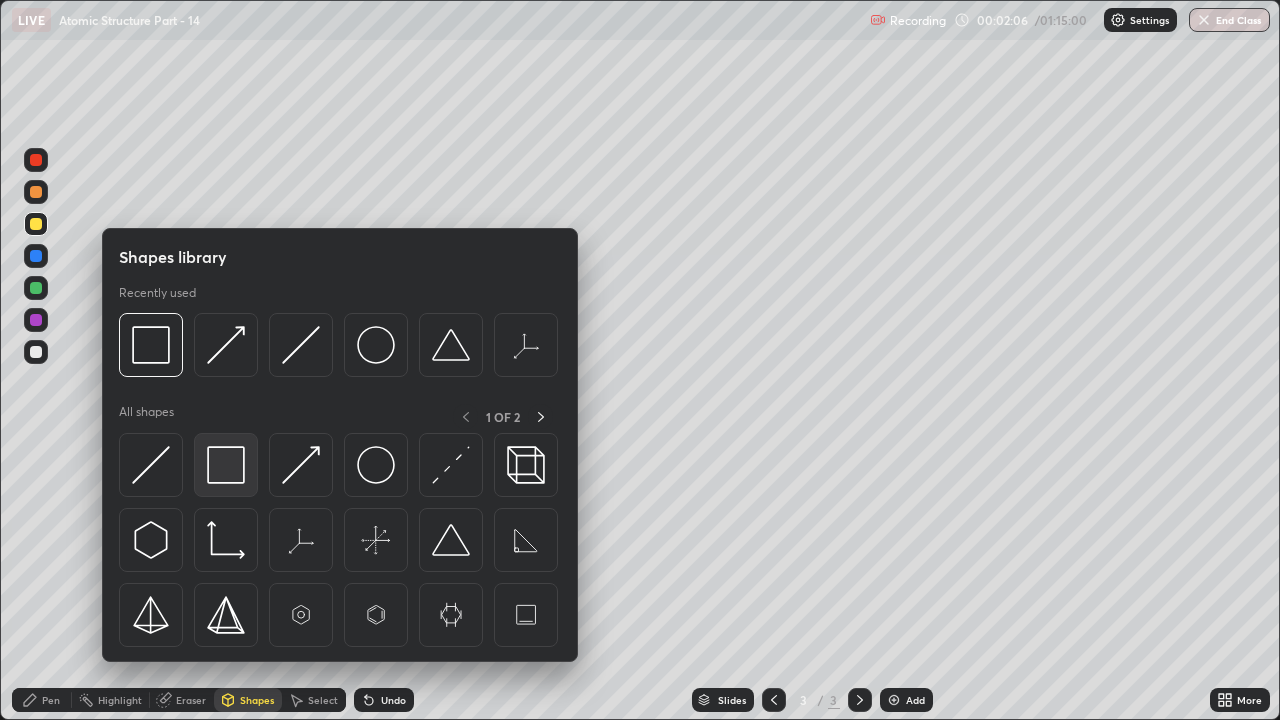 click at bounding box center (226, 465) 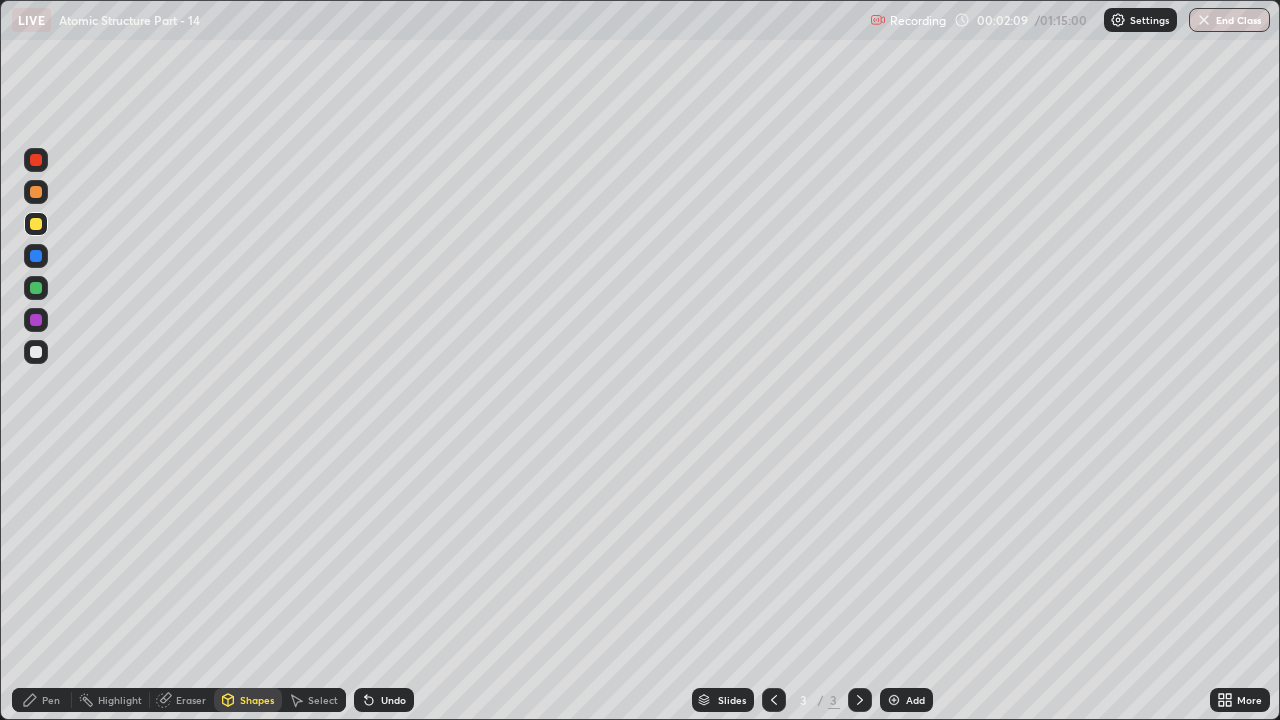 click at bounding box center [36, 192] 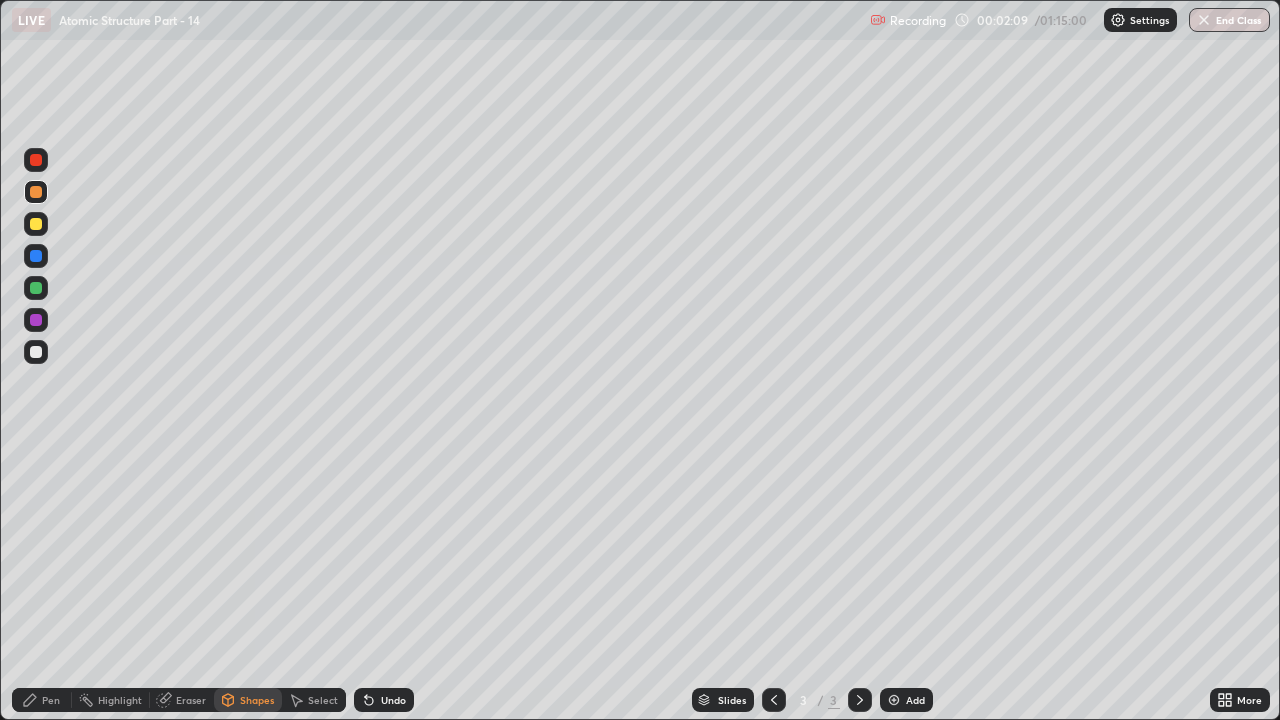 click on "Pen" at bounding box center (42, 700) 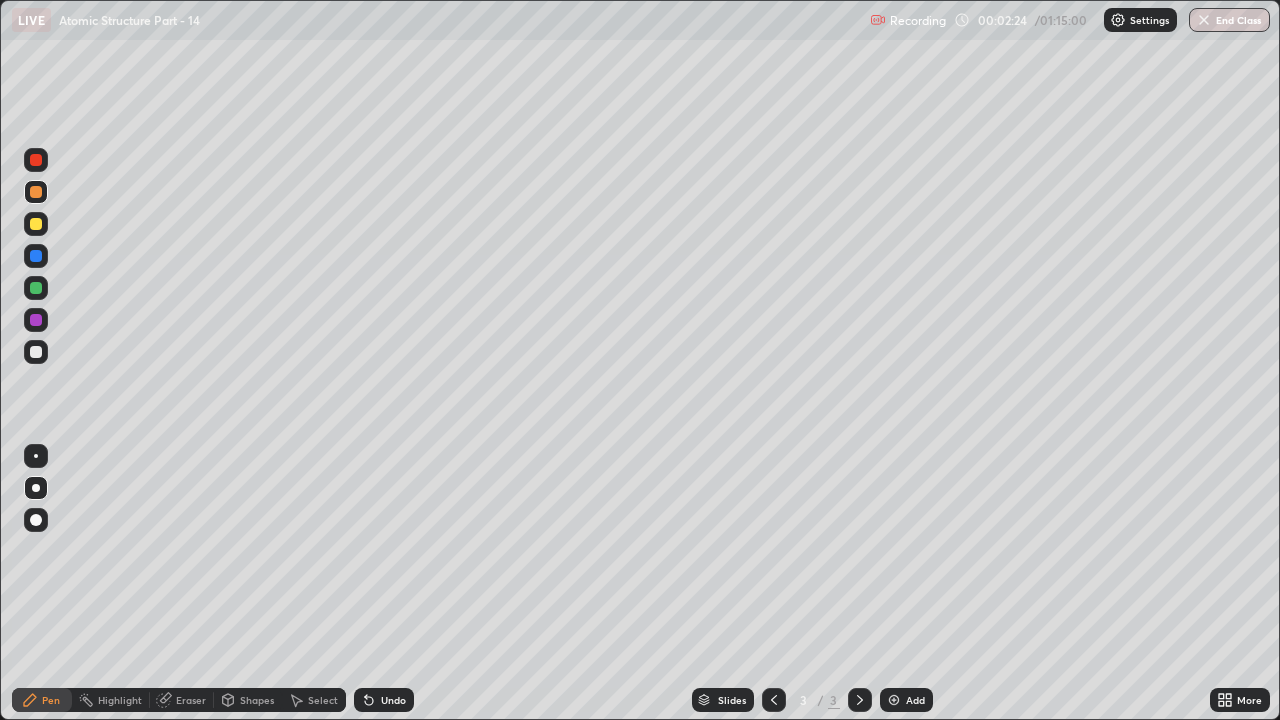 click on "Shapes" at bounding box center [257, 700] 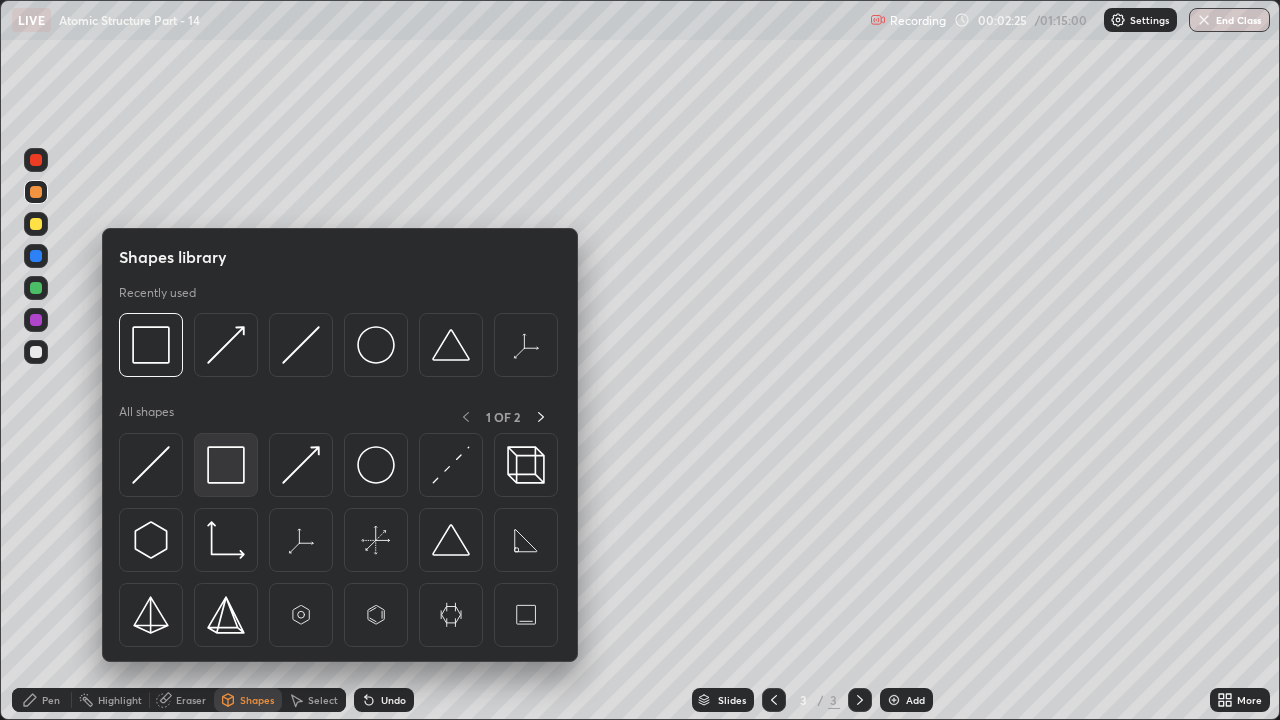 click at bounding box center [226, 465] 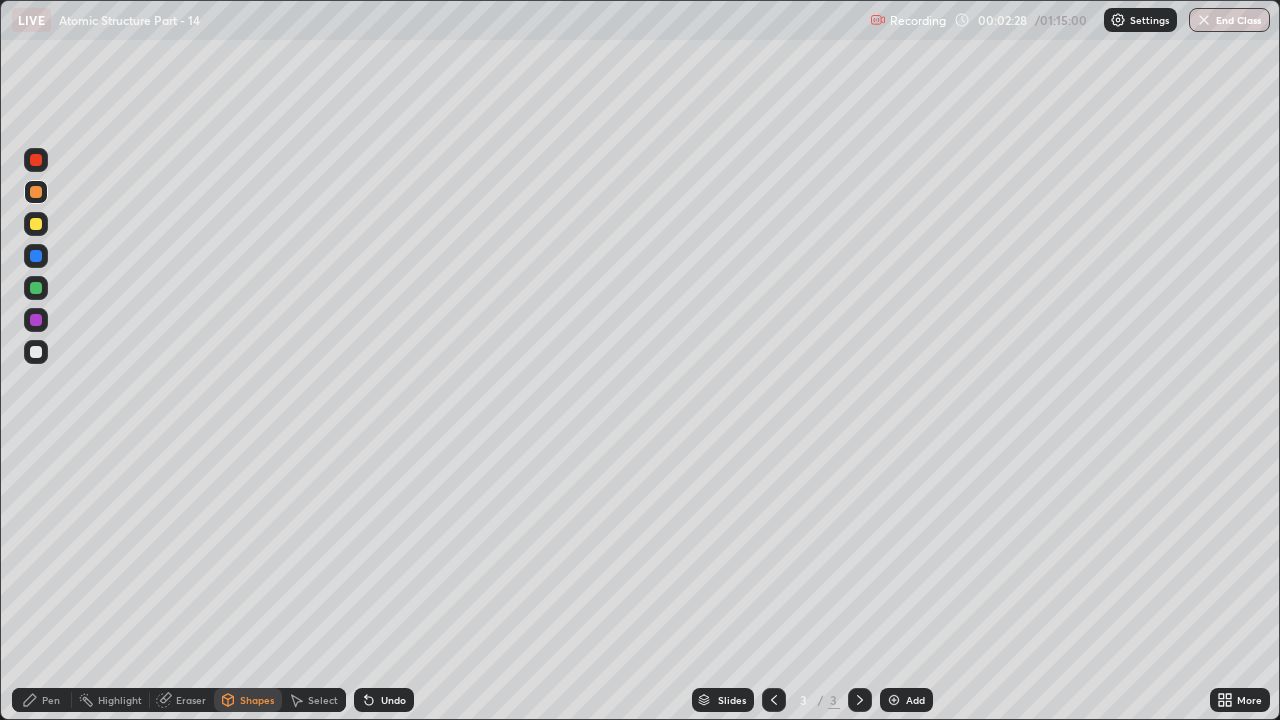 click on "Pen" at bounding box center (51, 700) 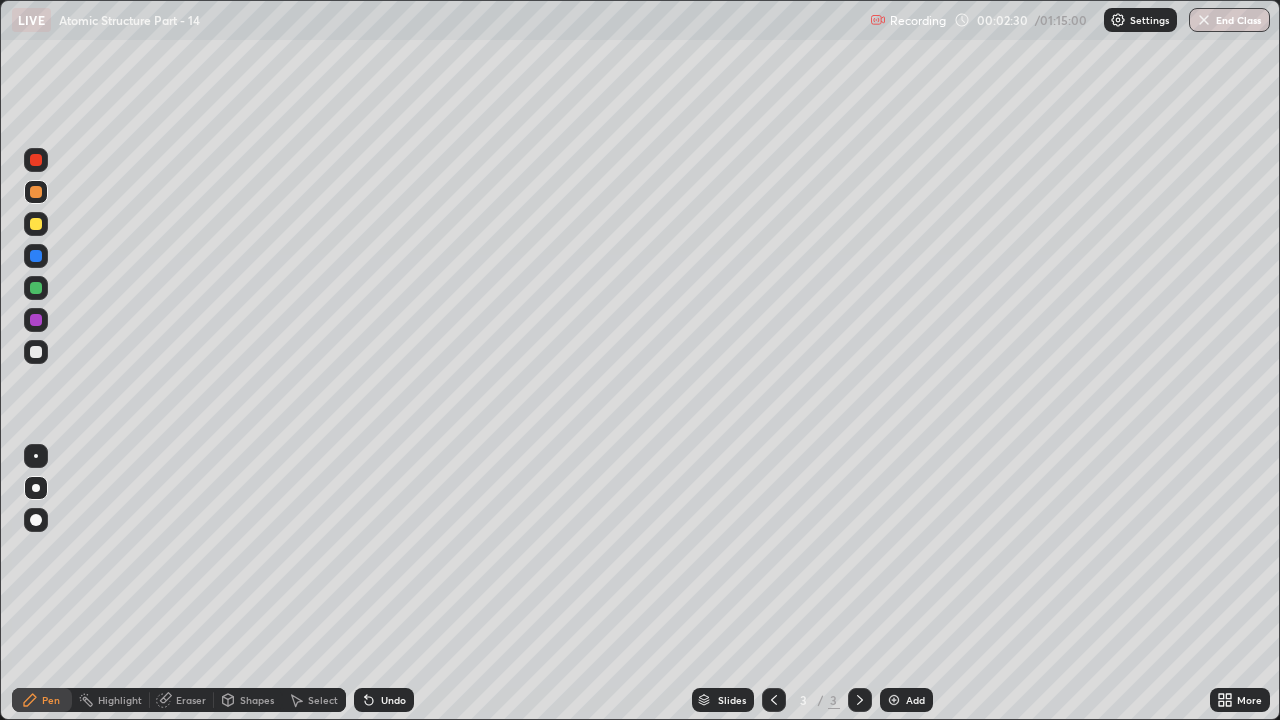 click at bounding box center (36, 224) 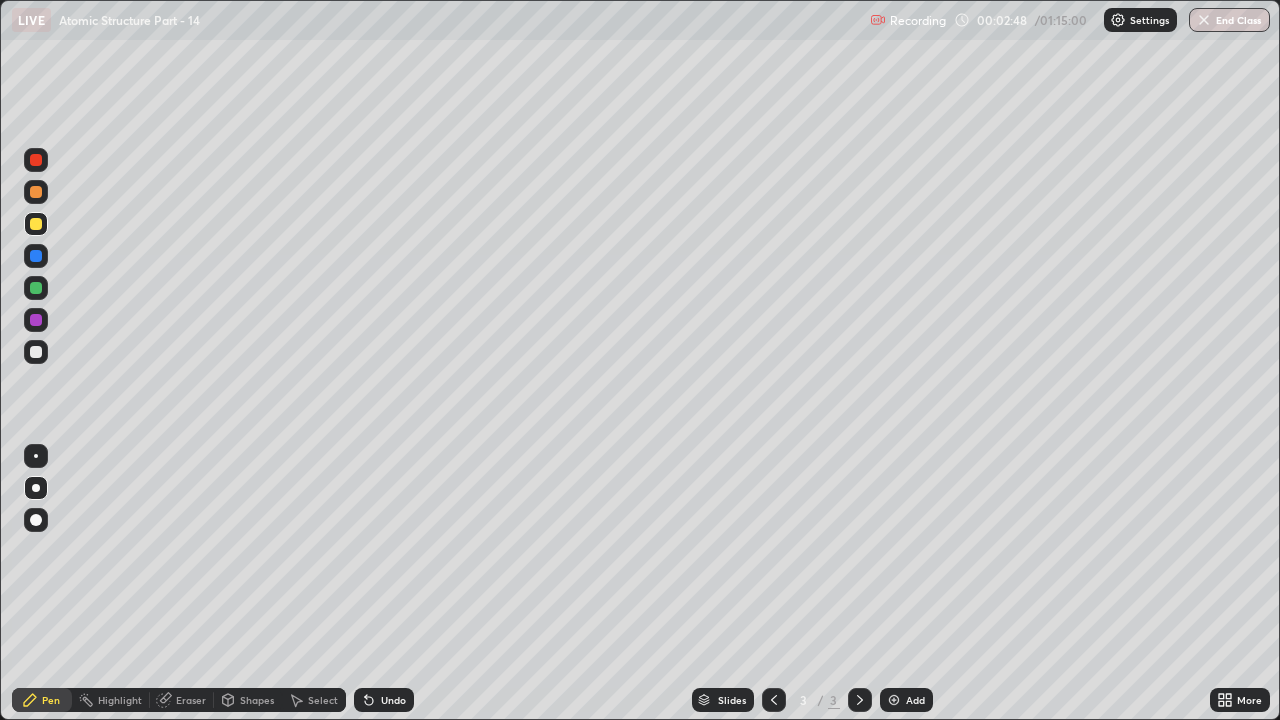 click at bounding box center [36, 320] 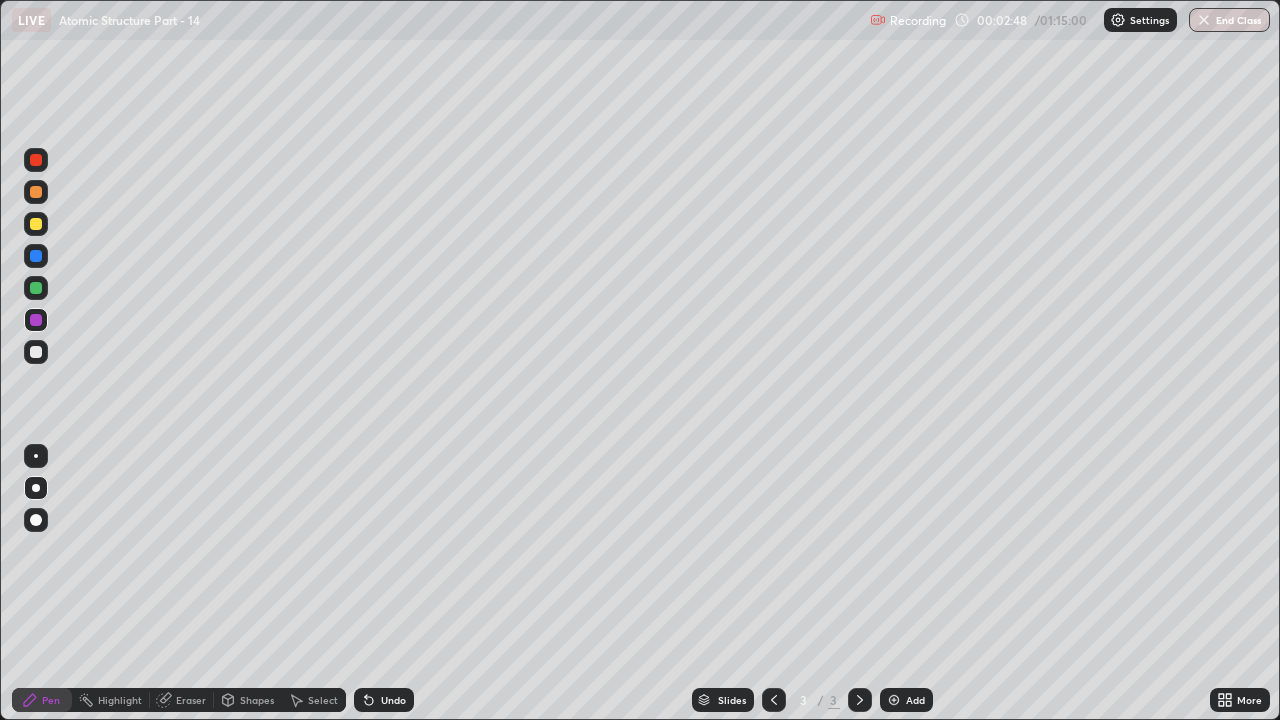 click at bounding box center [36, 288] 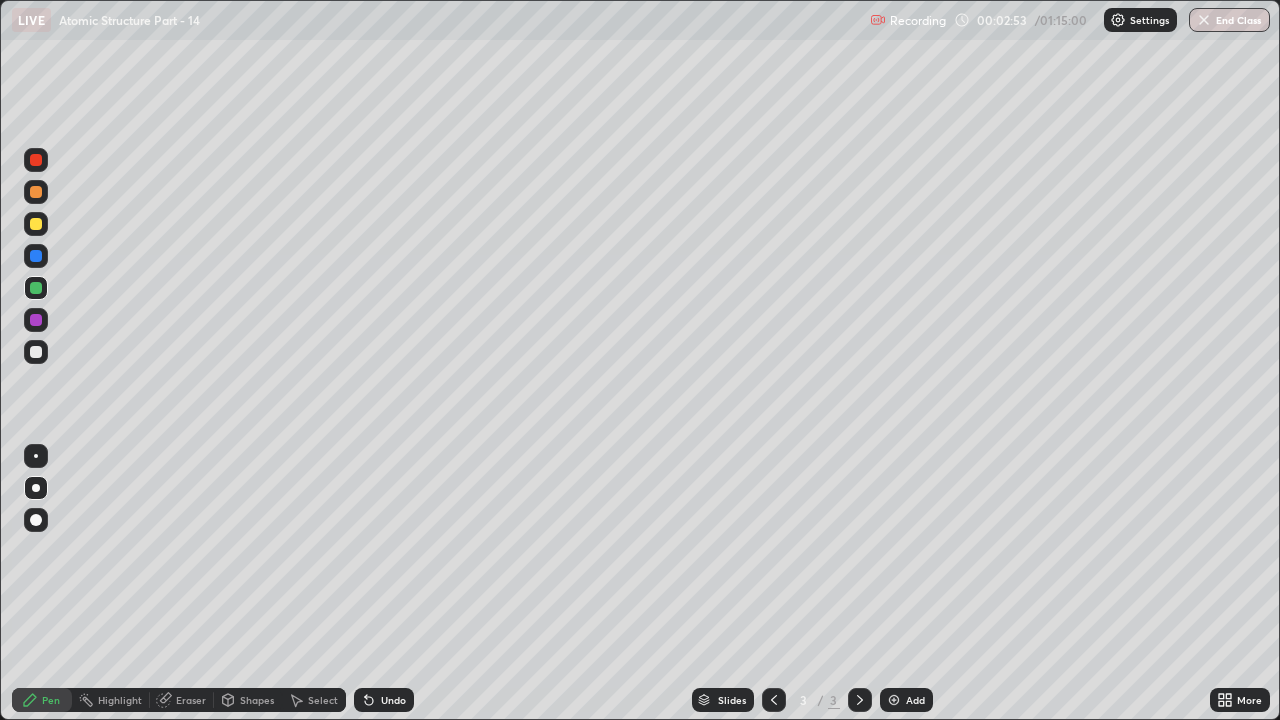 click on "Undo" at bounding box center (384, 700) 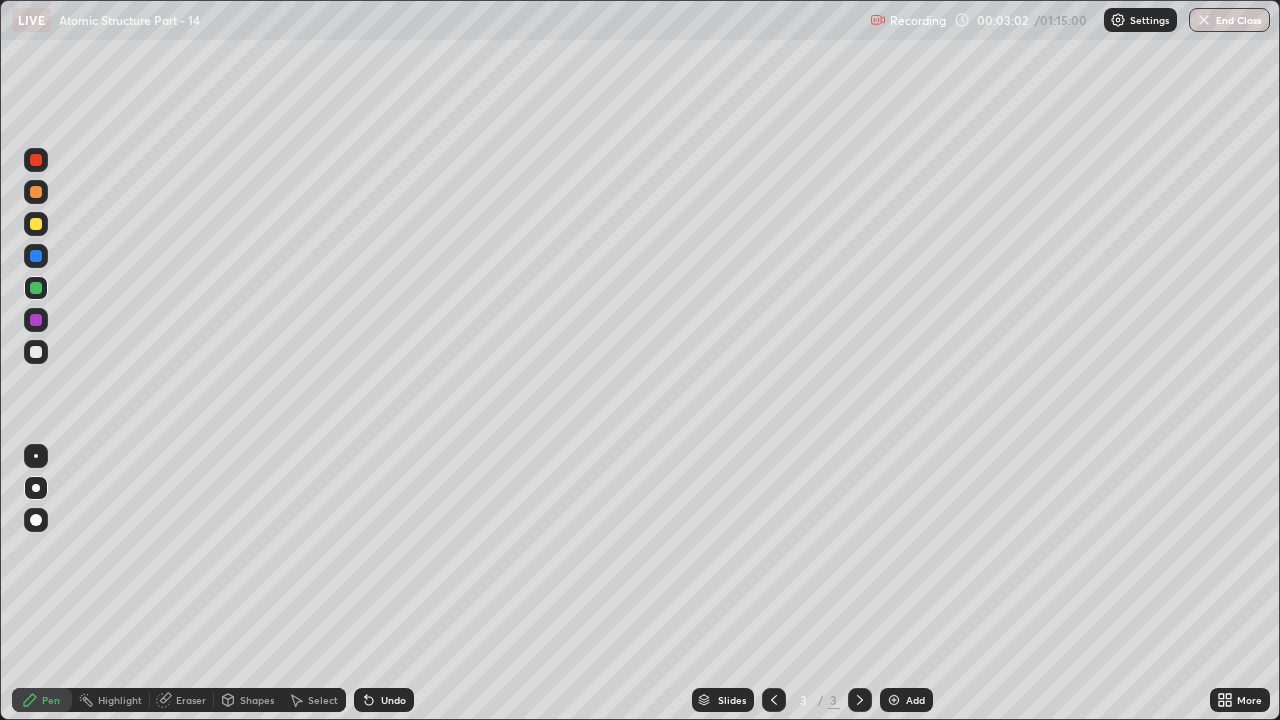 click on "Undo" at bounding box center (384, 700) 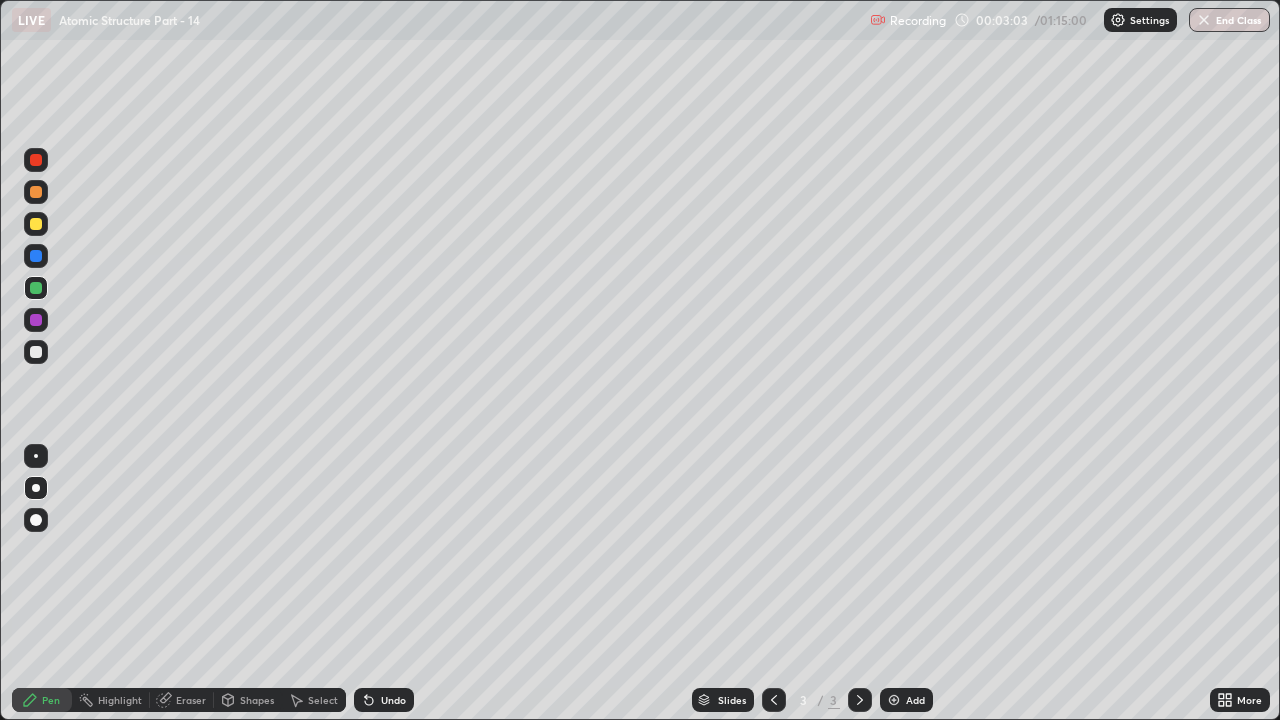 click on "Undo" at bounding box center [384, 700] 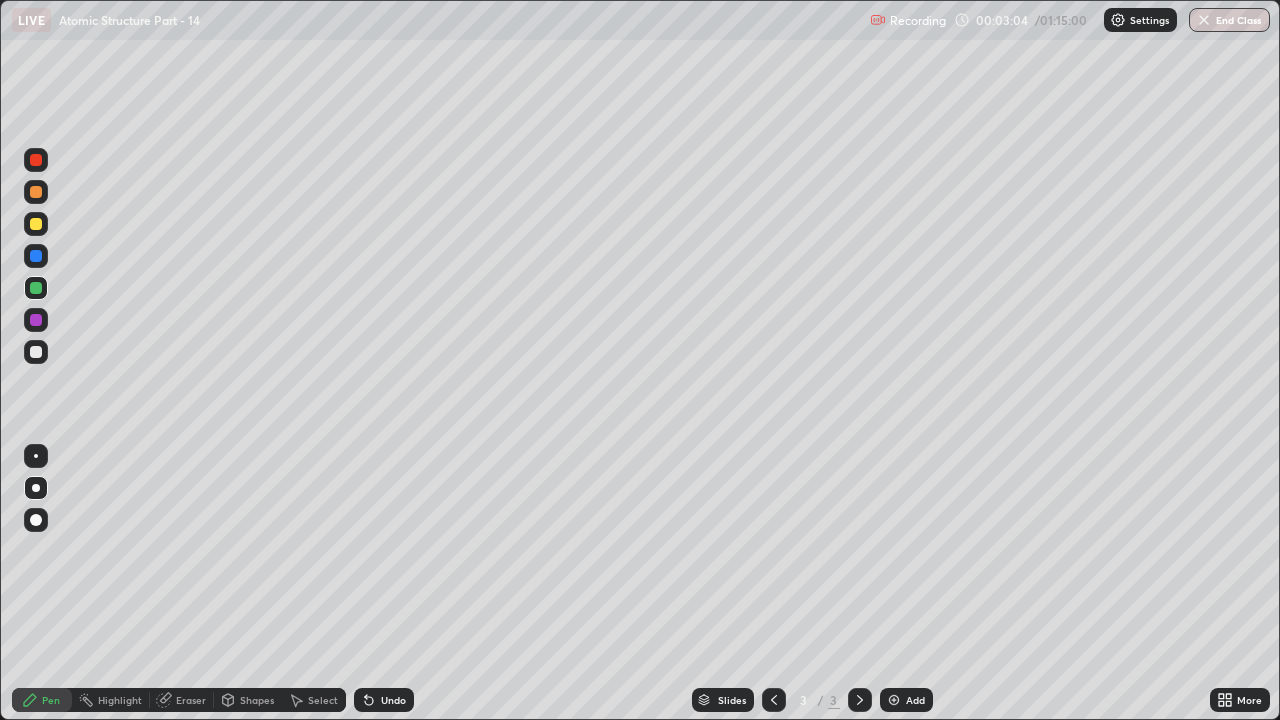 click on "Undo" at bounding box center [384, 700] 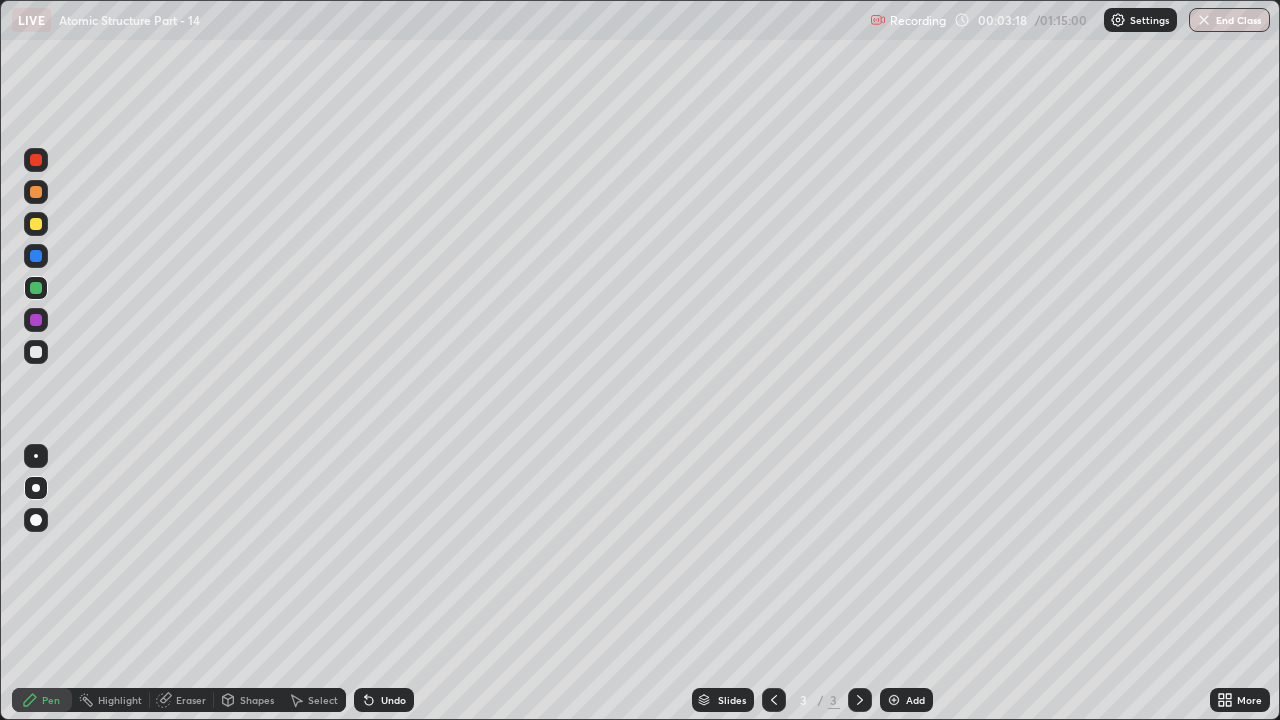 click on "Shapes" at bounding box center [257, 700] 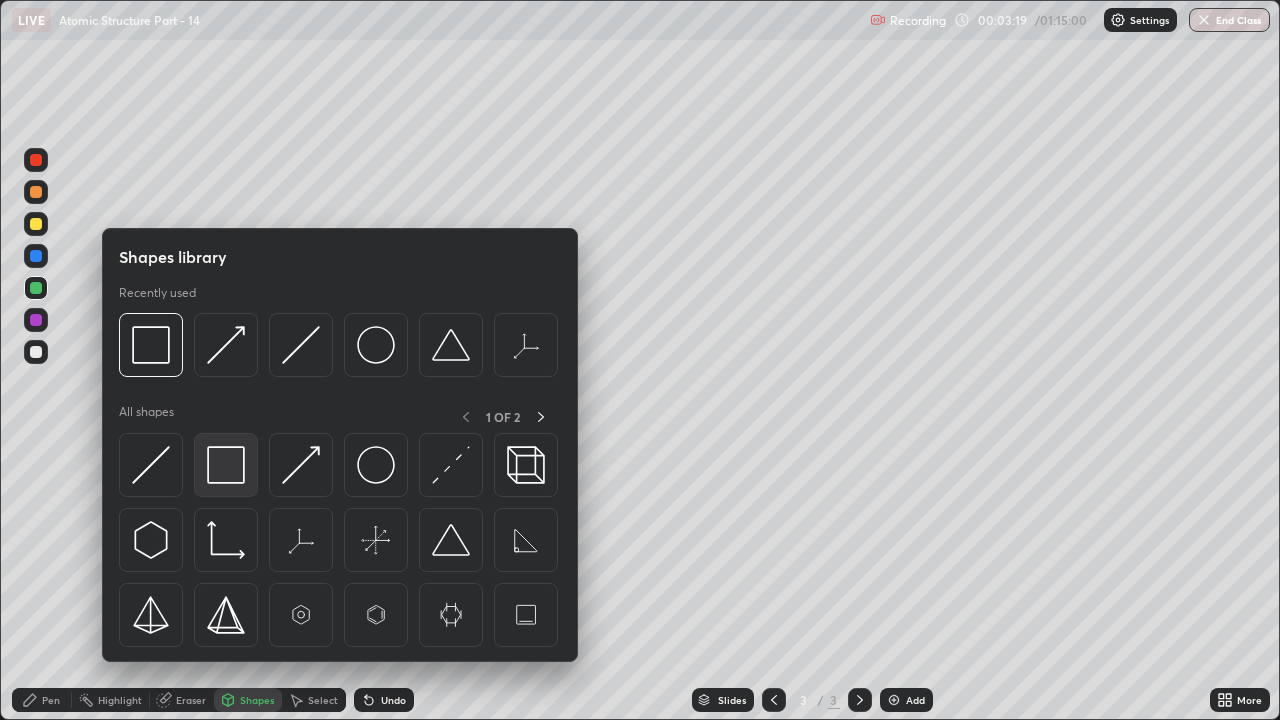 click at bounding box center (226, 465) 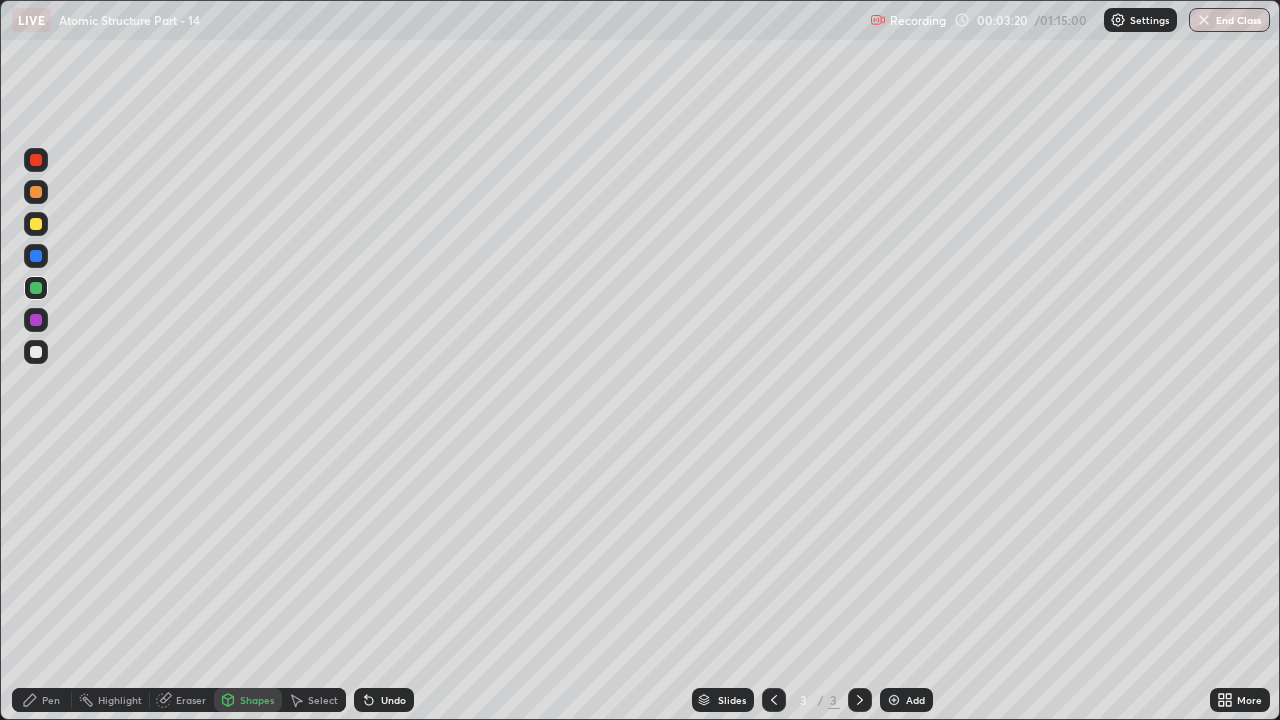 click on "Undo" at bounding box center [393, 700] 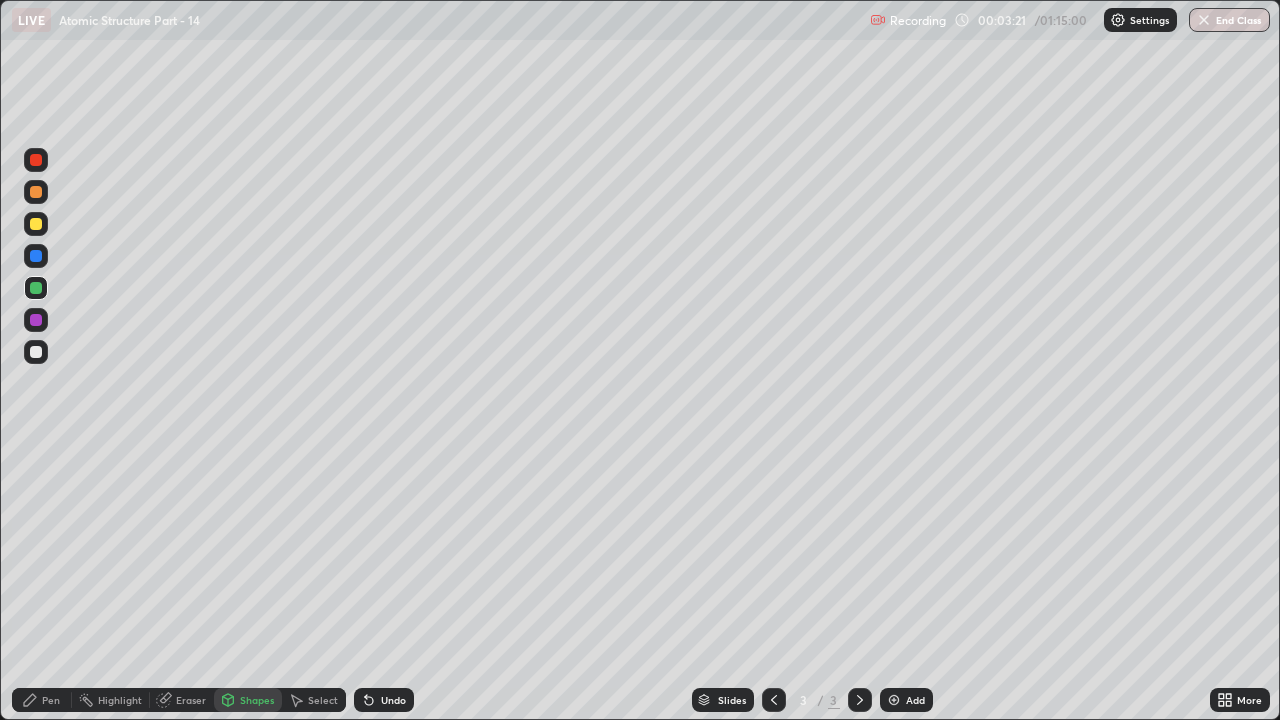 click on "Undo" at bounding box center [393, 700] 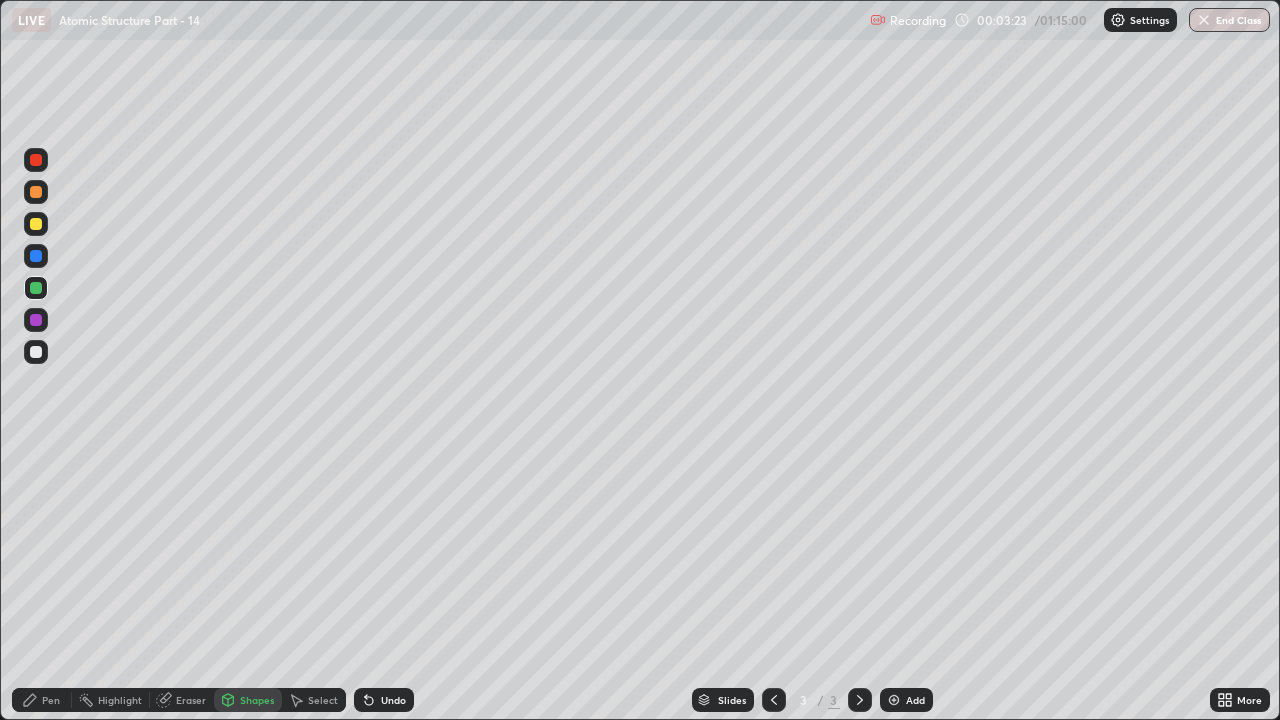 click on "Undo" at bounding box center (384, 700) 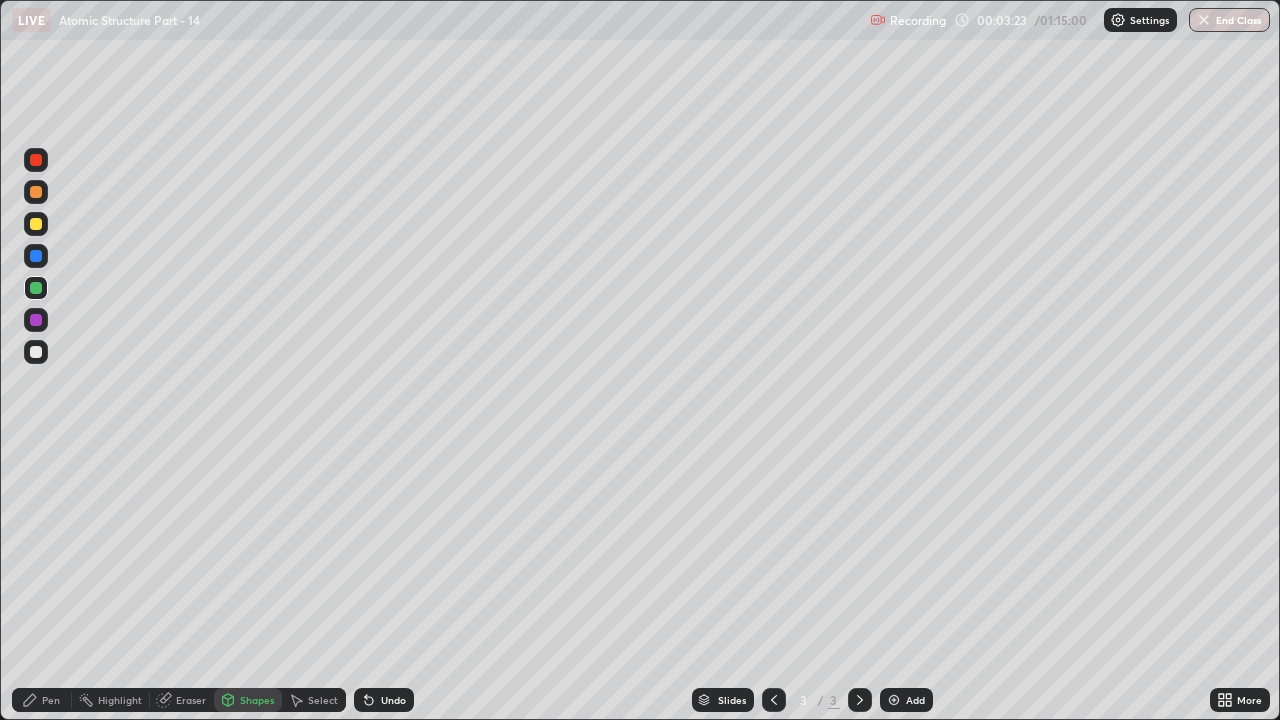 click on "Undo" at bounding box center [384, 700] 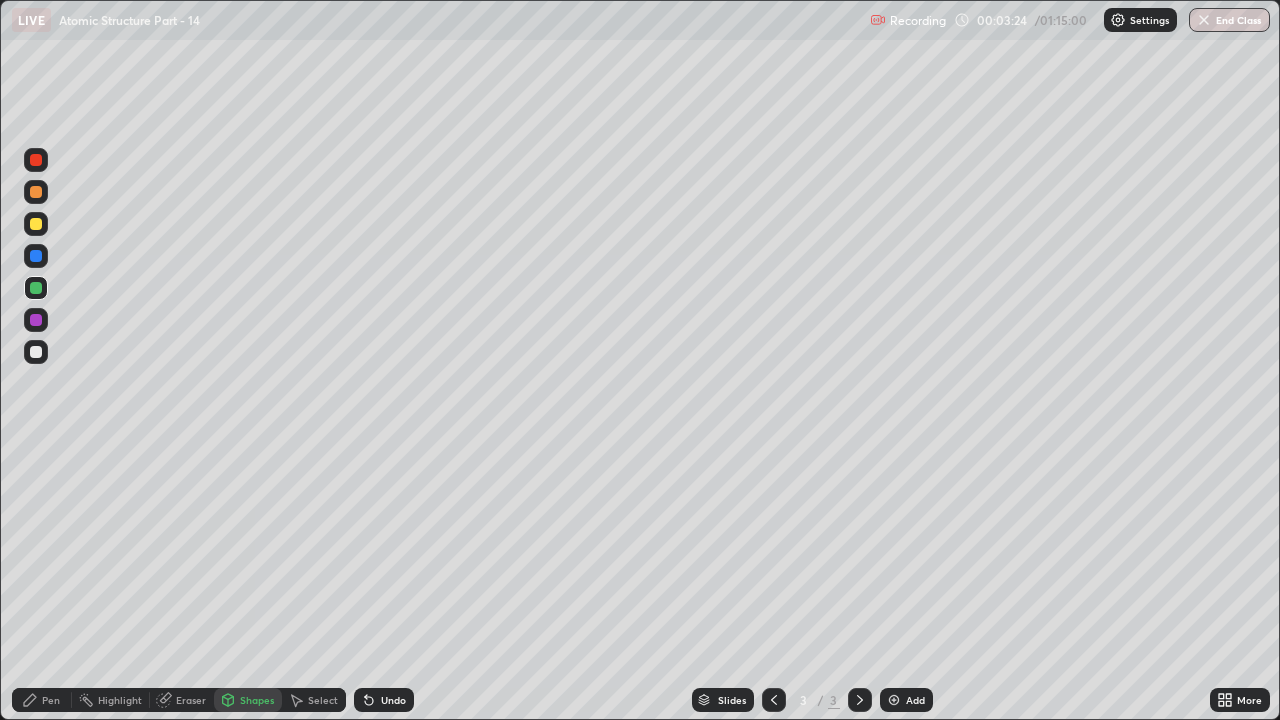 click on "Undo" at bounding box center (384, 700) 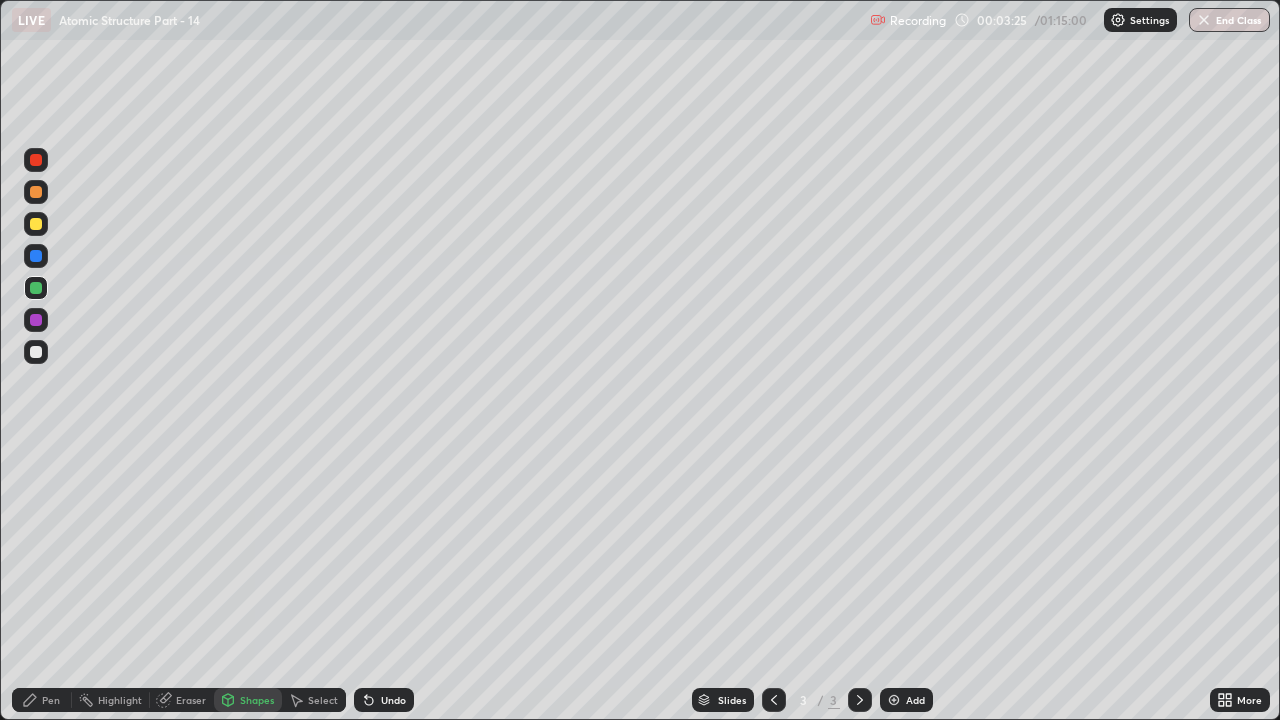 click on "Undo" at bounding box center (384, 700) 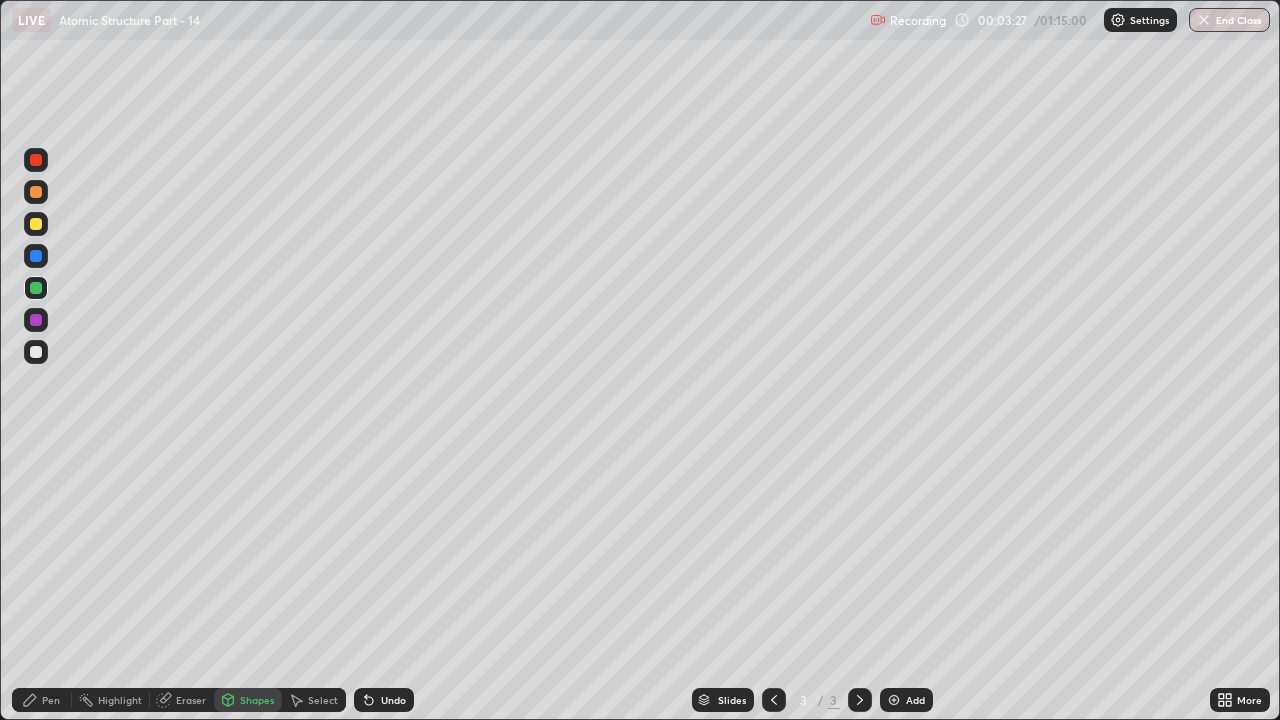 click on "Undo" at bounding box center [393, 700] 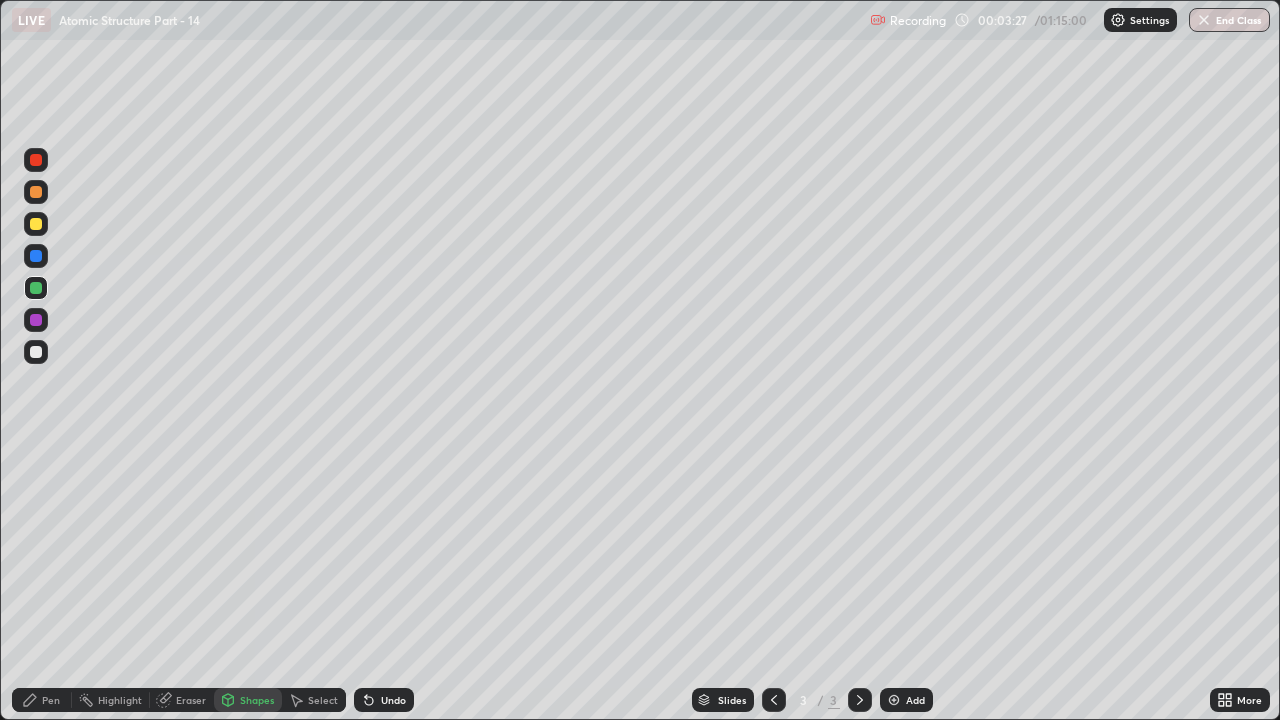click on "Pen" at bounding box center (51, 700) 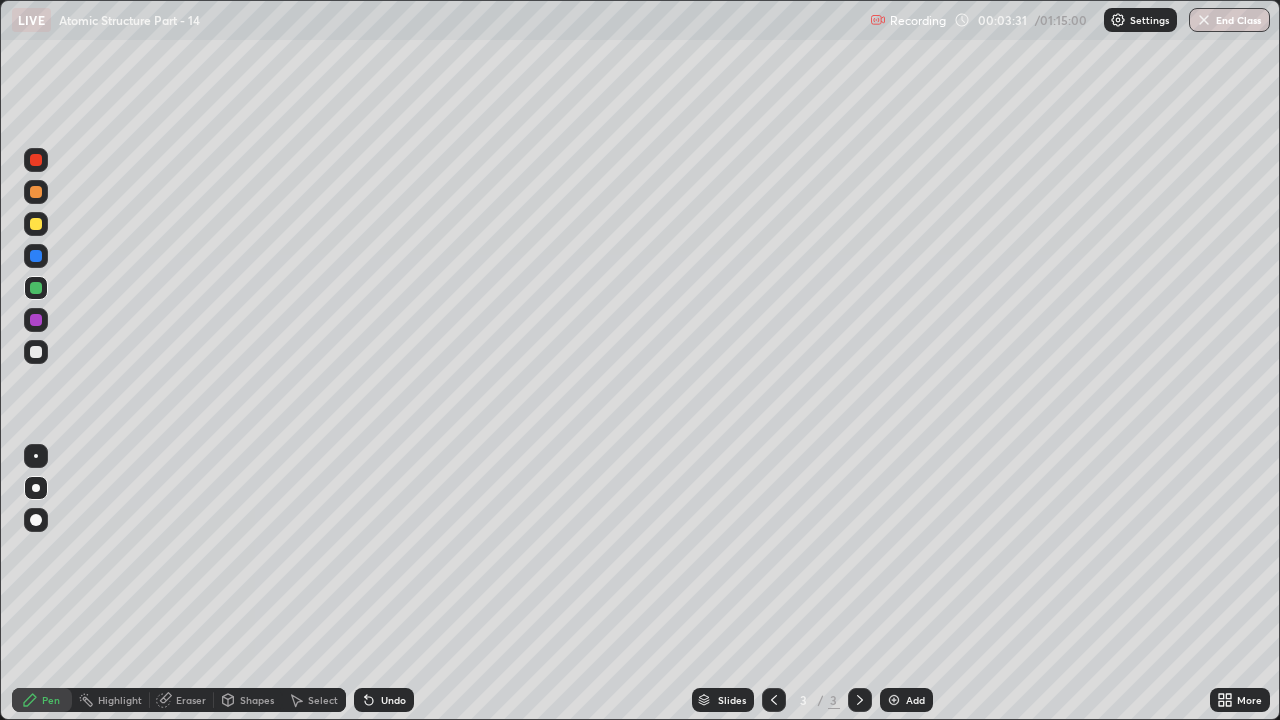 click on "Shapes" at bounding box center (257, 700) 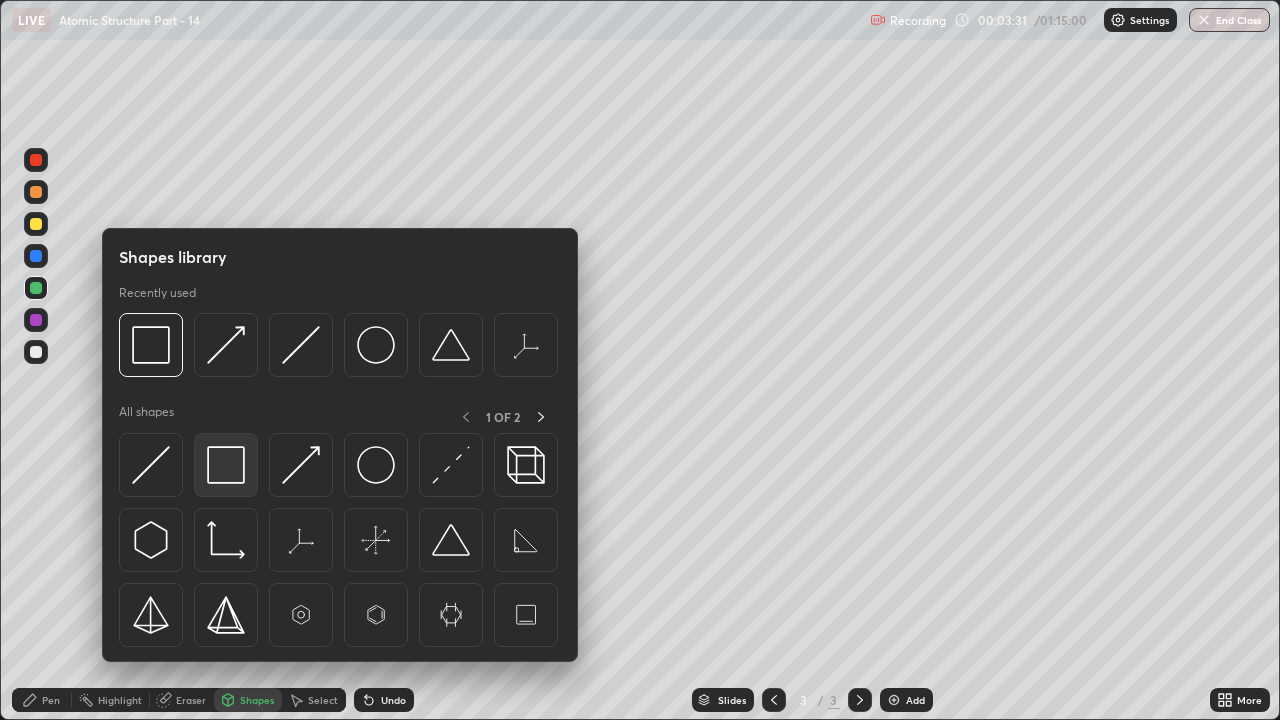click at bounding box center (226, 465) 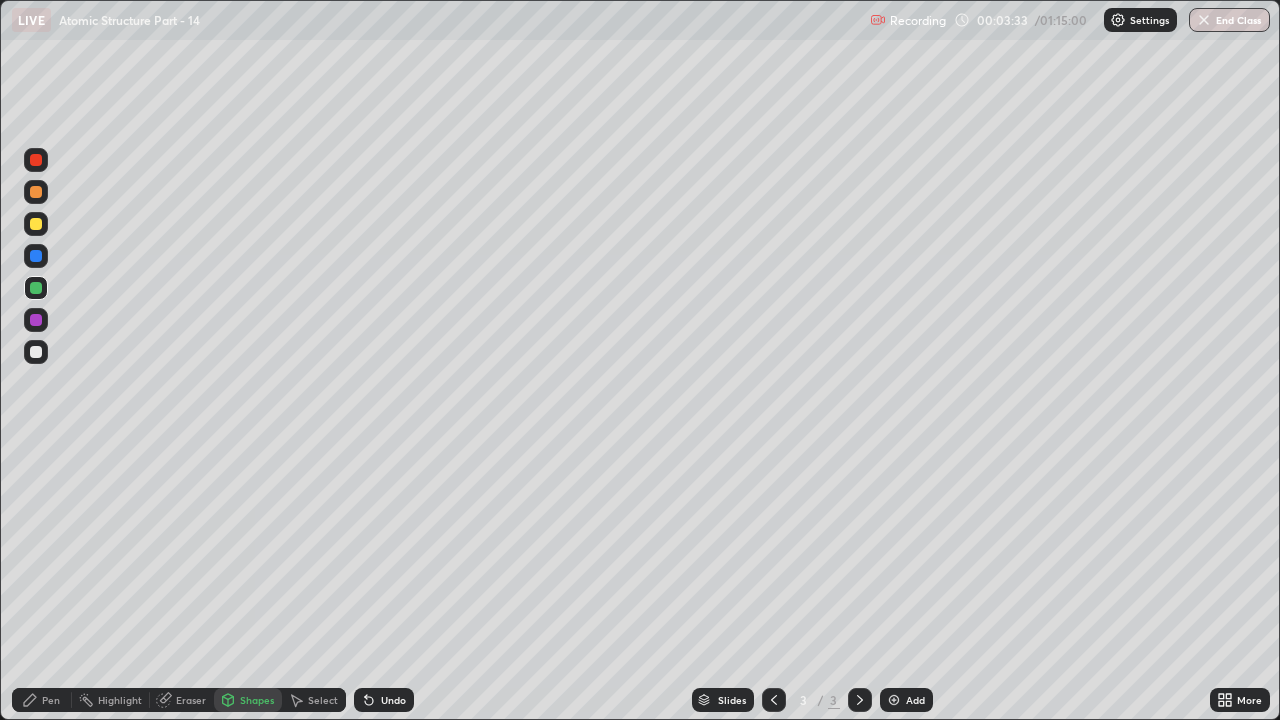 click 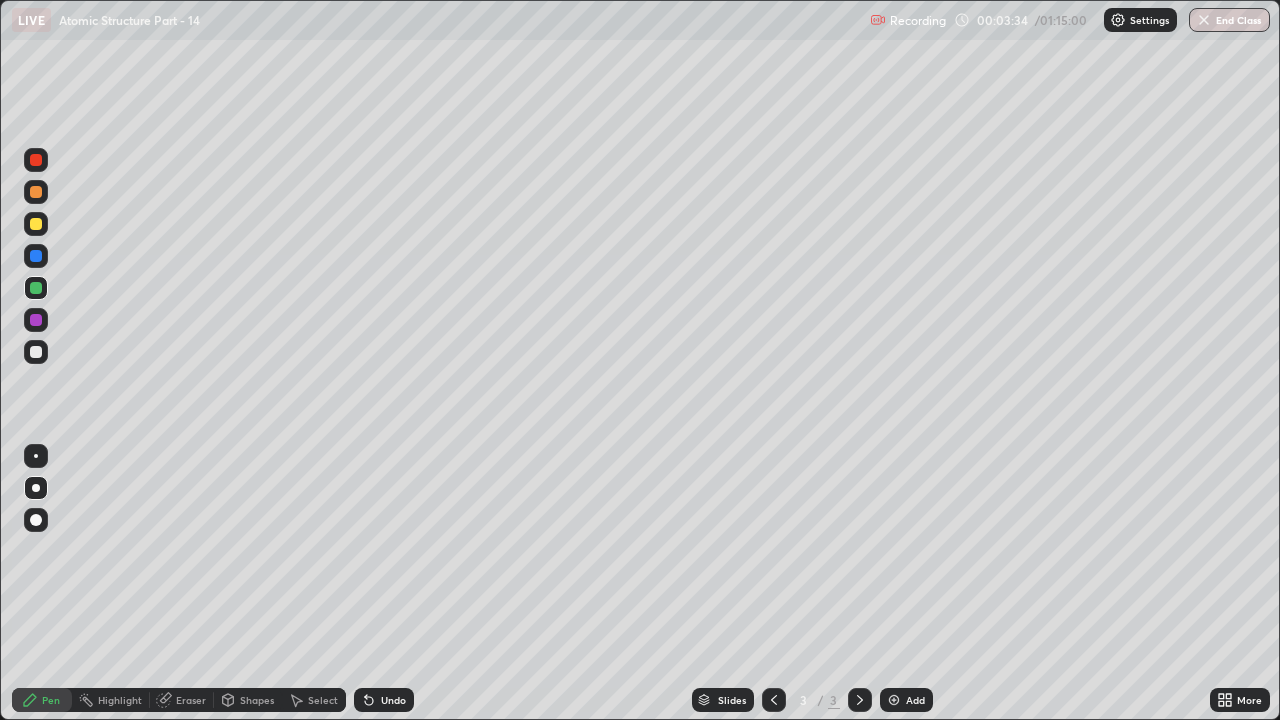 click at bounding box center (36, 352) 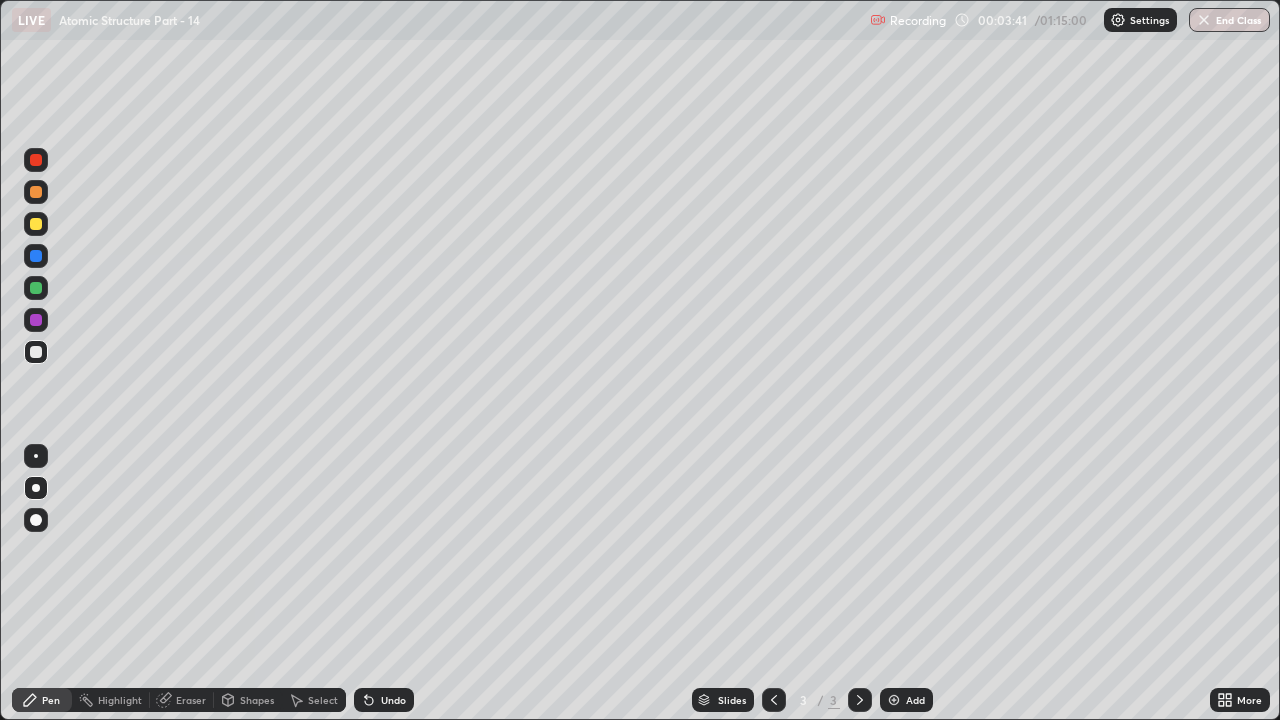 click on "Undo" at bounding box center (384, 700) 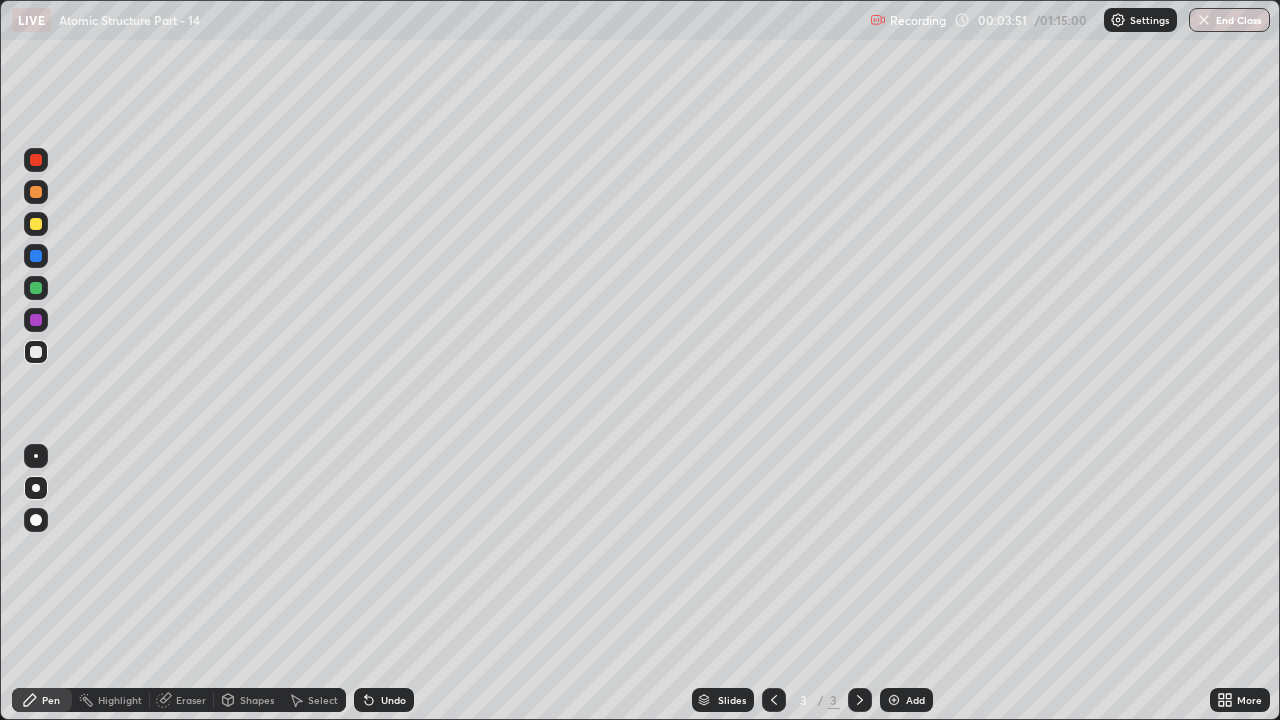 click at bounding box center (36, 224) 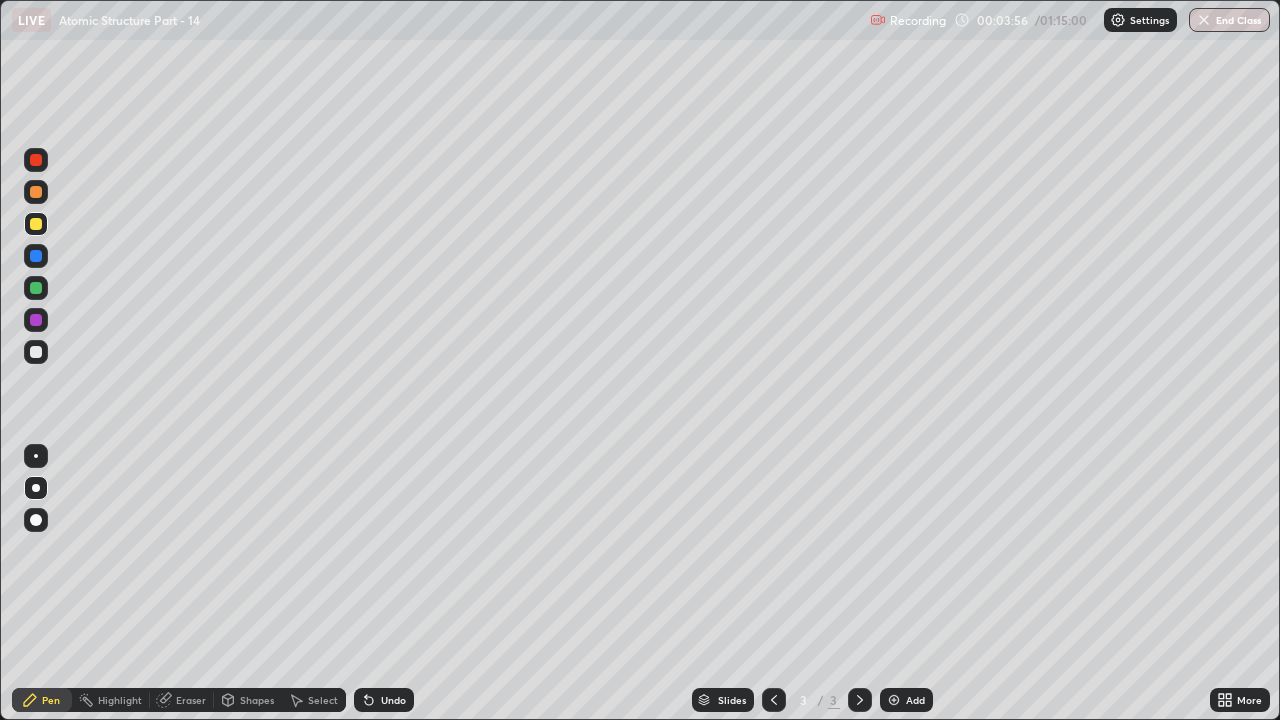 click at bounding box center (36, 352) 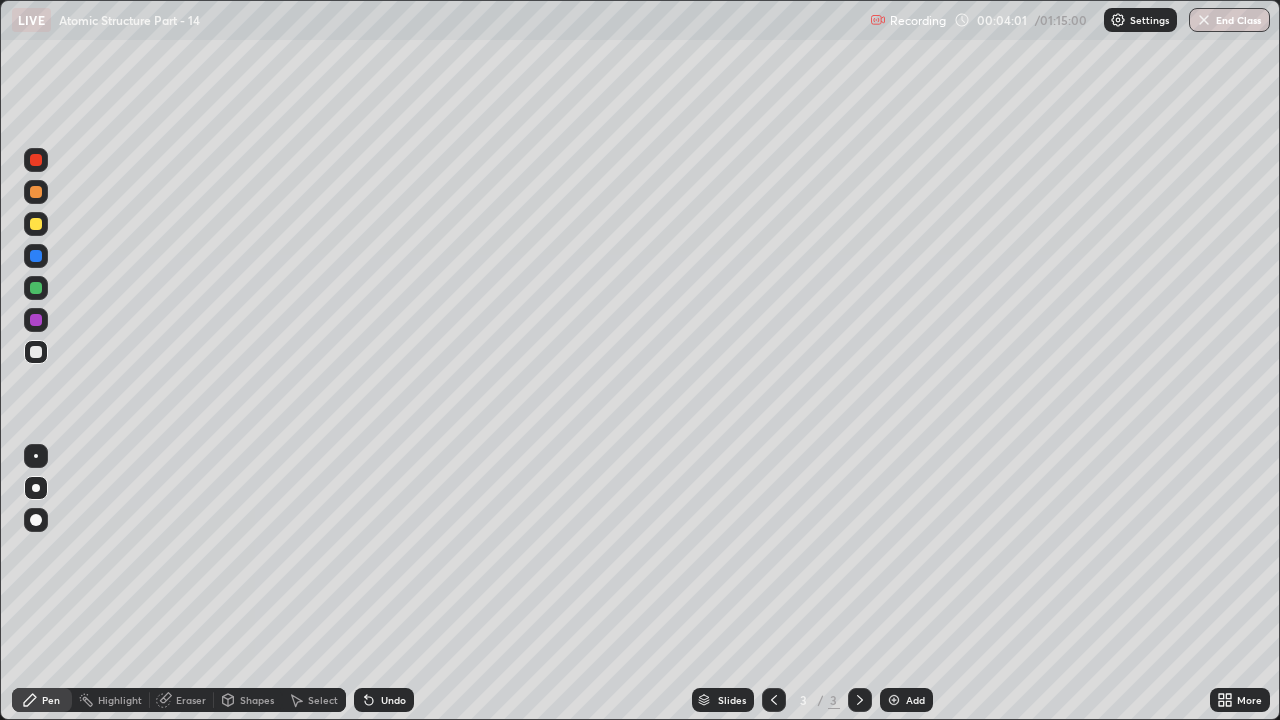 click on "Shapes" at bounding box center [248, 700] 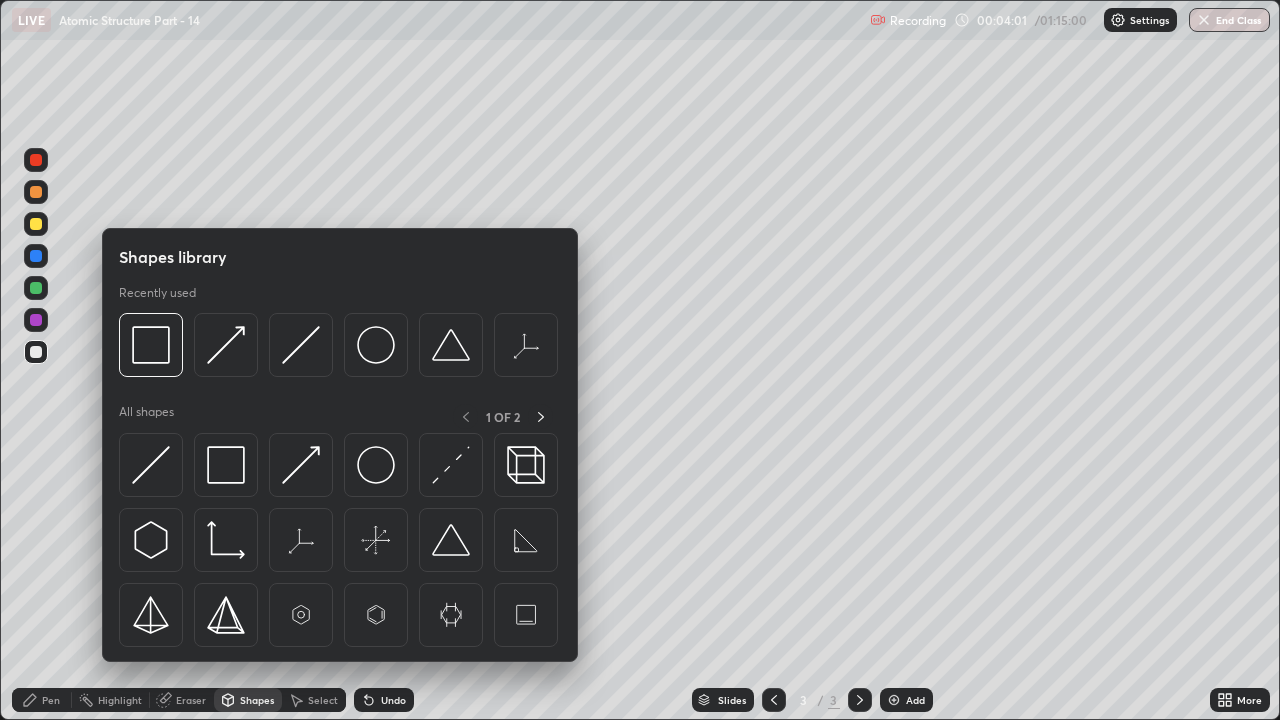 click at bounding box center (226, 465) 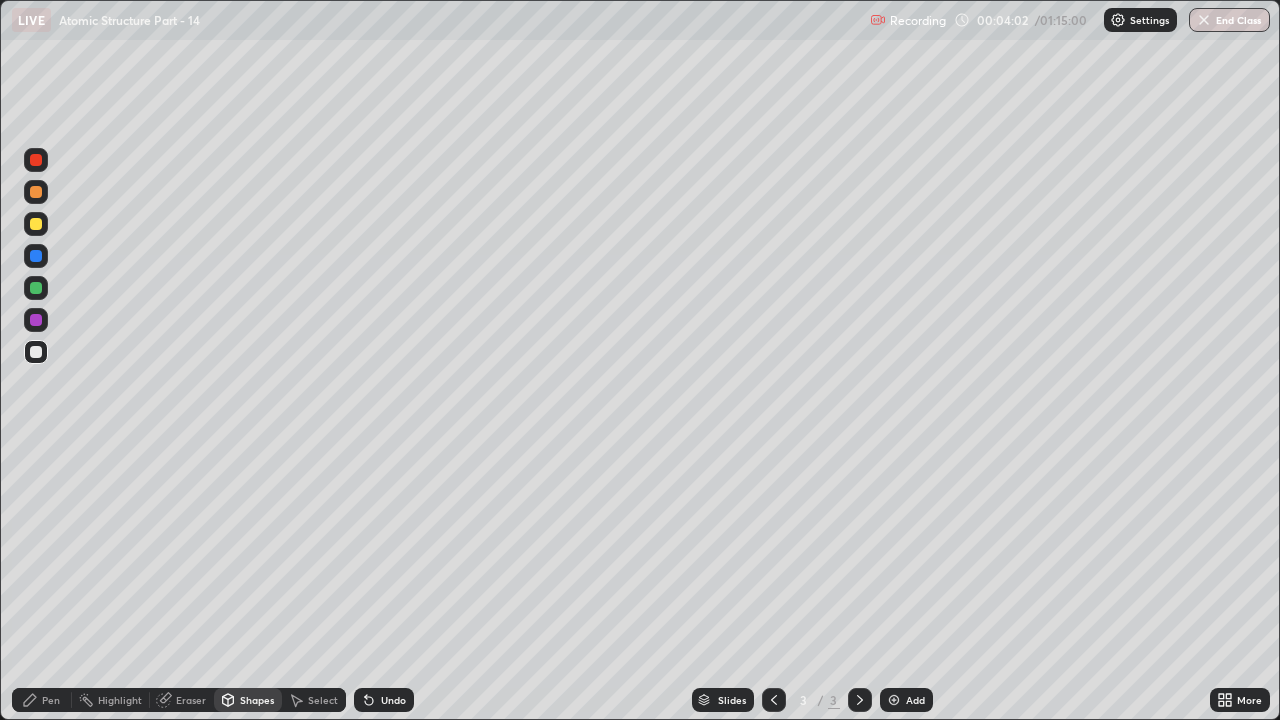 click at bounding box center (36, 320) 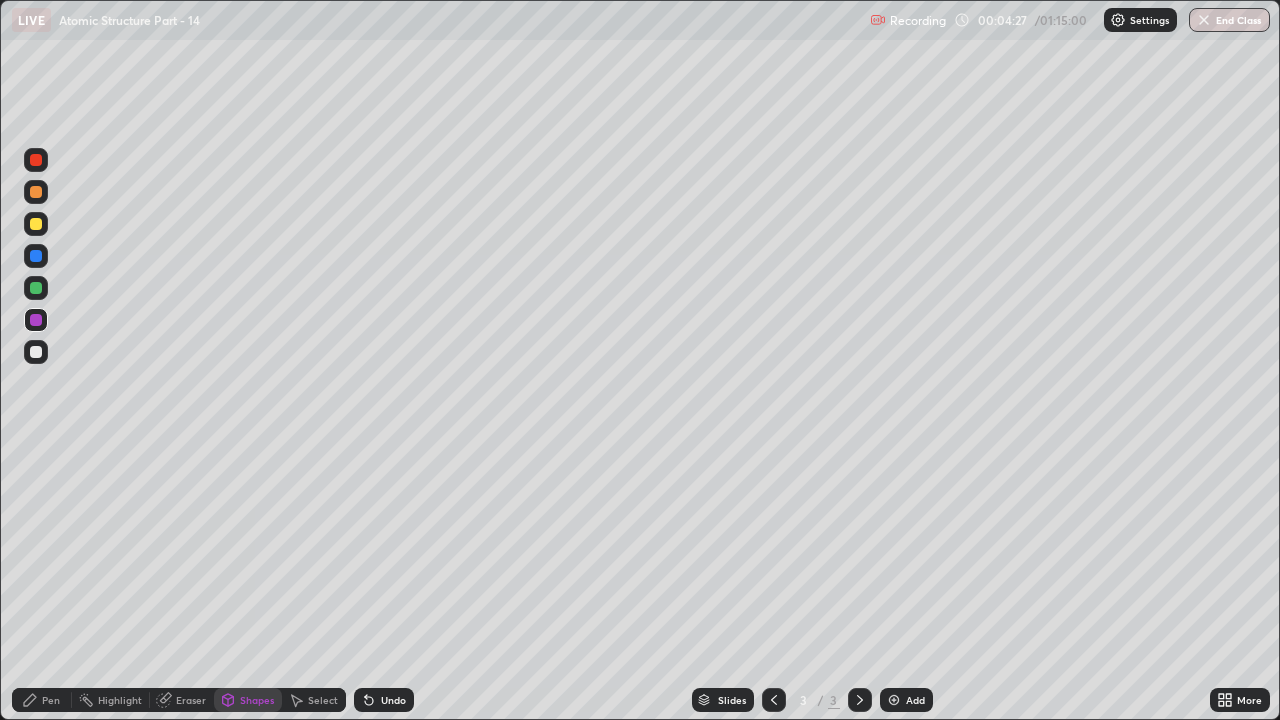 click at bounding box center (36, 288) 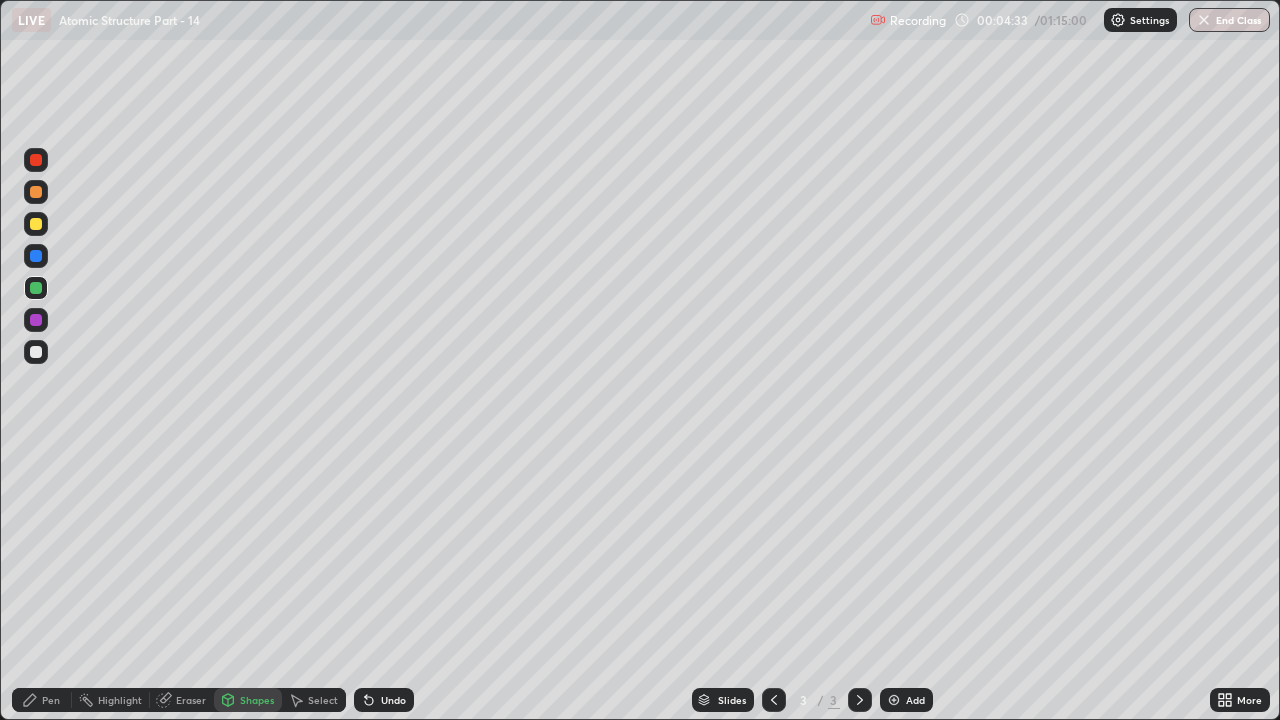 click on "Undo" at bounding box center [393, 700] 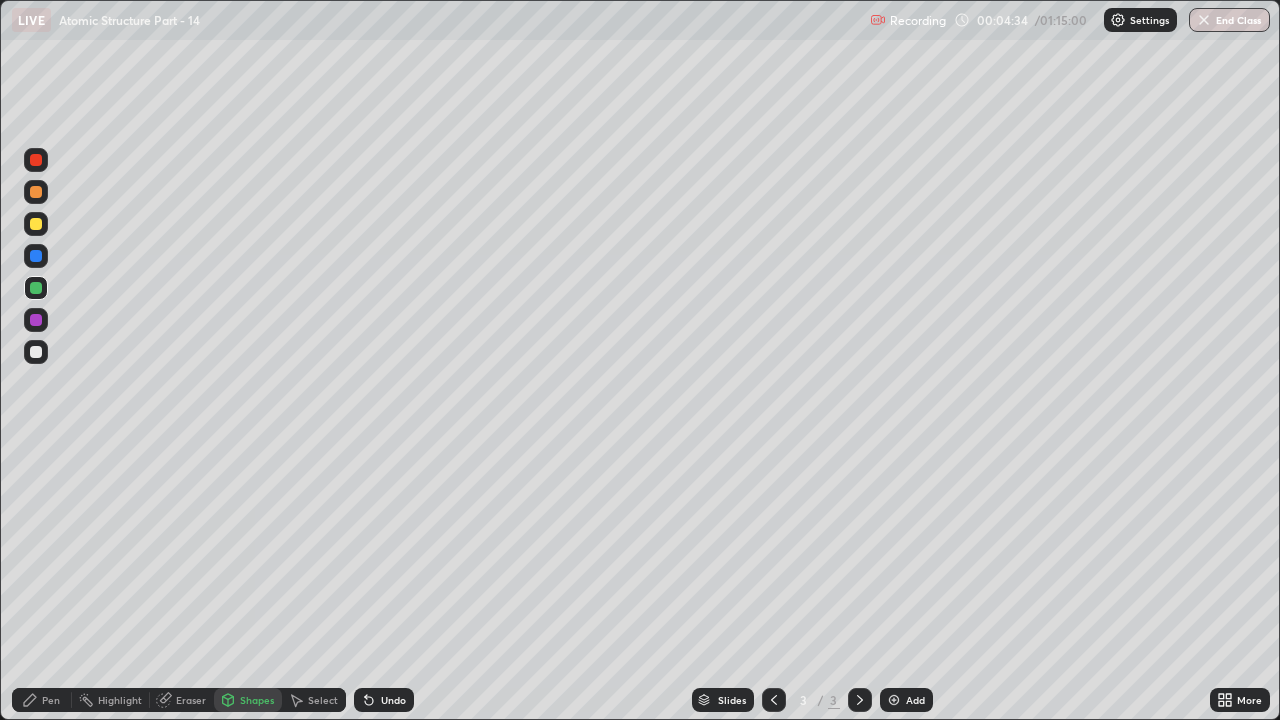 click on "Undo" at bounding box center (384, 700) 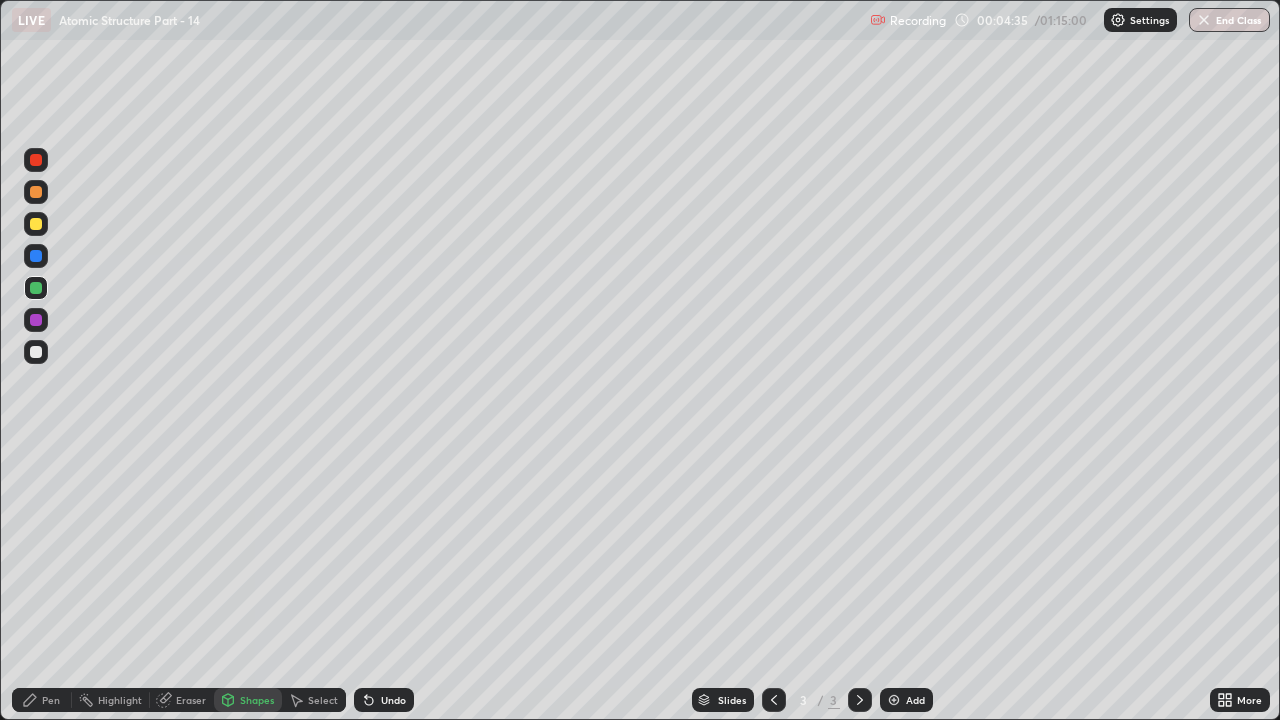 click on "Pen" at bounding box center [42, 700] 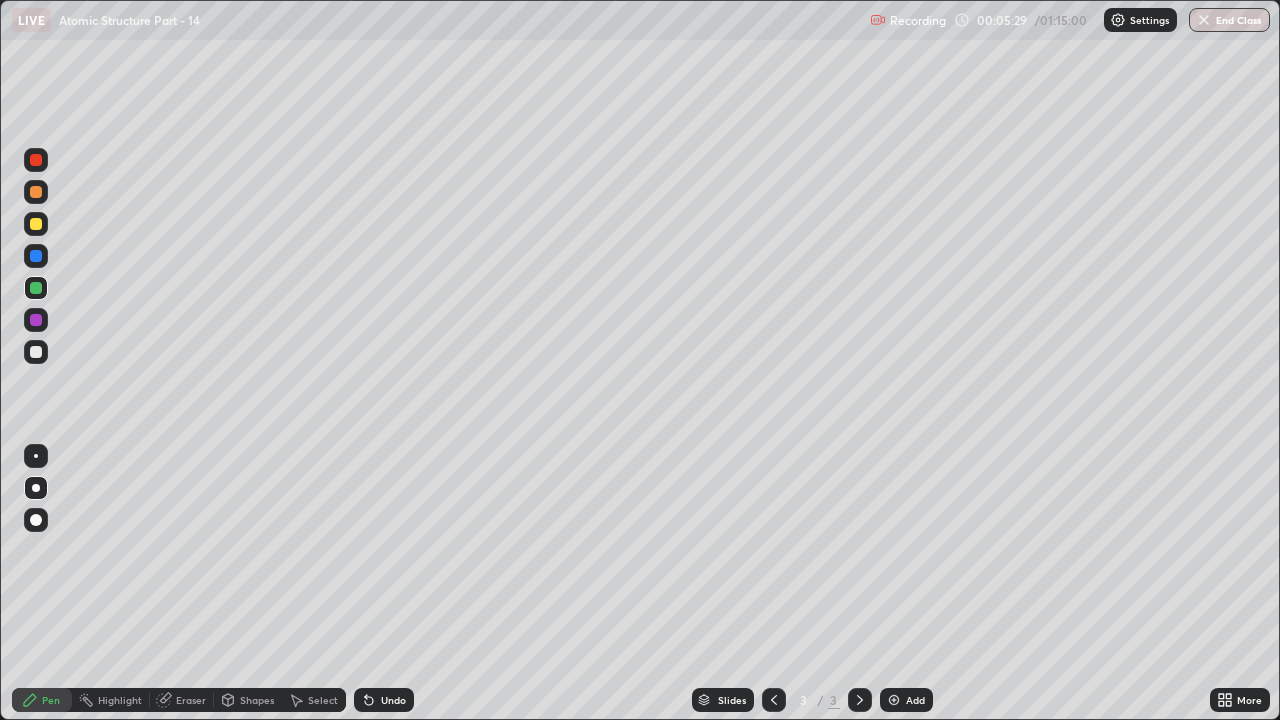 click on "Undo" at bounding box center [384, 700] 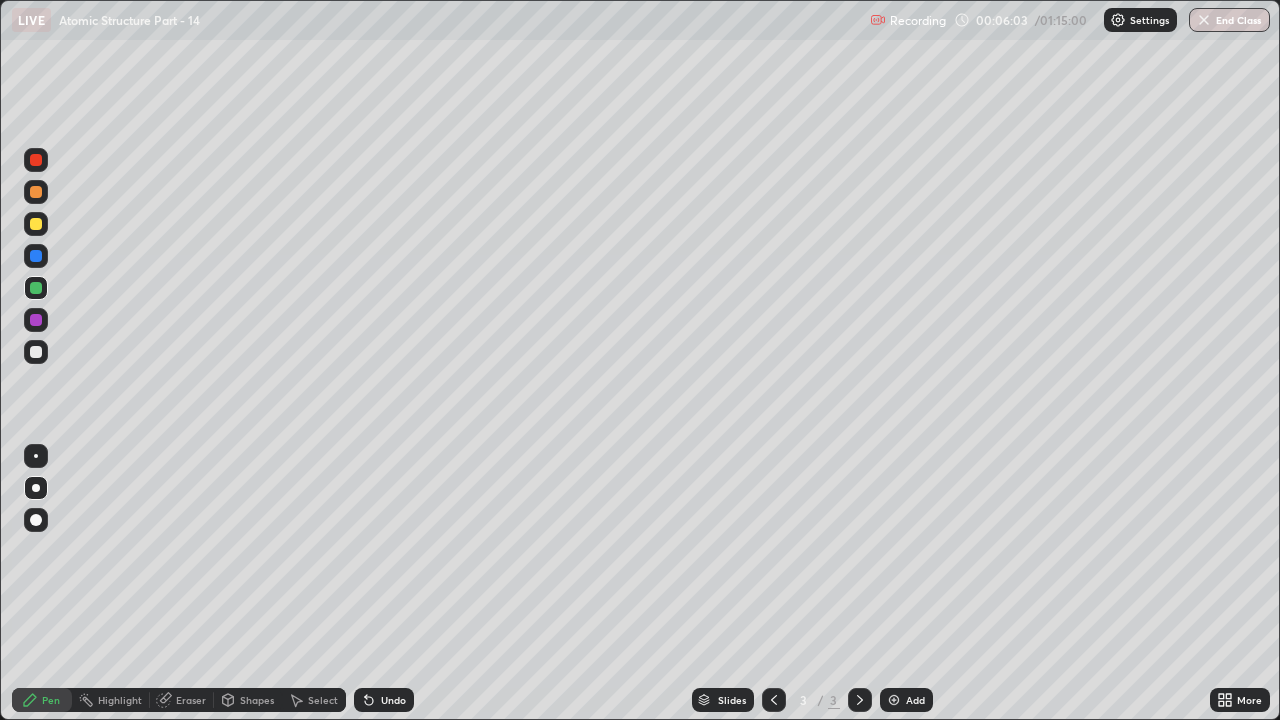 click on "Undo" at bounding box center (393, 700) 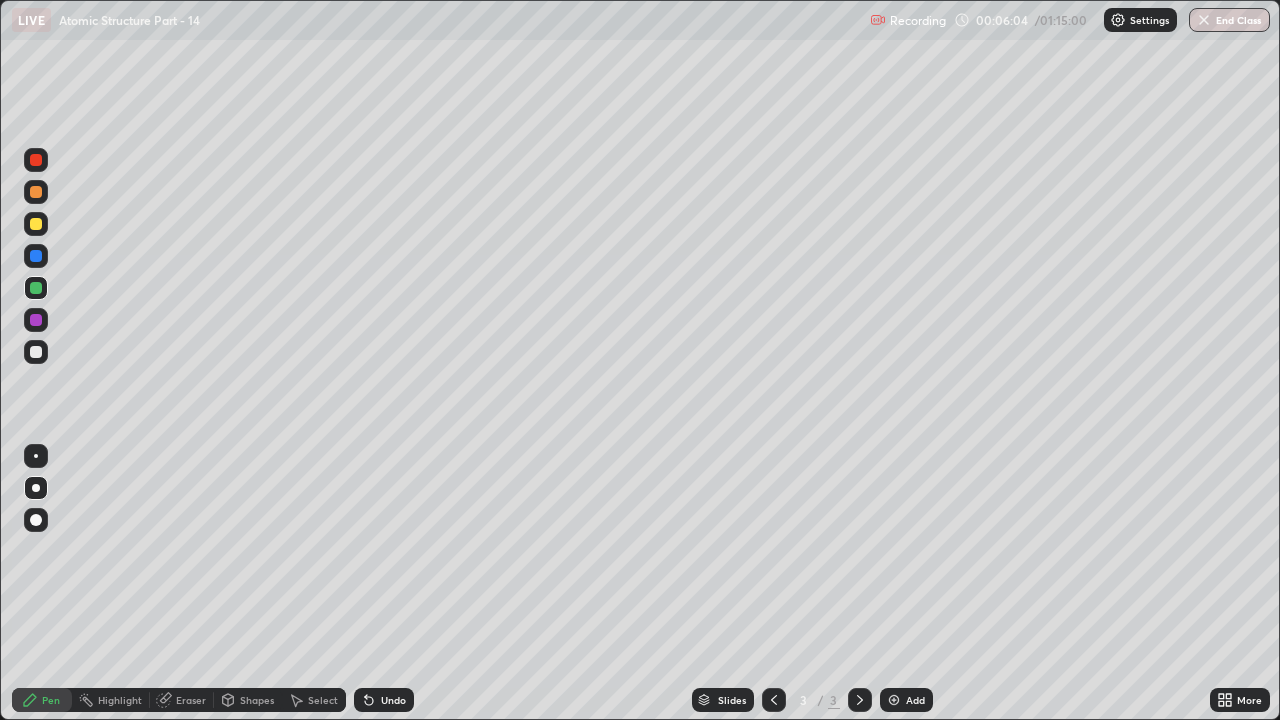 click on "Undo" at bounding box center [384, 700] 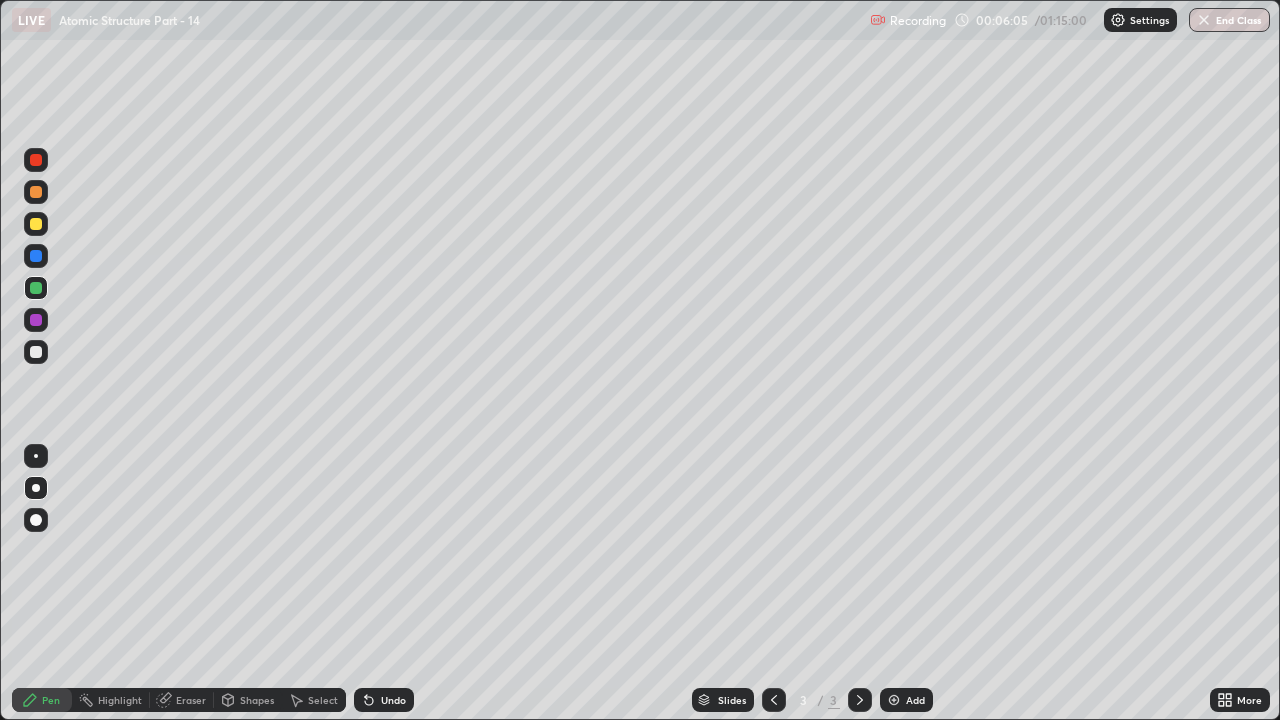 click at bounding box center [36, 352] 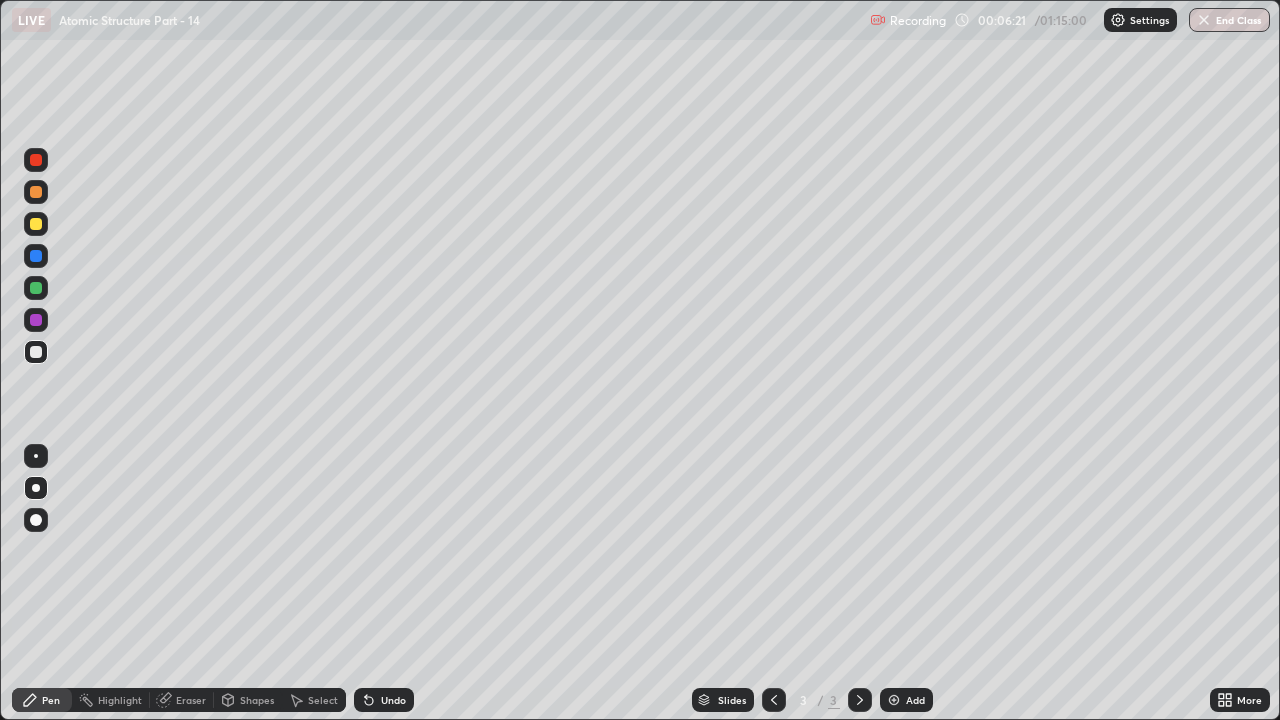 click on "Add" at bounding box center [915, 700] 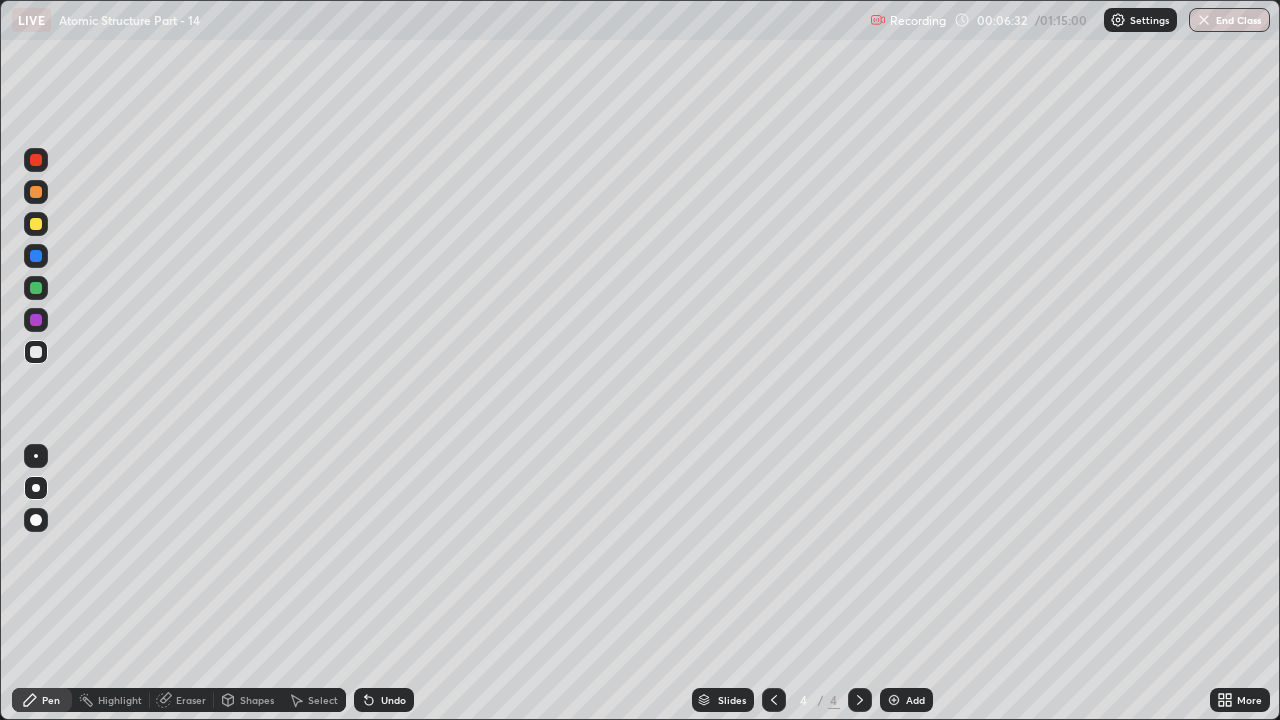 click at bounding box center (36, 288) 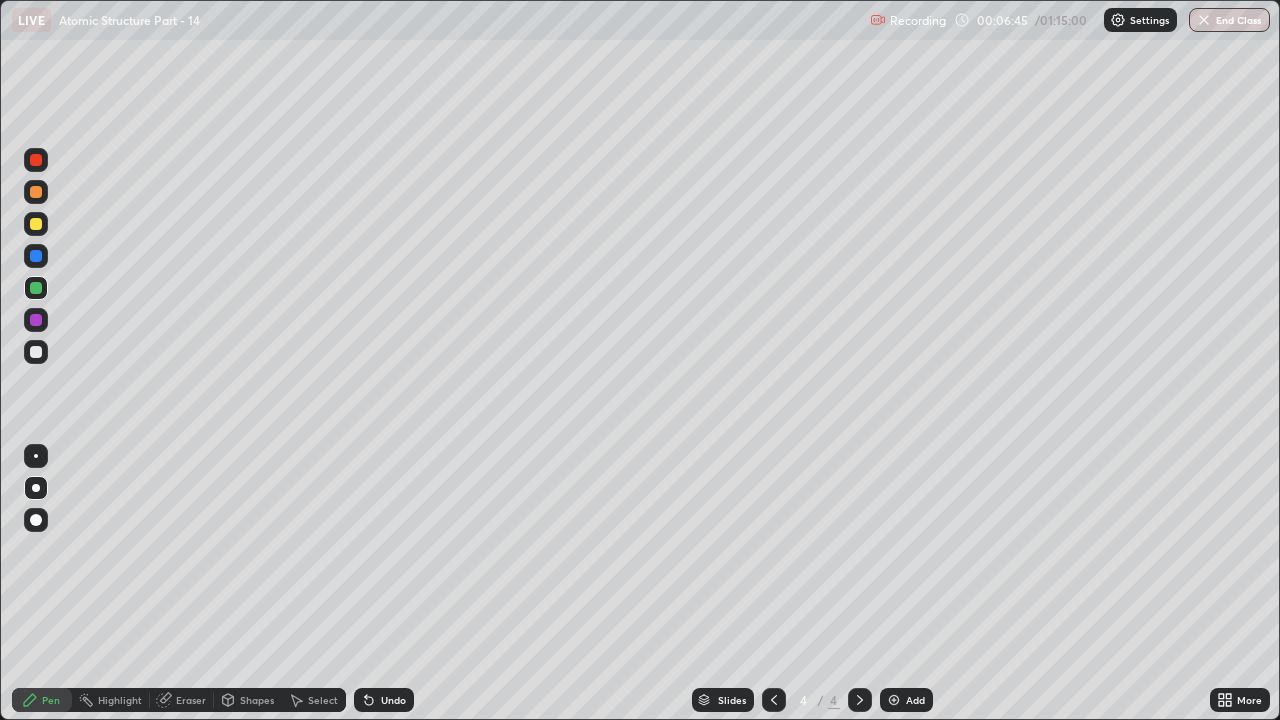 click on "Shapes" at bounding box center (257, 700) 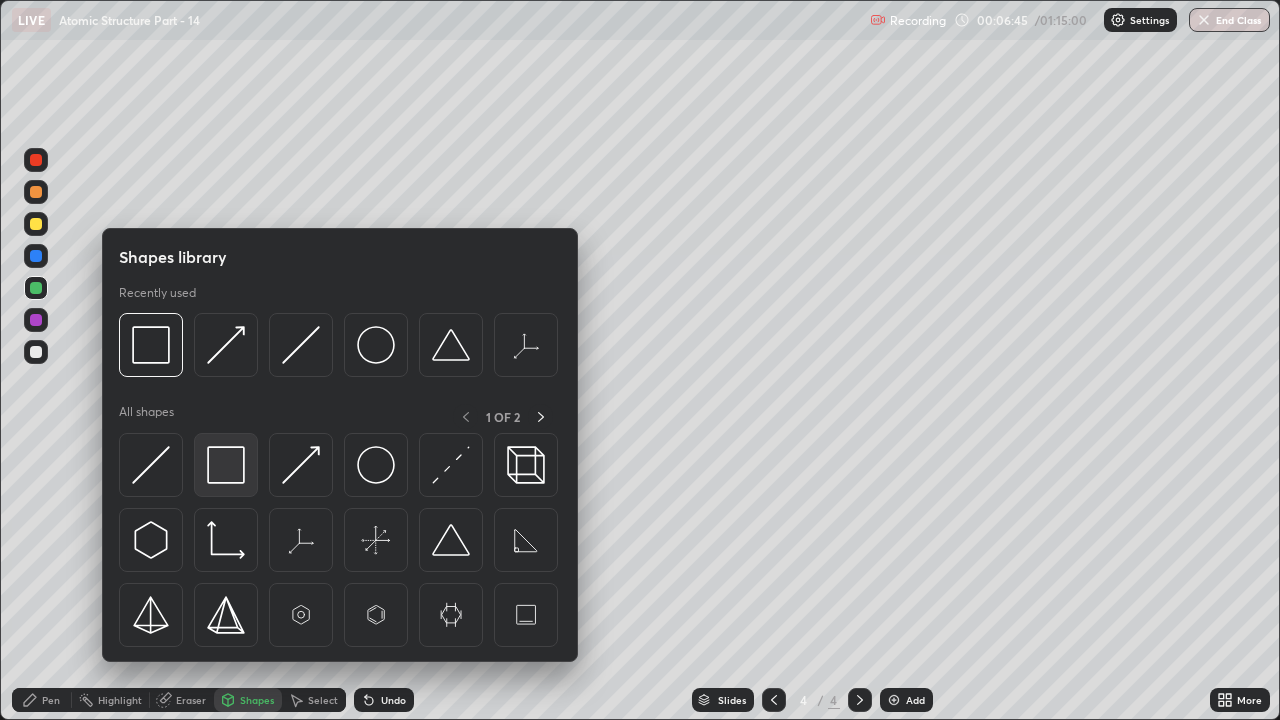 click at bounding box center [226, 465] 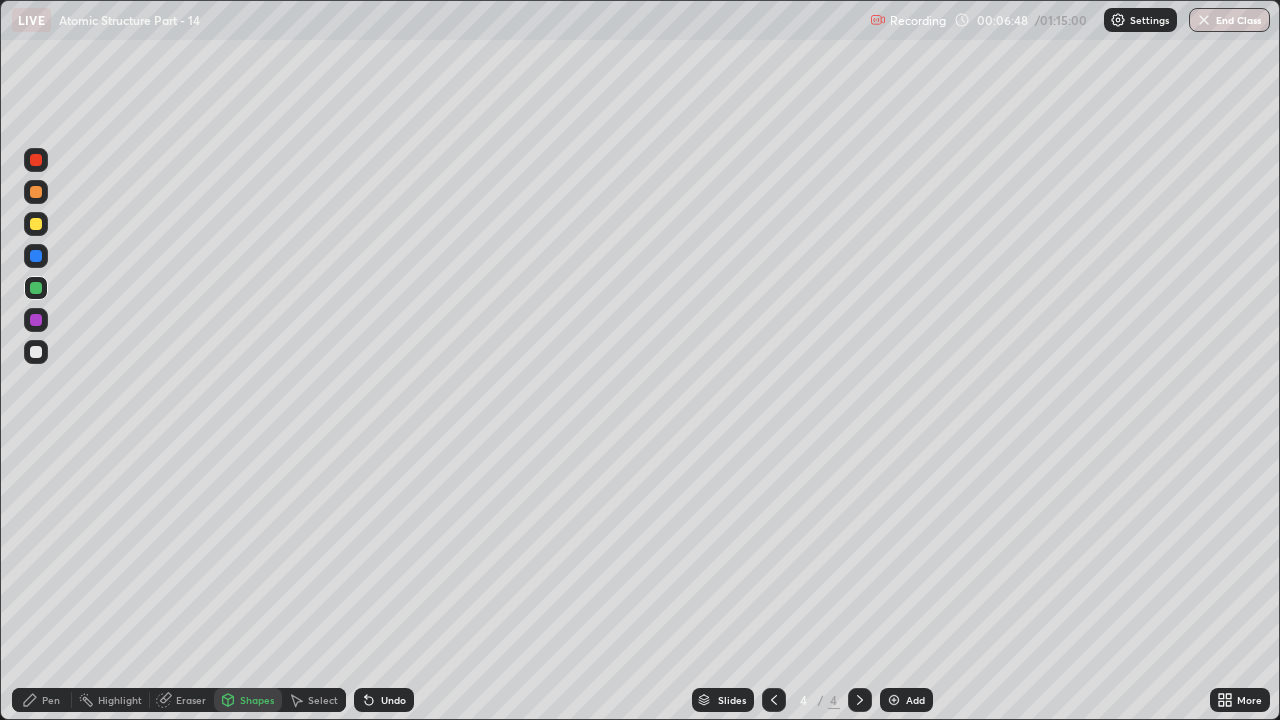 click on "Pen" at bounding box center (42, 700) 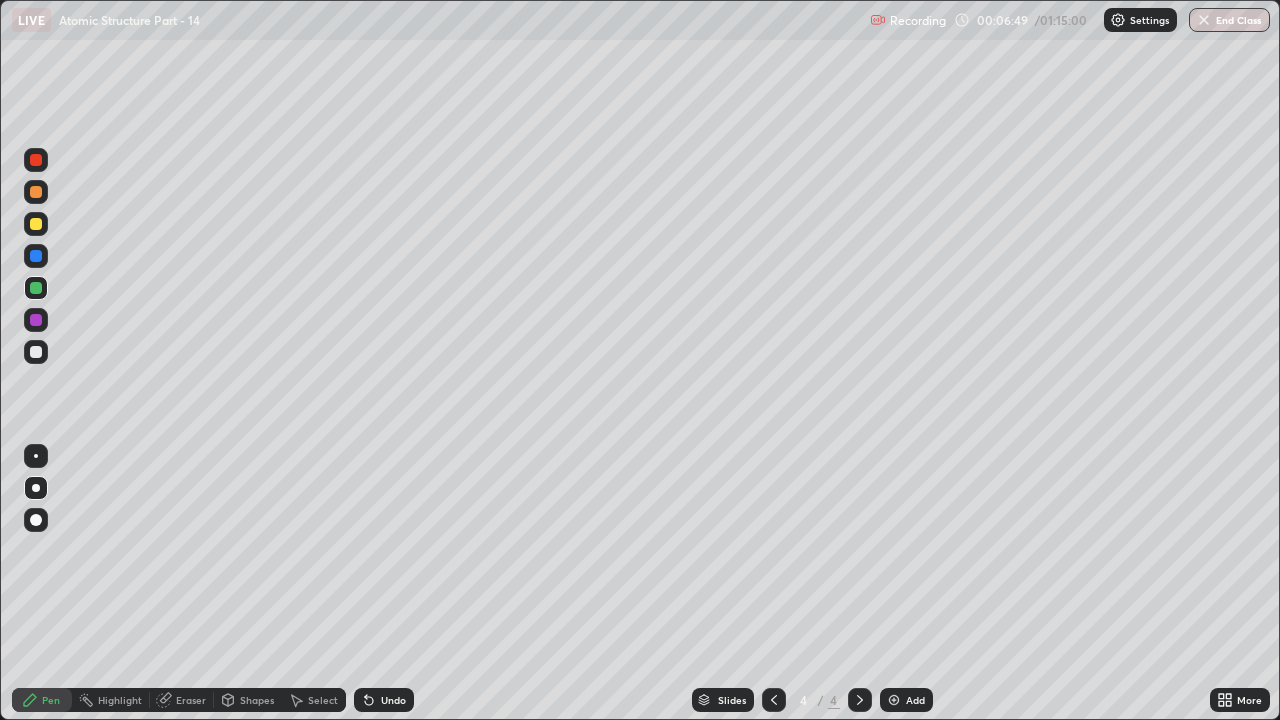click at bounding box center [36, 352] 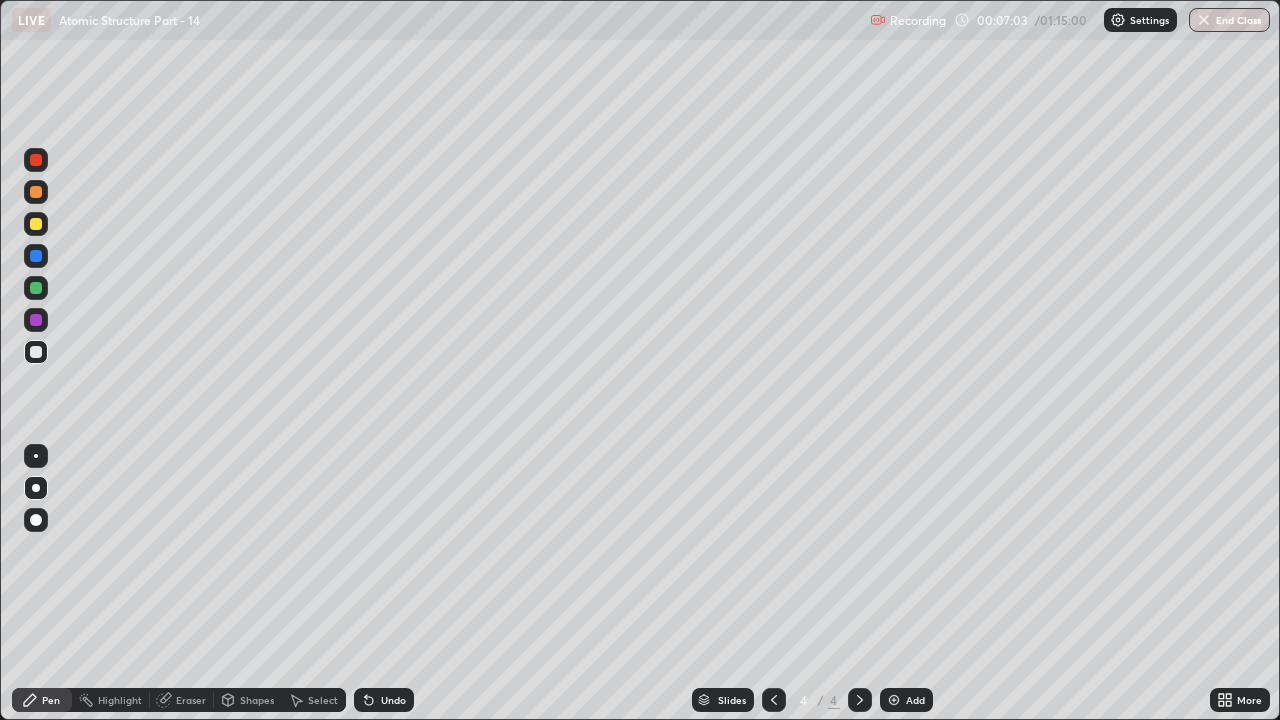 click on "Undo" at bounding box center (393, 700) 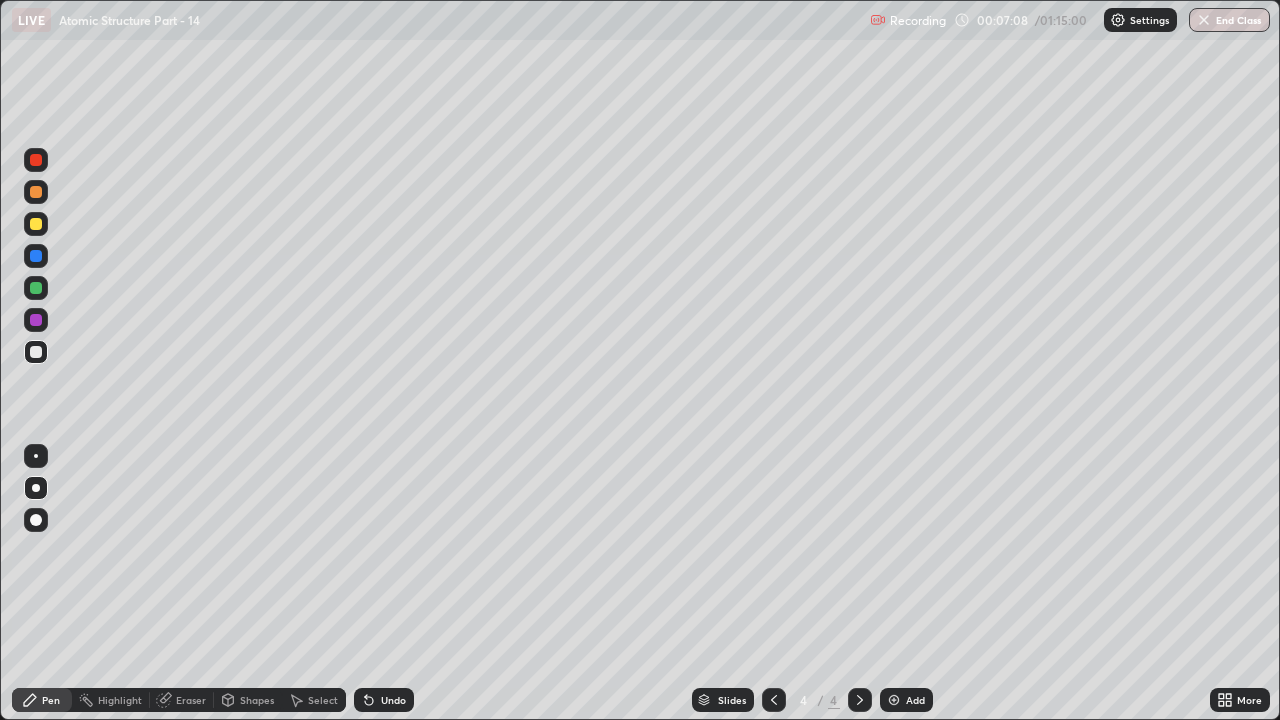 click at bounding box center [36, 320] 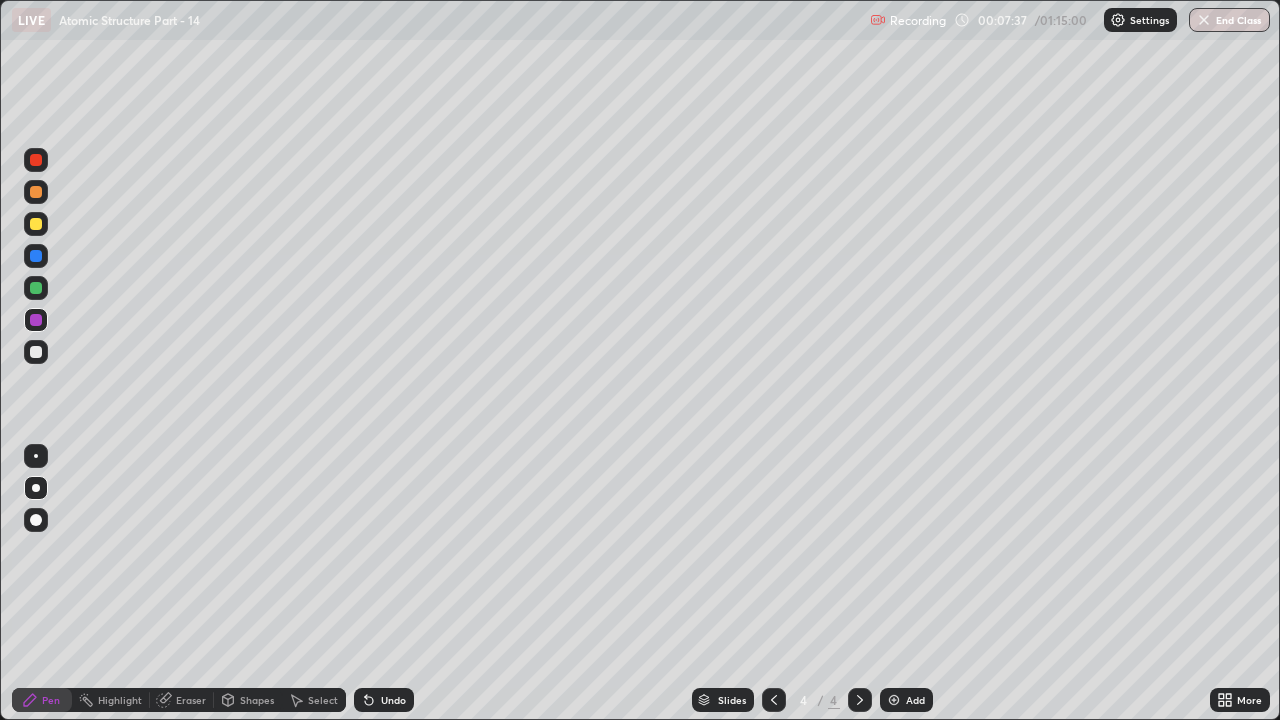 click on "Eraser" at bounding box center (191, 700) 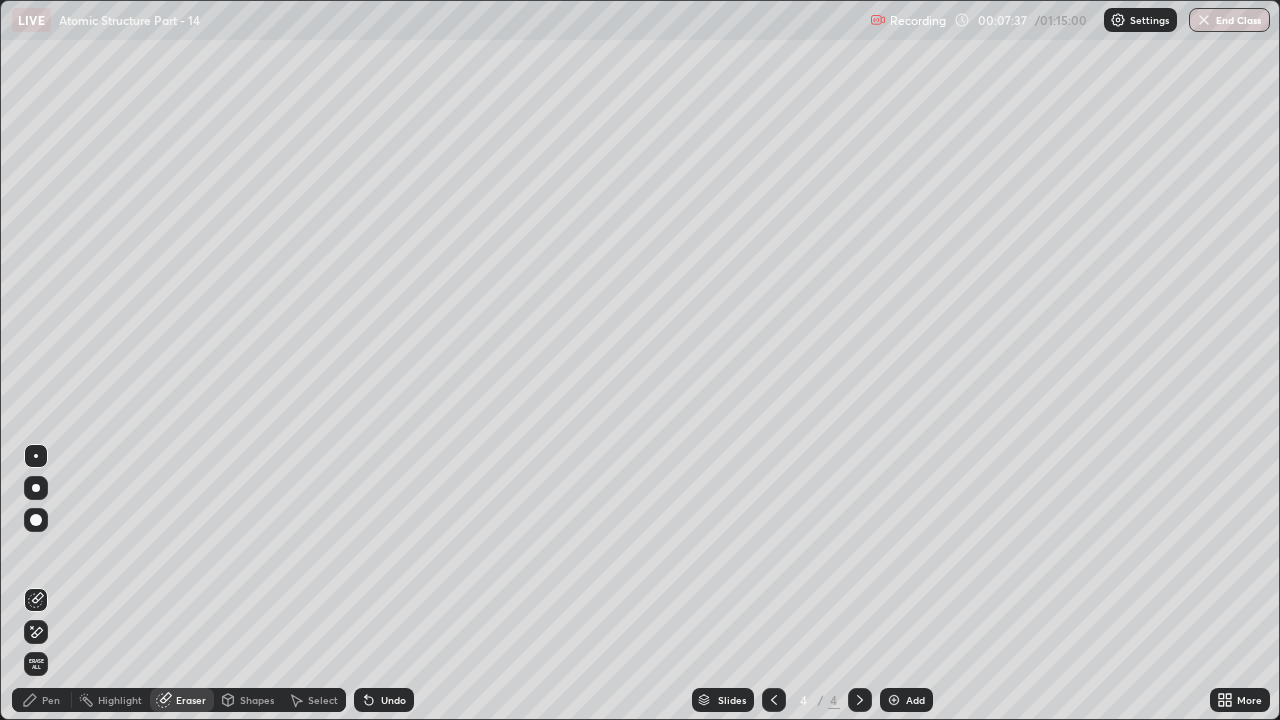 click 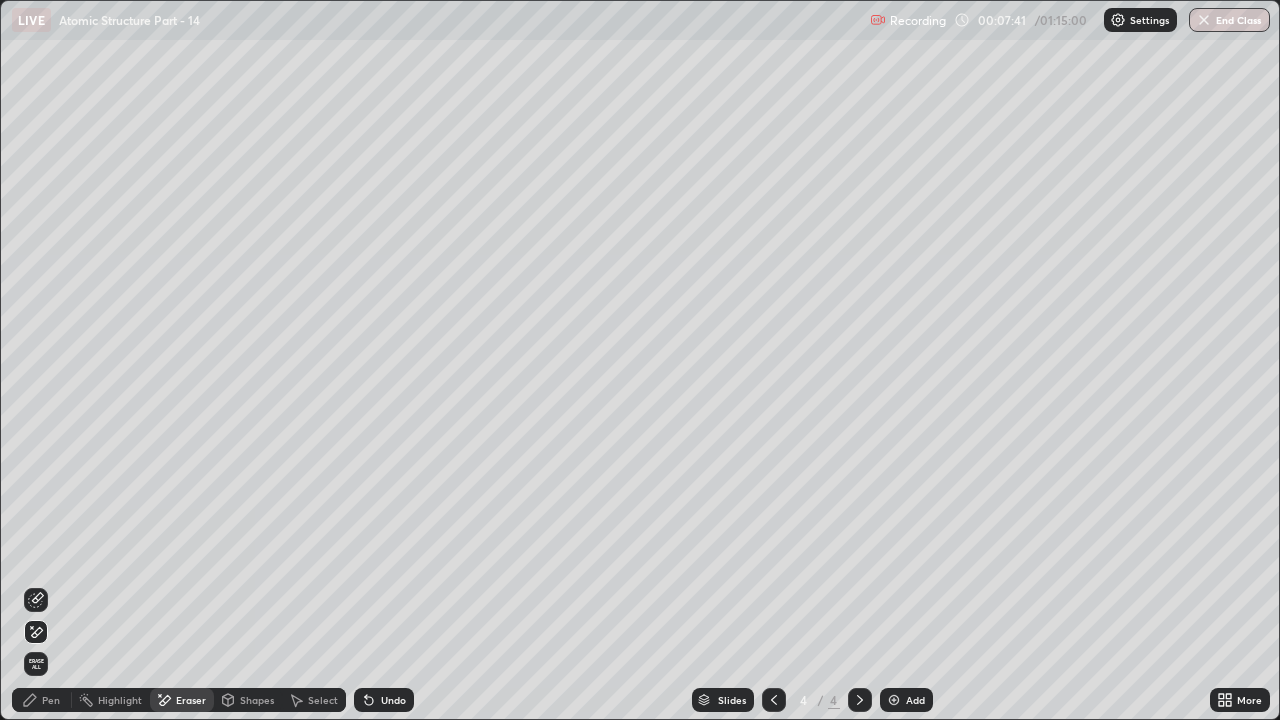 click on "Pen" at bounding box center [51, 700] 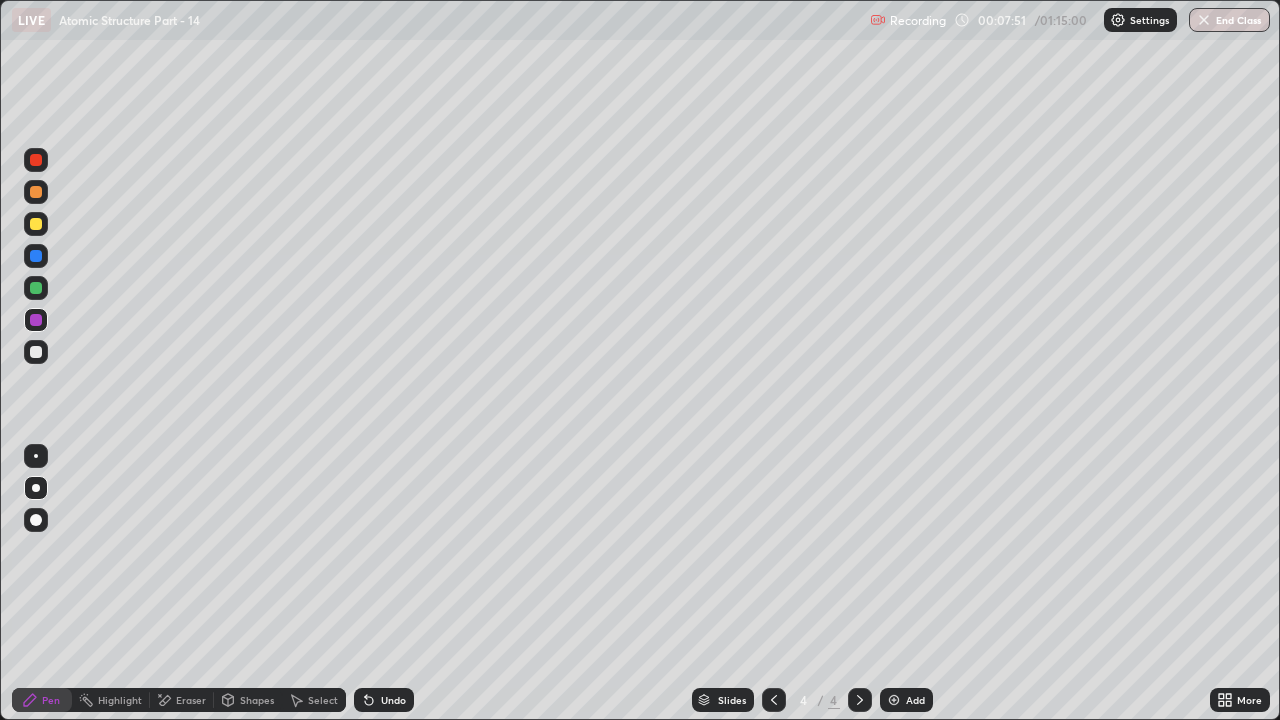 click on "Undo" at bounding box center [384, 700] 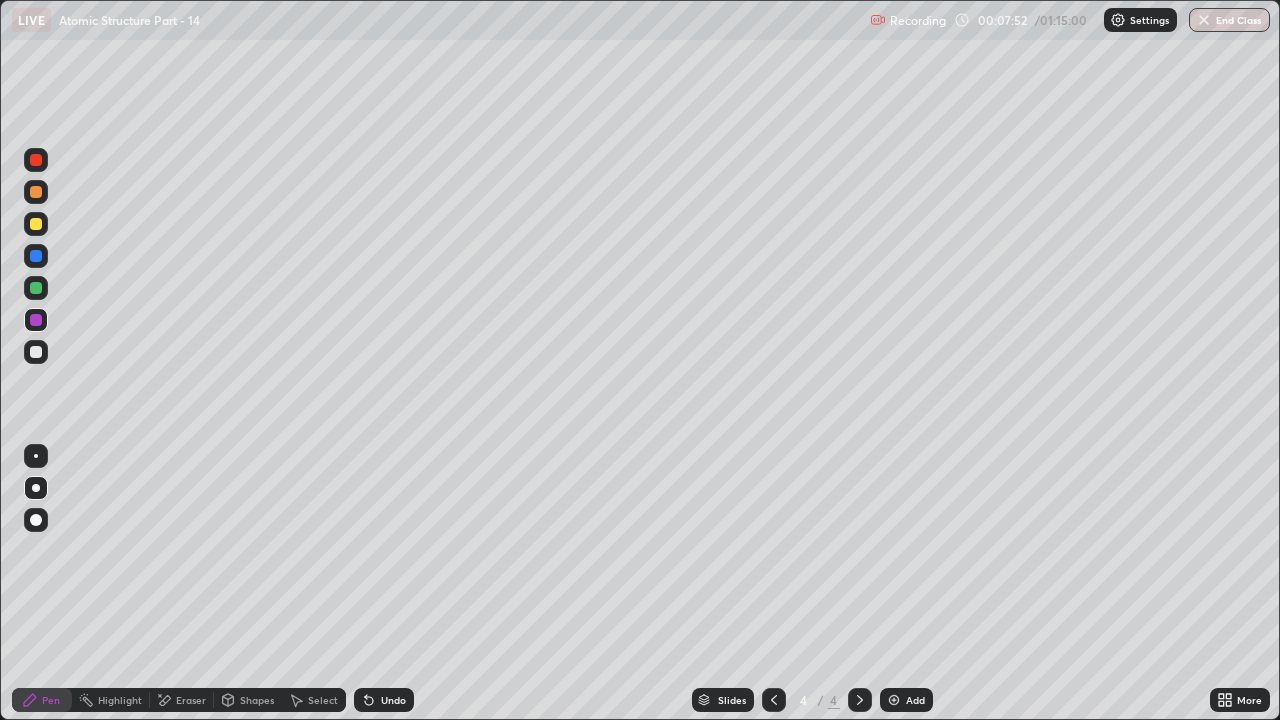 click on "Undo" at bounding box center (384, 700) 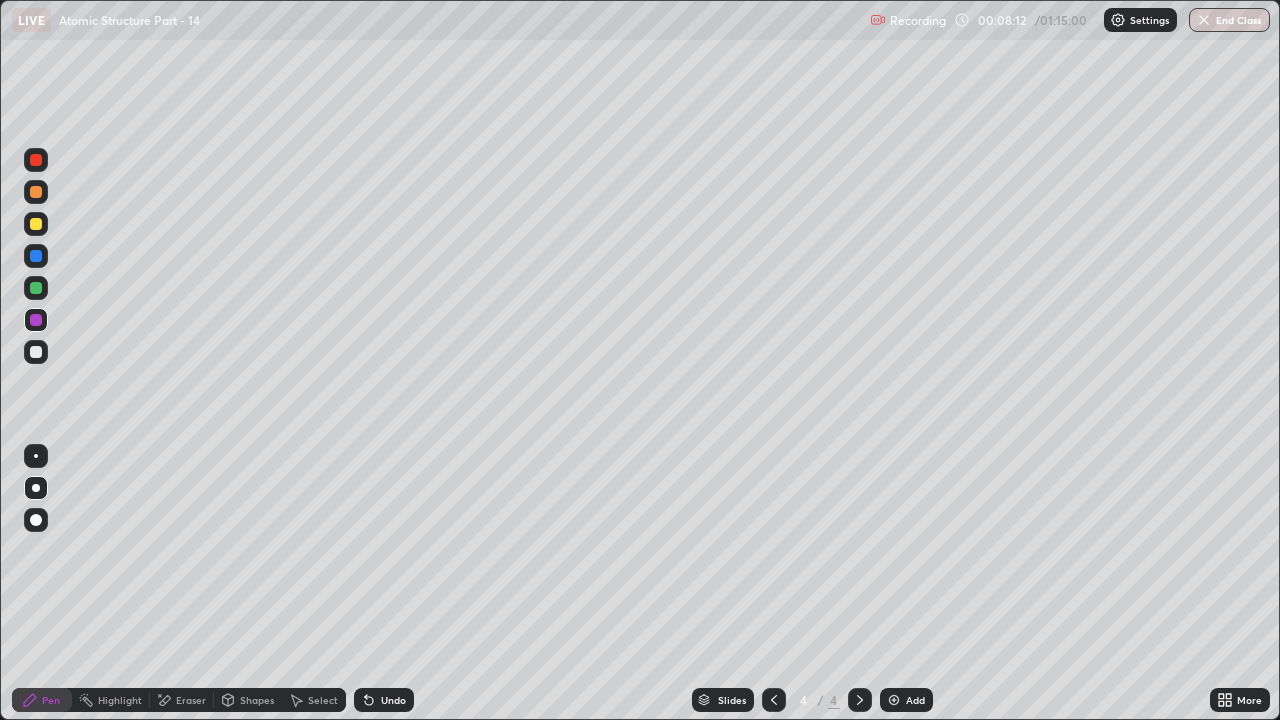 click on "Undo" at bounding box center (384, 700) 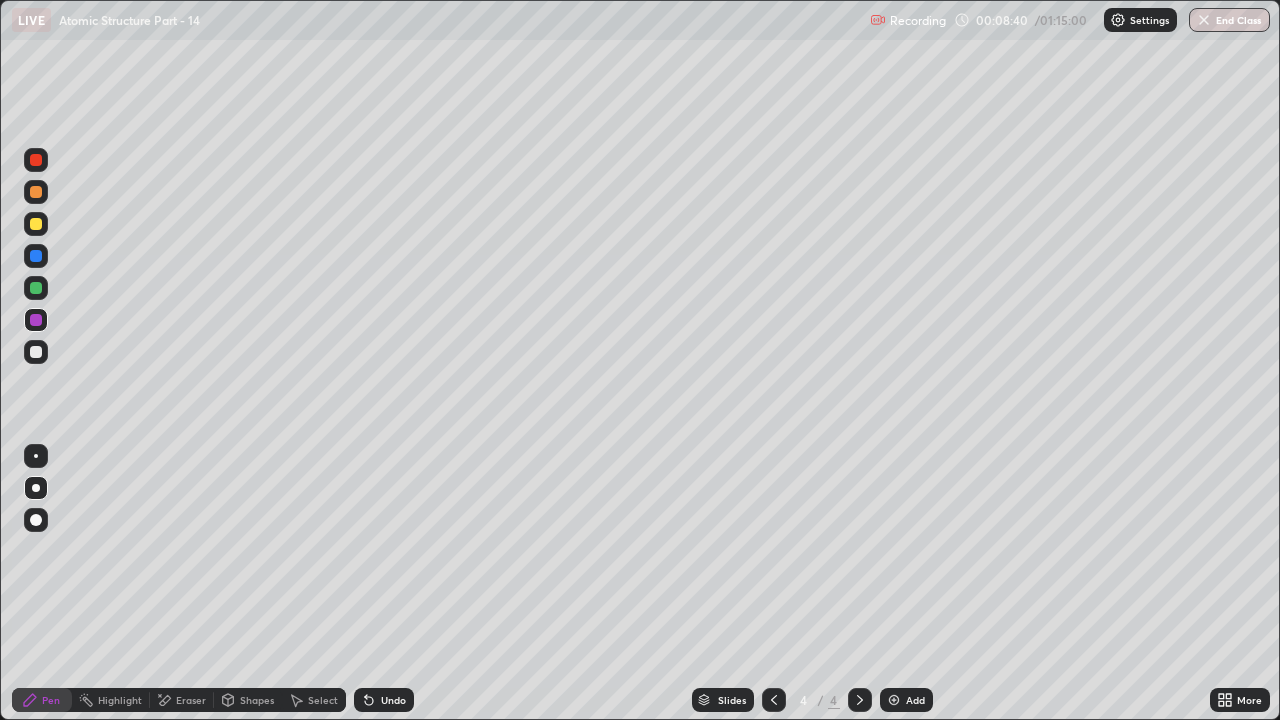 click at bounding box center [36, 352] 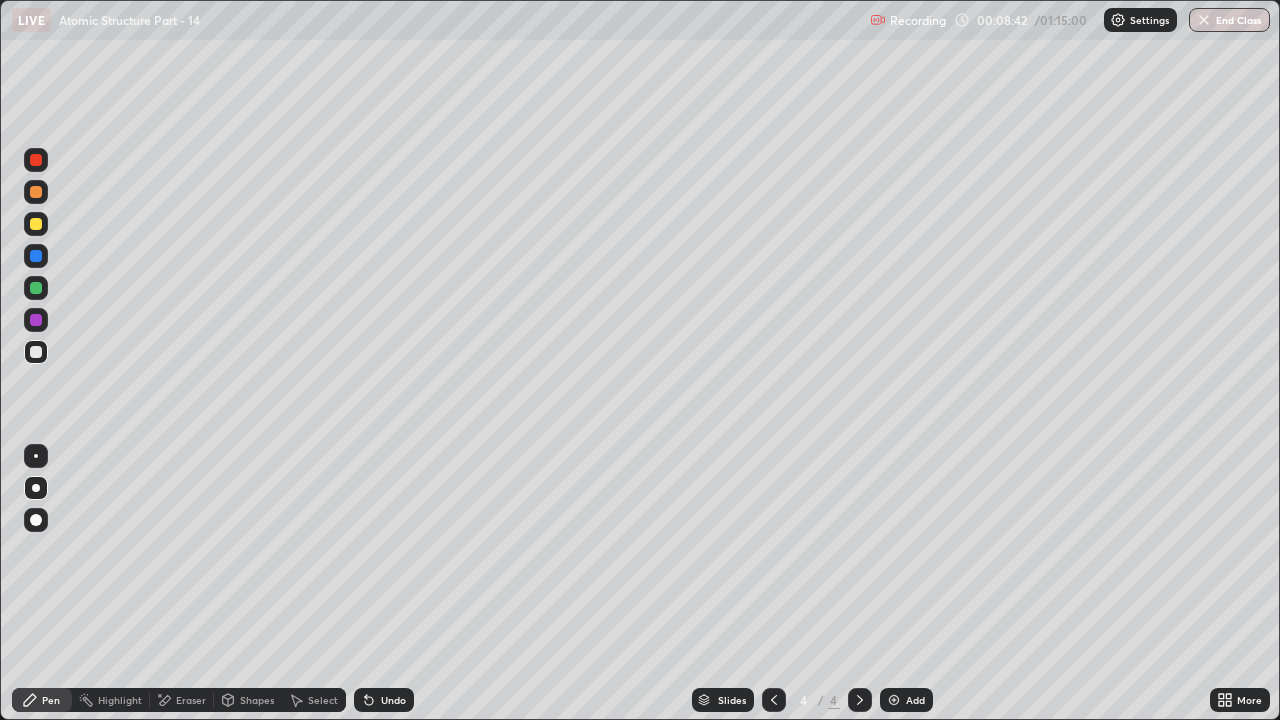 click at bounding box center [36, 320] 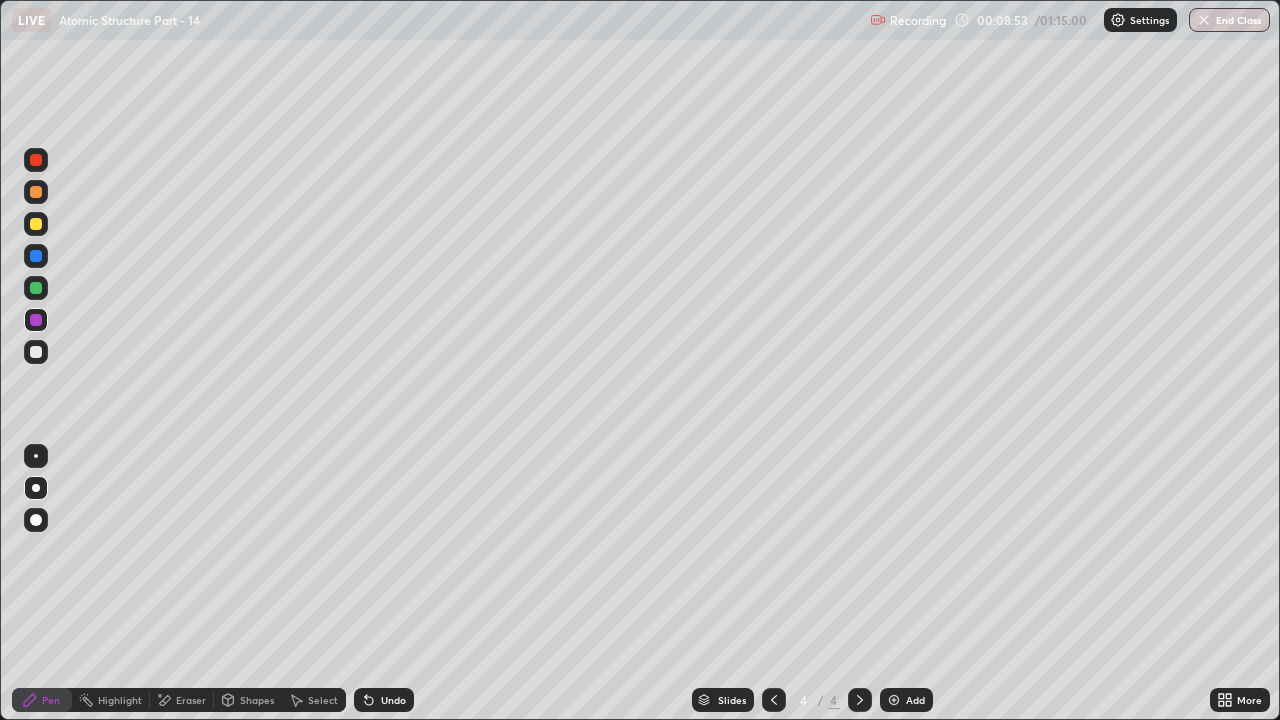 click on "Undo" at bounding box center (384, 700) 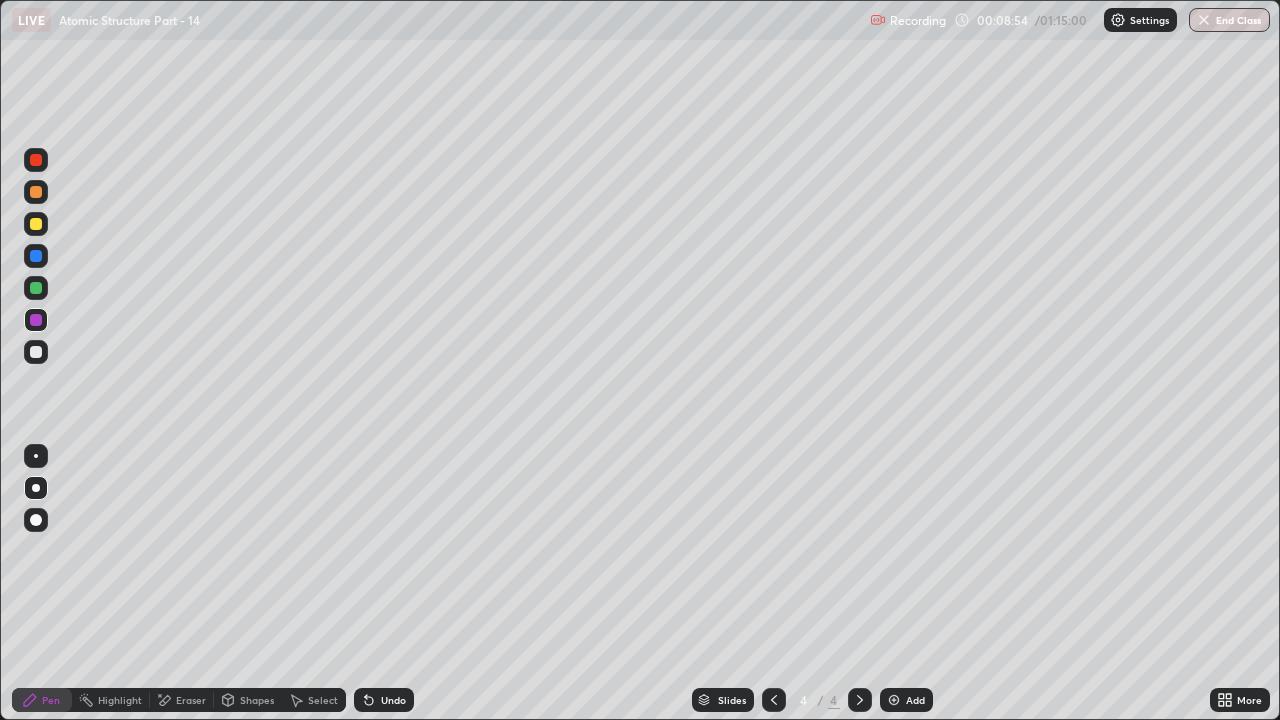 click on "Undo" at bounding box center (393, 700) 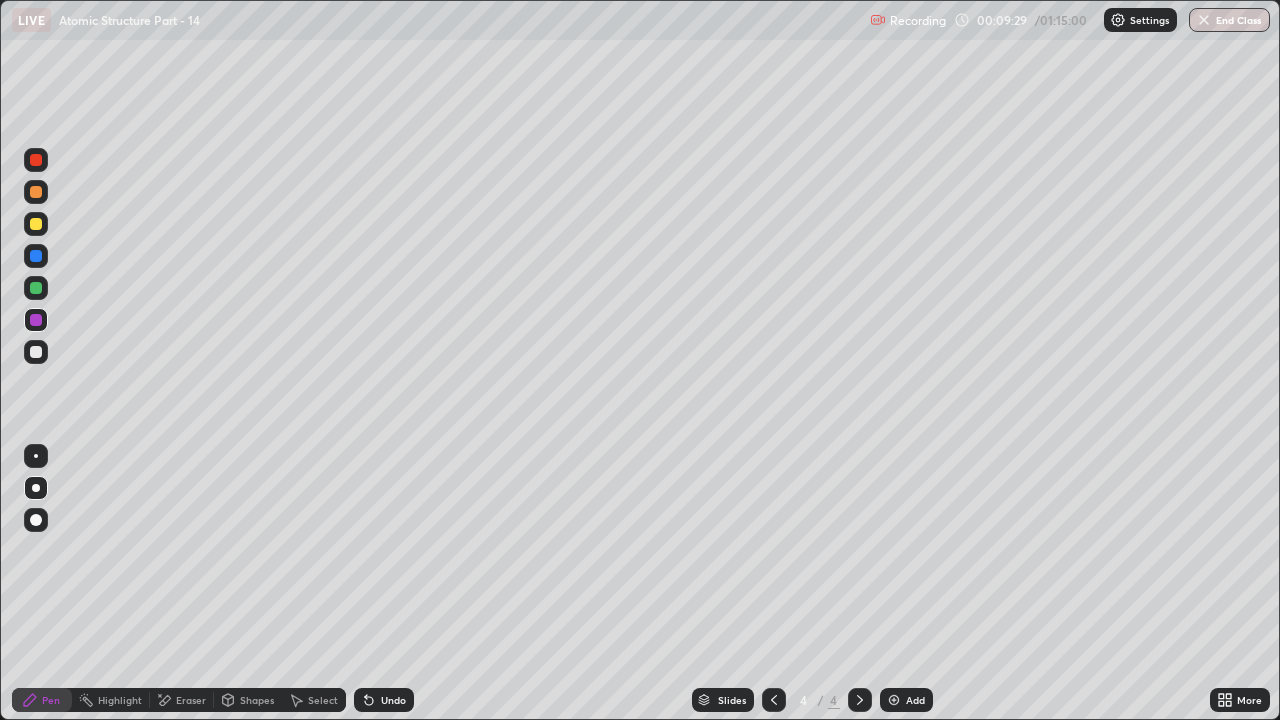 click on "Shapes" at bounding box center [248, 700] 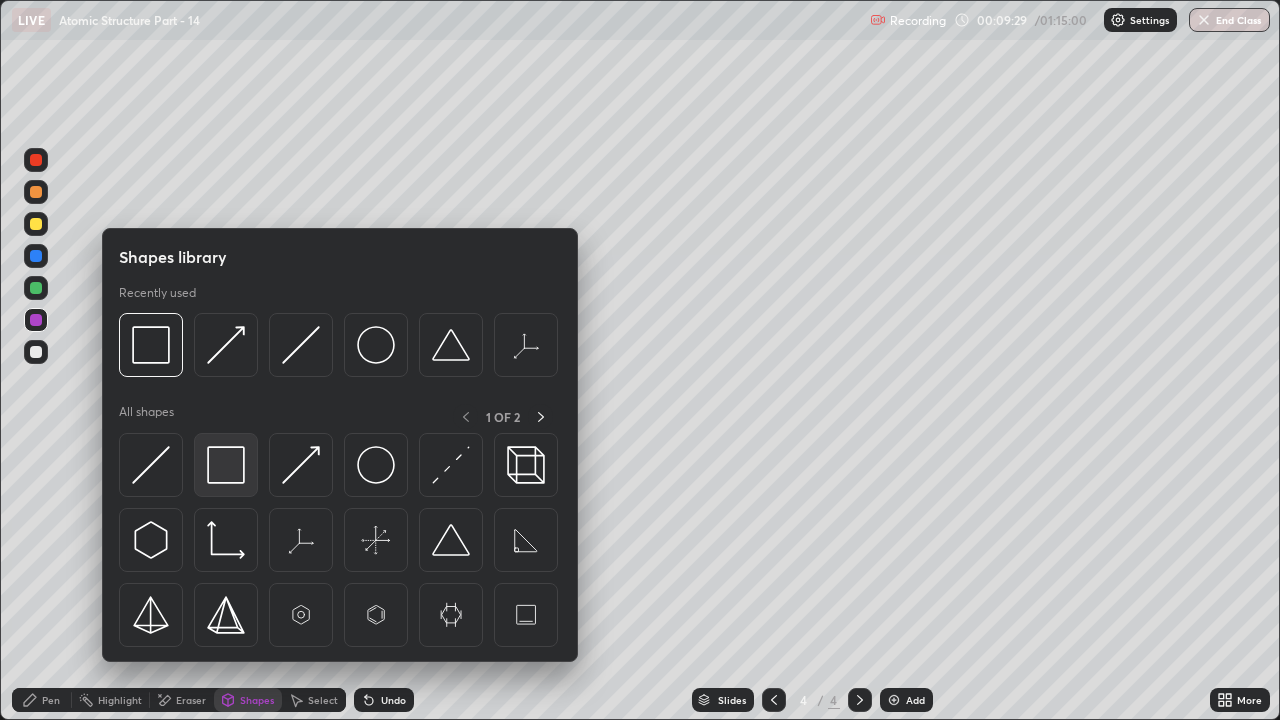 click at bounding box center [226, 465] 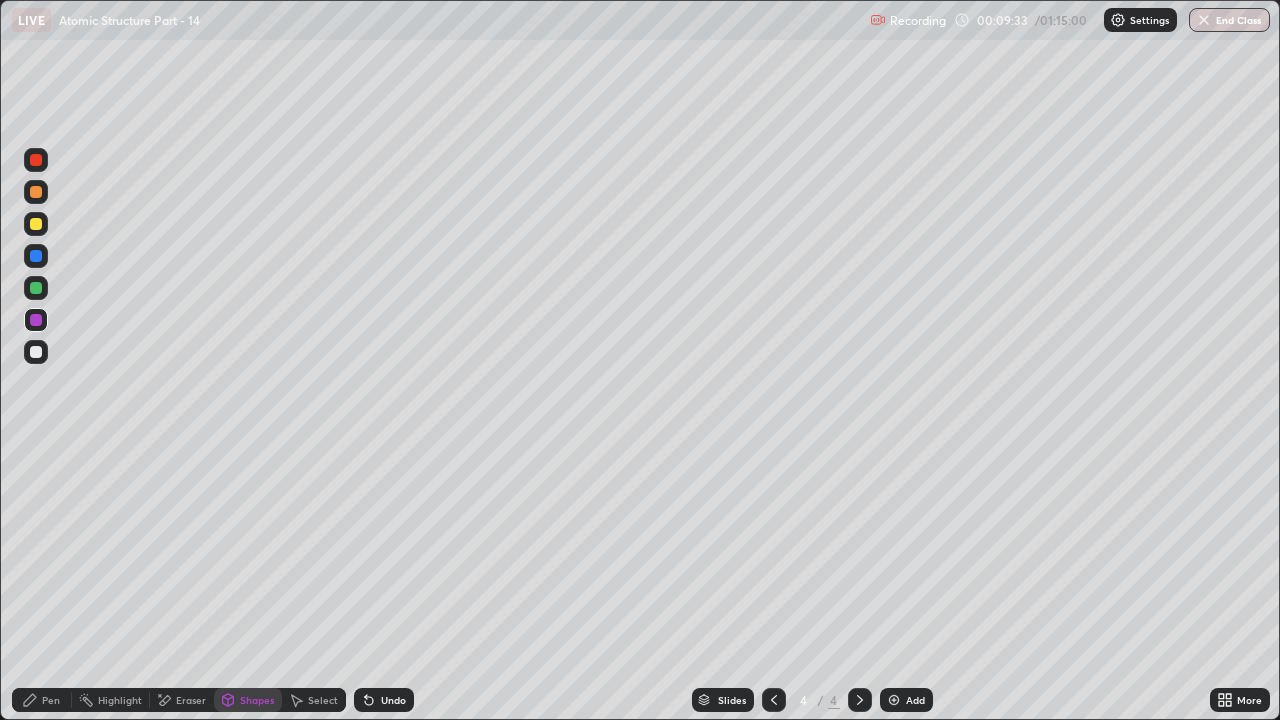 click on "Pen" at bounding box center (51, 700) 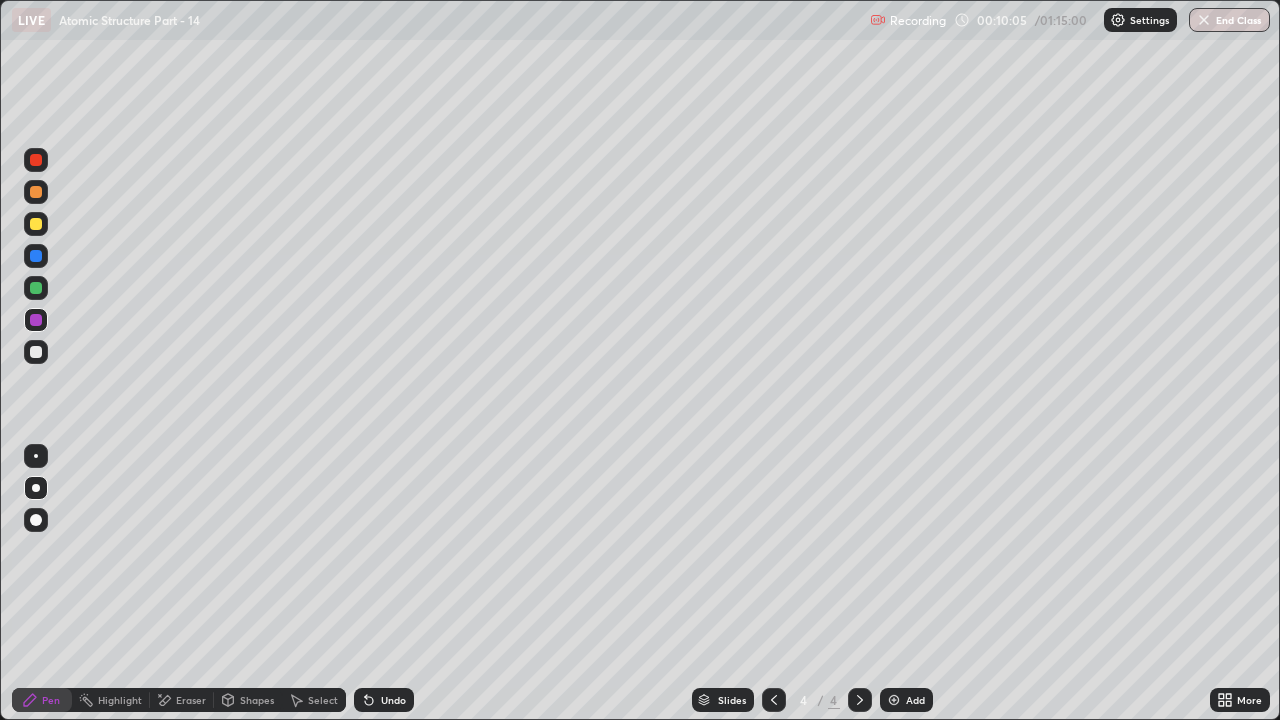 click at bounding box center (36, 352) 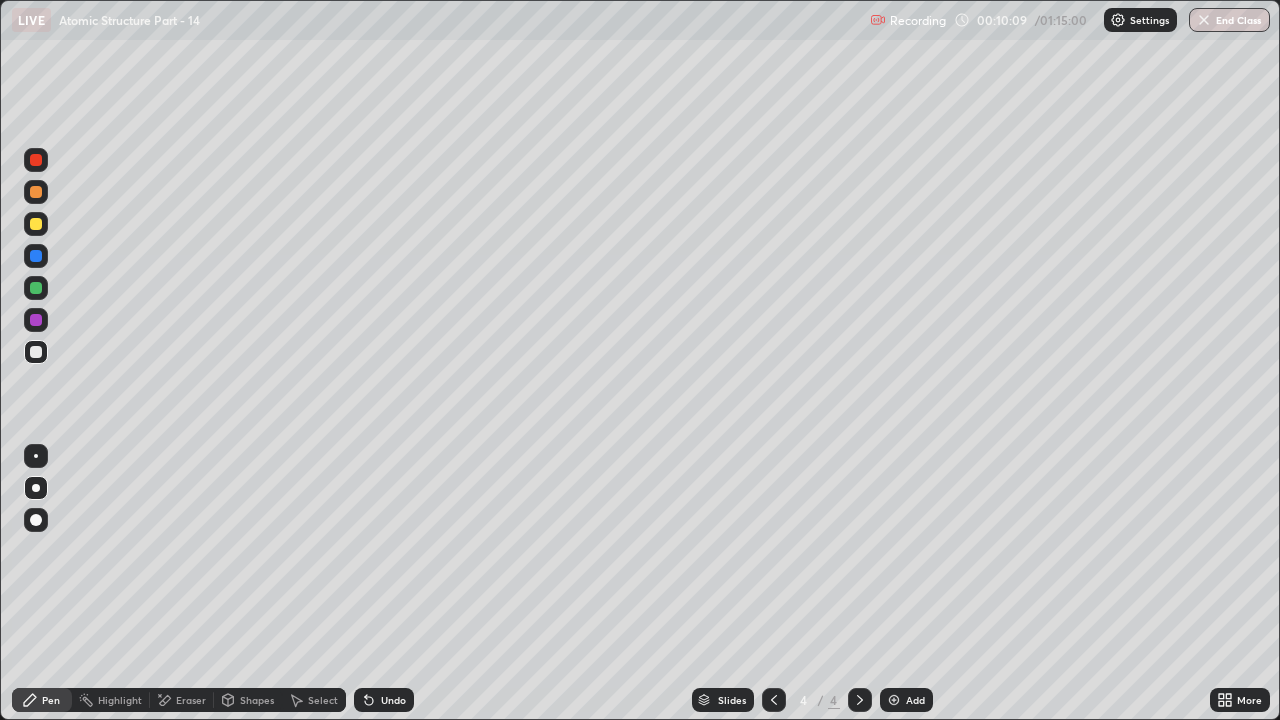 click on "Undo" at bounding box center (384, 700) 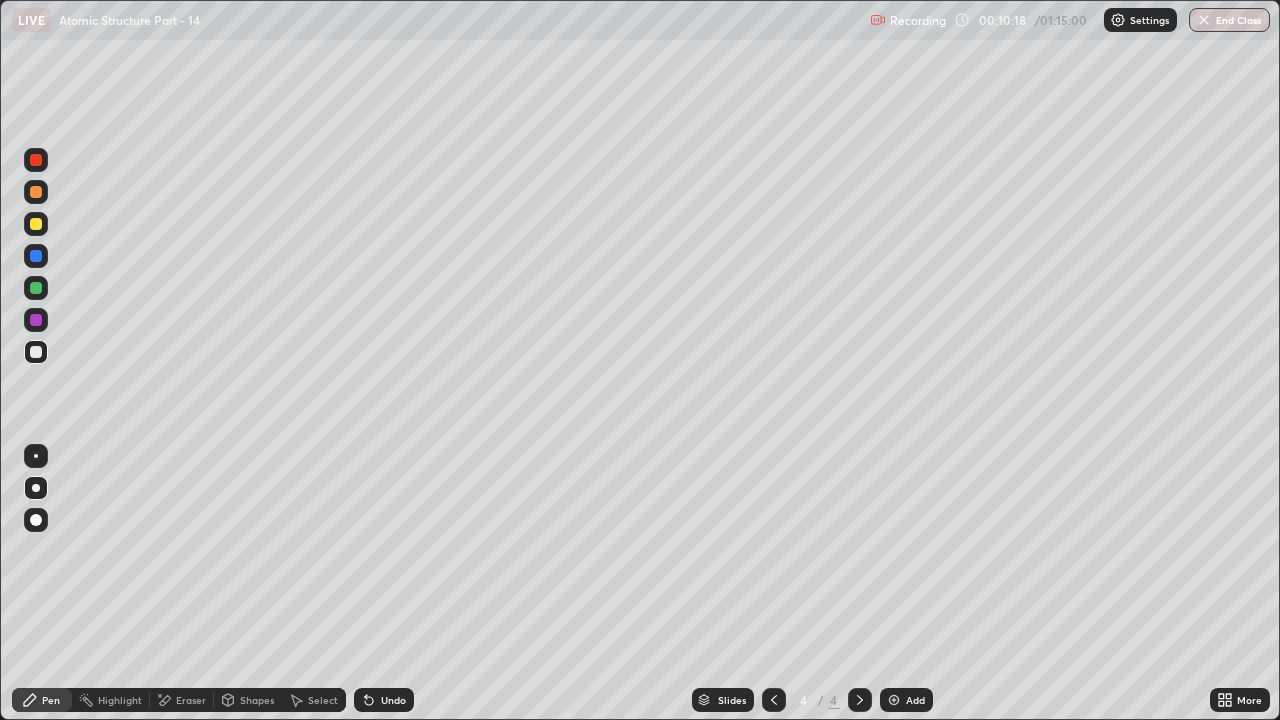 click on "Undo" at bounding box center (384, 700) 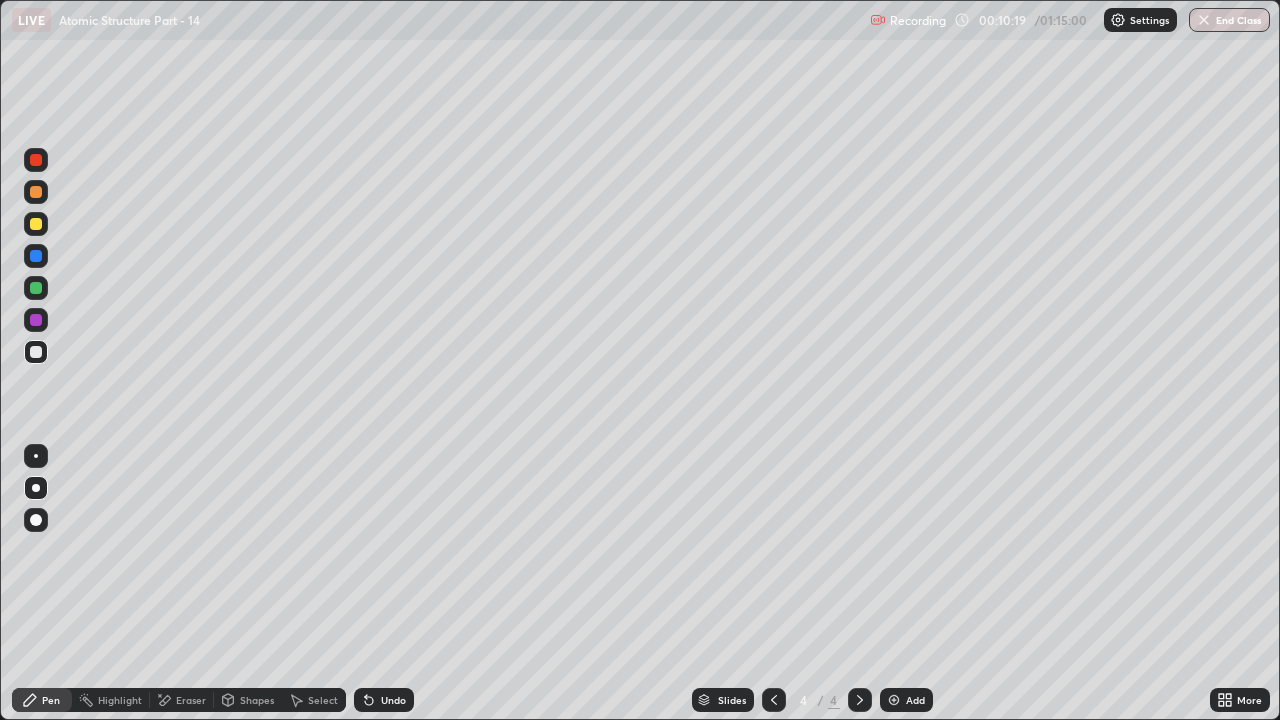 click on "Undo" at bounding box center (393, 700) 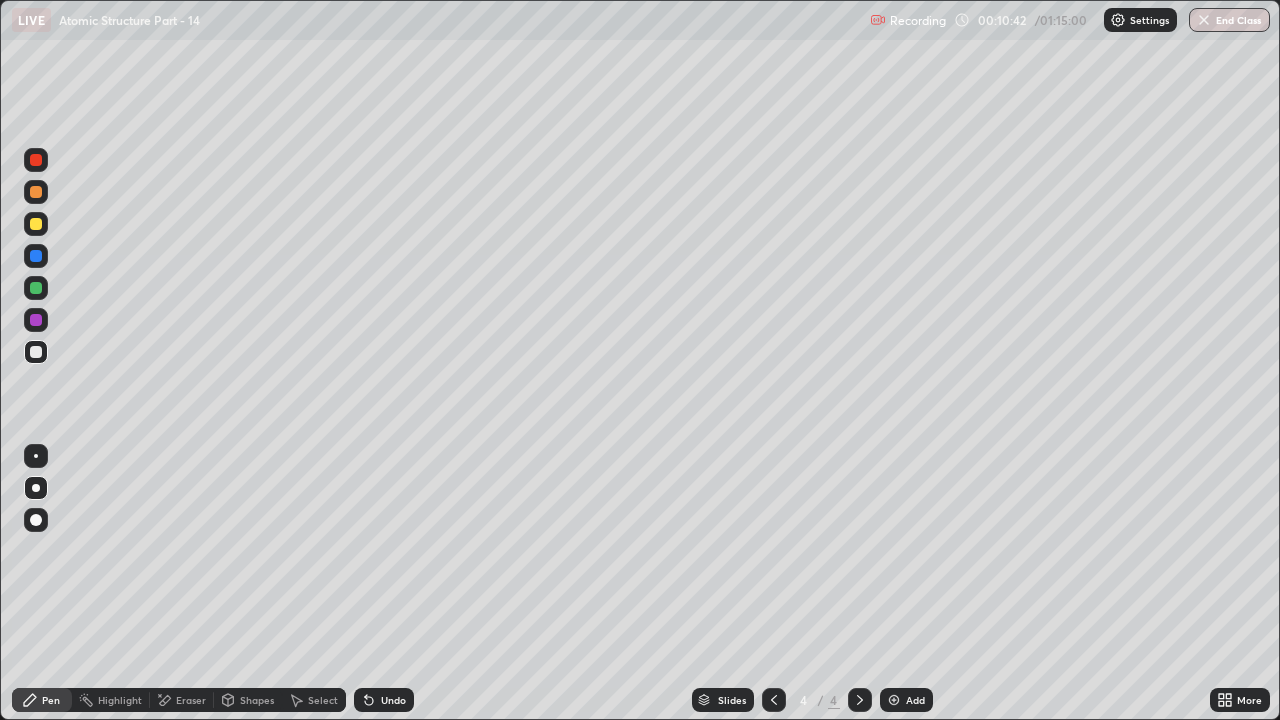 click on "Undo" at bounding box center [393, 700] 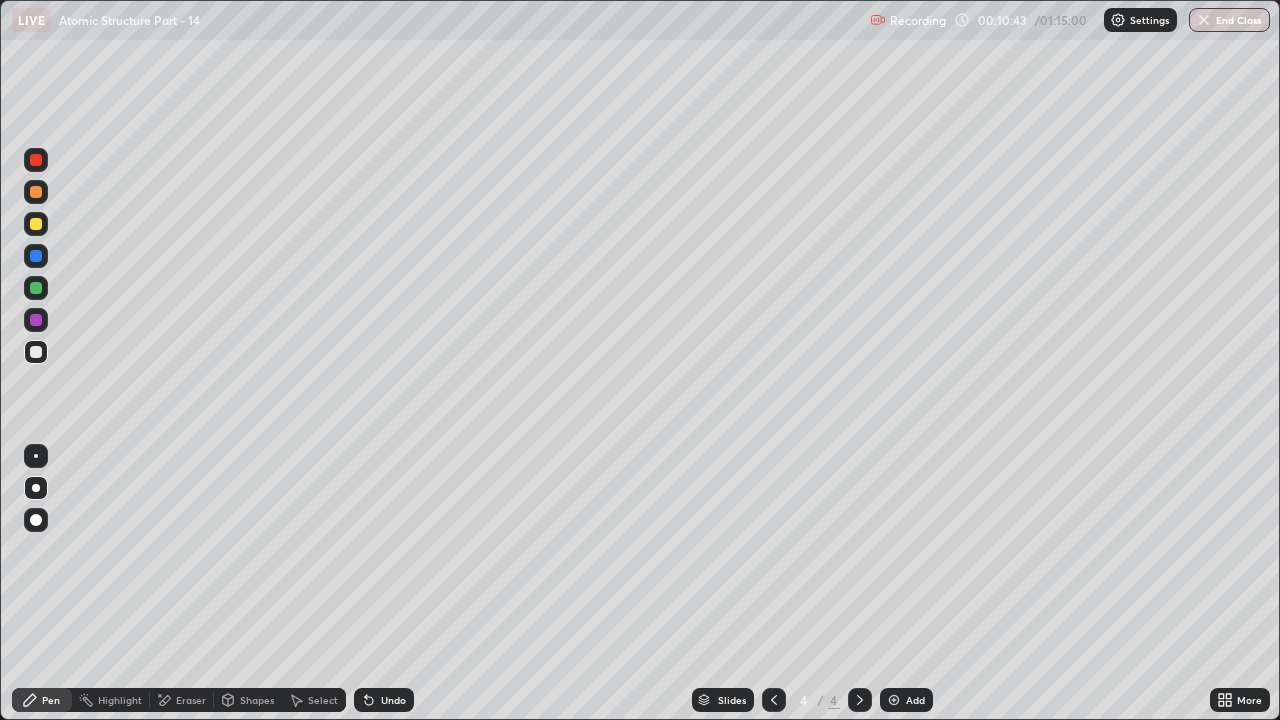 click on "Undo" at bounding box center (393, 700) 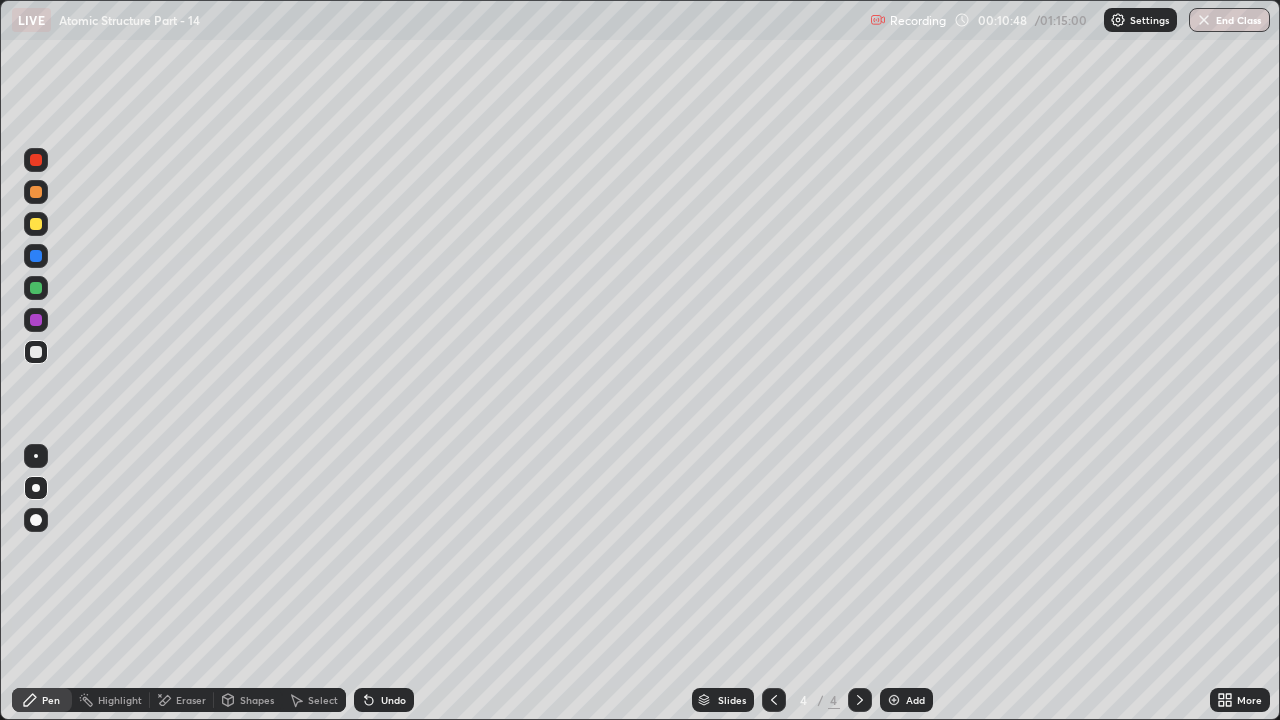 click on "Undo" at bounding box center [393, 700] 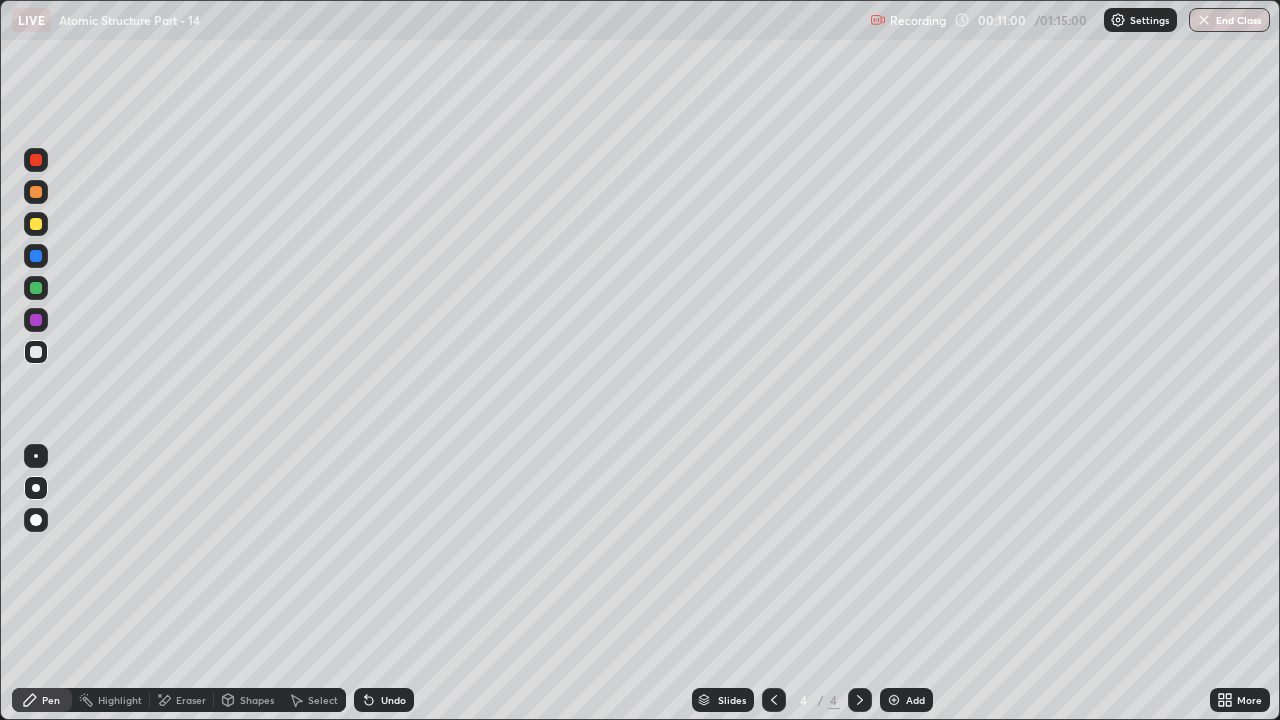 click on "Eraser" at bounding box center [191, 700] 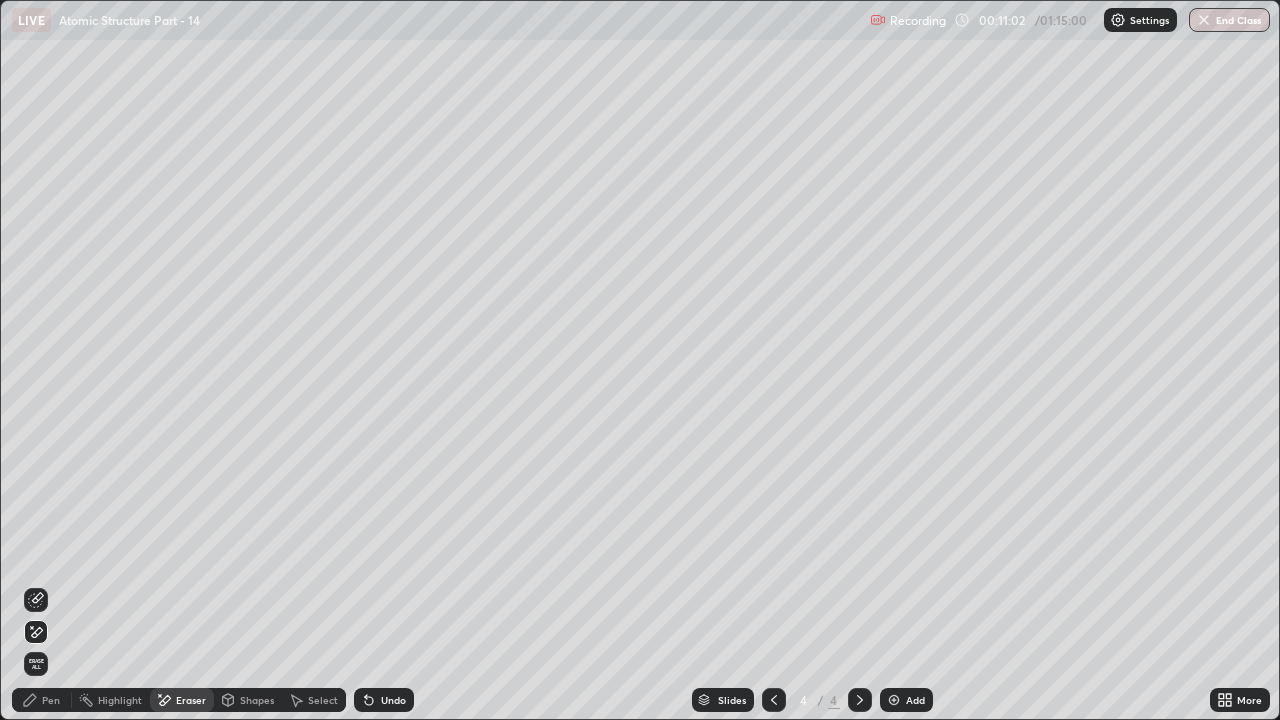click 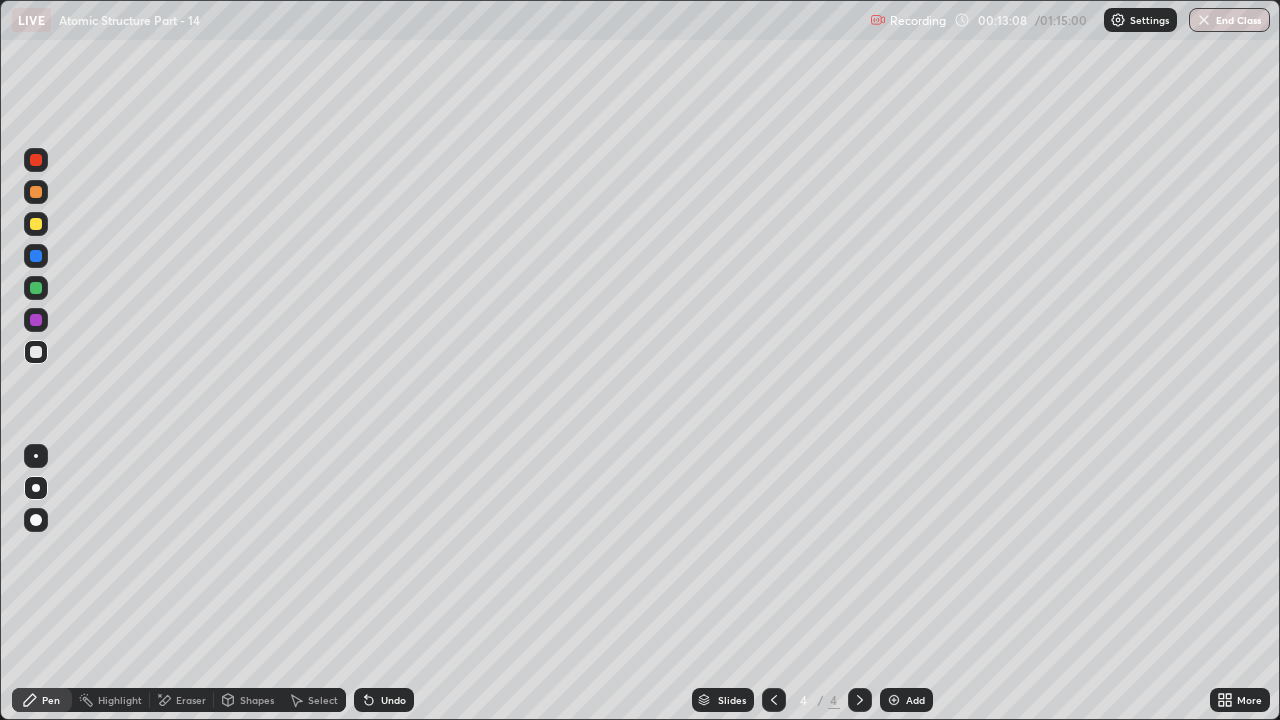 click on "Eraser" at bounding box center [191, 700] 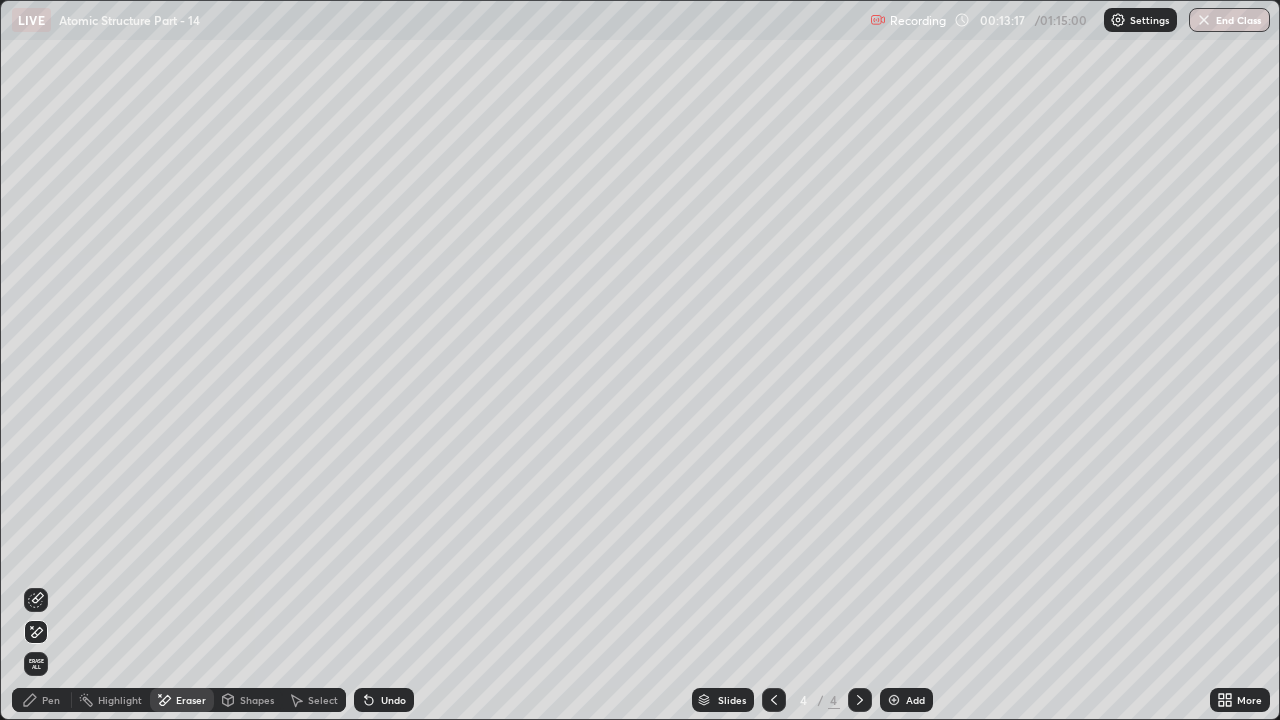 click on "Shapes" at bounding box center (248, 700) 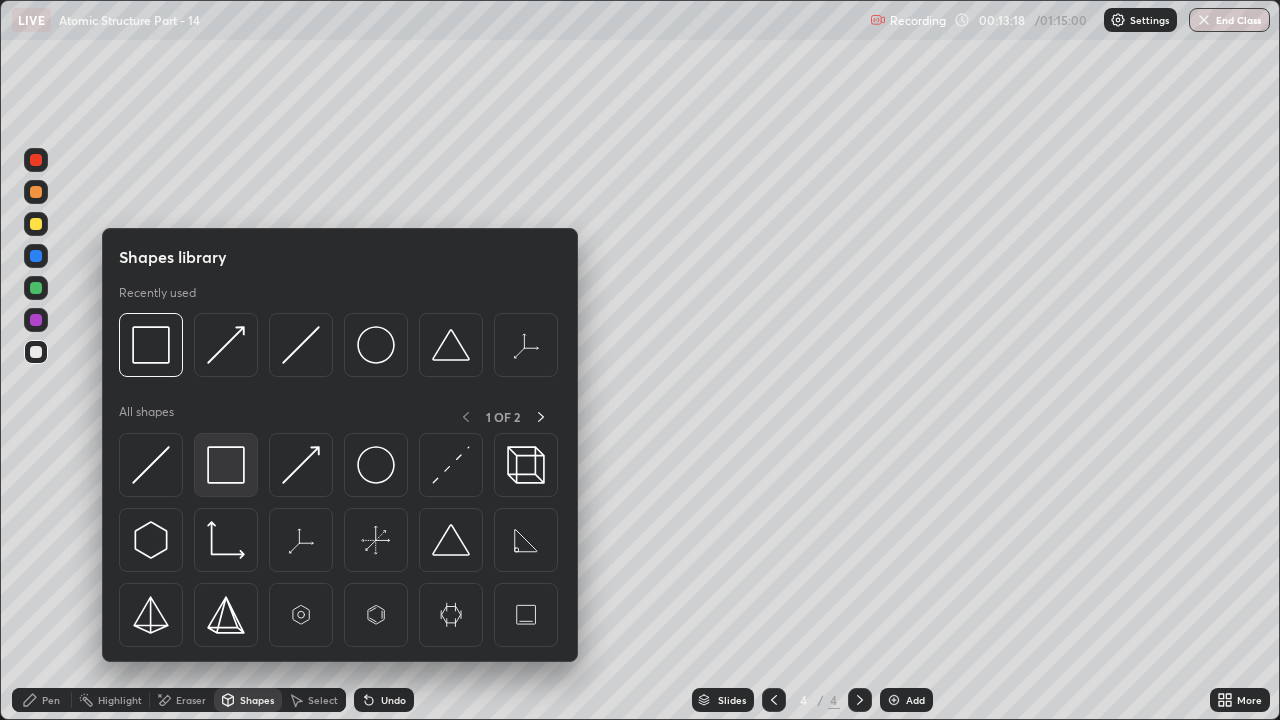 click at bounding box center [226, 465] 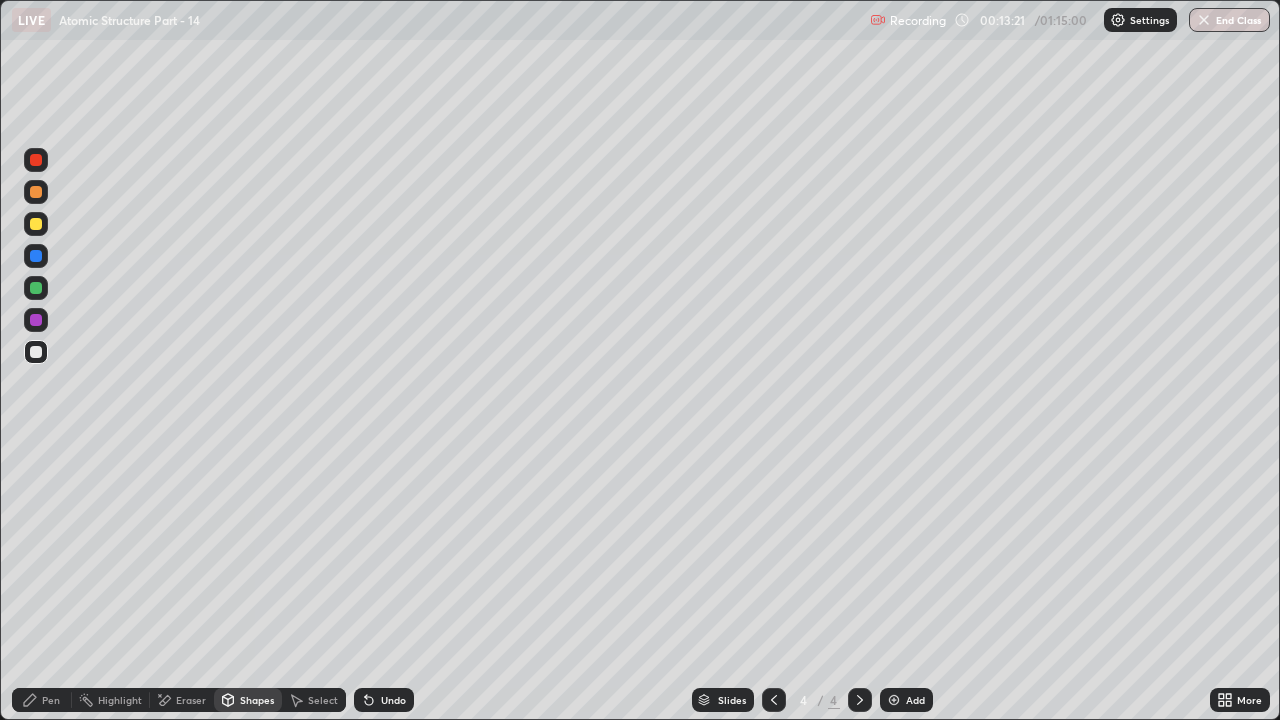 click on "Pen" at bounding box center (42, 700) 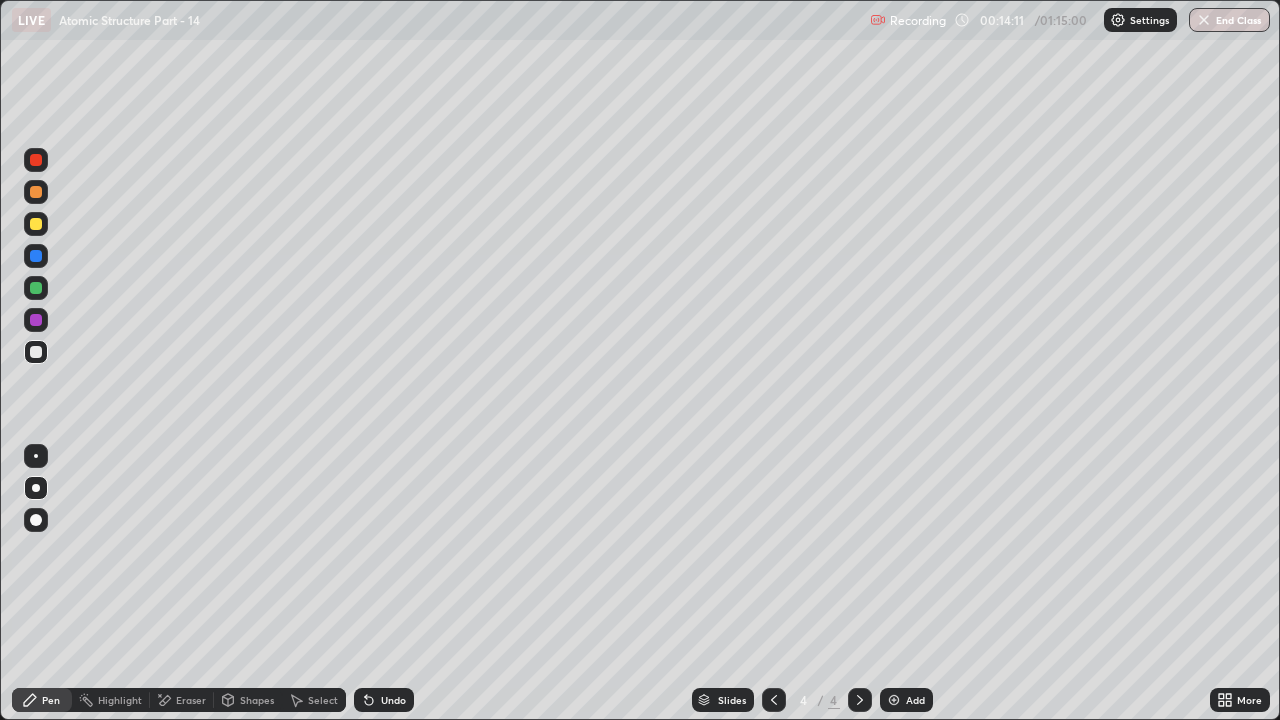 click 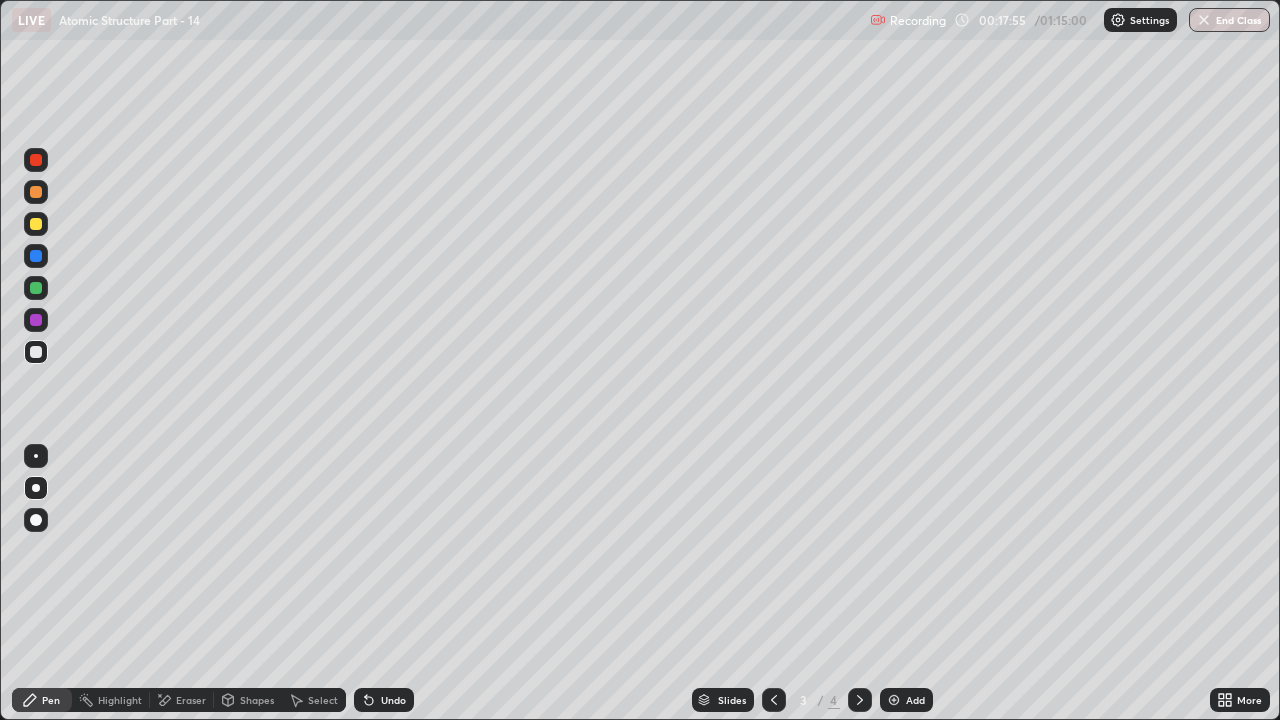 click 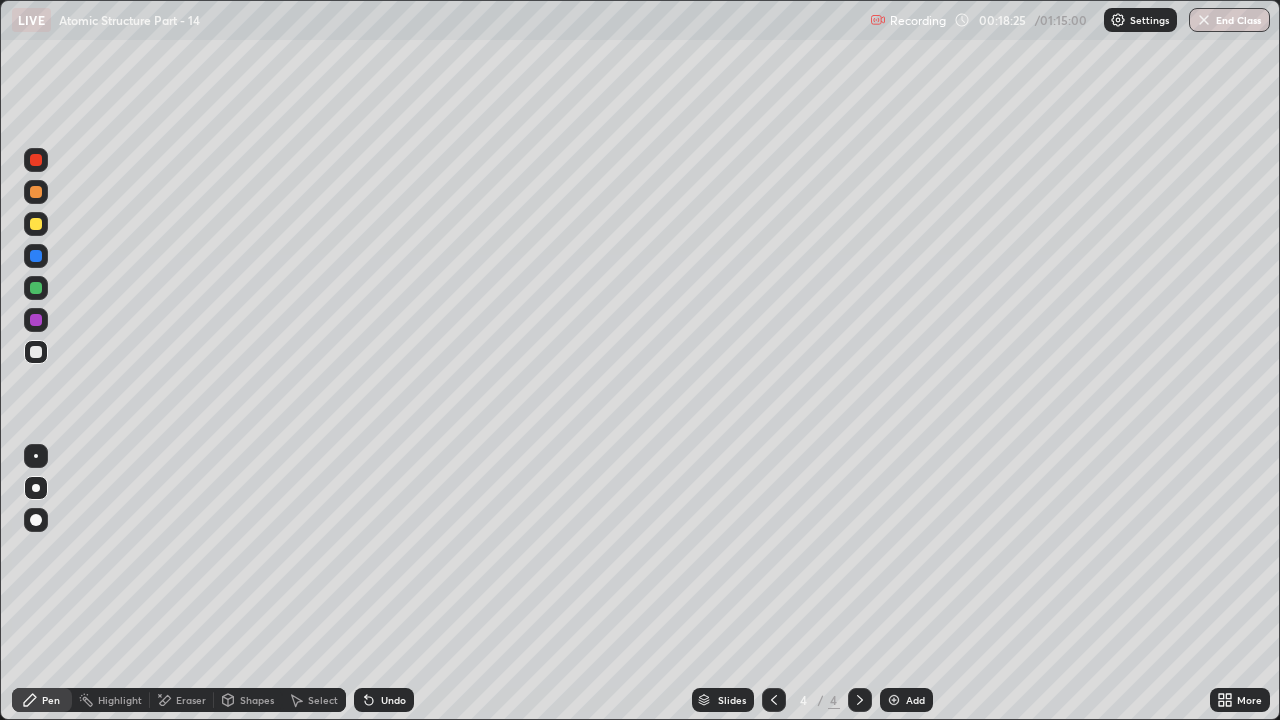 click on "Shapes" at bounding box center (257, 700) 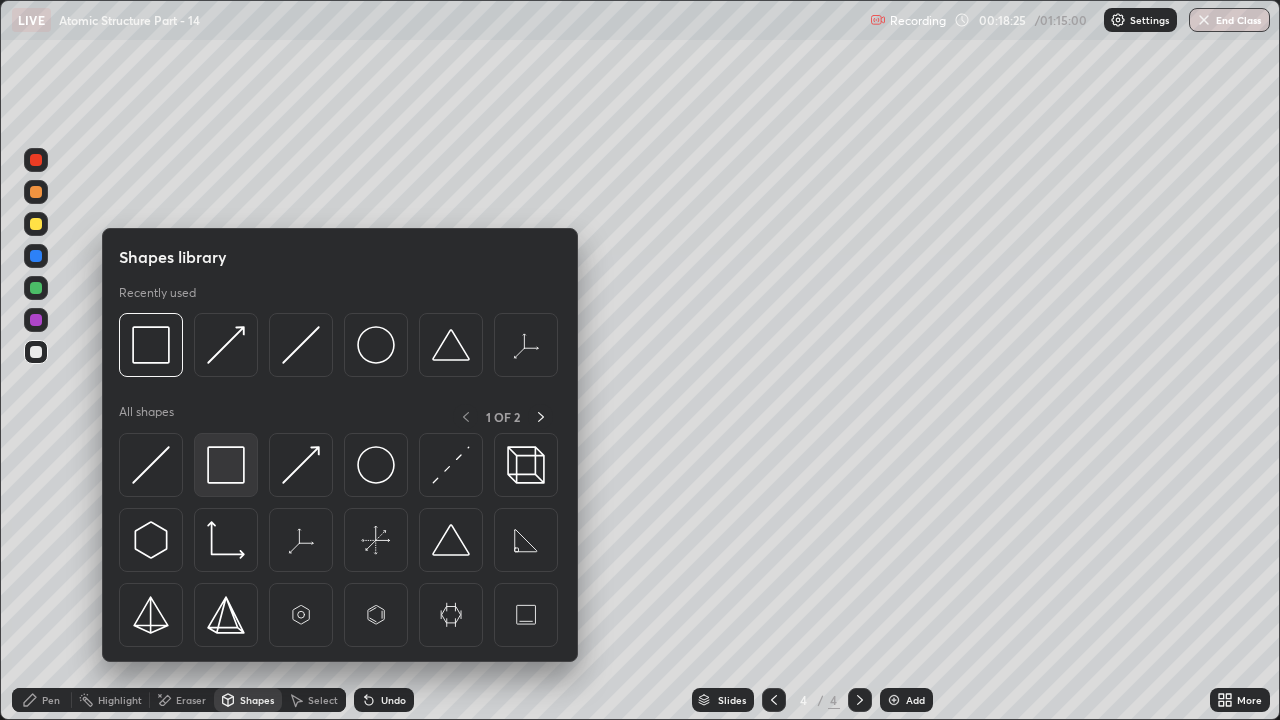 click at bounding box center [226, 465] 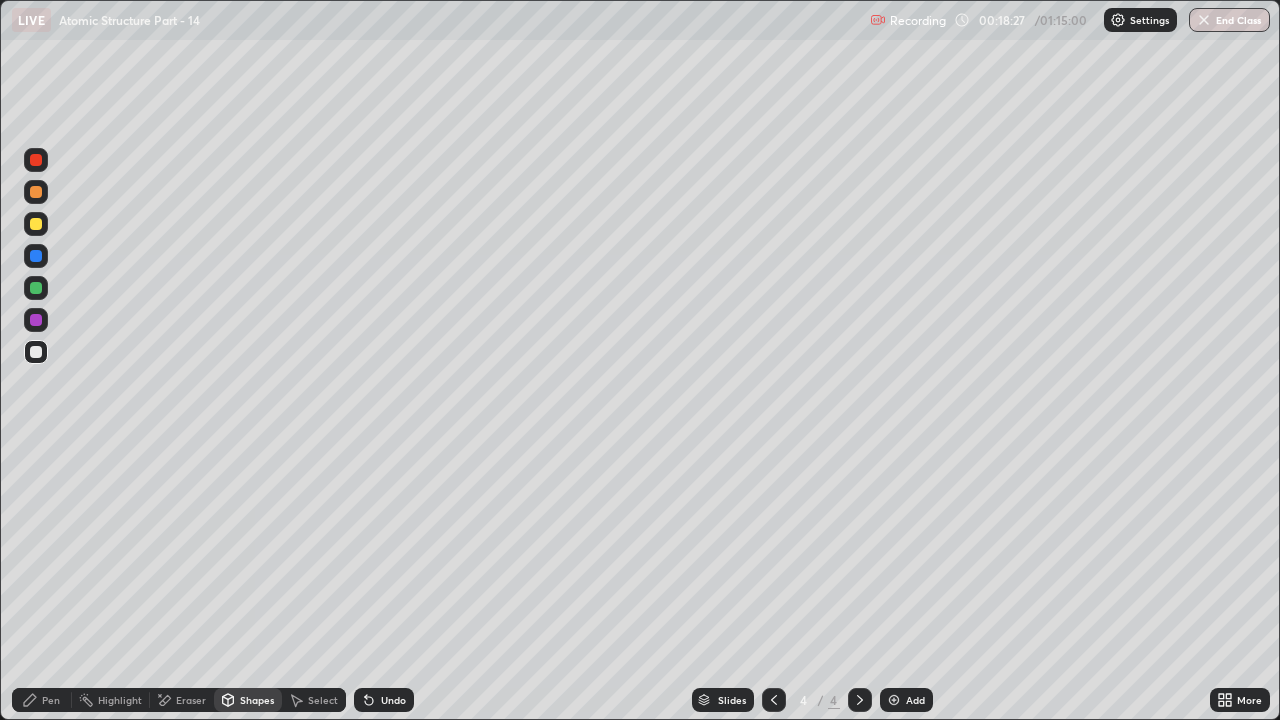 click on "Pen" at bounding box center [51, 700] 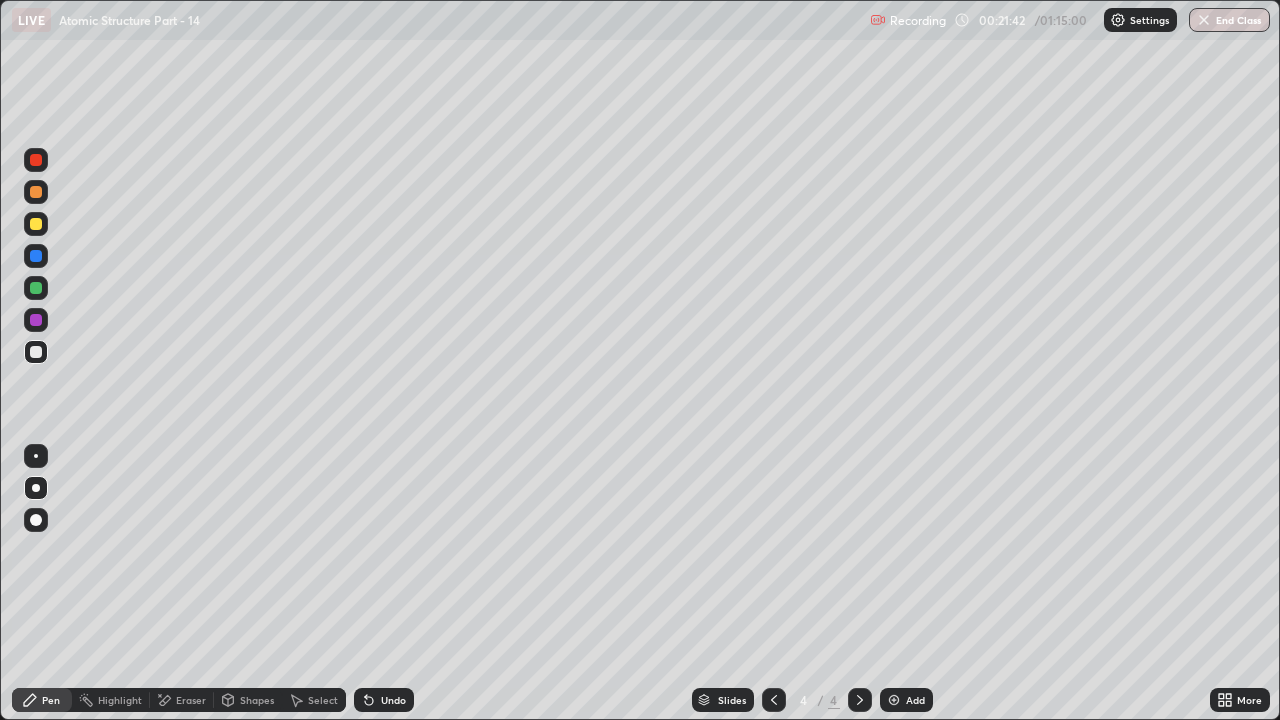 click on "Add" at bounding box center (915, 700) 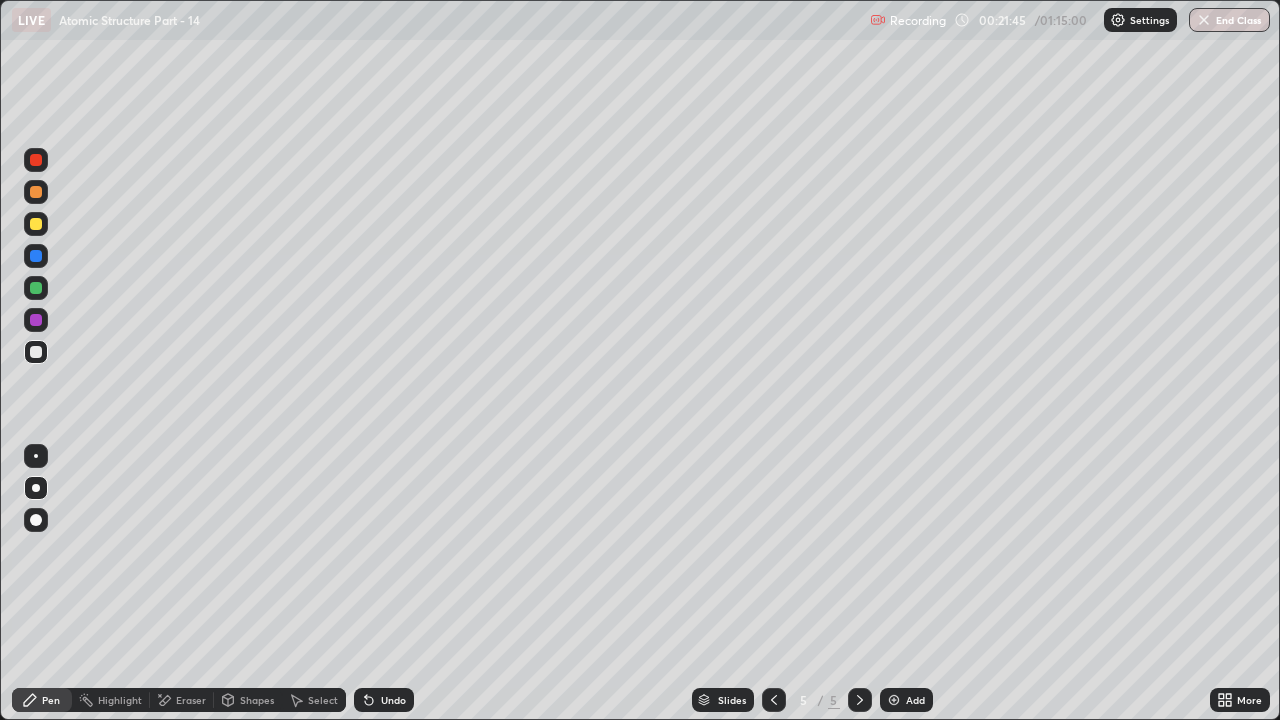 click at bounding box center [36, 224] 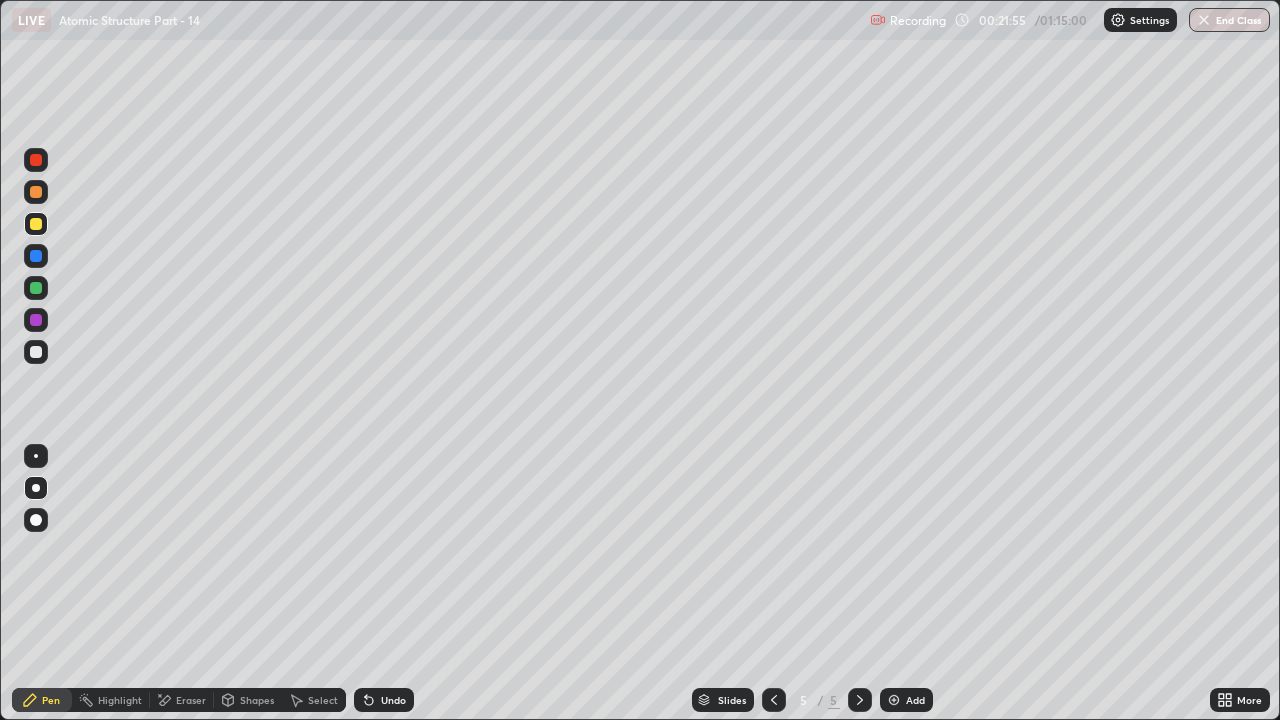 click on "Shapes" at bounding box center [257, 700] 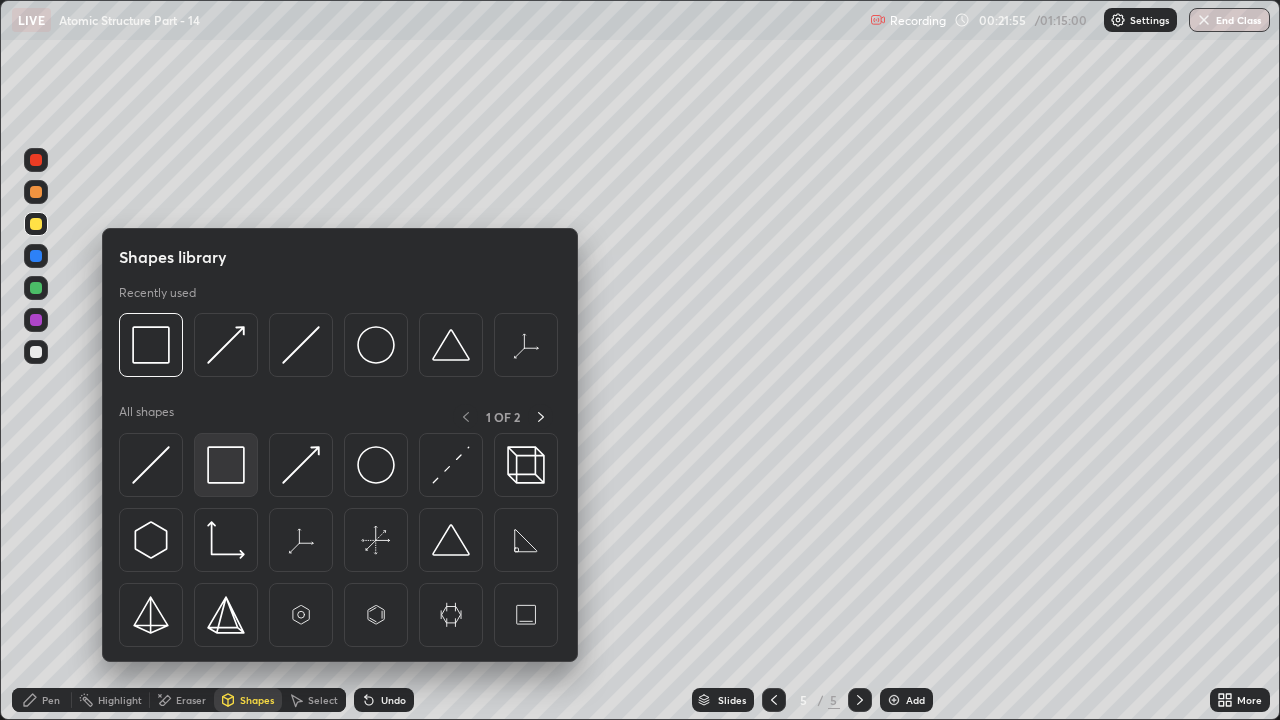 click at bounding box center (226, 465) 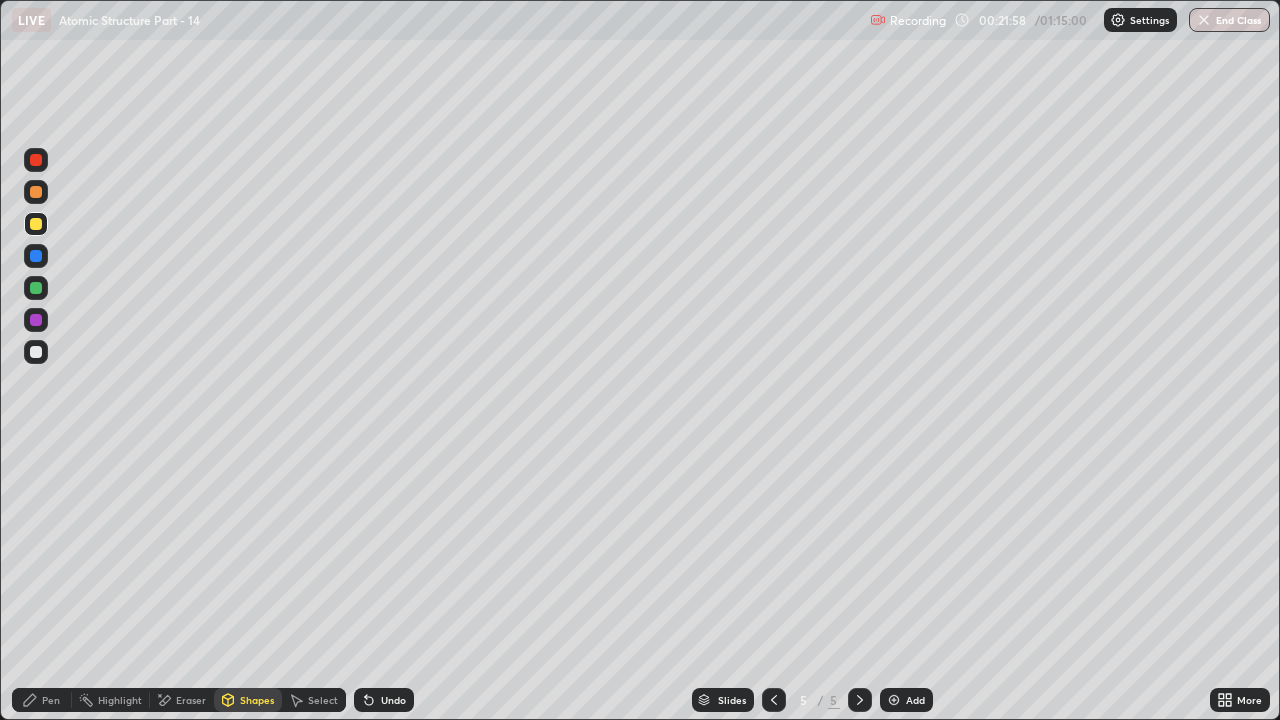 click on "Pen" at bounding box center [42, 700] 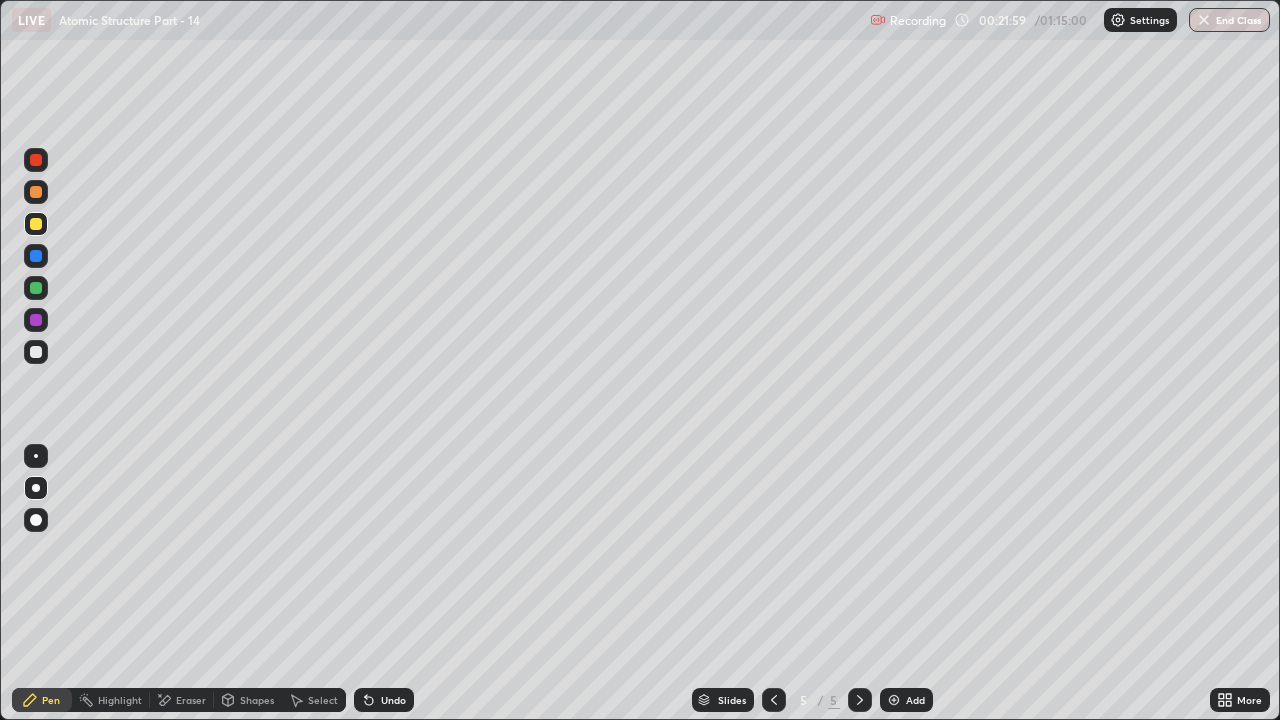click at bounding box center [36, 352] 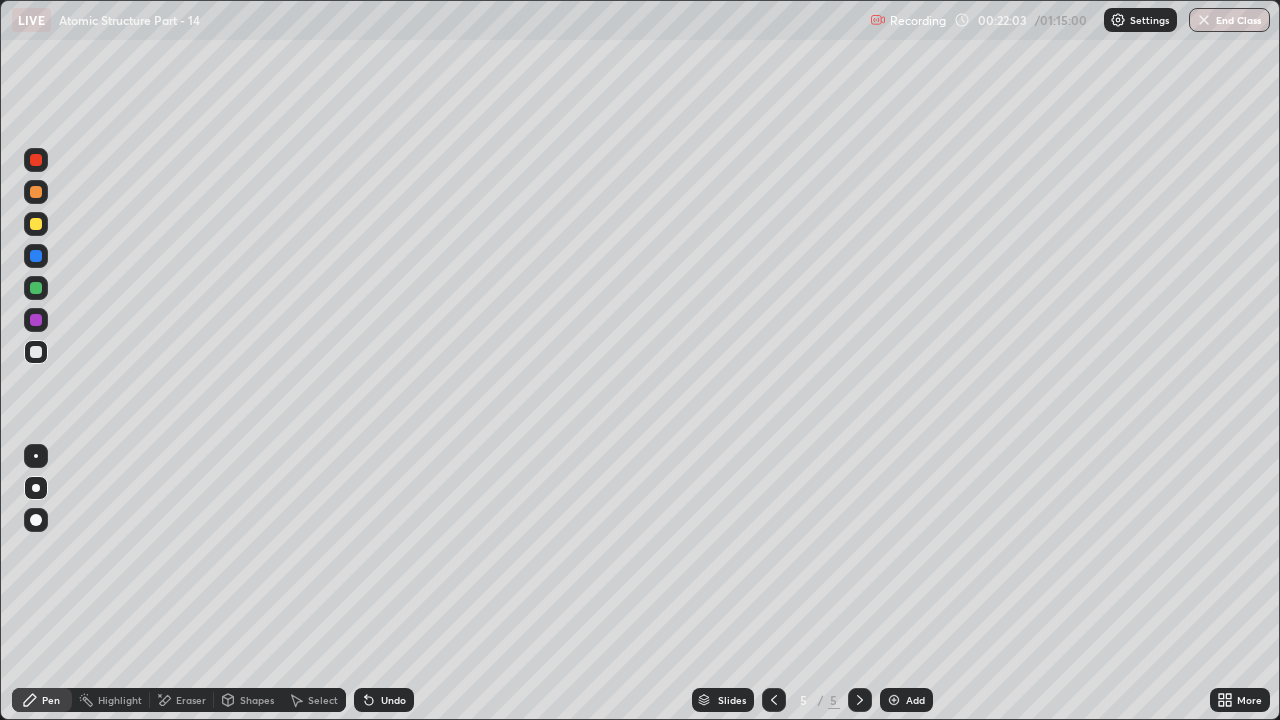 click on "Undo" at bounding box center [393, 700] 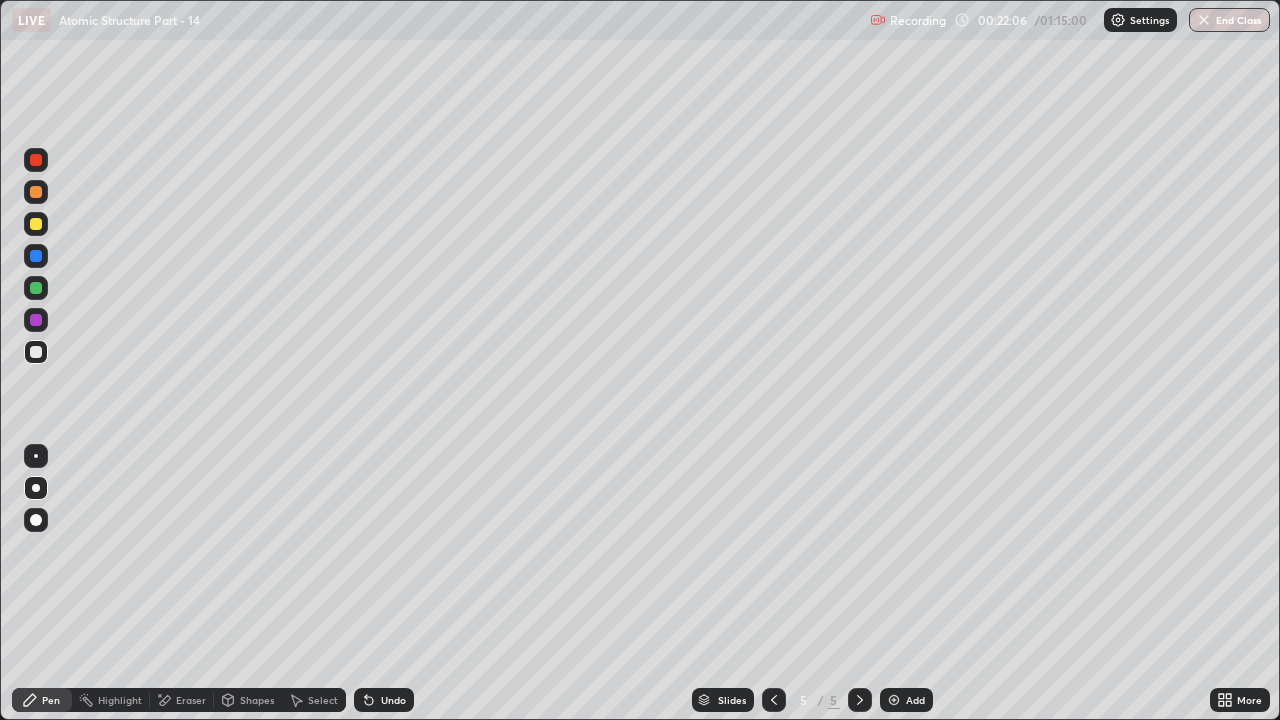 click 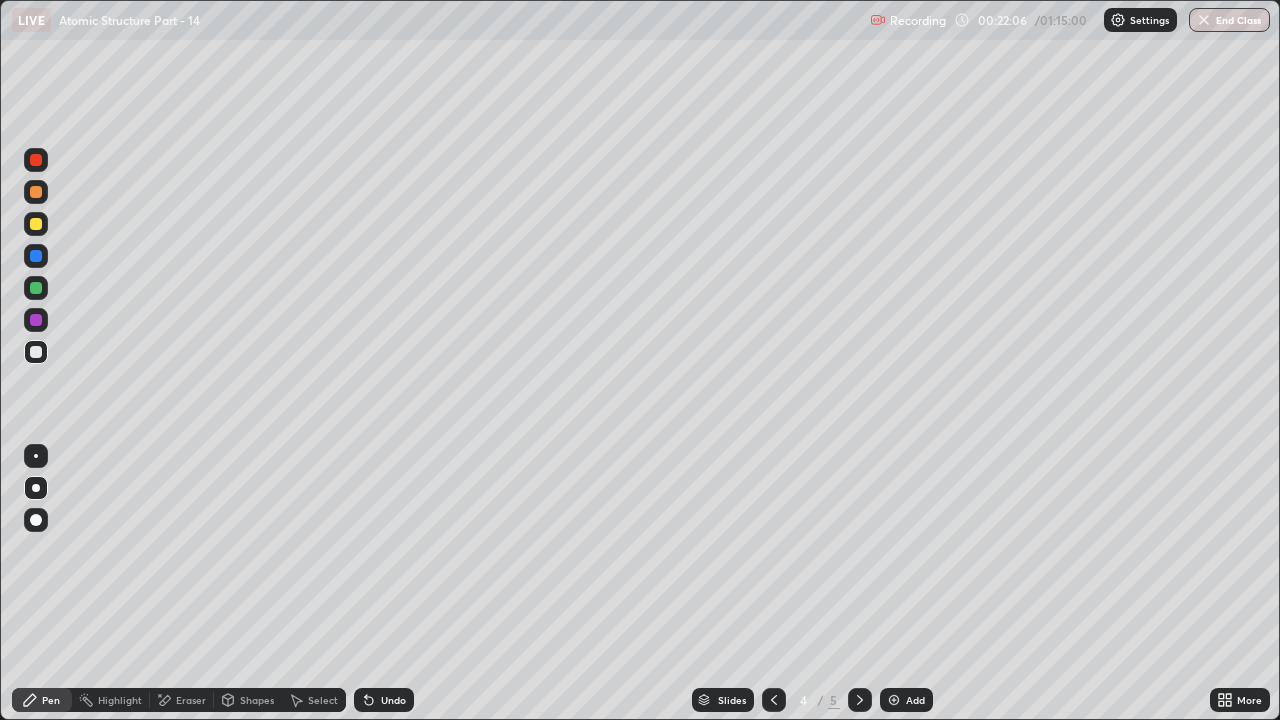 click at bounding box center [774, 700] 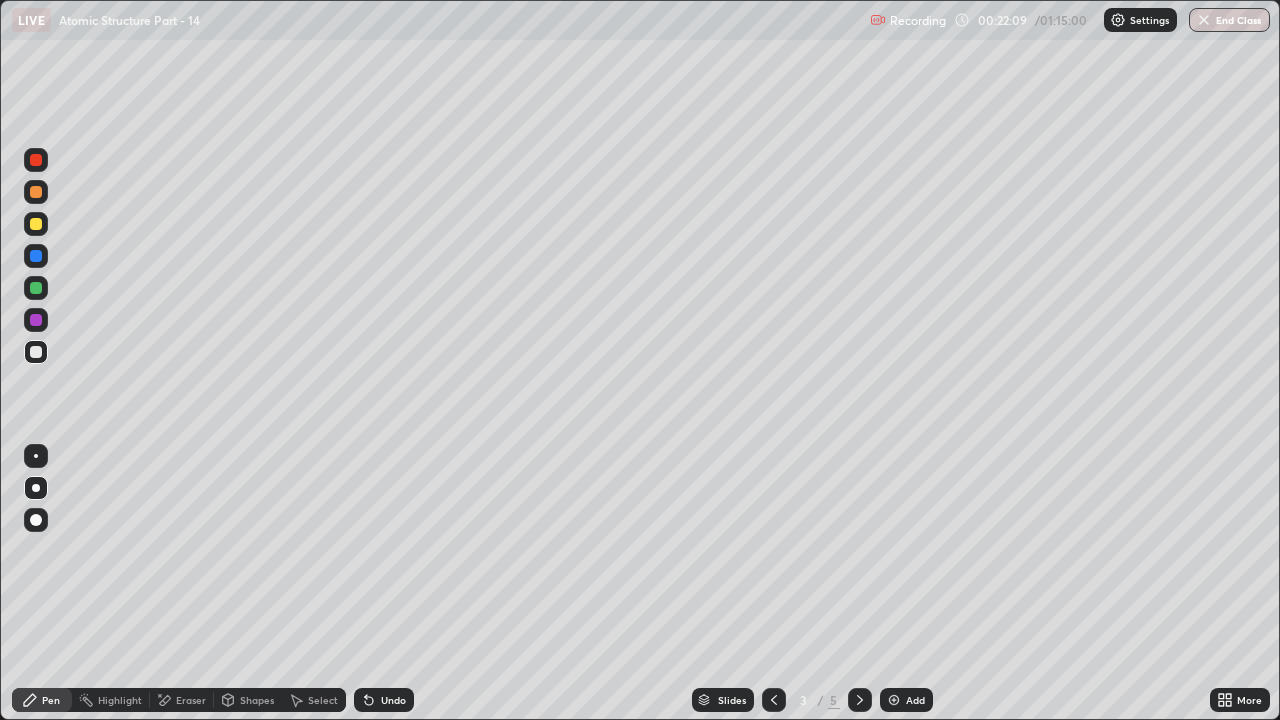 click 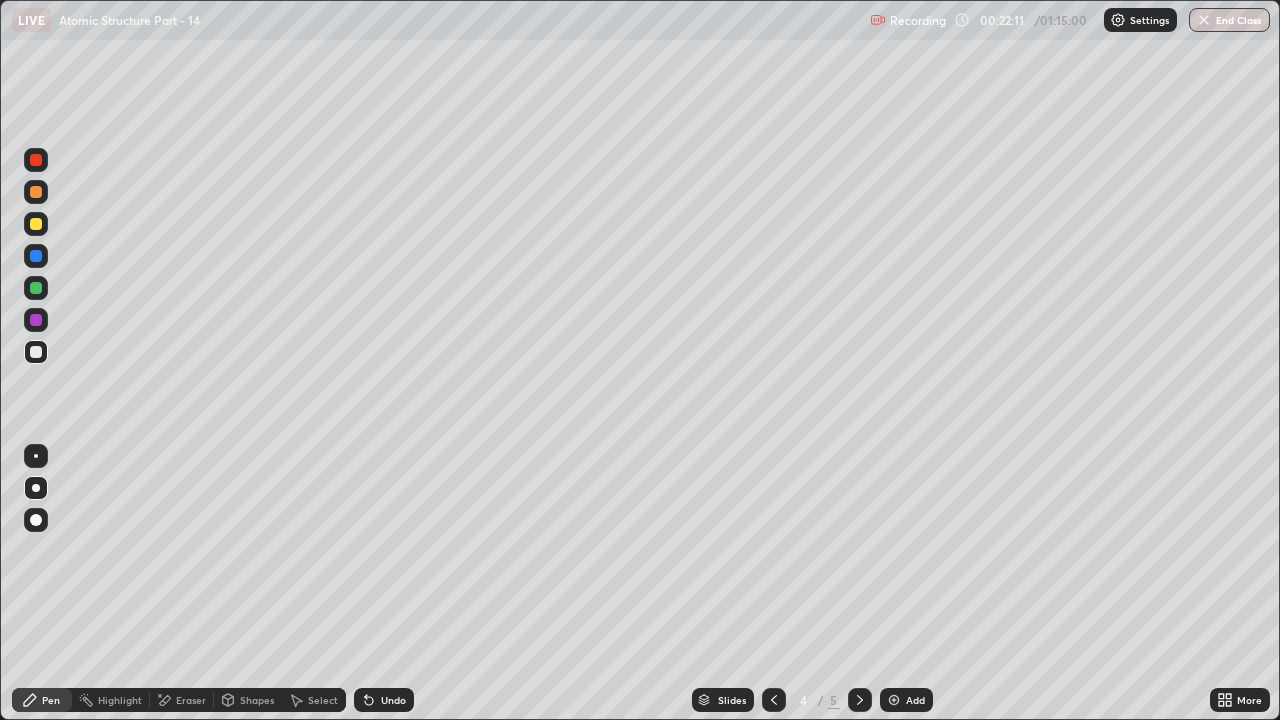 click 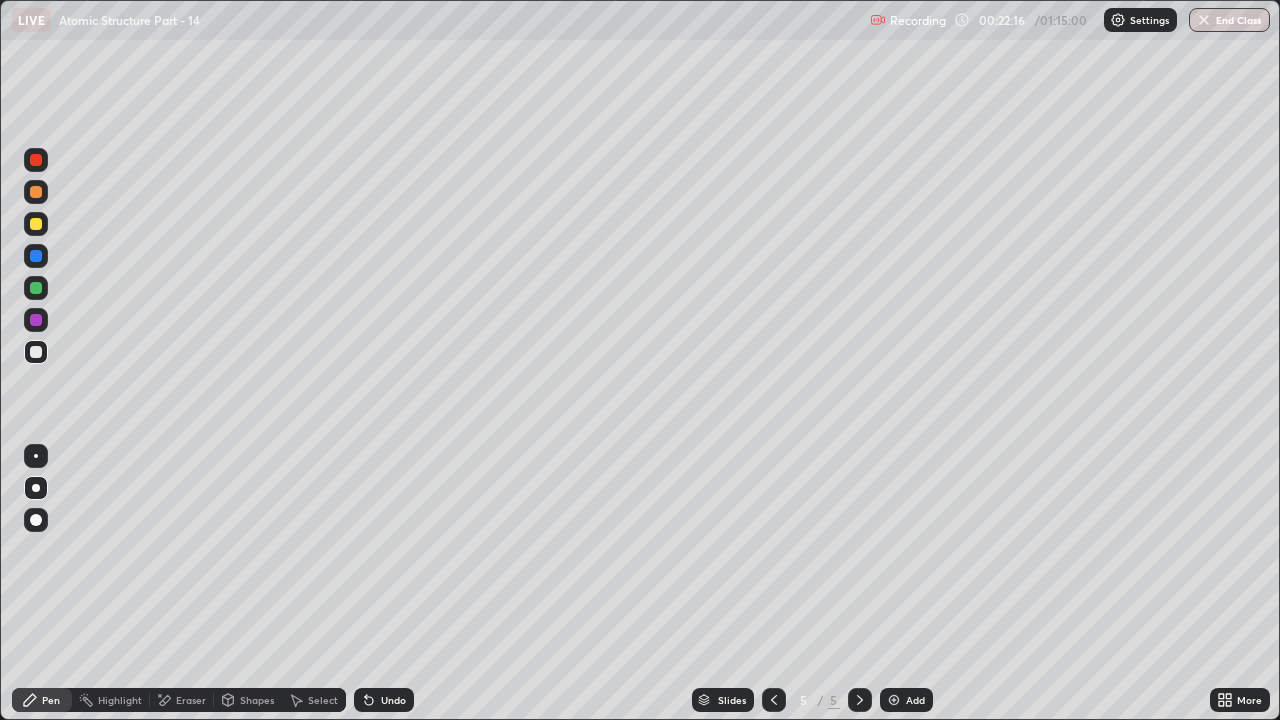 click on "Shapes" at bounding box center (257, 700) 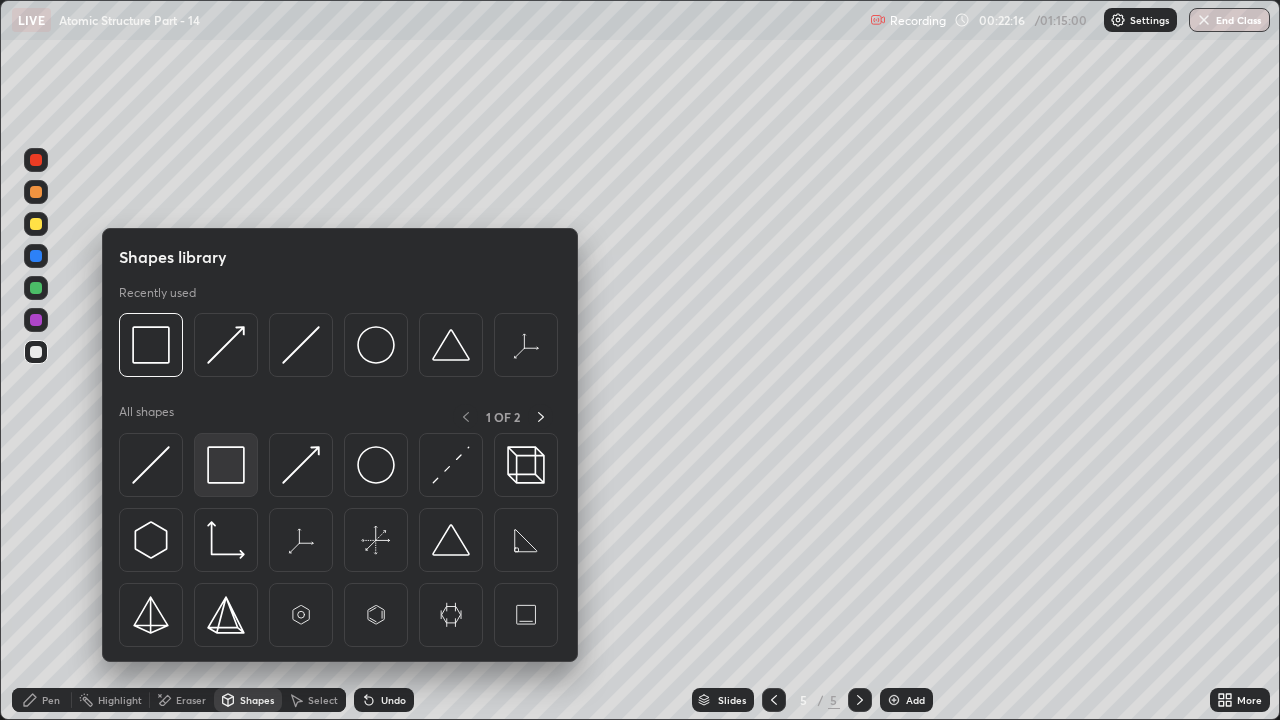 click at bounding box center (226, 465) 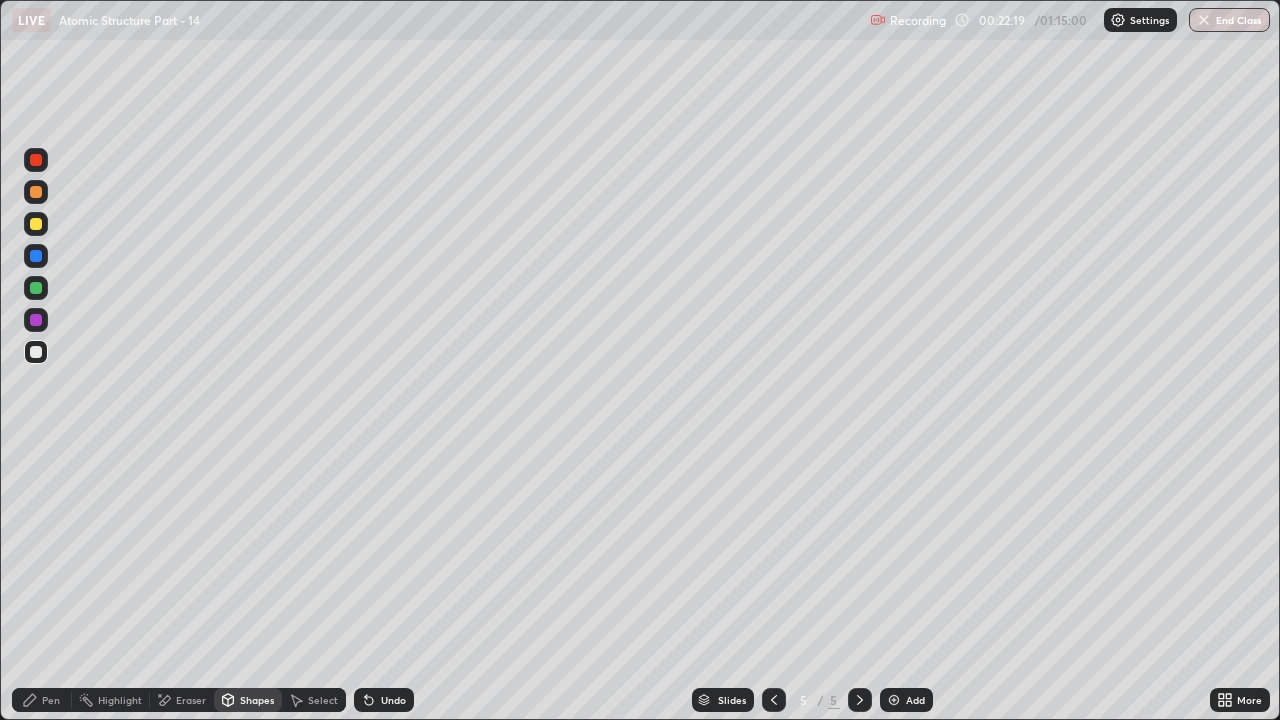 click at bounding box center [36, 192] 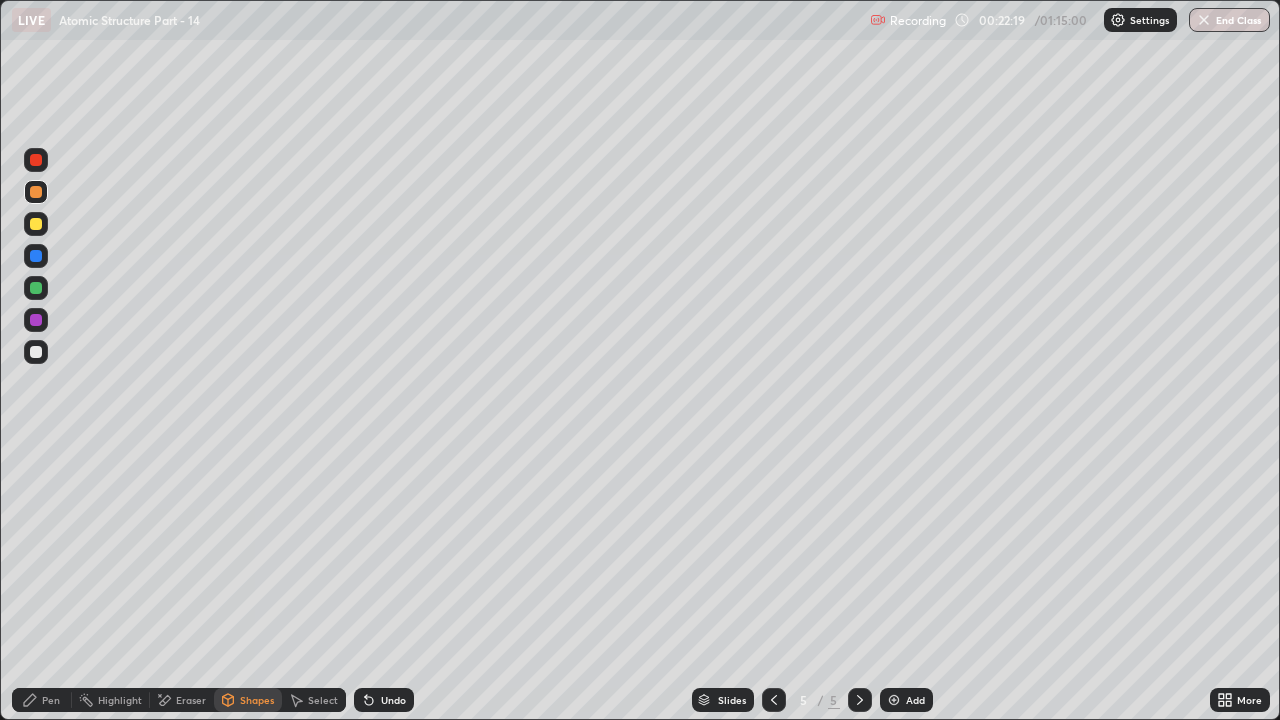 click 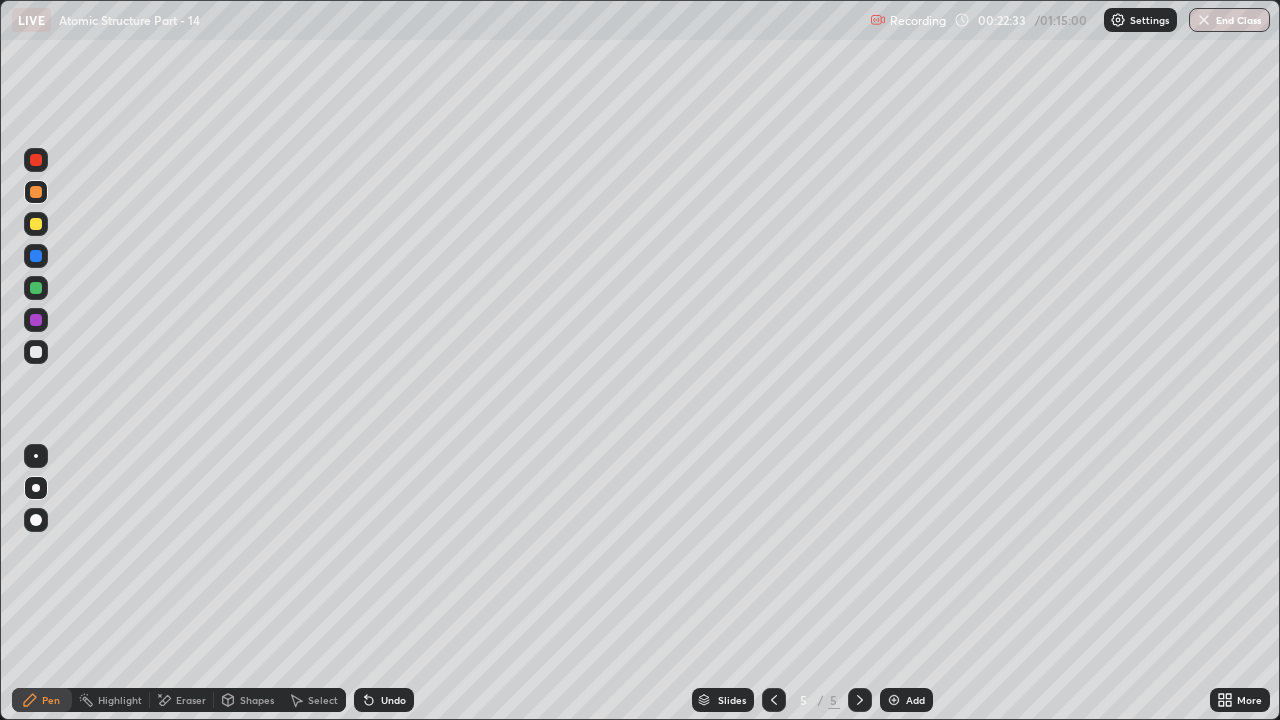 click at bounding box center [36, 224] 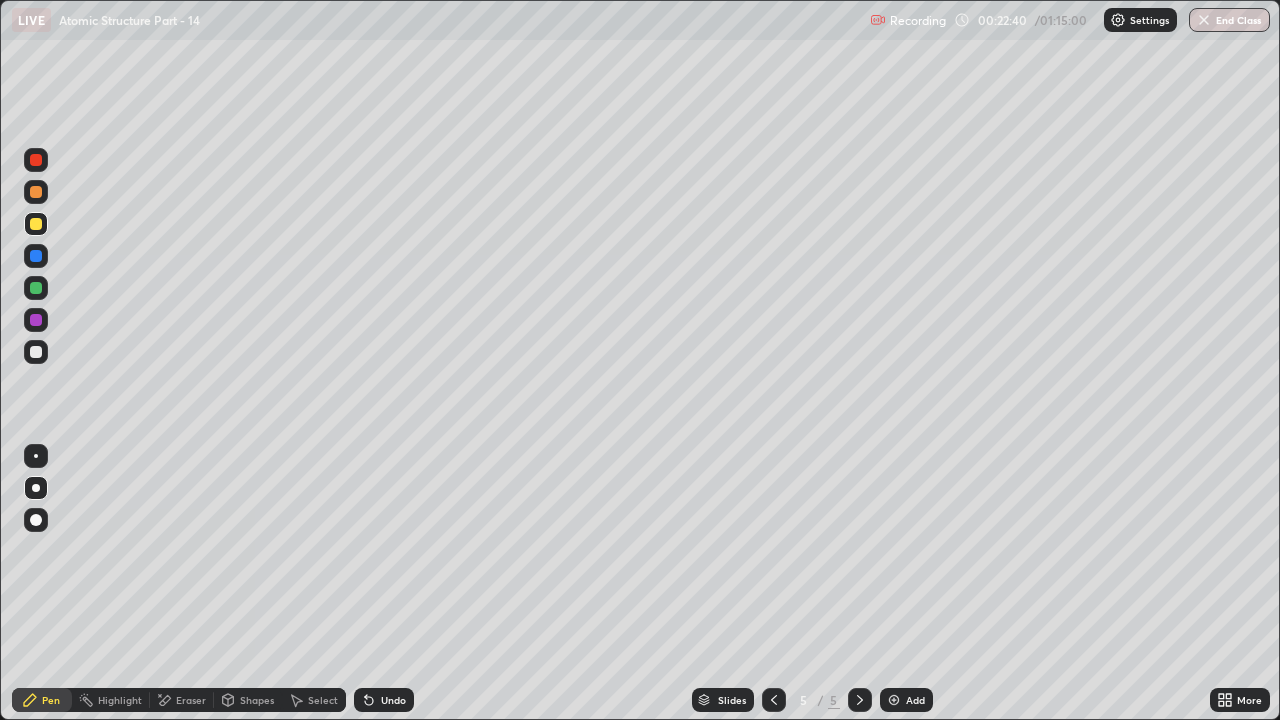 click on "Undo" at bounding box center (393, 700) 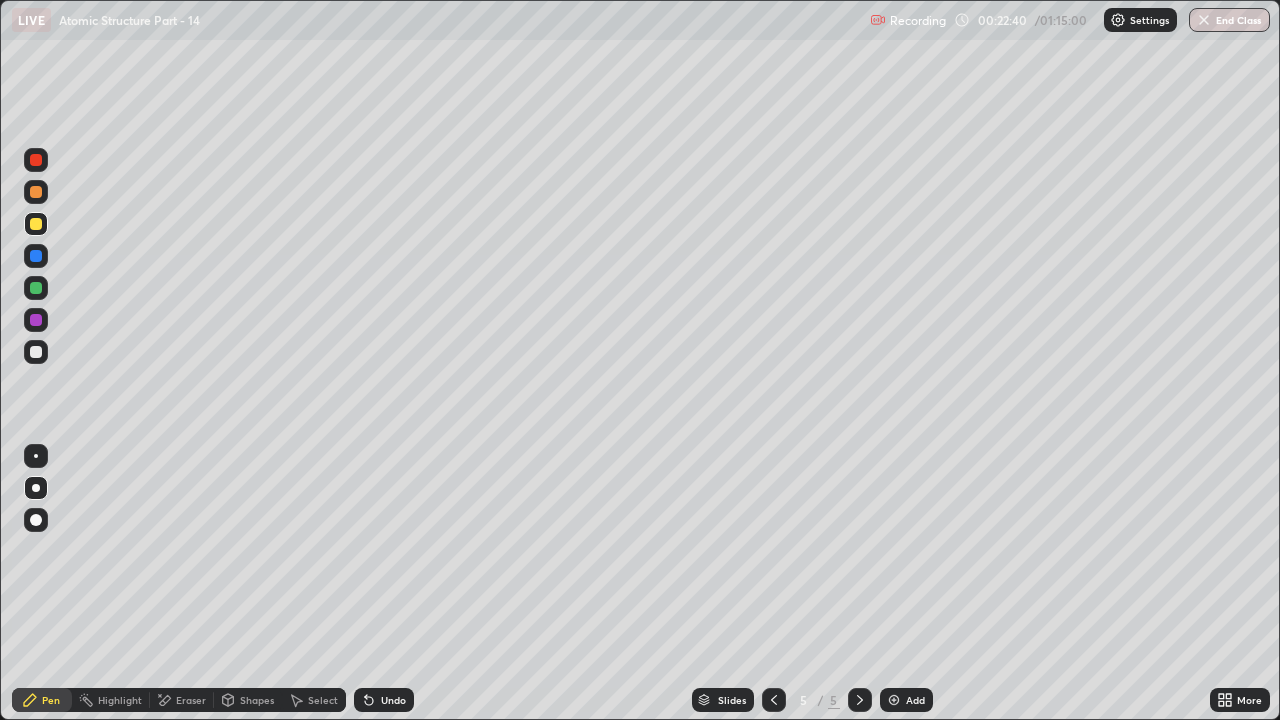 click on "Undo" at bounding box center (384, 700) 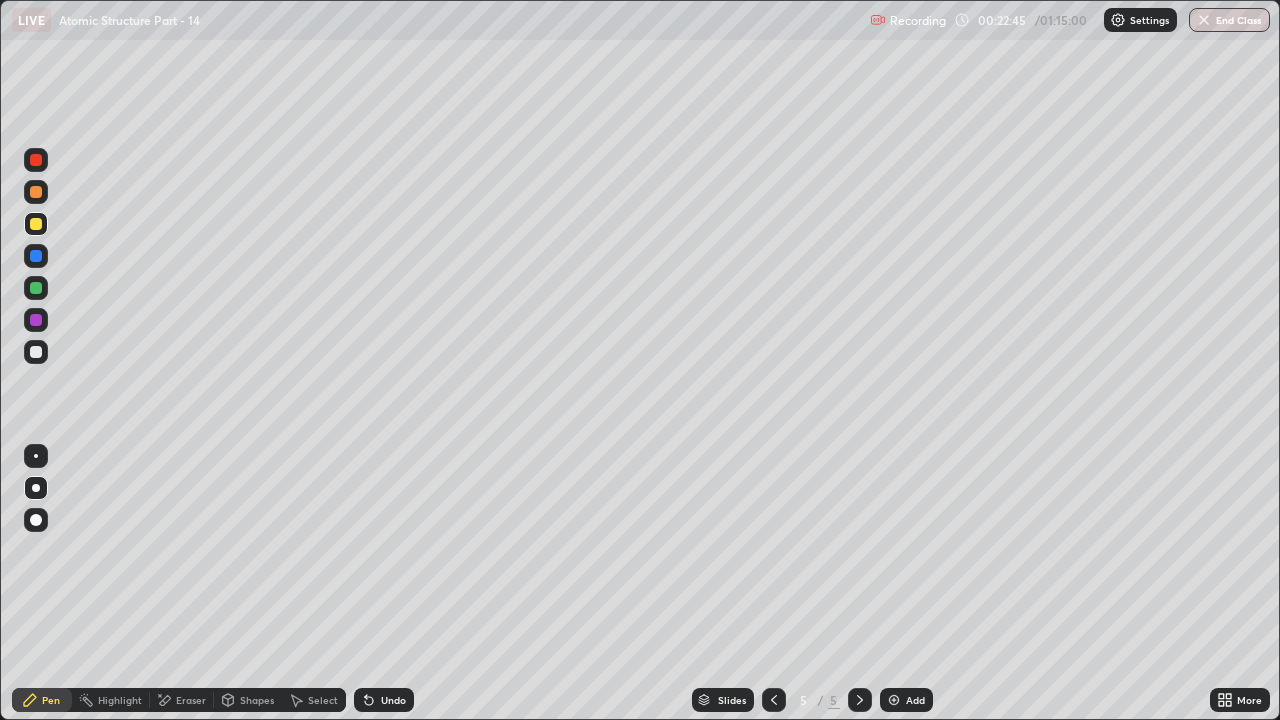 click on "Shapes" at bounding box center [257, 700] 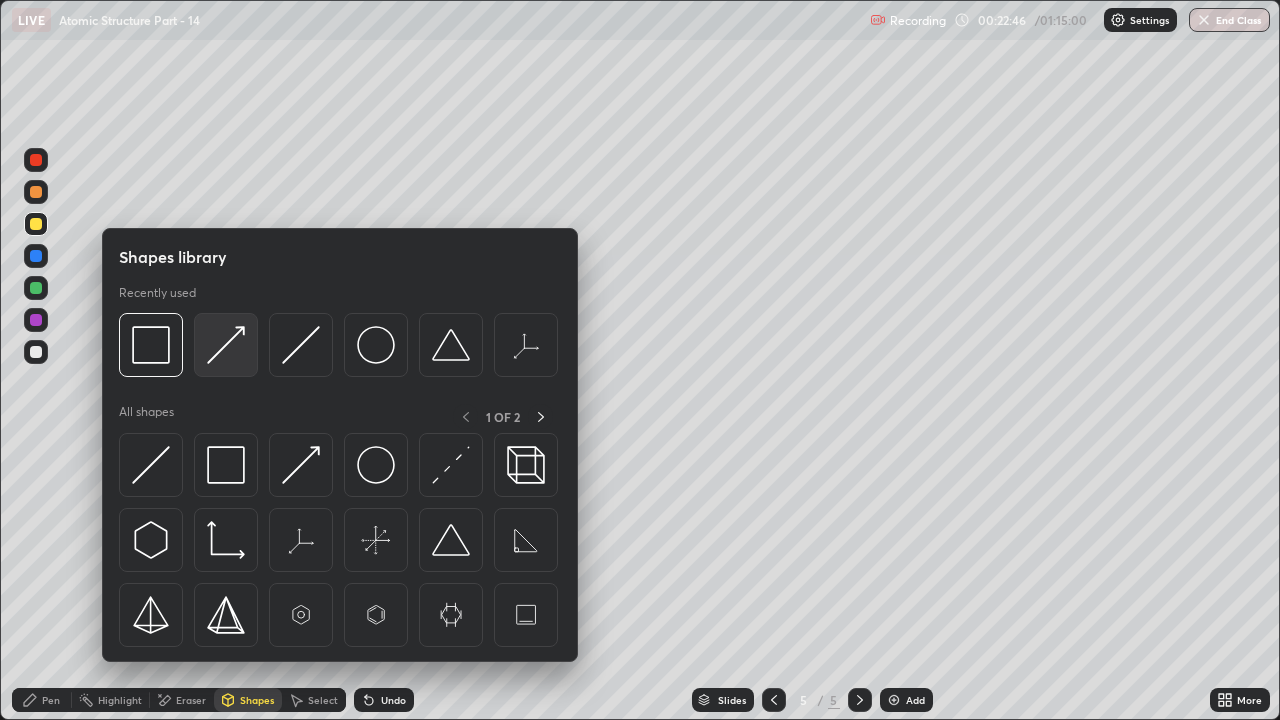 click at bounding box center [226, 345] 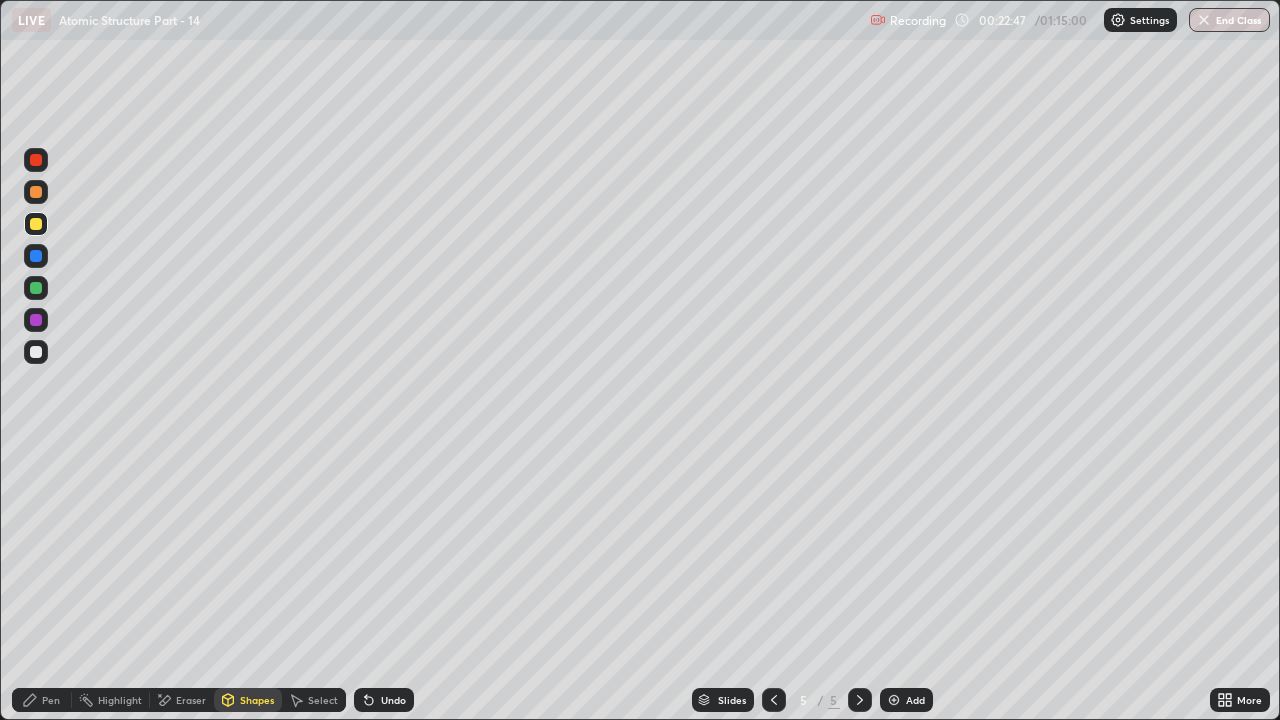 click at bounding box center (36, 192) 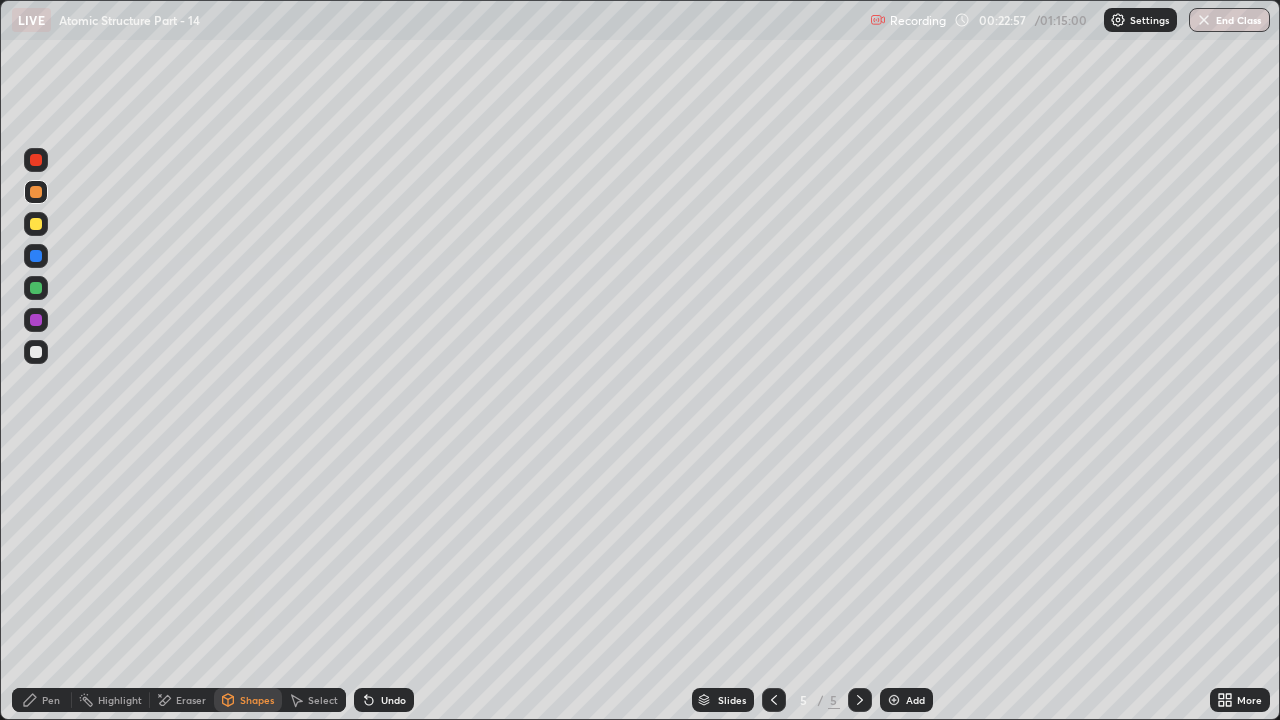click on "Pen" at bounding box center [42, 700] 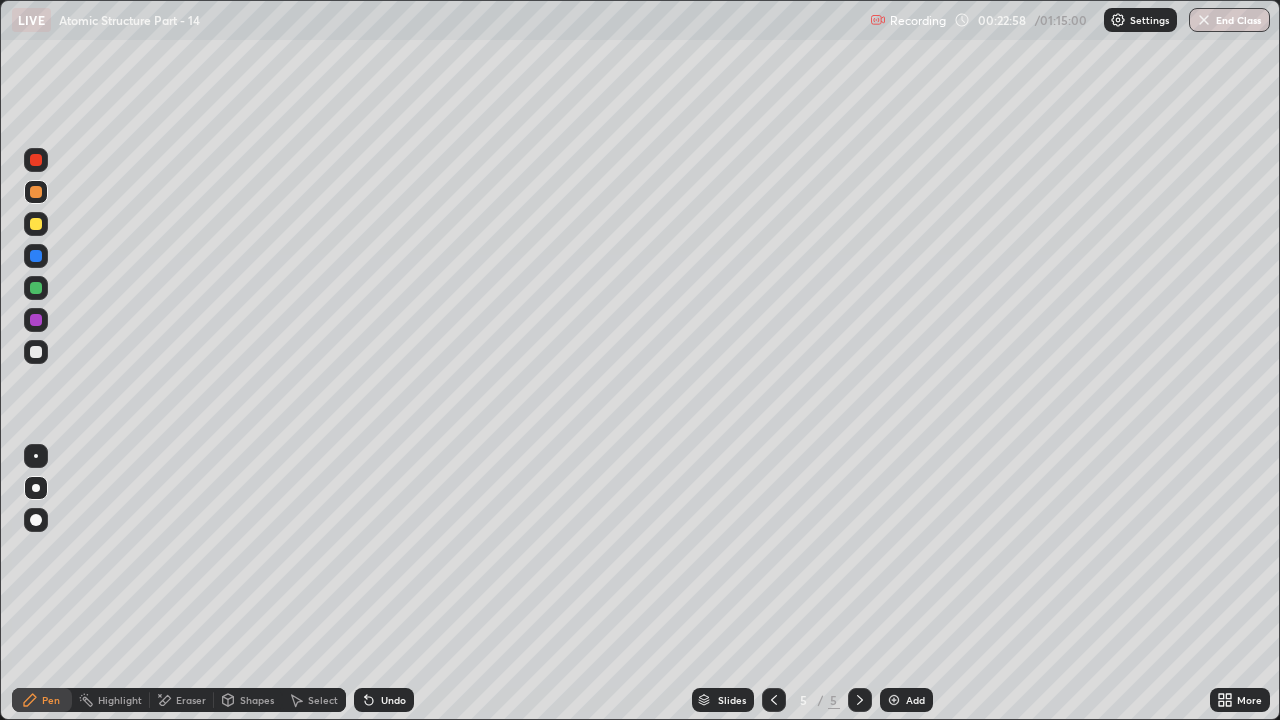 click at bounding box center (36, 352) 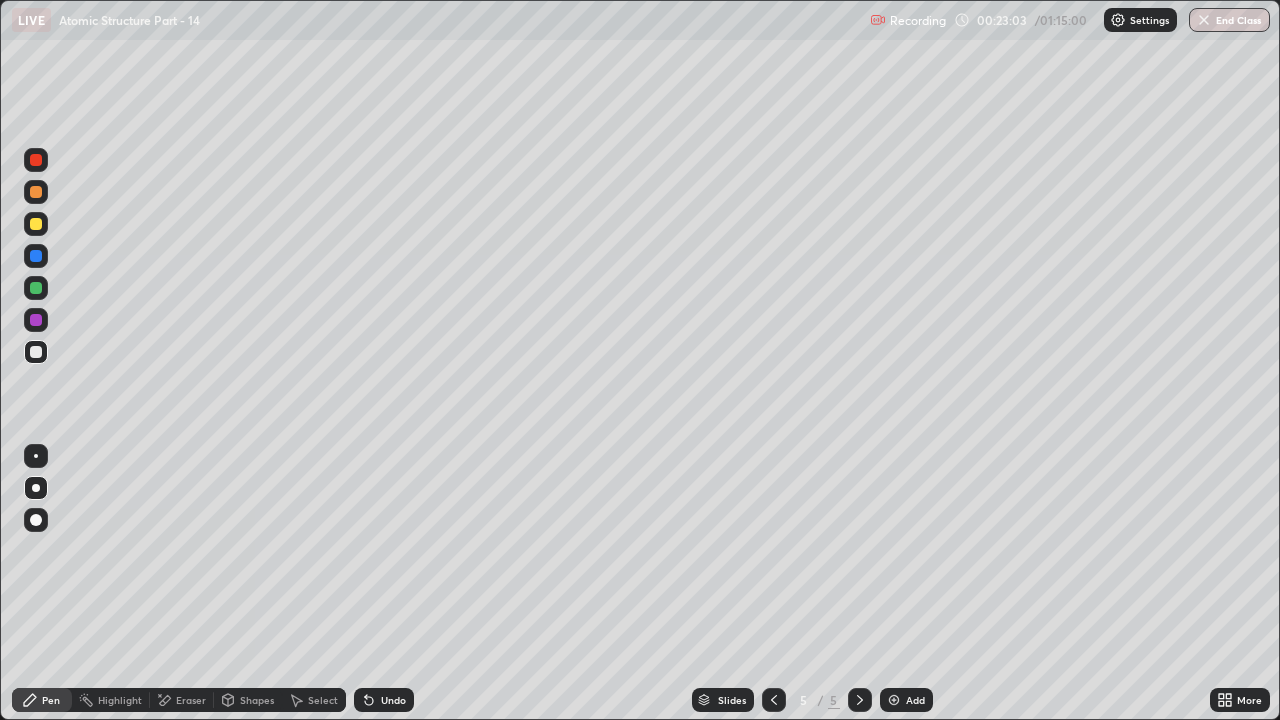 click on "Undo" at bounding box center (393, 700) 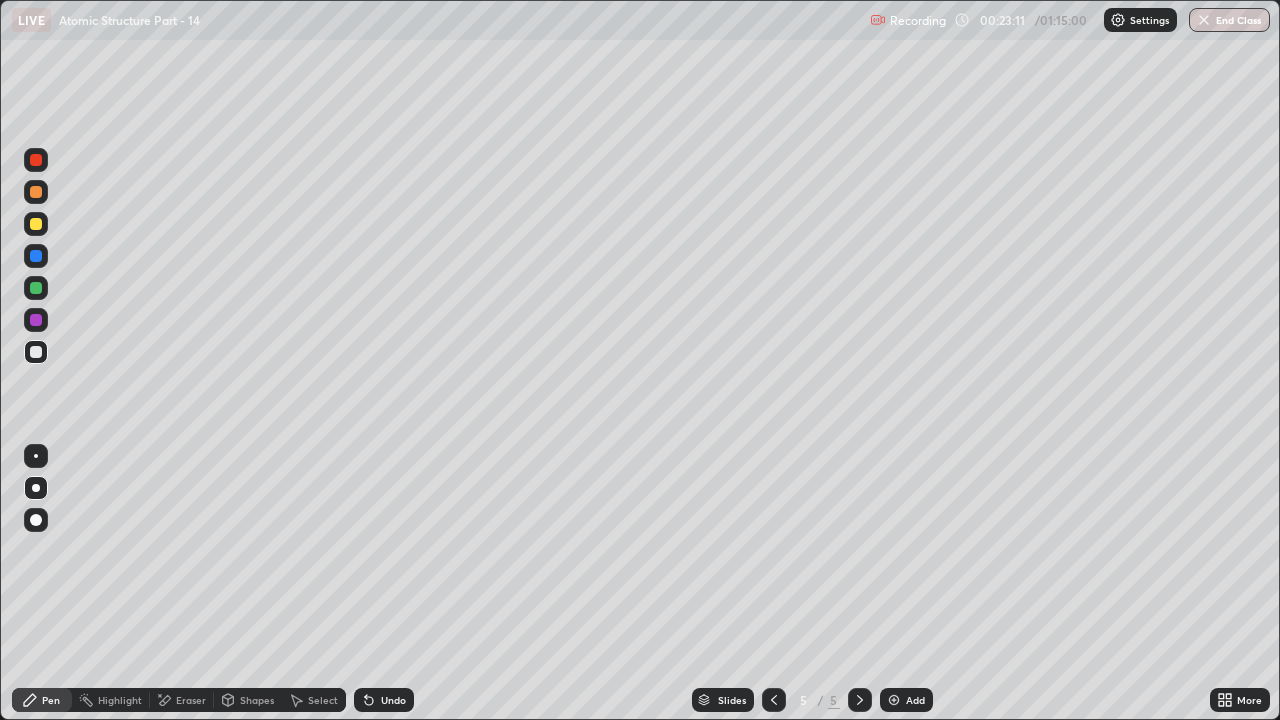 click at bounding box center (36, 256) 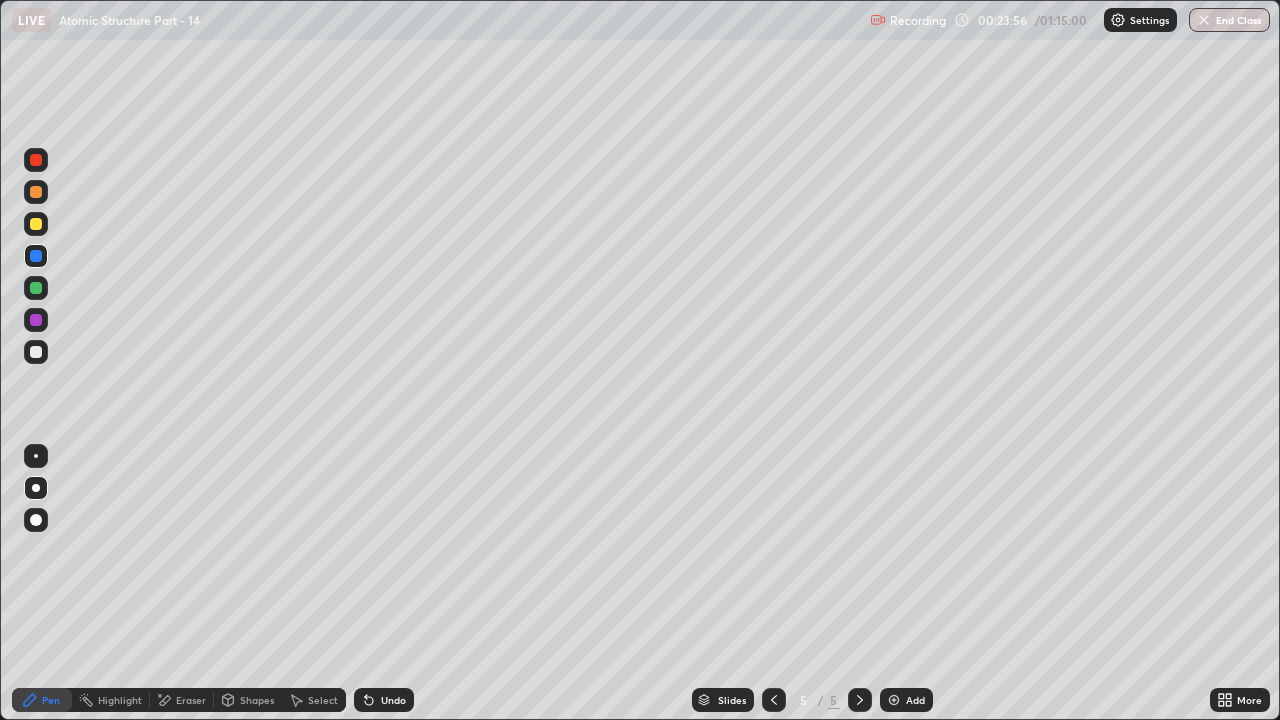 click at bounding box center [36, 352] 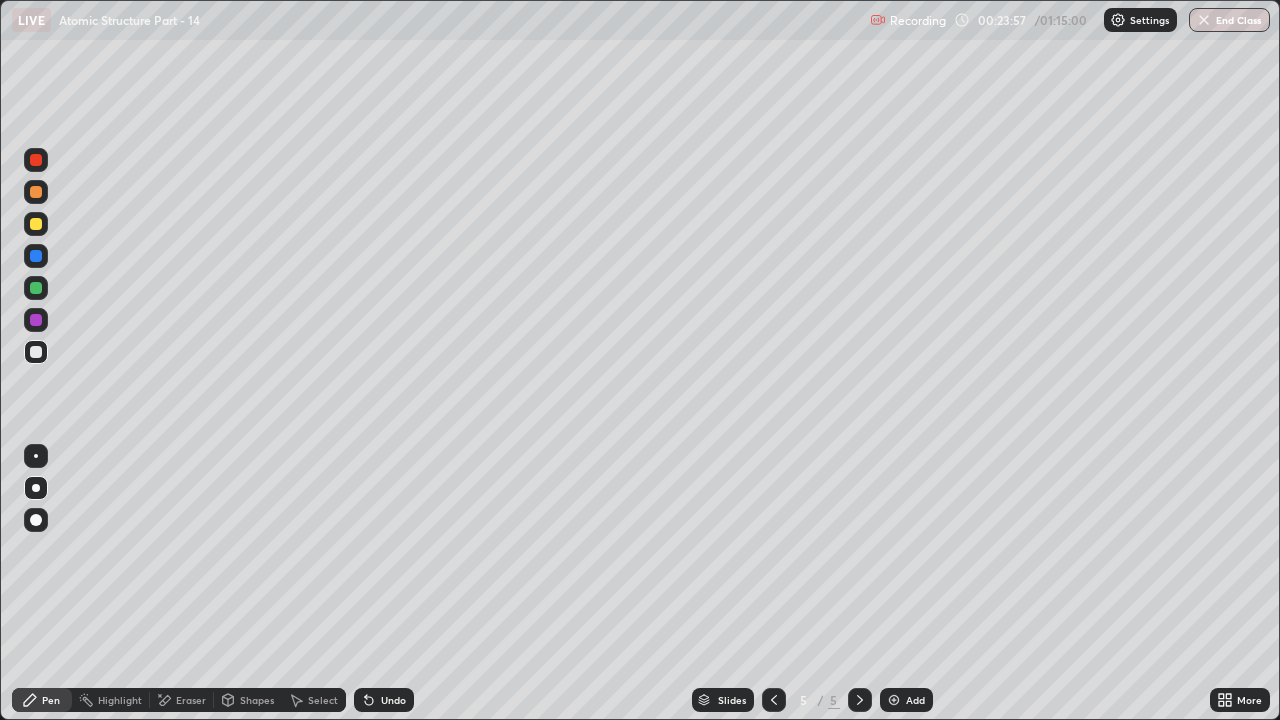 click at bounding box center (36, 224) 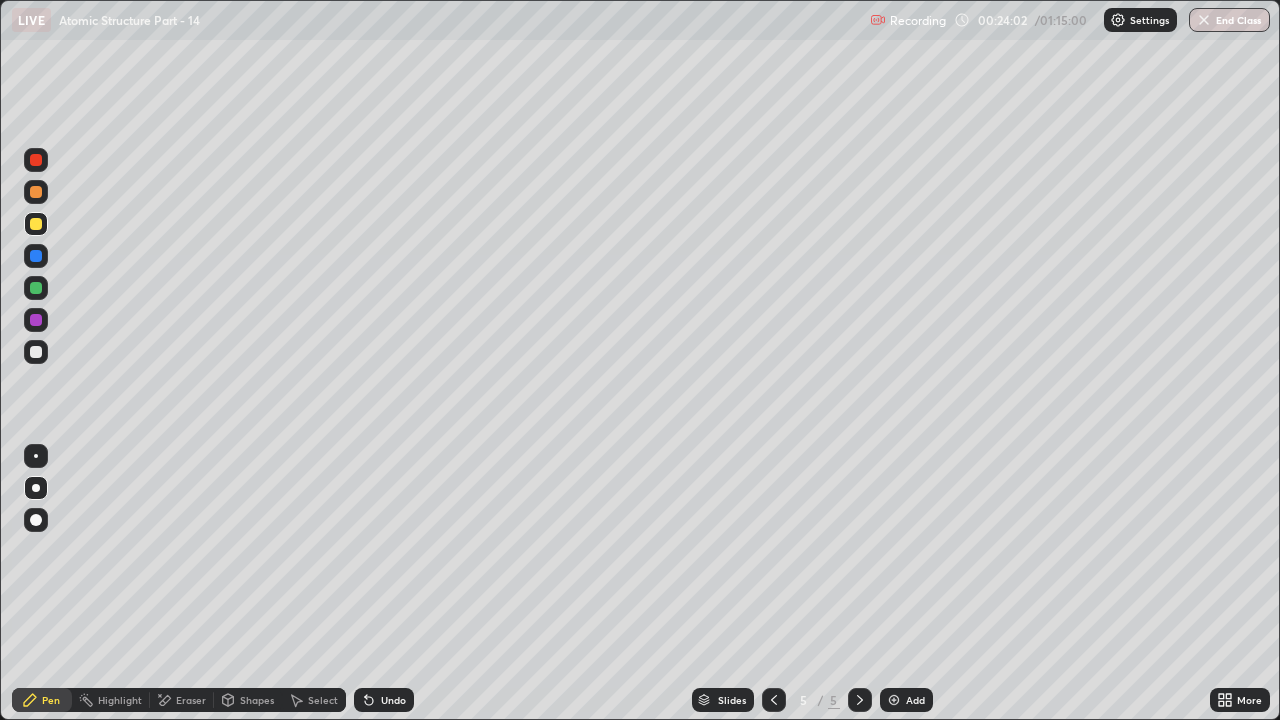 click on "Shapes" at bounding box center (257, 700) 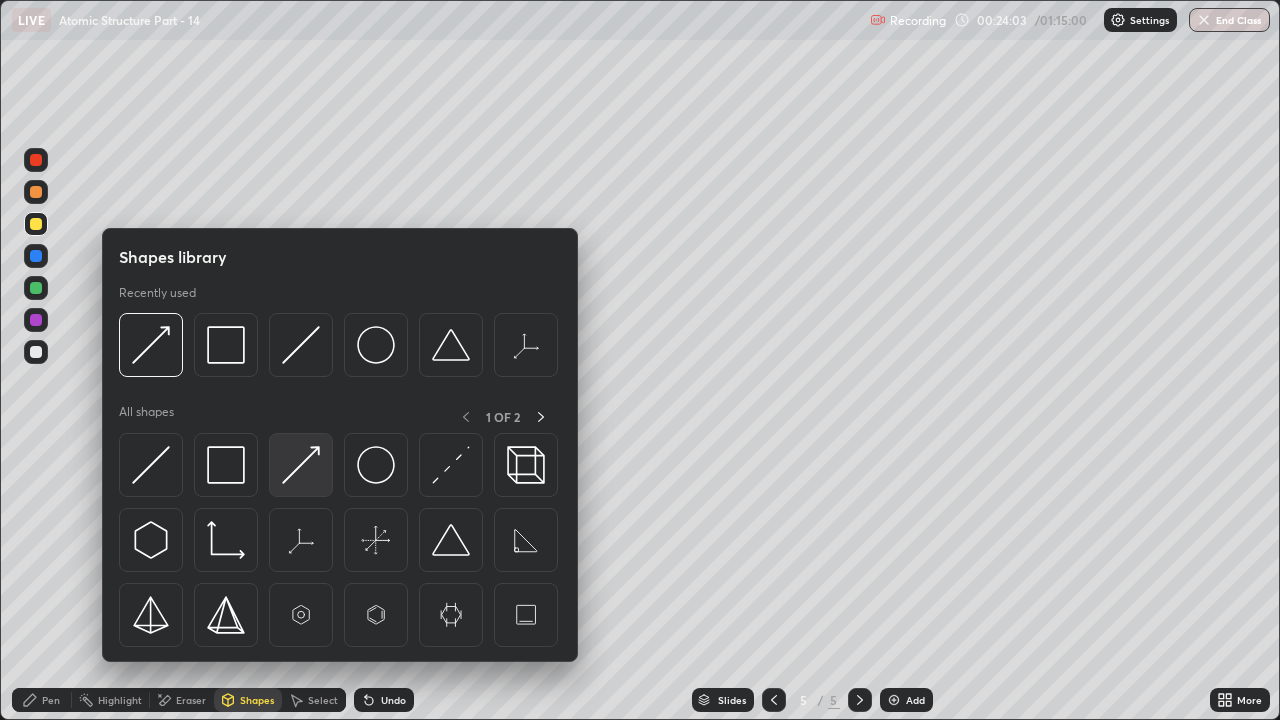click at bounding box center (301, 465) 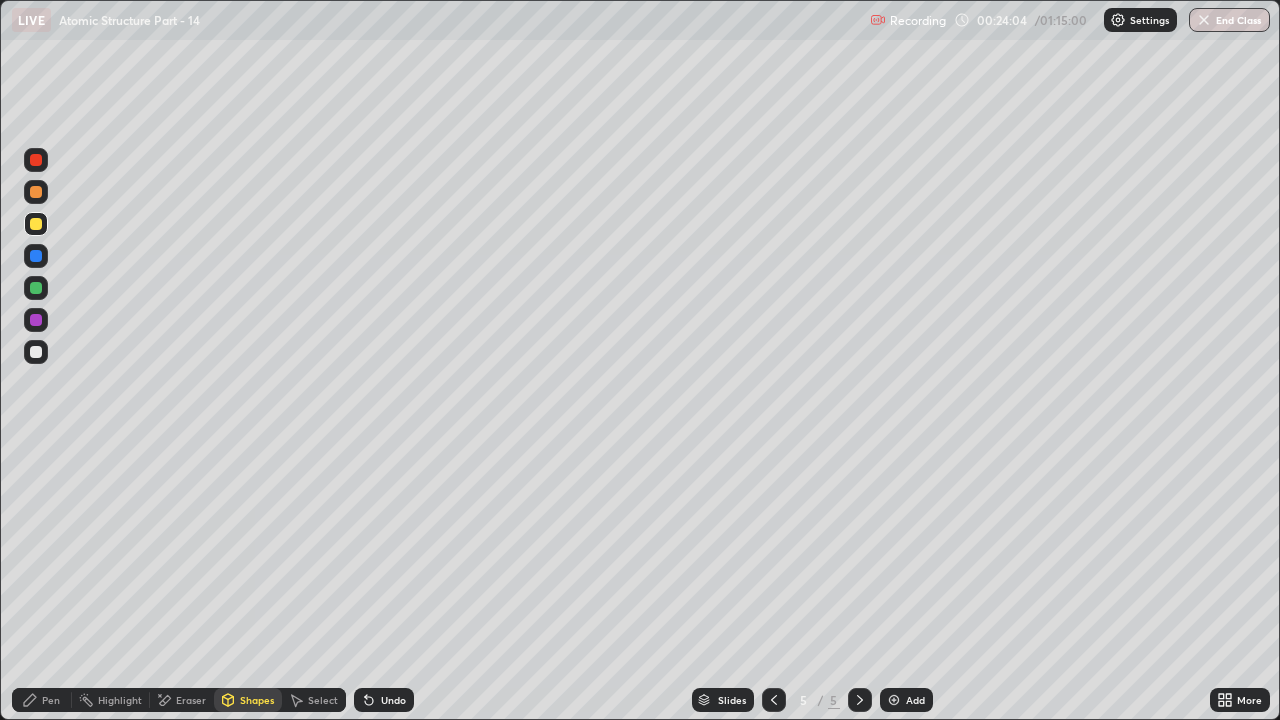click at bounding box center [36, 192] 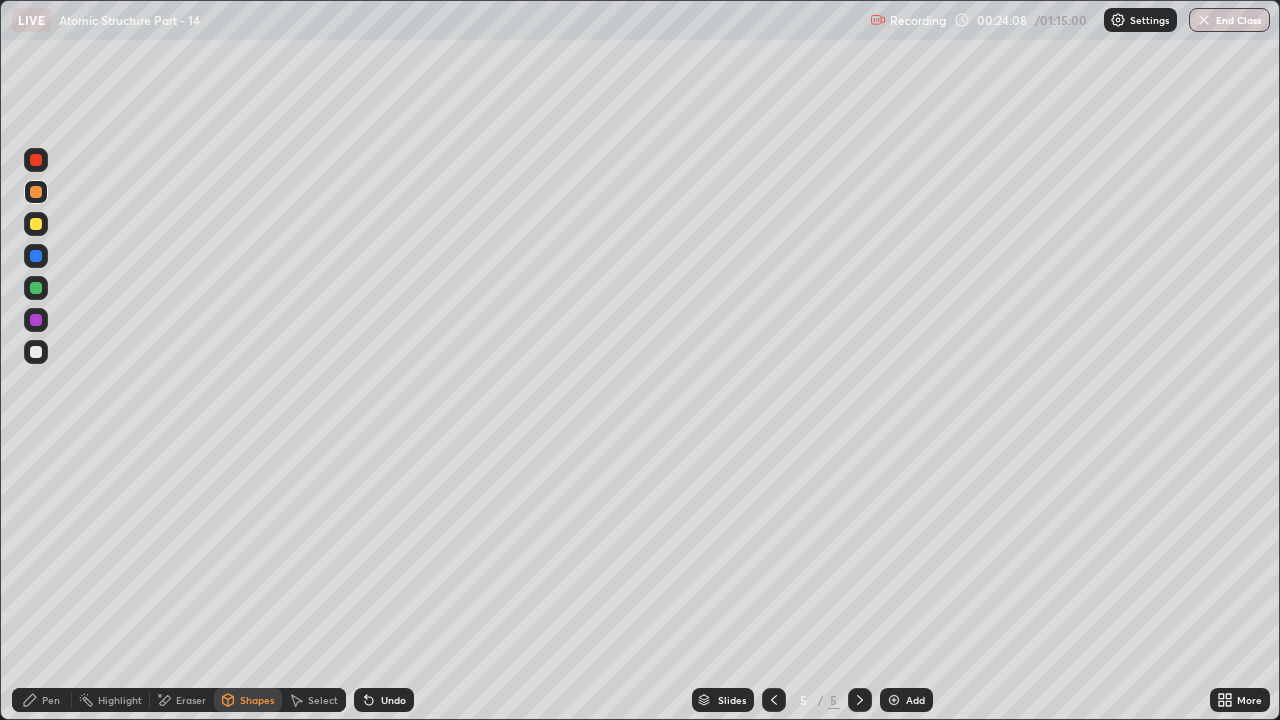 click at bounding box center (36, 352) 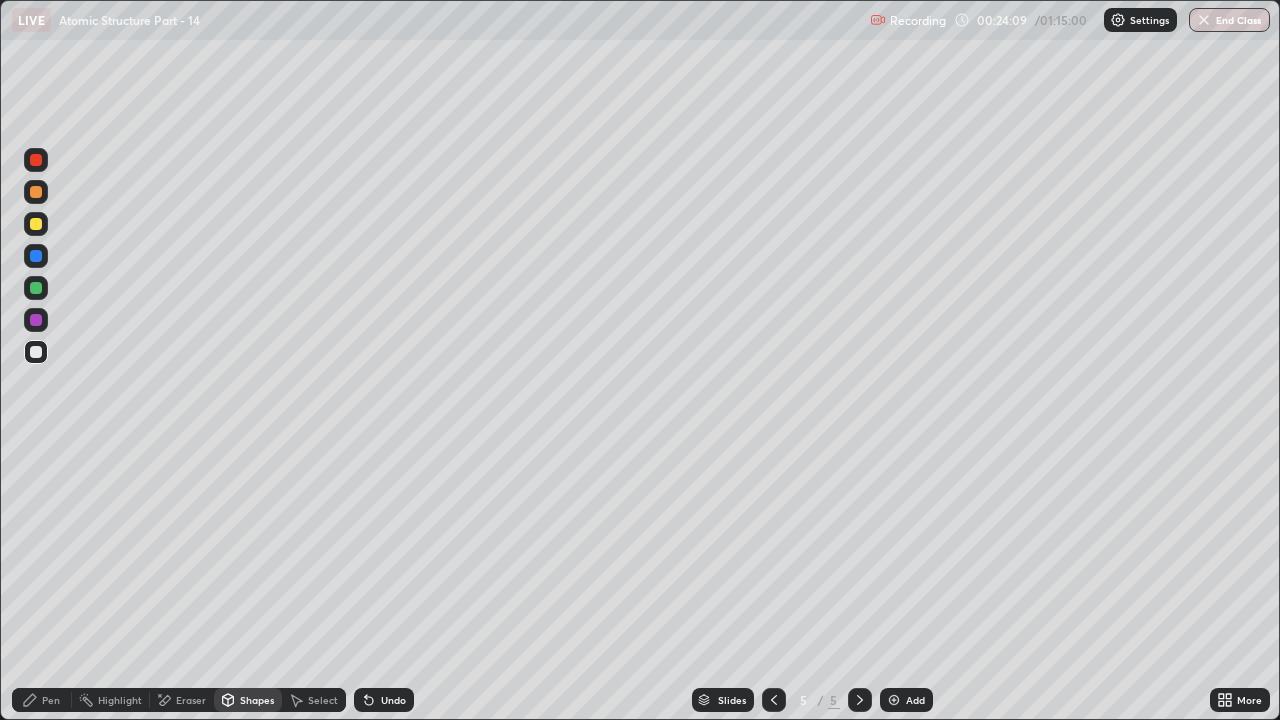 click on "Pen" at bounding box center (42, 700) 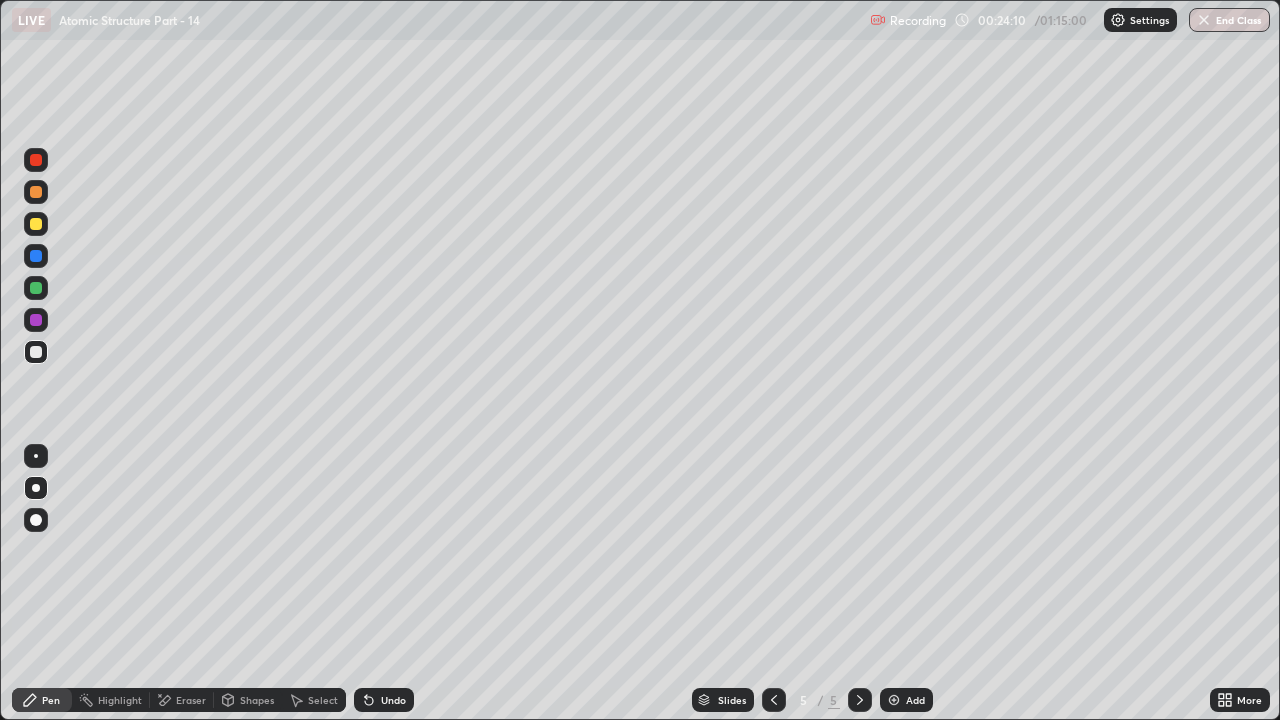 click at bounding box center (36, 256) 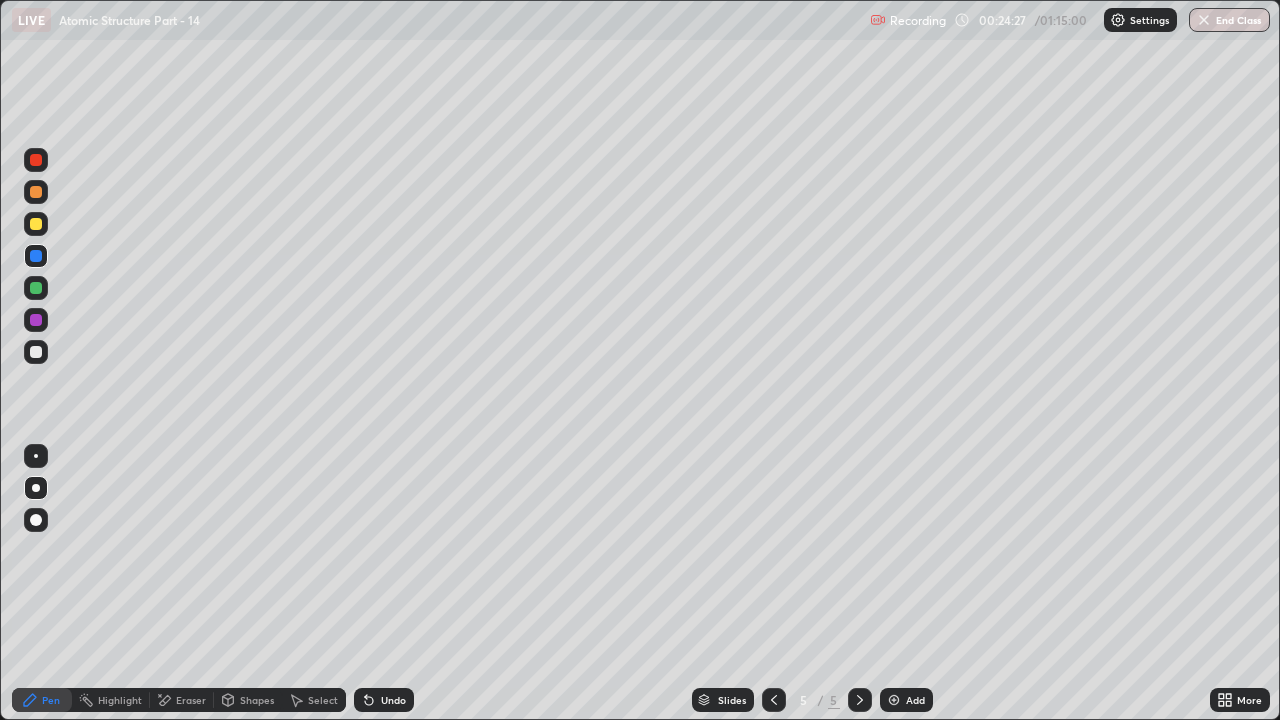 click at bounding box center [36, 352] 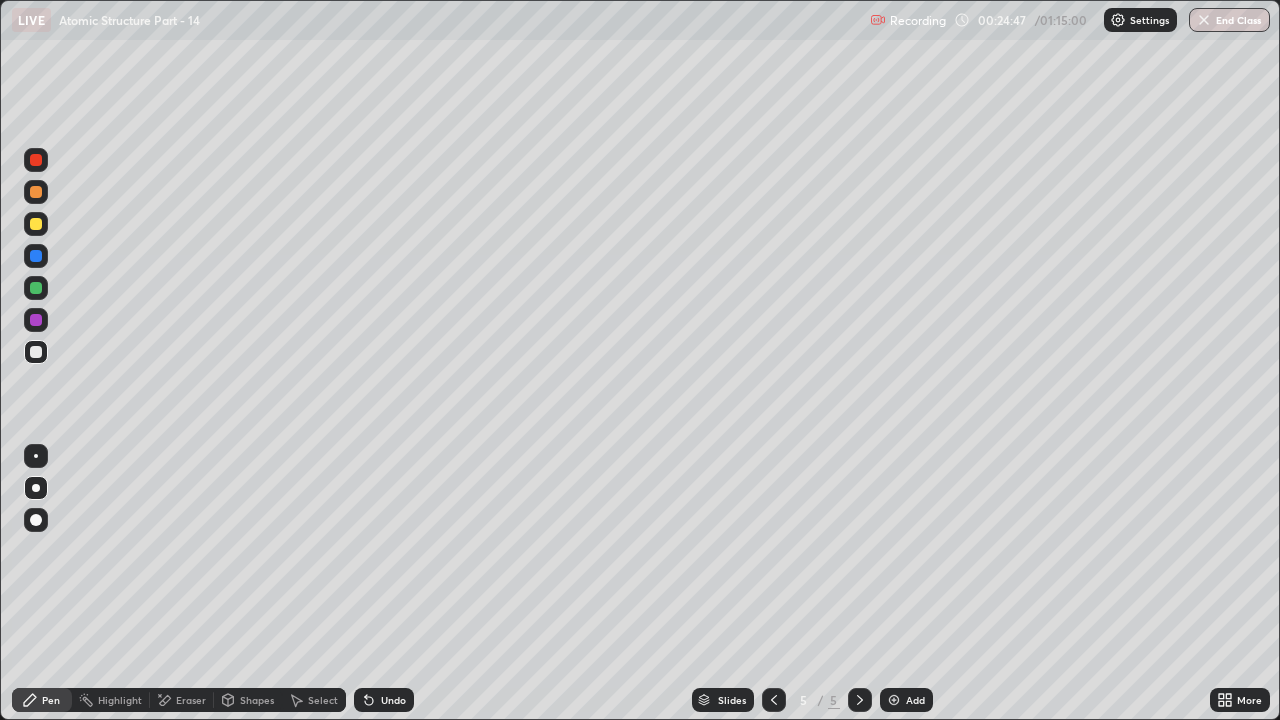 click on "Undo" at bounding box center (393, 700) 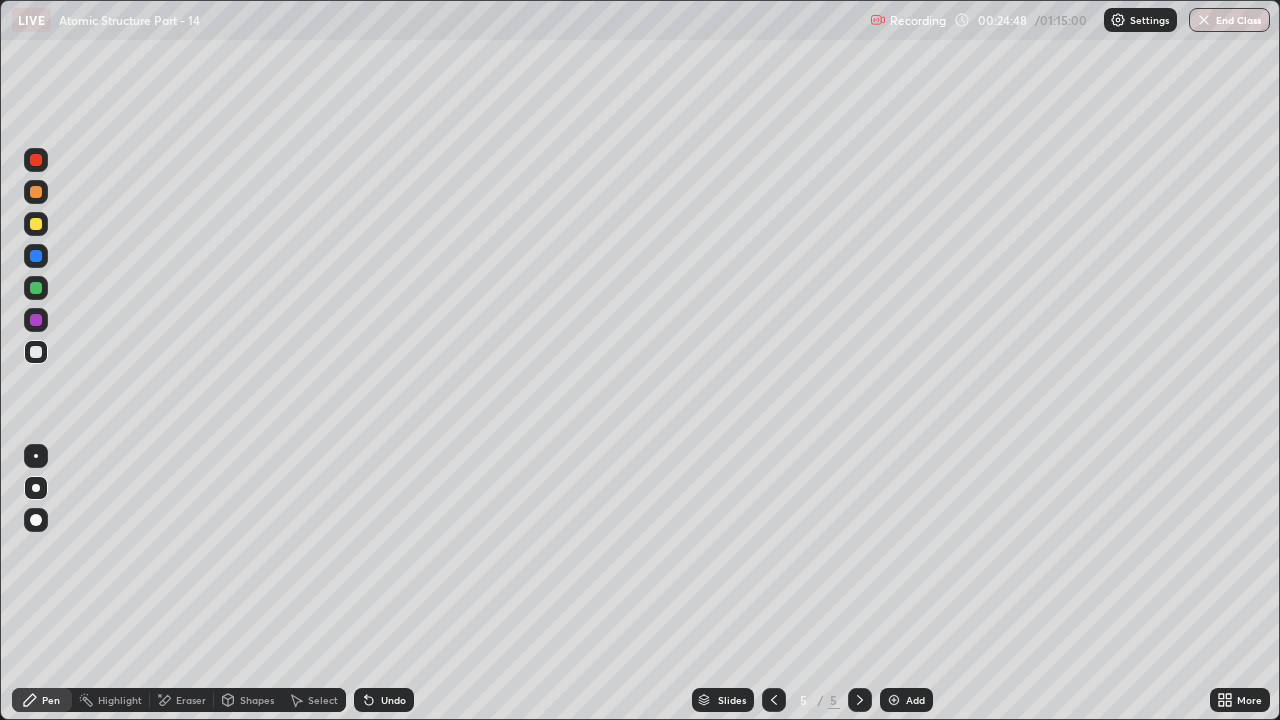 click on "Undo" at bounding box center [393, 700] 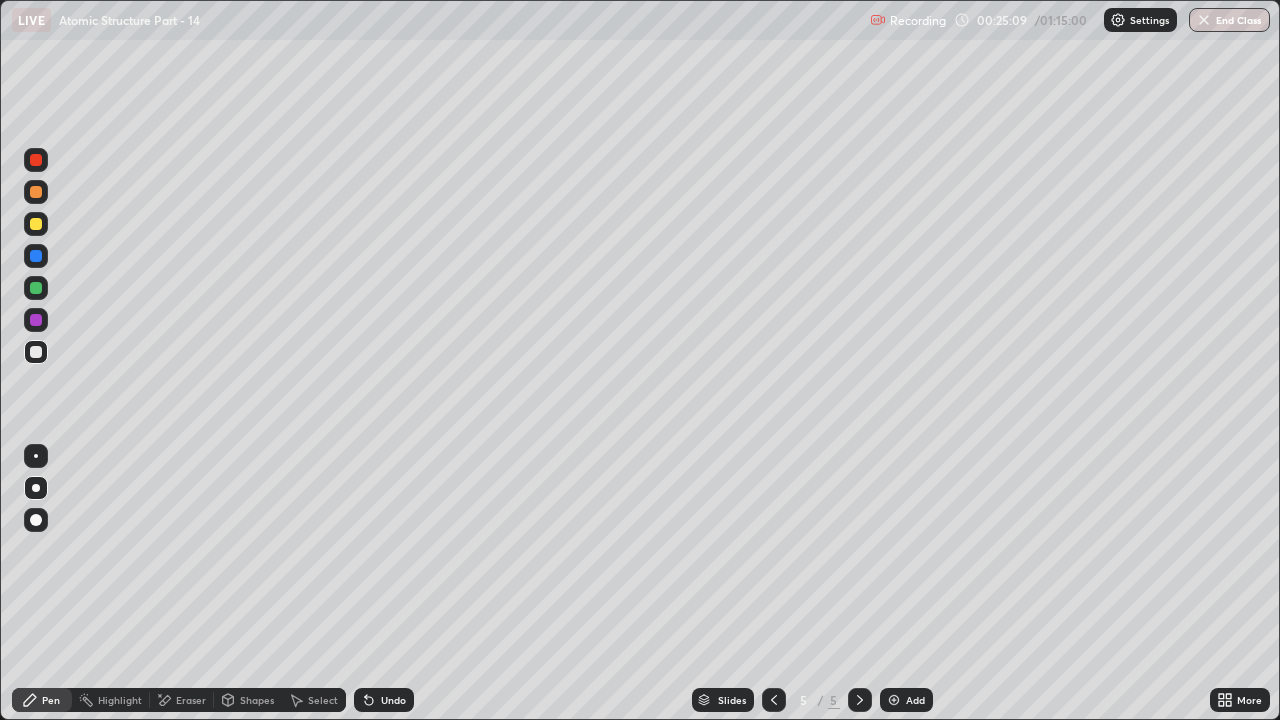 click 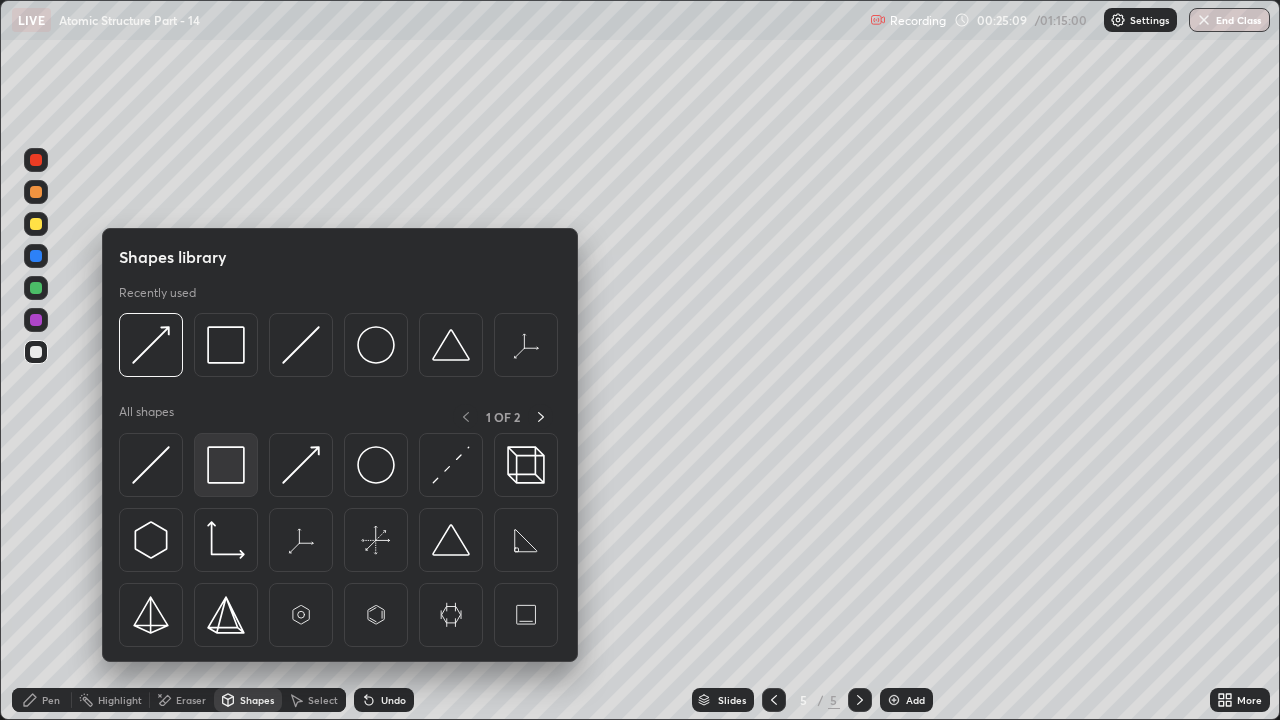 click at bounding box center [226, 465] 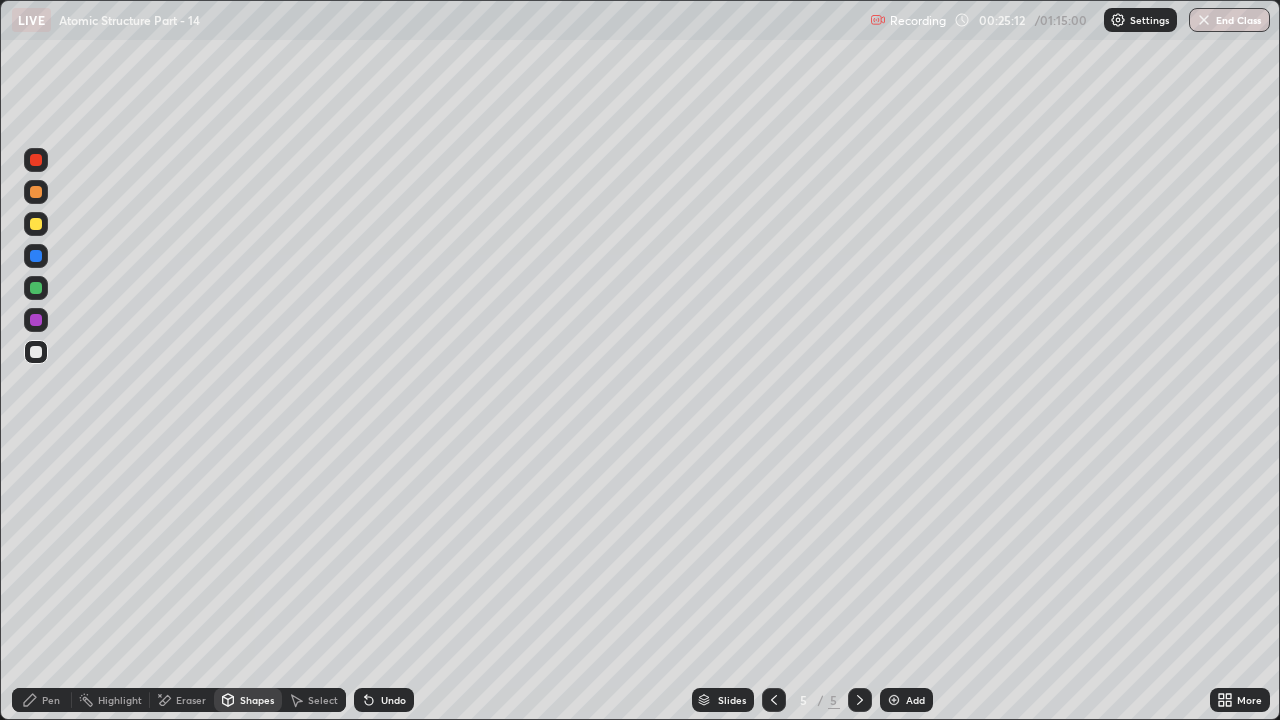 click 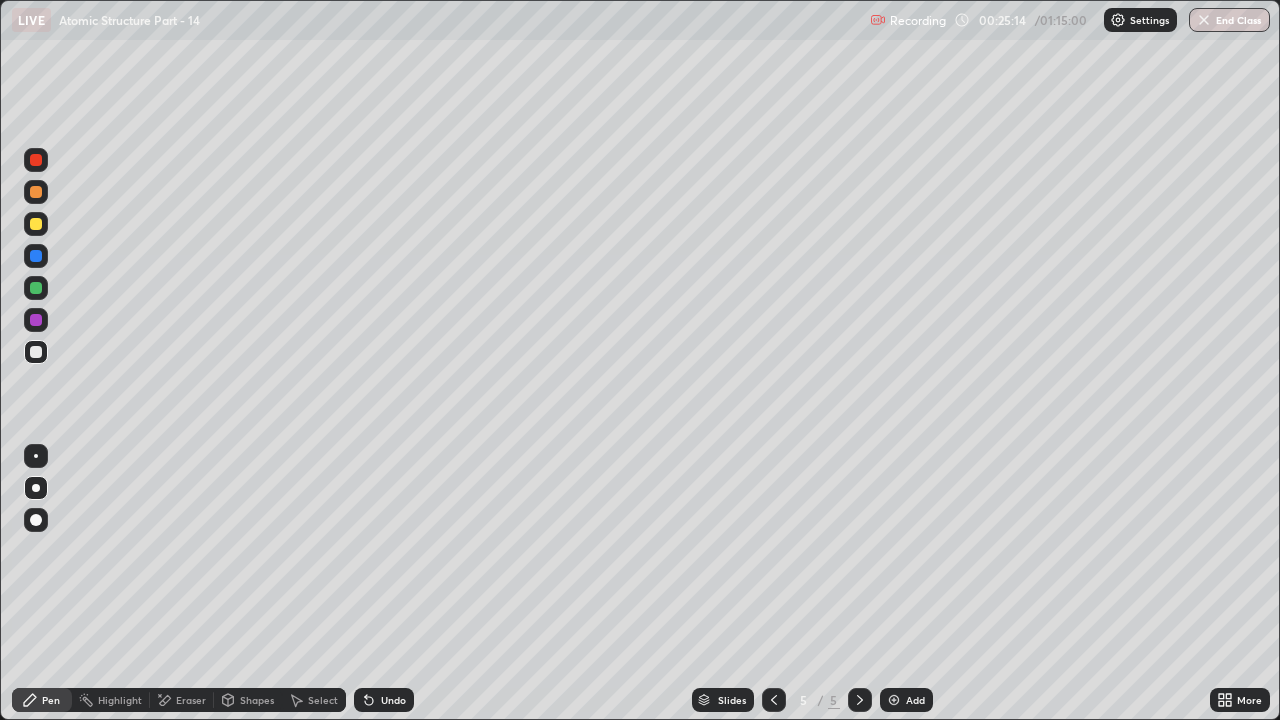 click at bounding box center [36, 256] 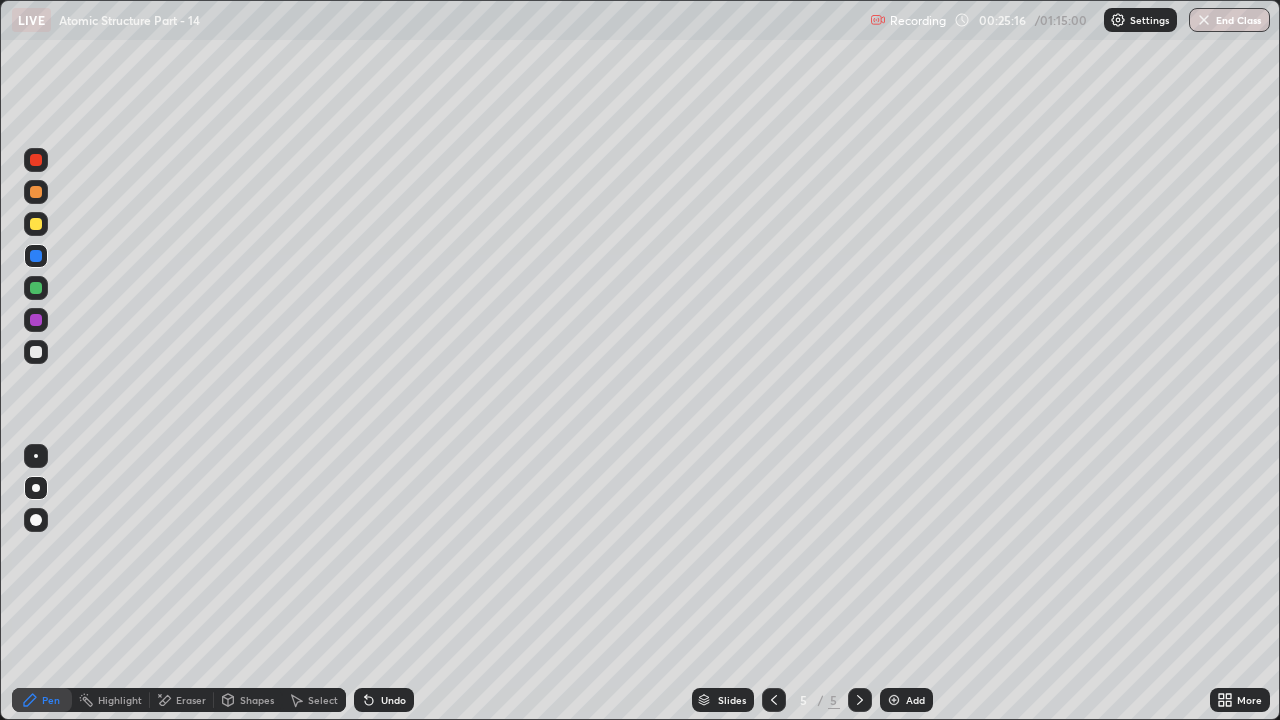 click on "Undo" at bounding box center [393, 700] 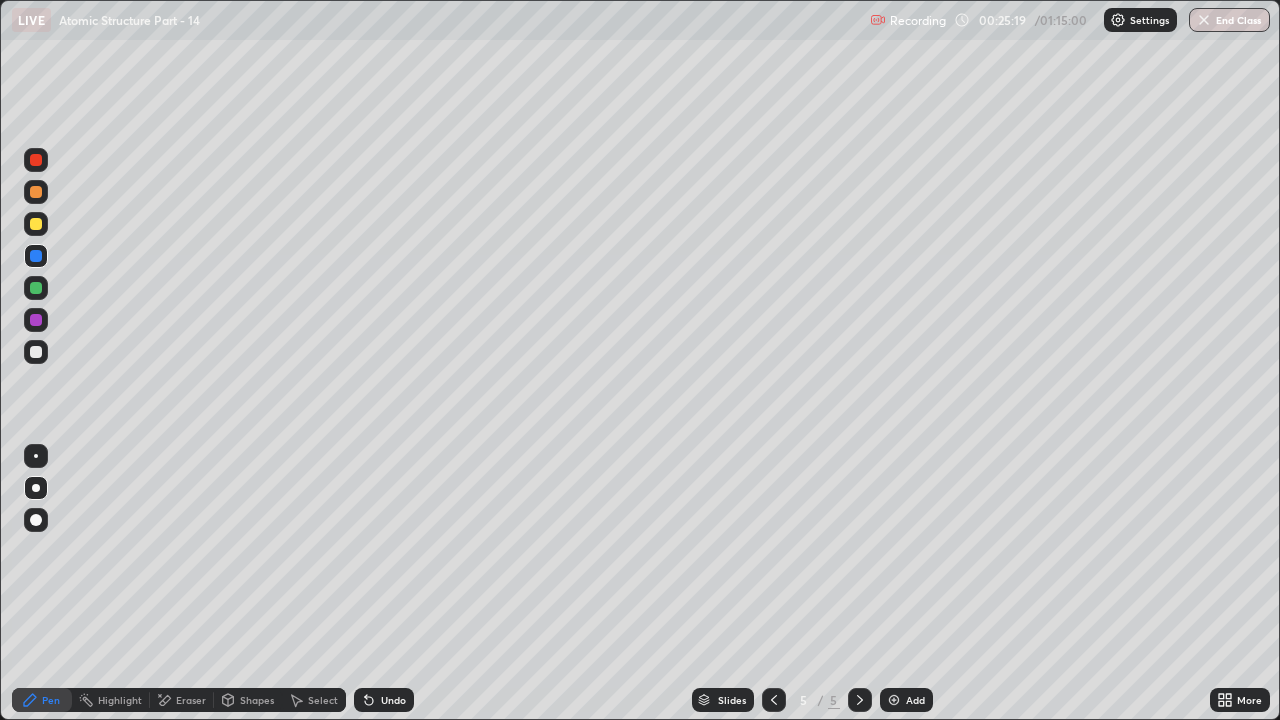 click on "Undo" at bounding box center (384, 700) 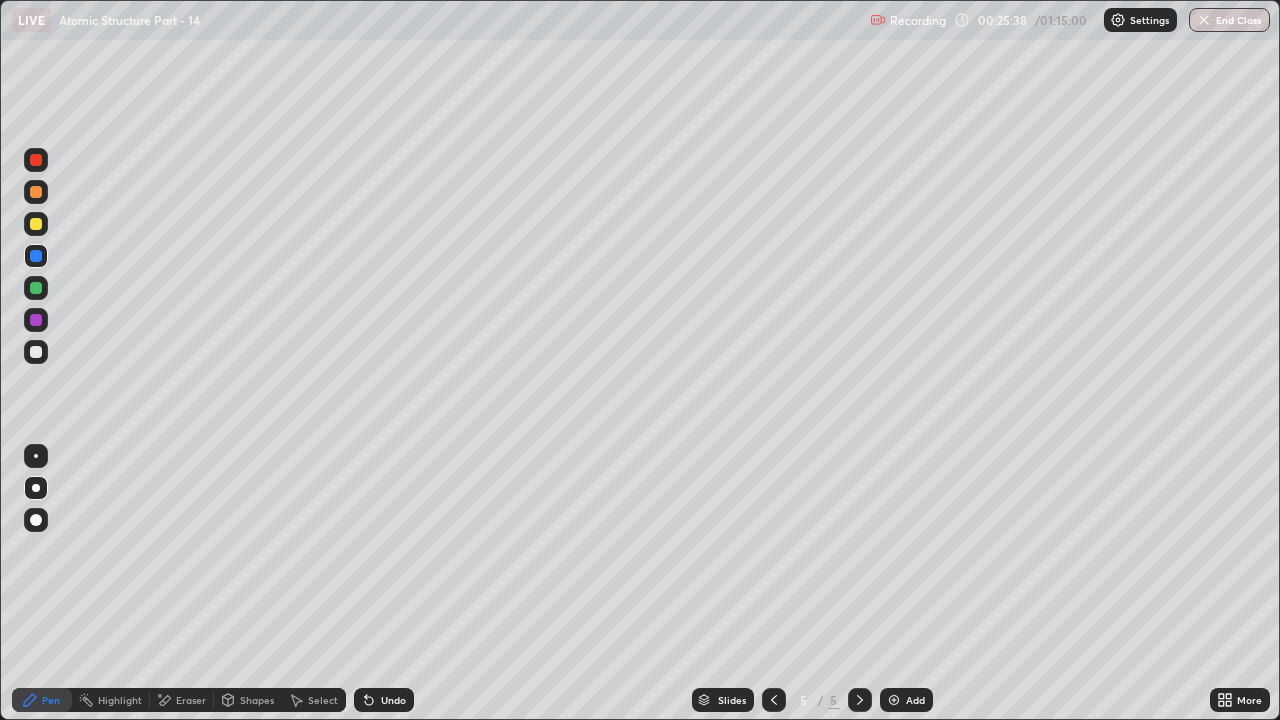 click on "Eraser" at bounding box center (191, 700) 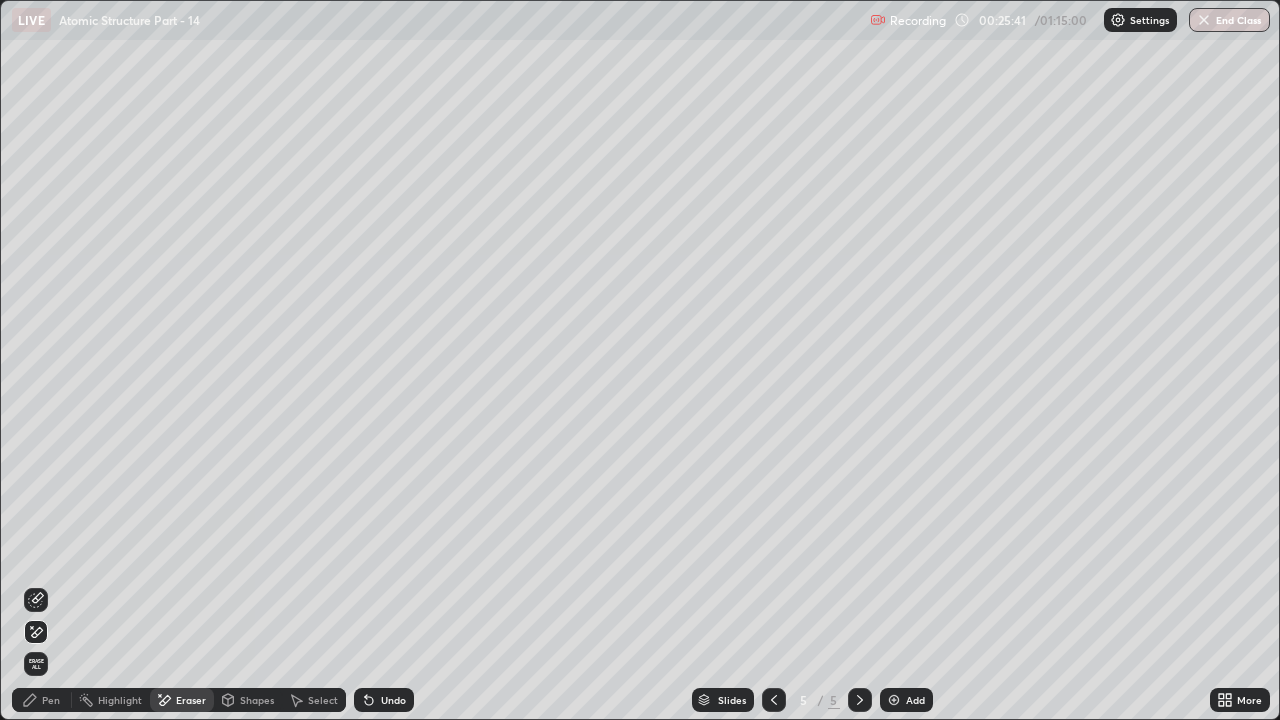 click on "Pen" at bounding box center [51, 700] 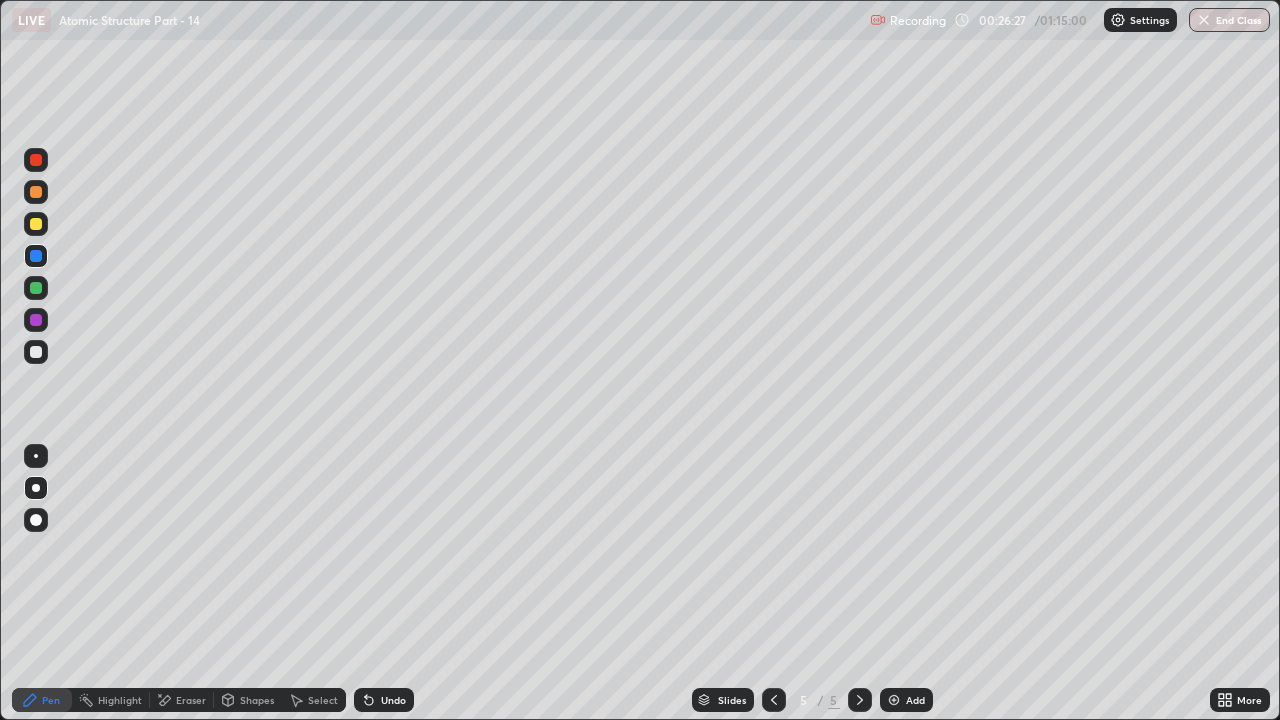 click on "Undo" at bounding box center [384, 700] 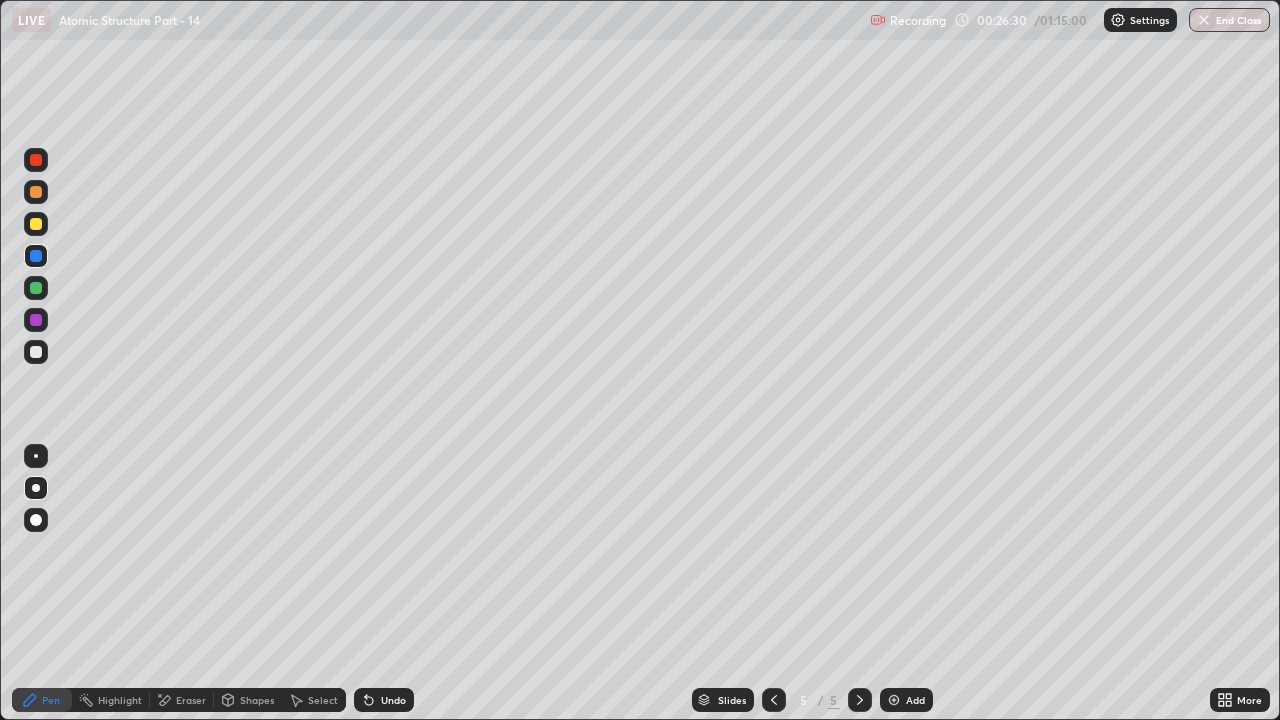click on "Shapes" at bounding box center [257, 700] 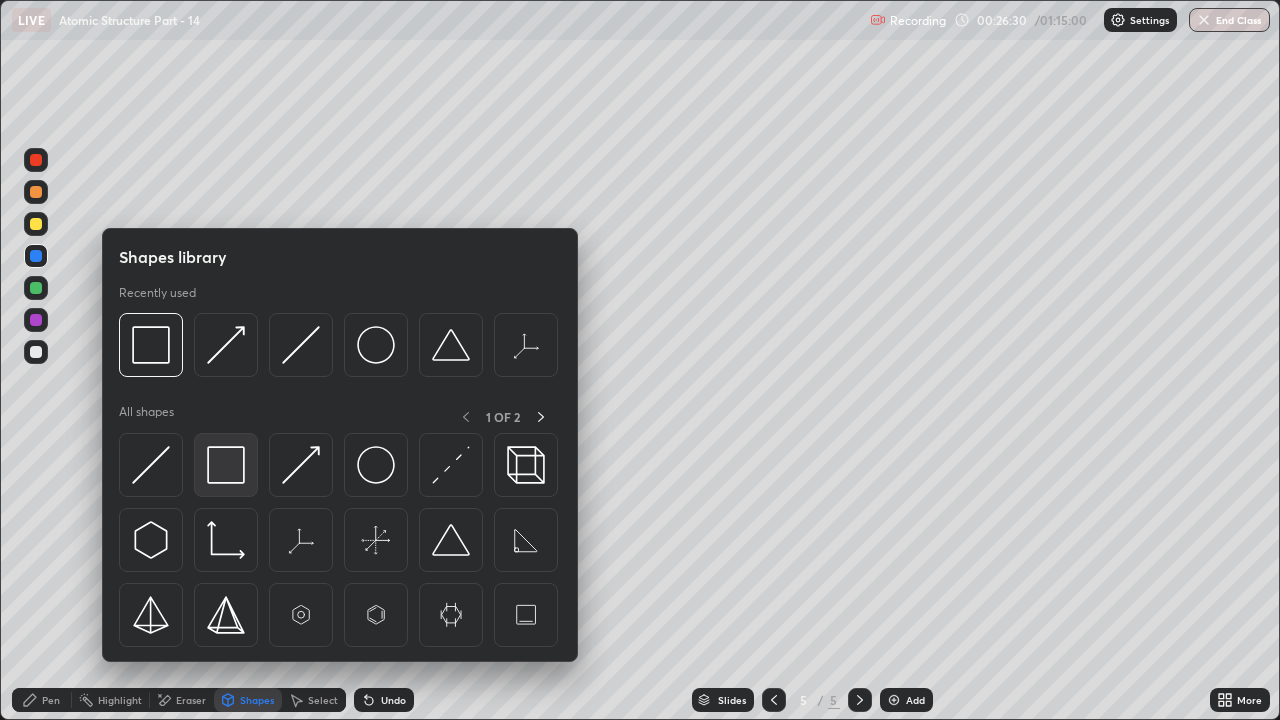 click at bounding box center [226, 465] 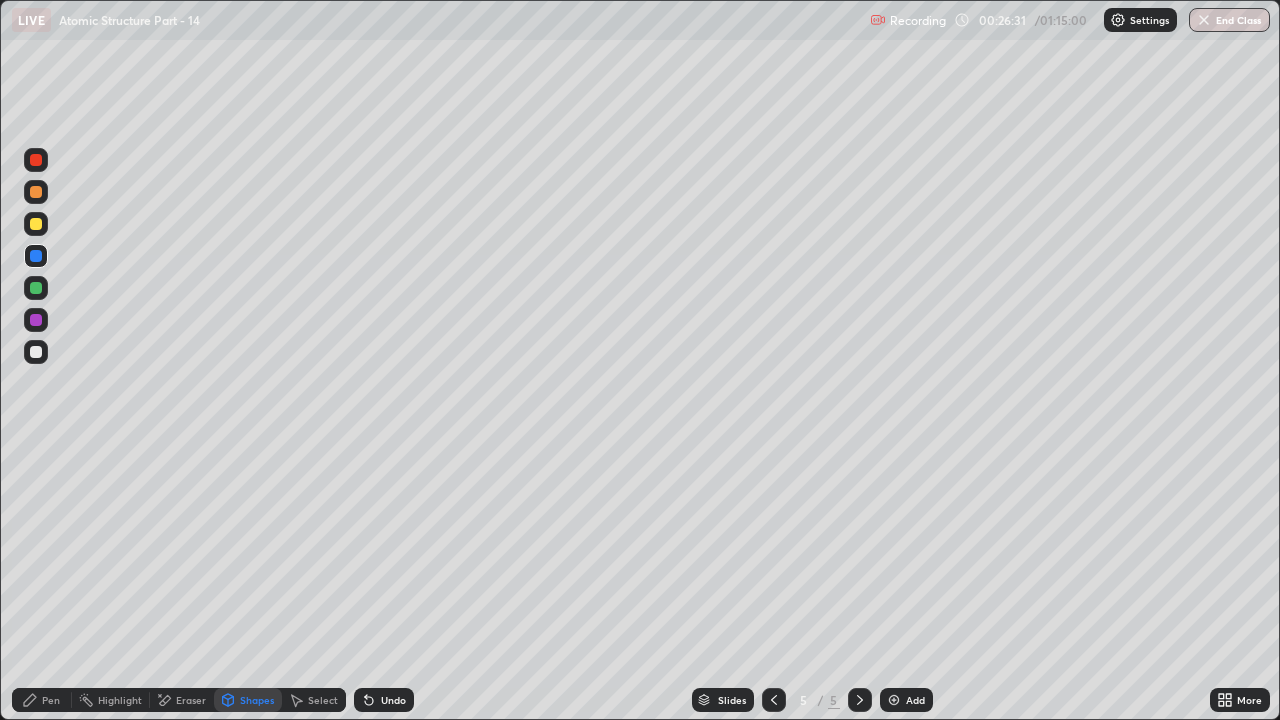 click at bounding box center [36, 320] 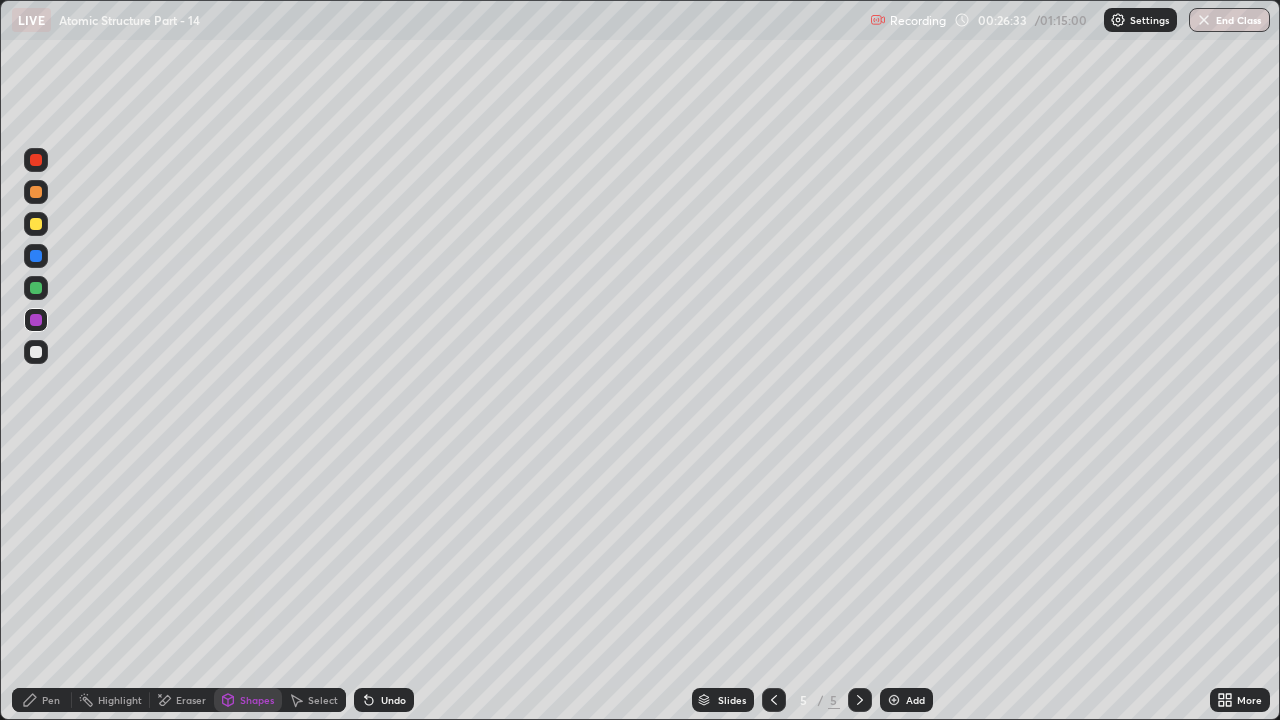 click on "Undo" at bounding box center [393, 700] 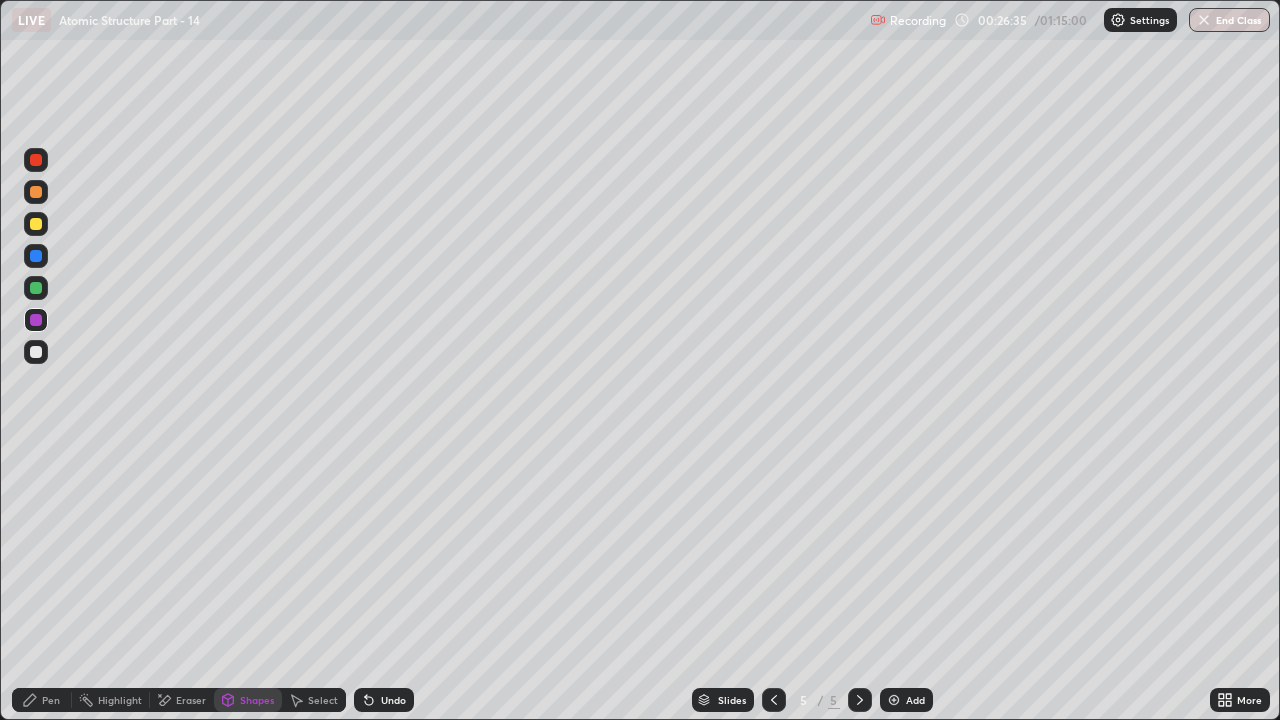 click on "Pen" at bounding box center [42, 700] 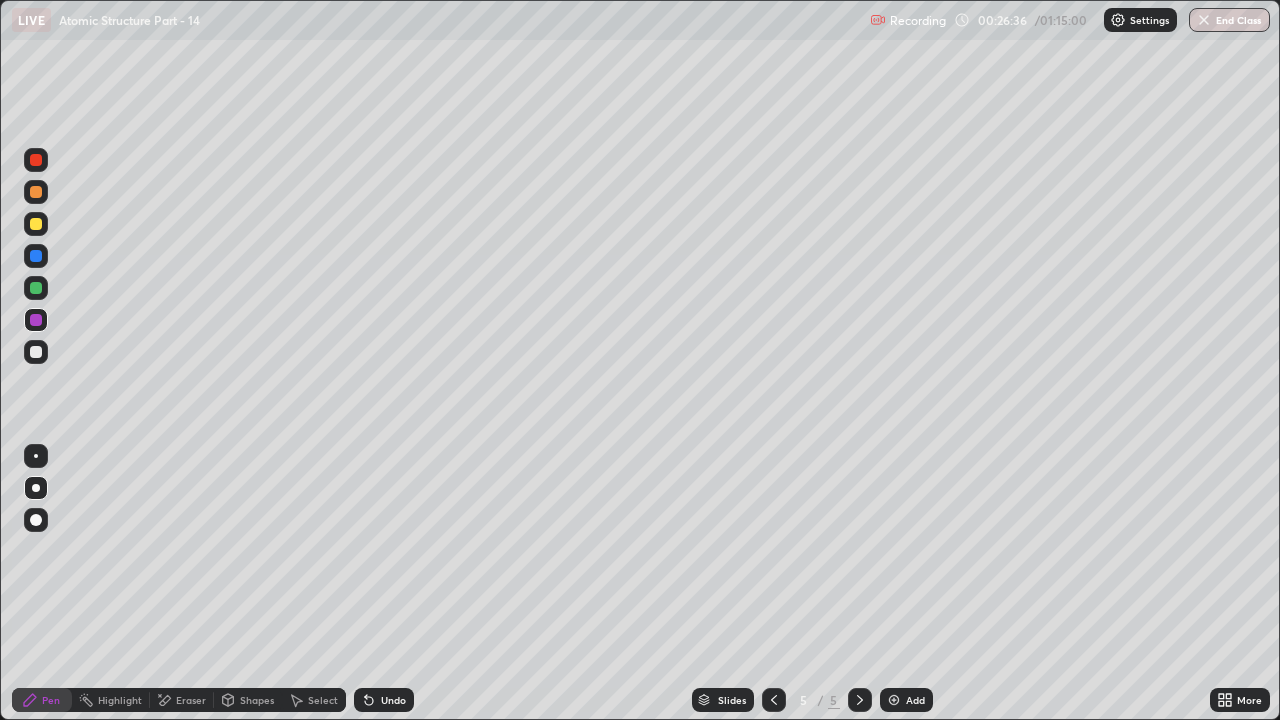 click at bounding box center [36, 352] 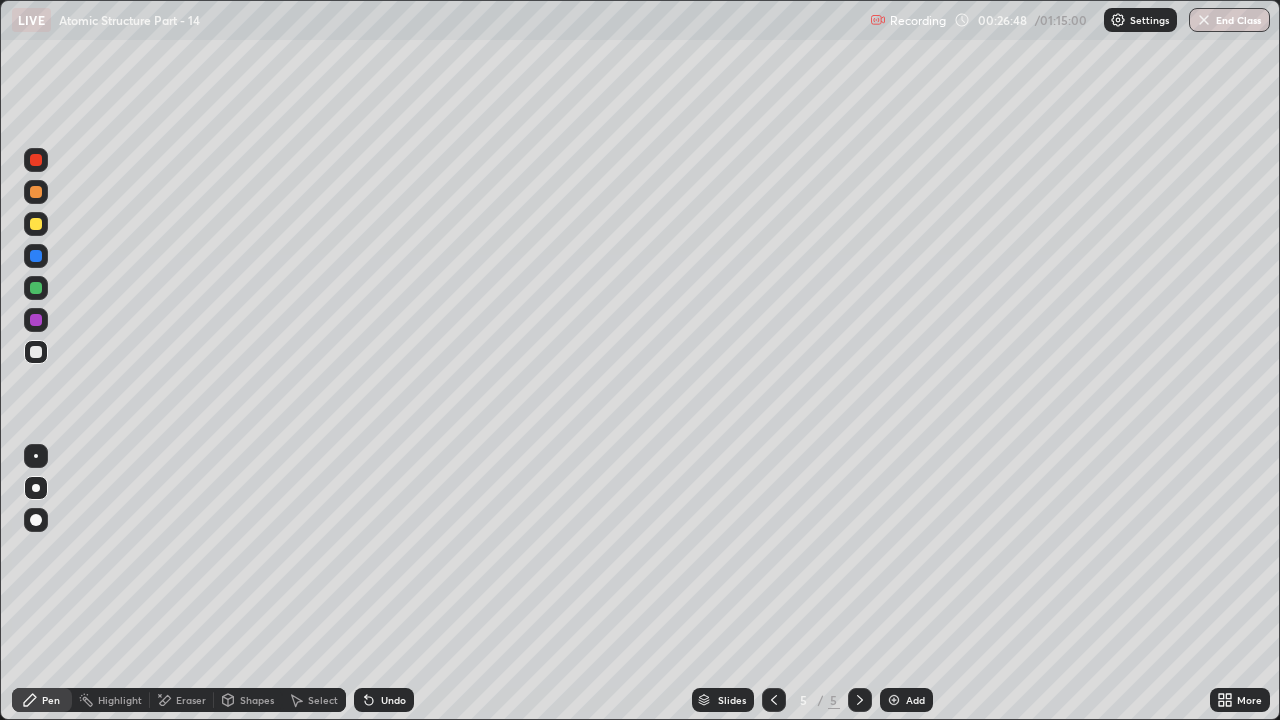 click on "Undo" at bounding box center (384, 700) 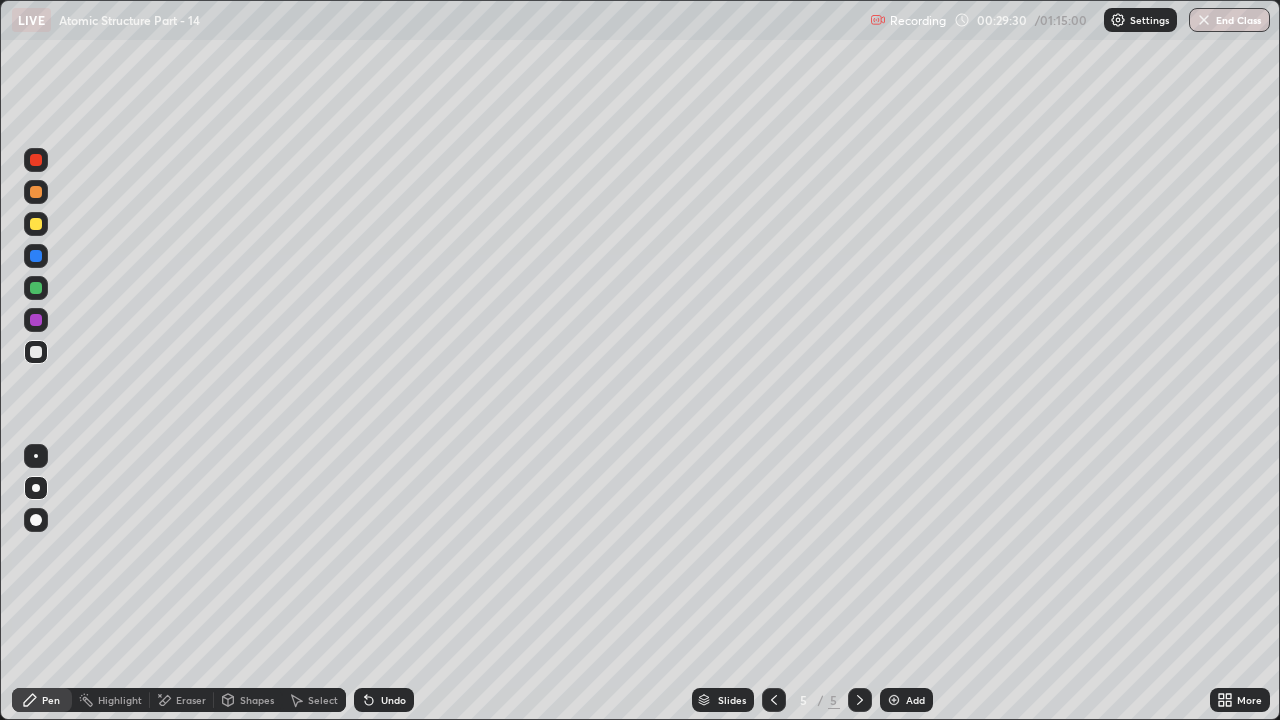 click on "Add" at bounding box center (915, 700) 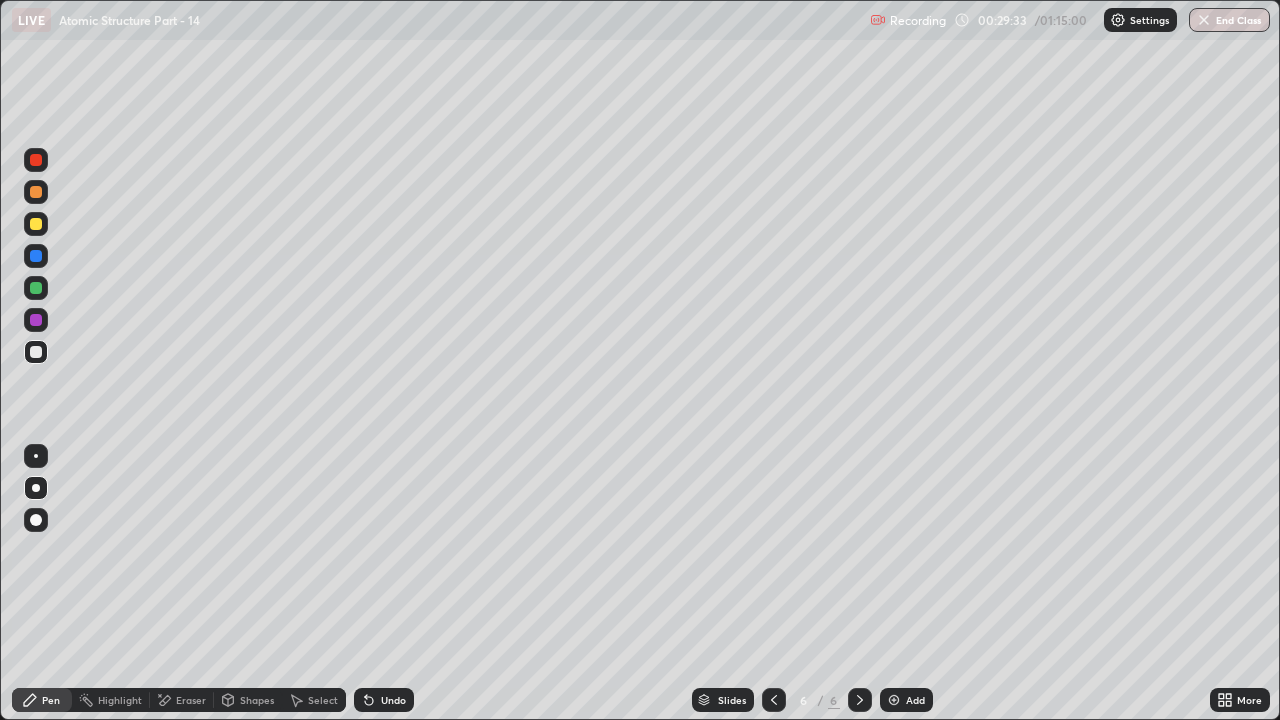 click at bounding box center [36, 192] 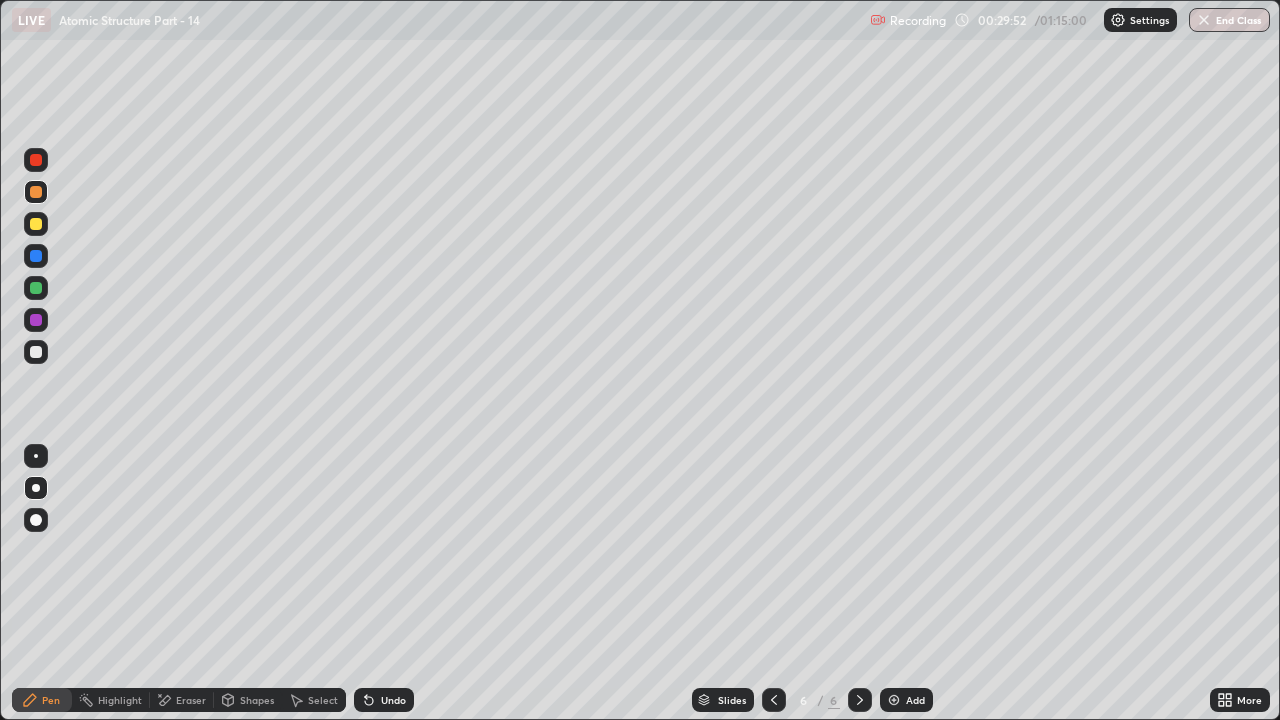 click on "Undo" at bounding box center [393, 700] 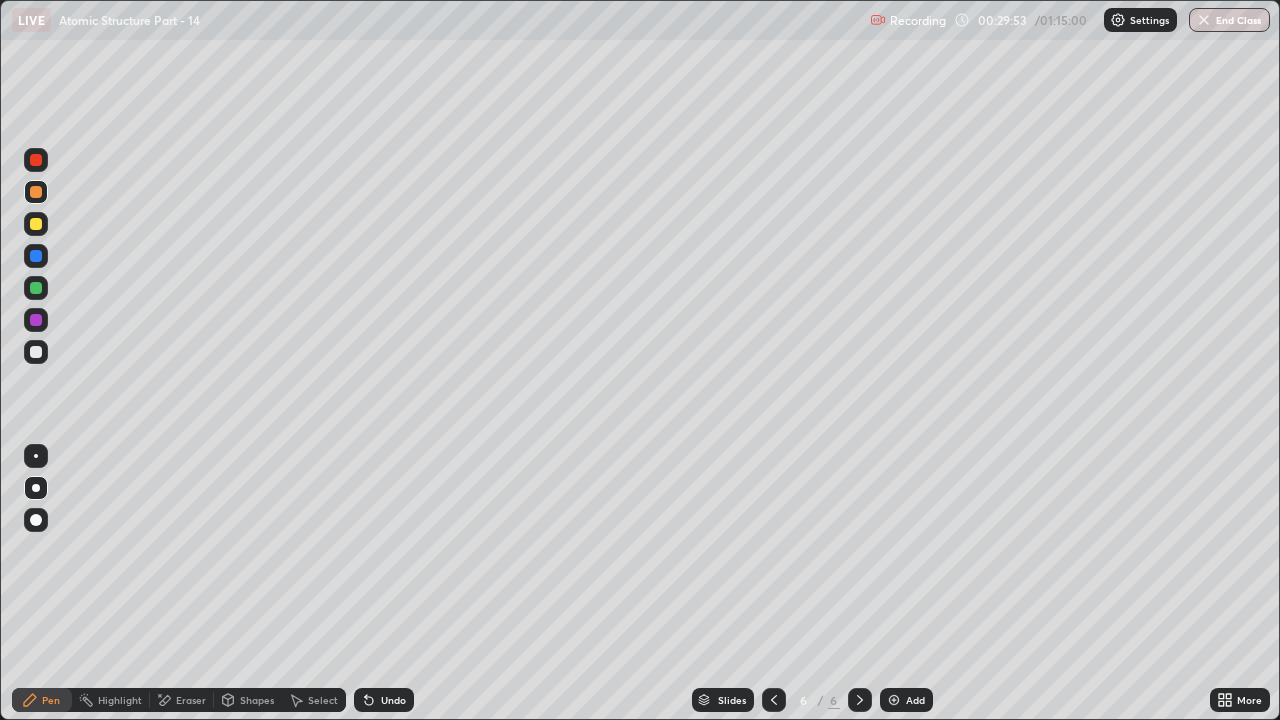 click on "Undo" at bounding box center (393, 700) 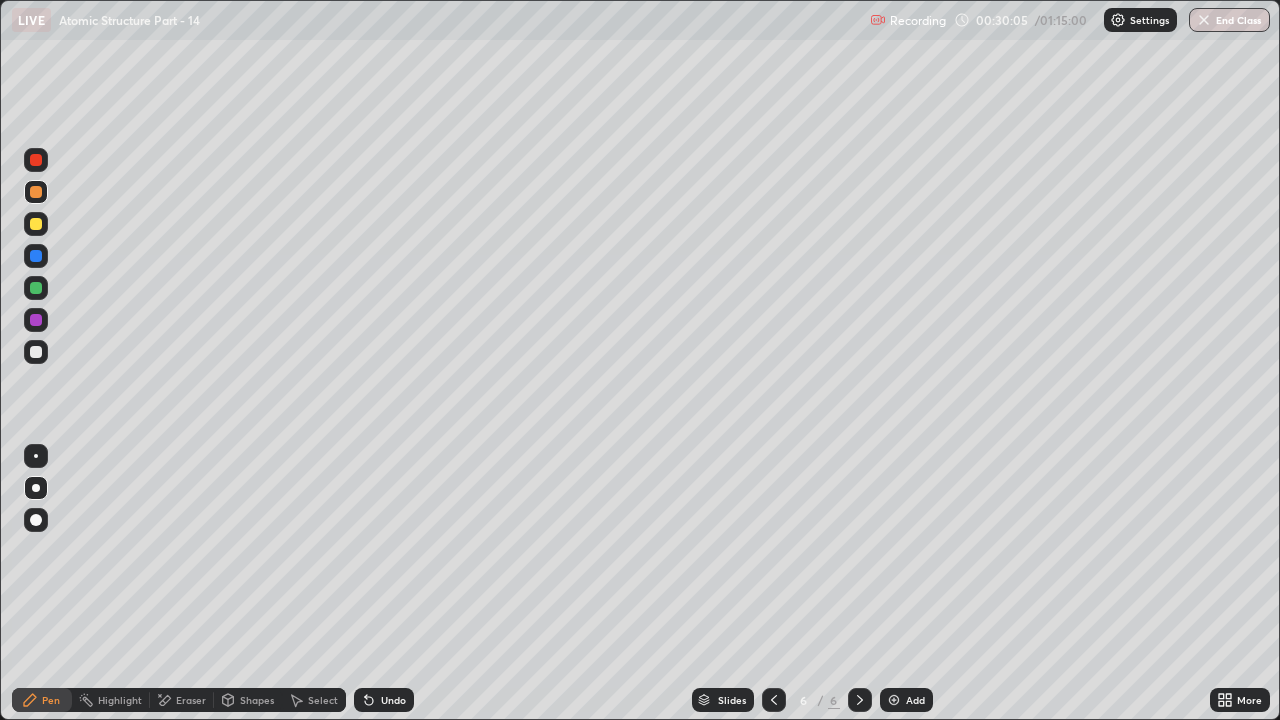 click on "Shapes" at bounding box center (257, 700) 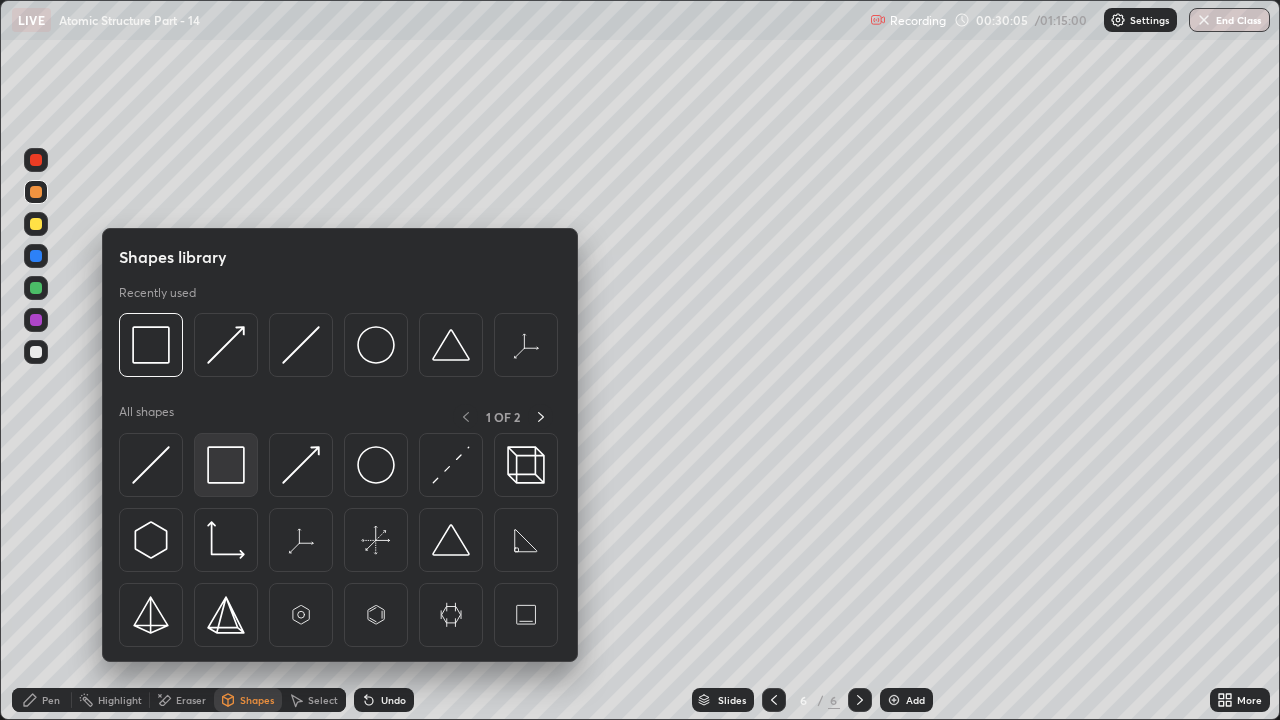 click at bounding box center [226, 465] 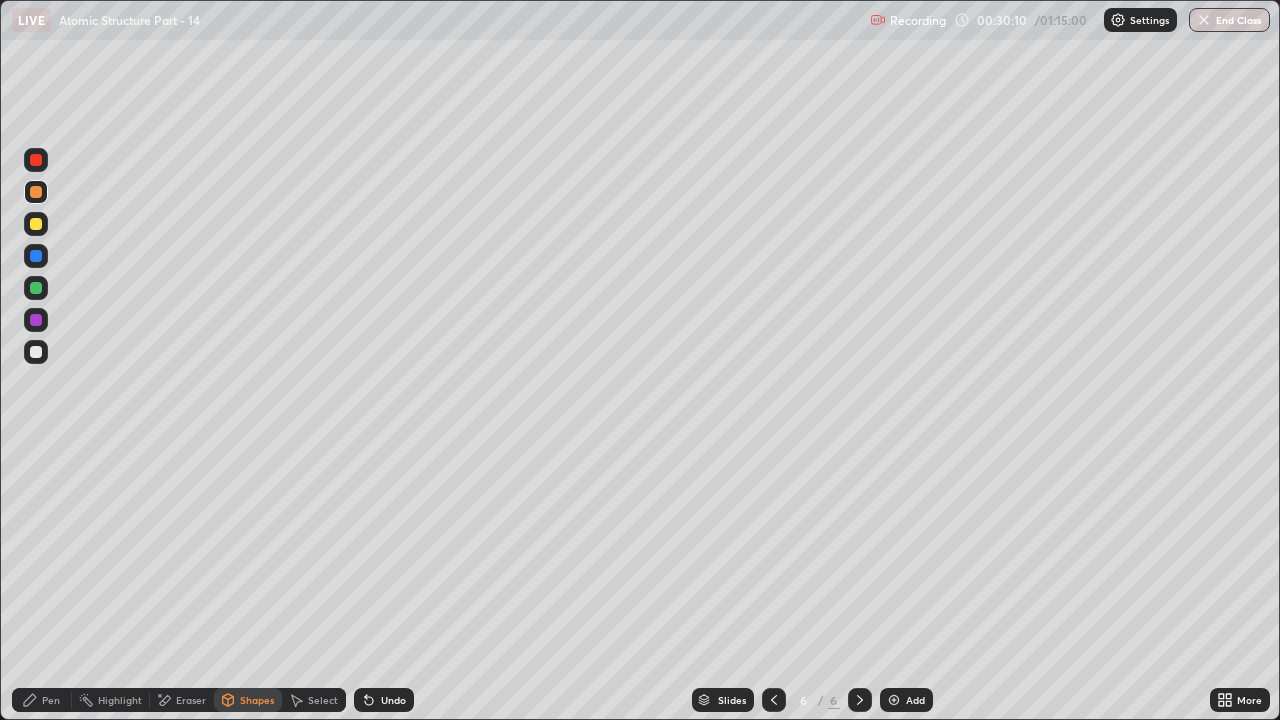 click on "Pen" at bounding box center (51, 700) 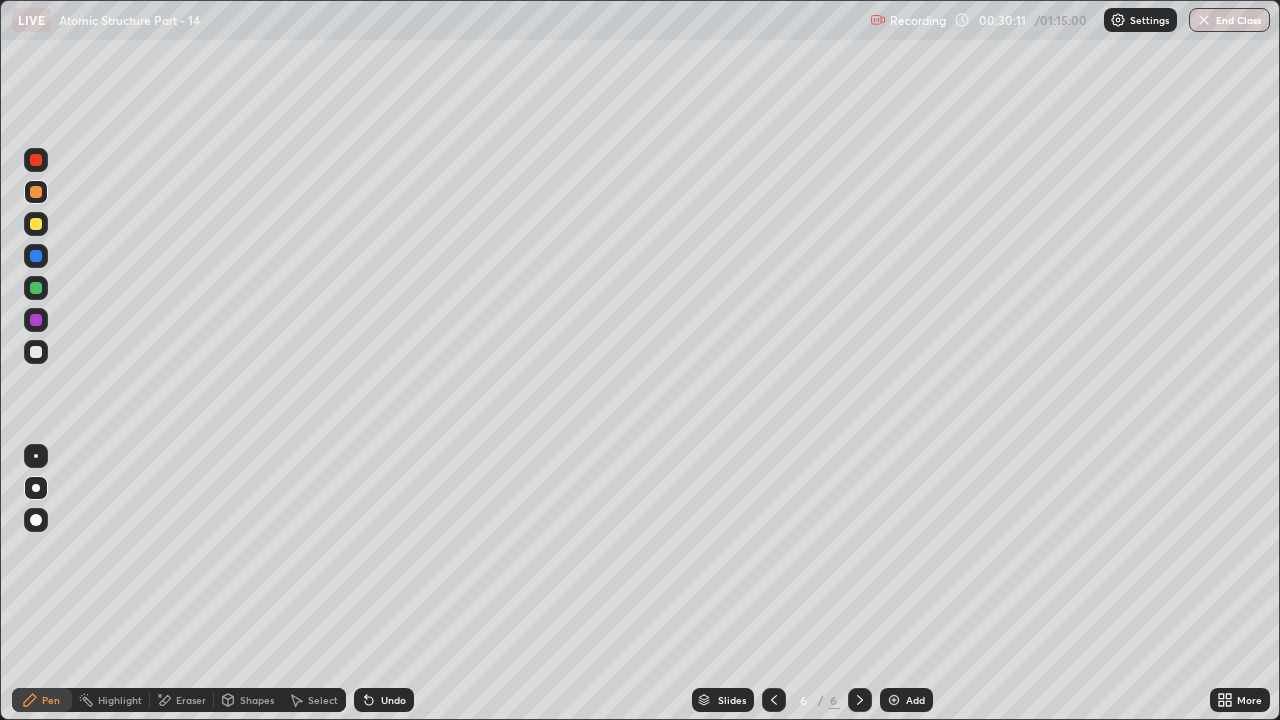 click at bounding box center [36, 320] 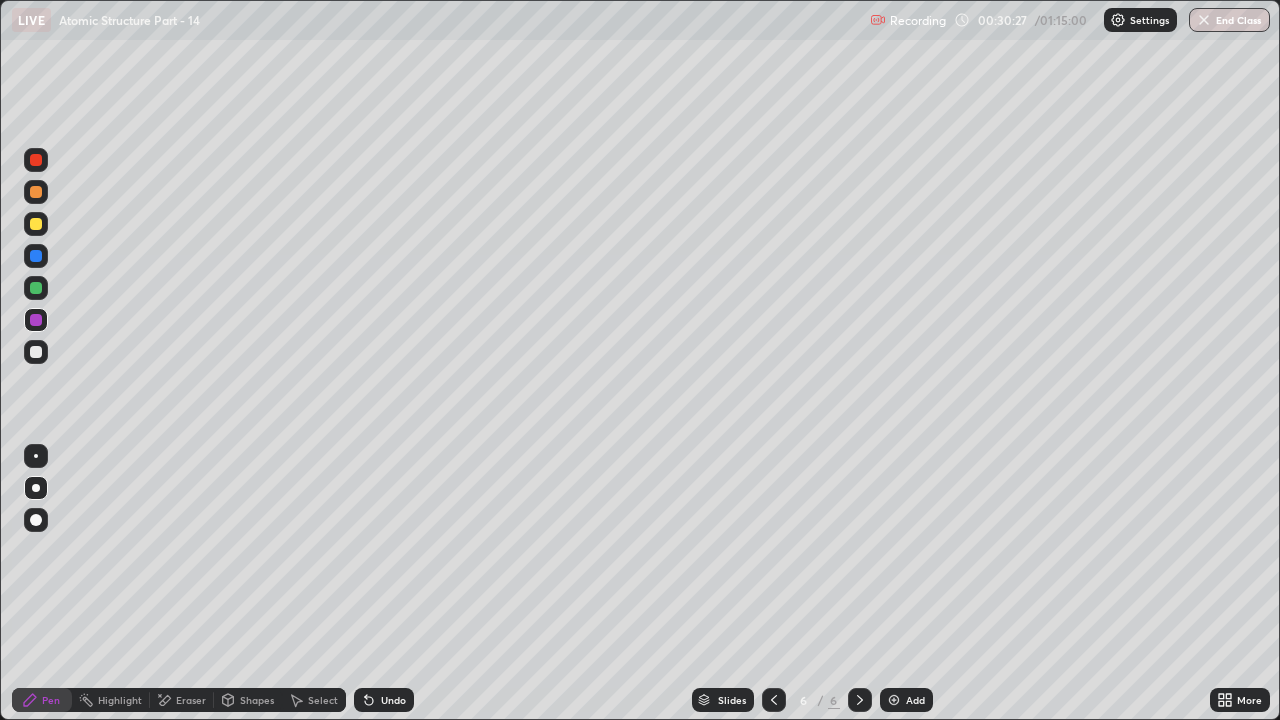 click on "Shapes" at bounding box center [248, 700] 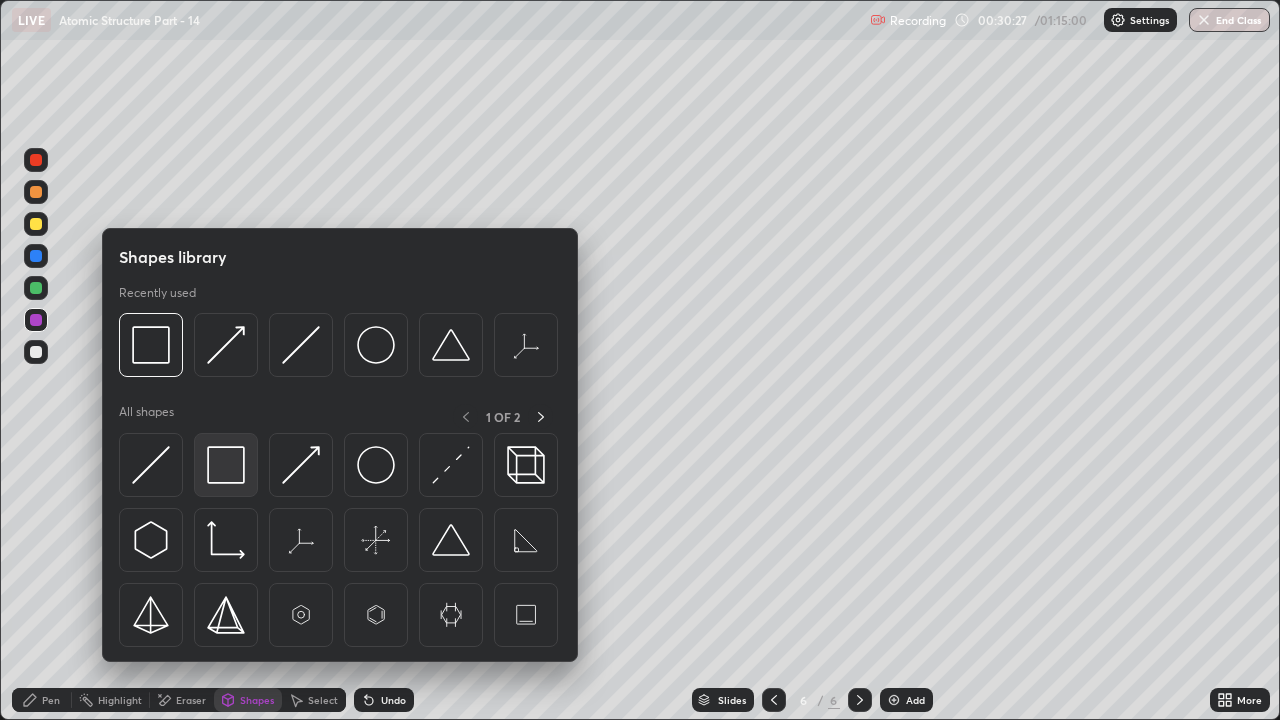 click at bounding box center (226, 465) 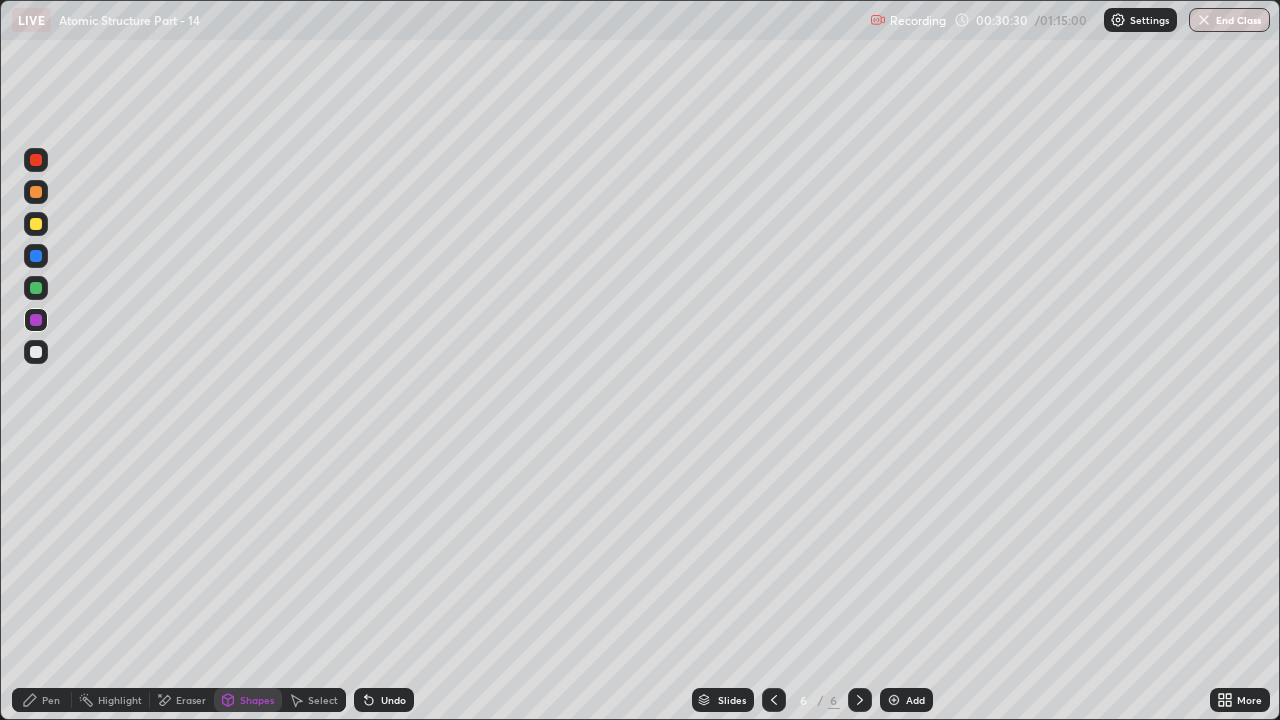 click on "Pen" at bounding box center [42, 700] 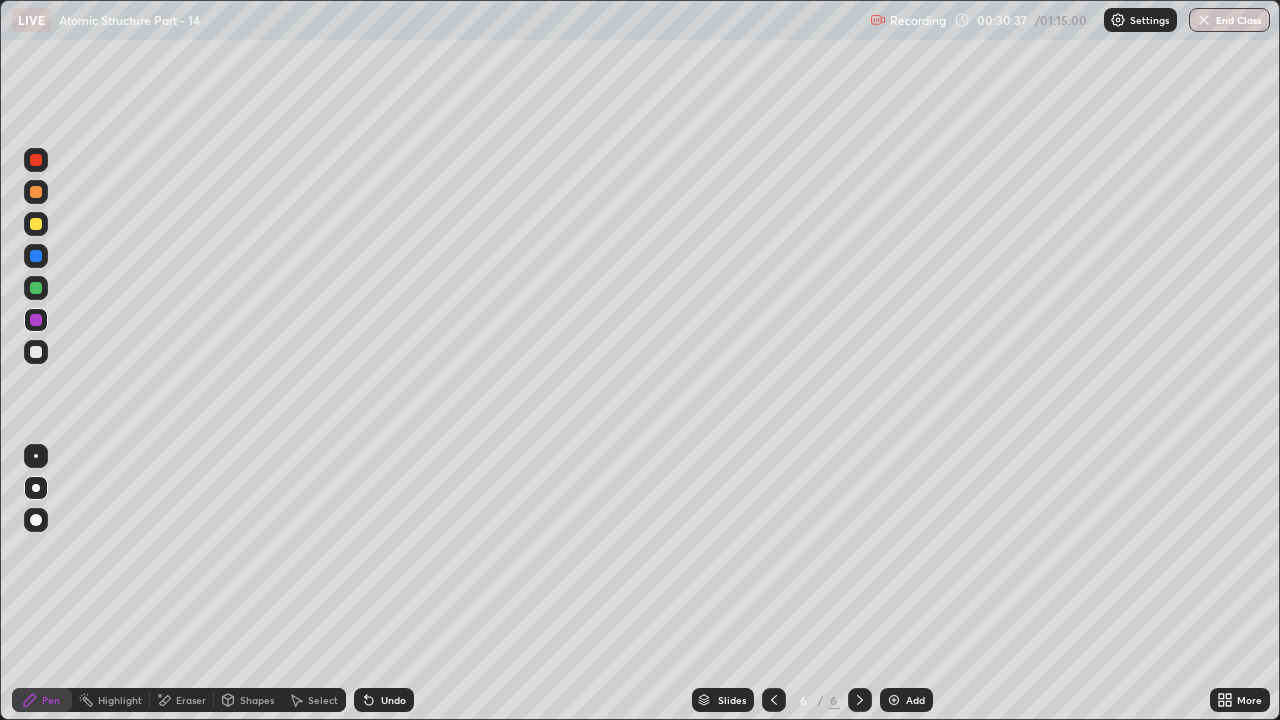 click 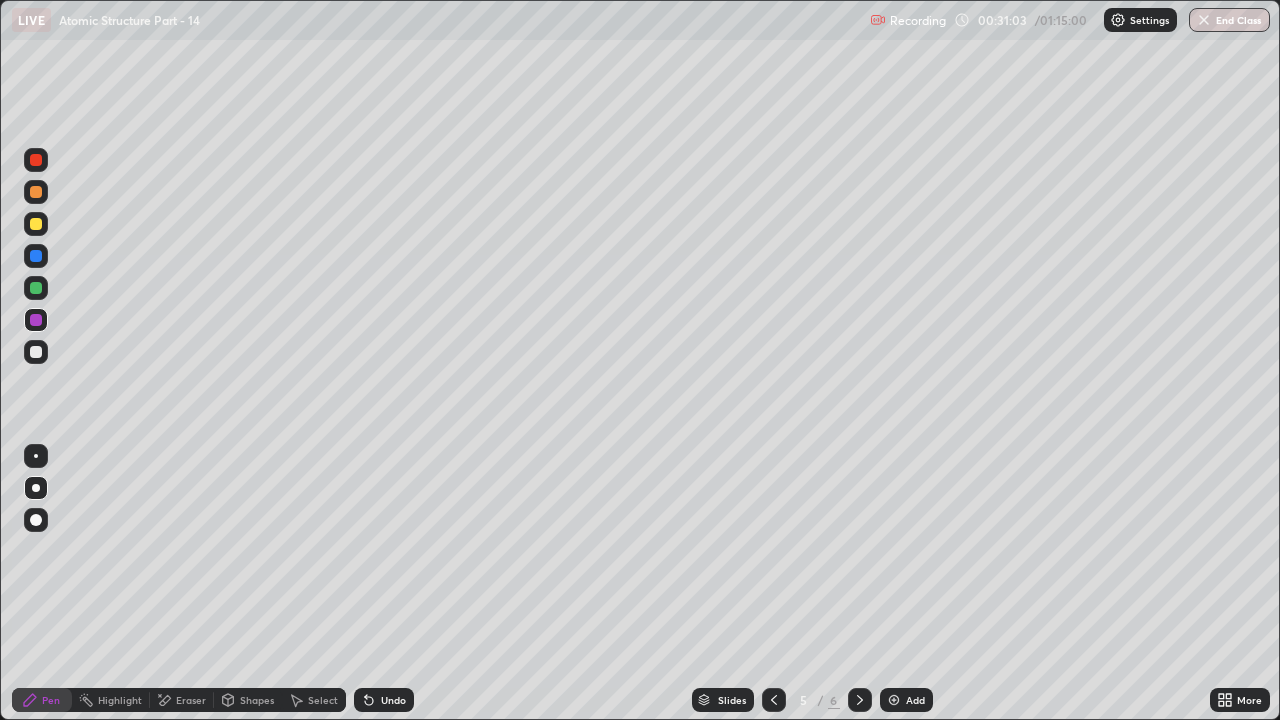 click at bounding box center (36, 288) 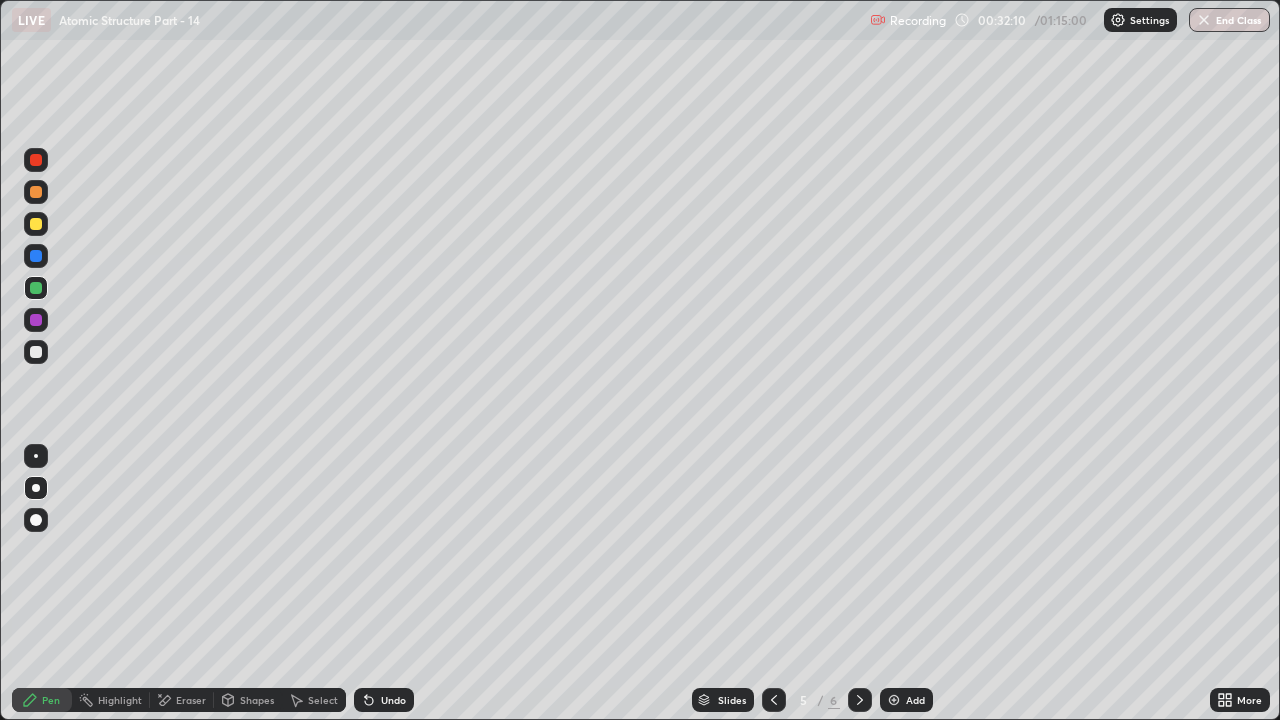 click on "Undo" at bounding box center (393, 700) 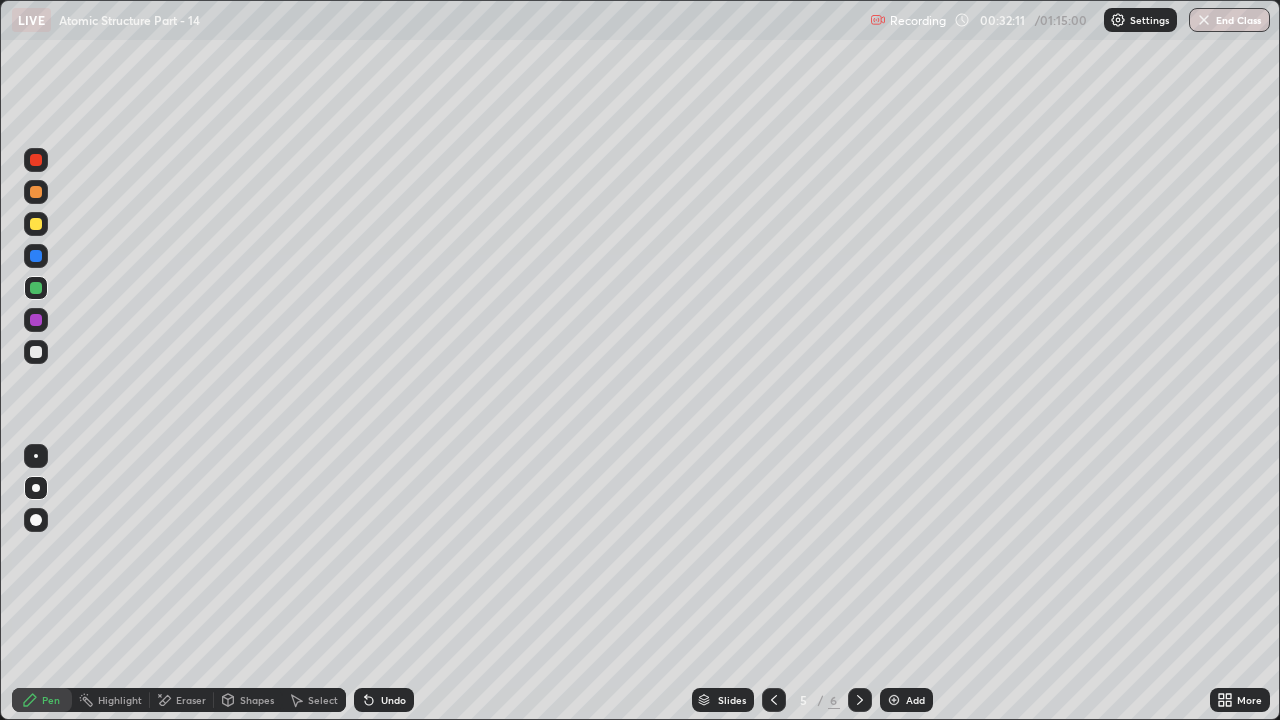 click on "Undo" at bounding box center [393, 700] 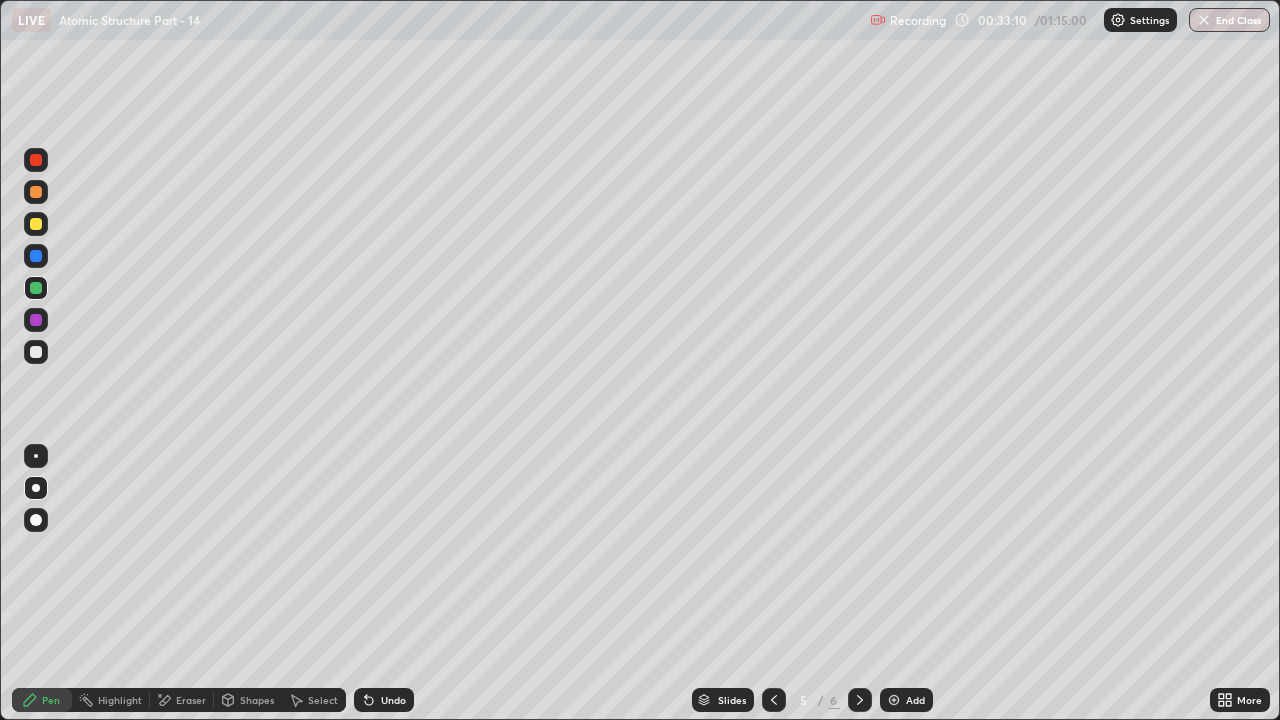 click 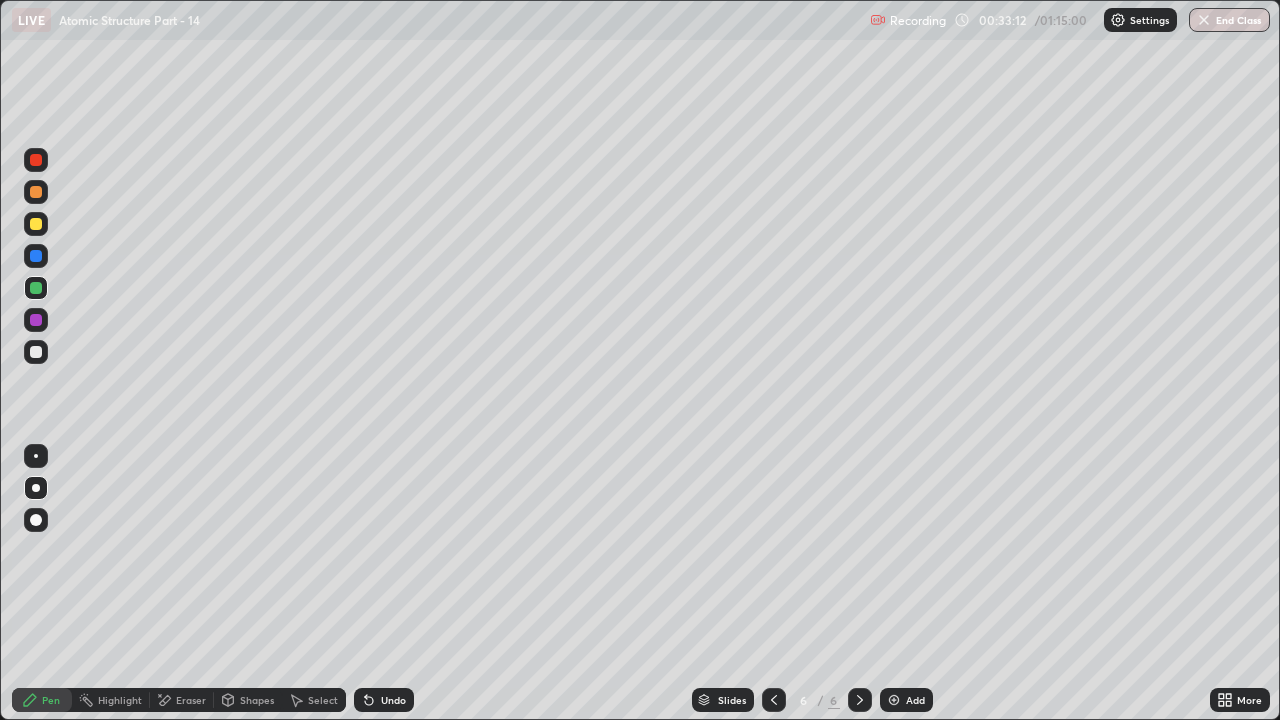 click at bounding box center [36, 352] 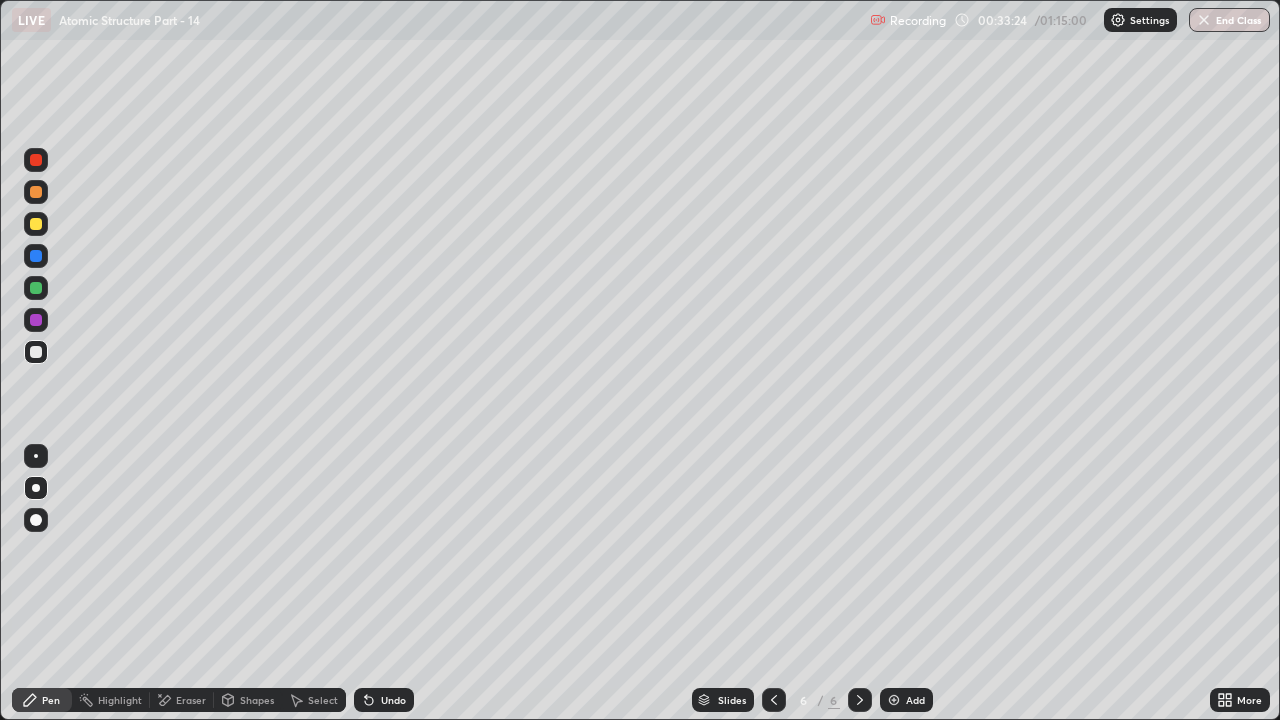 click at bounding box center [36, 288] 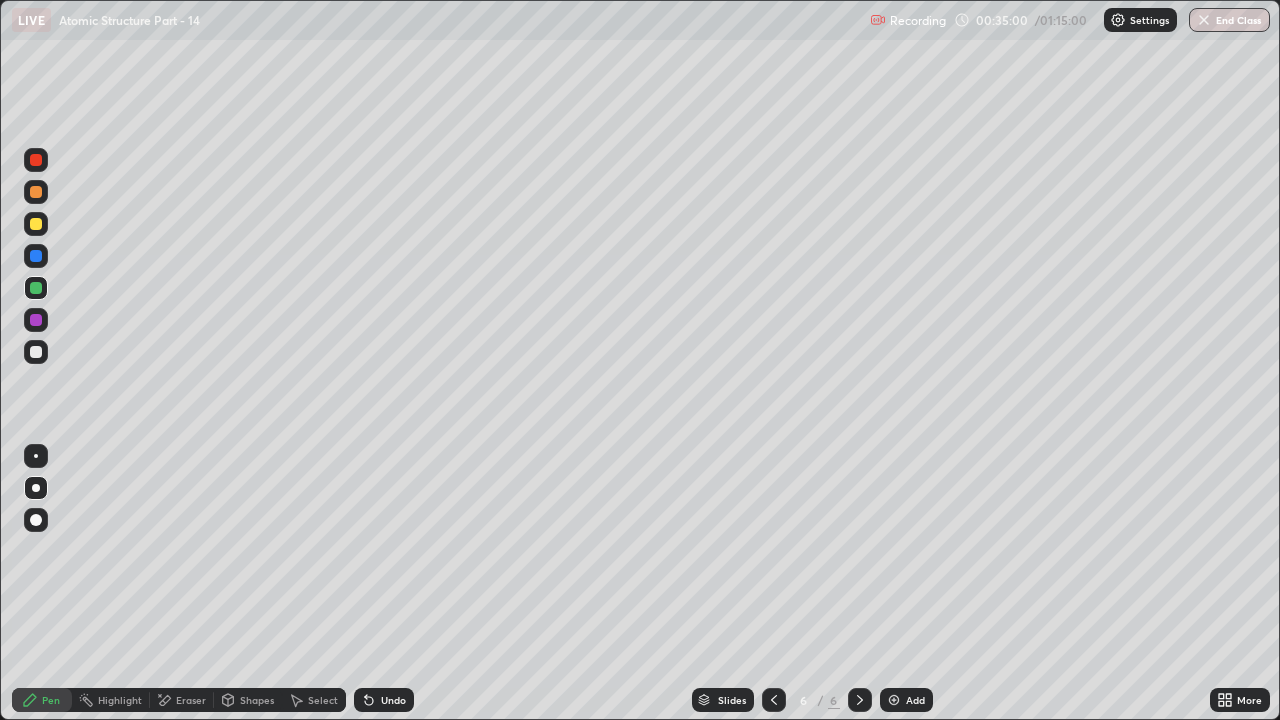 click on "Eraser" at bounding box center [182, 700] 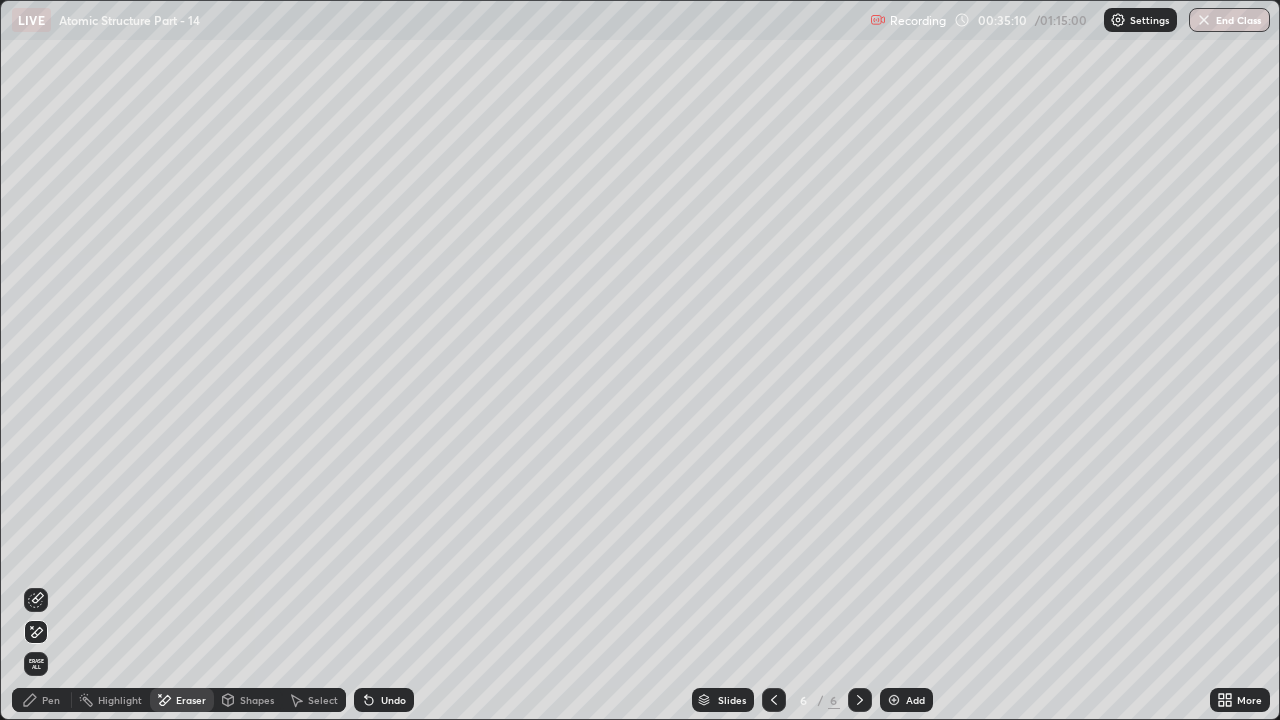 click 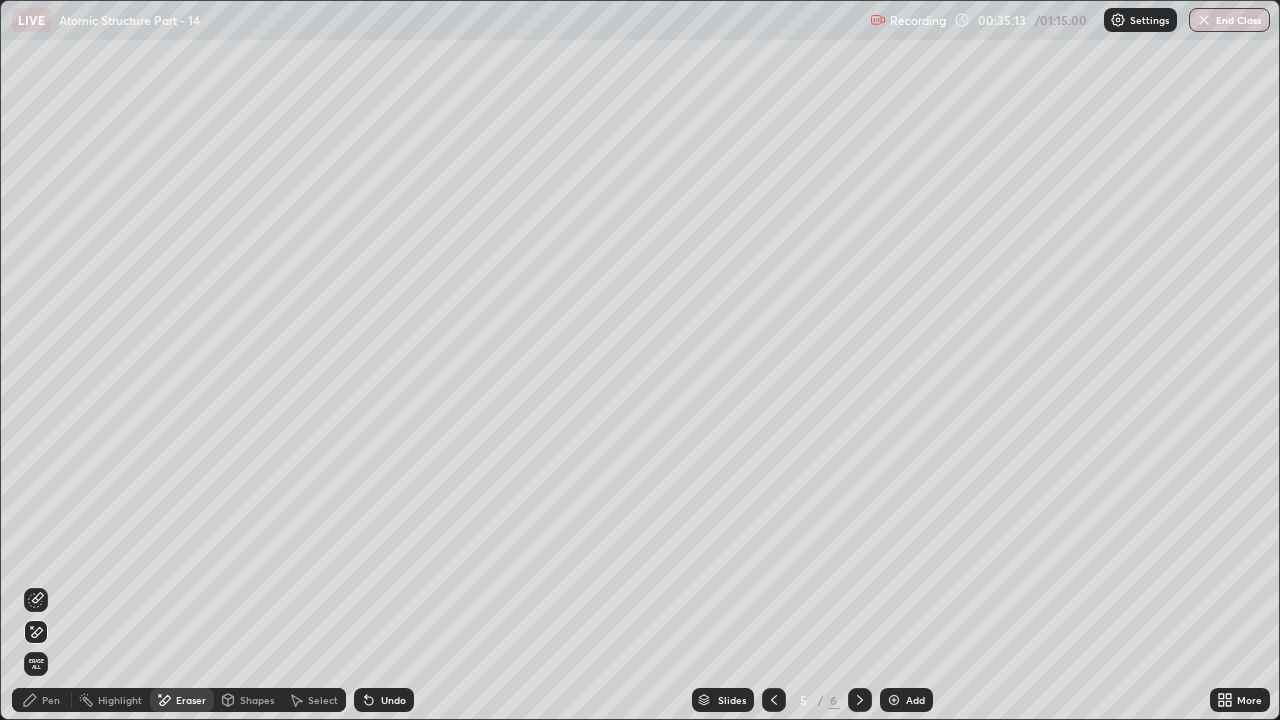 click 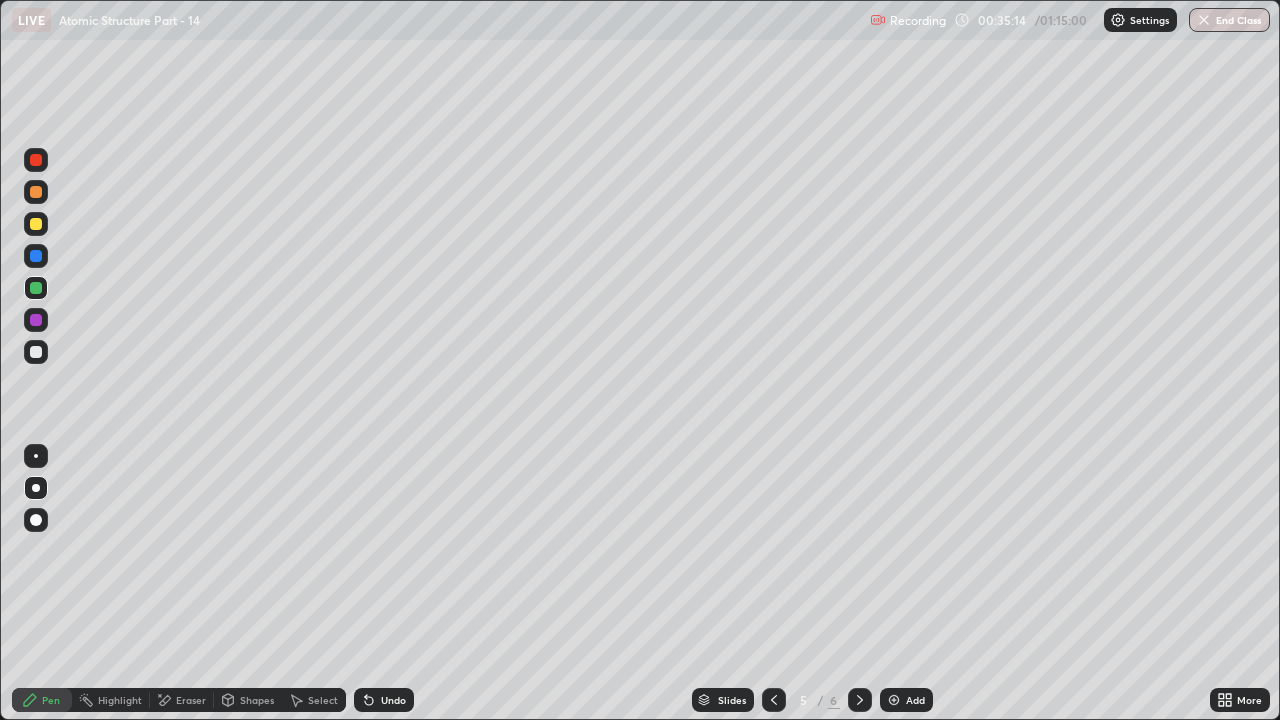 click at bounding box center (36, 352) 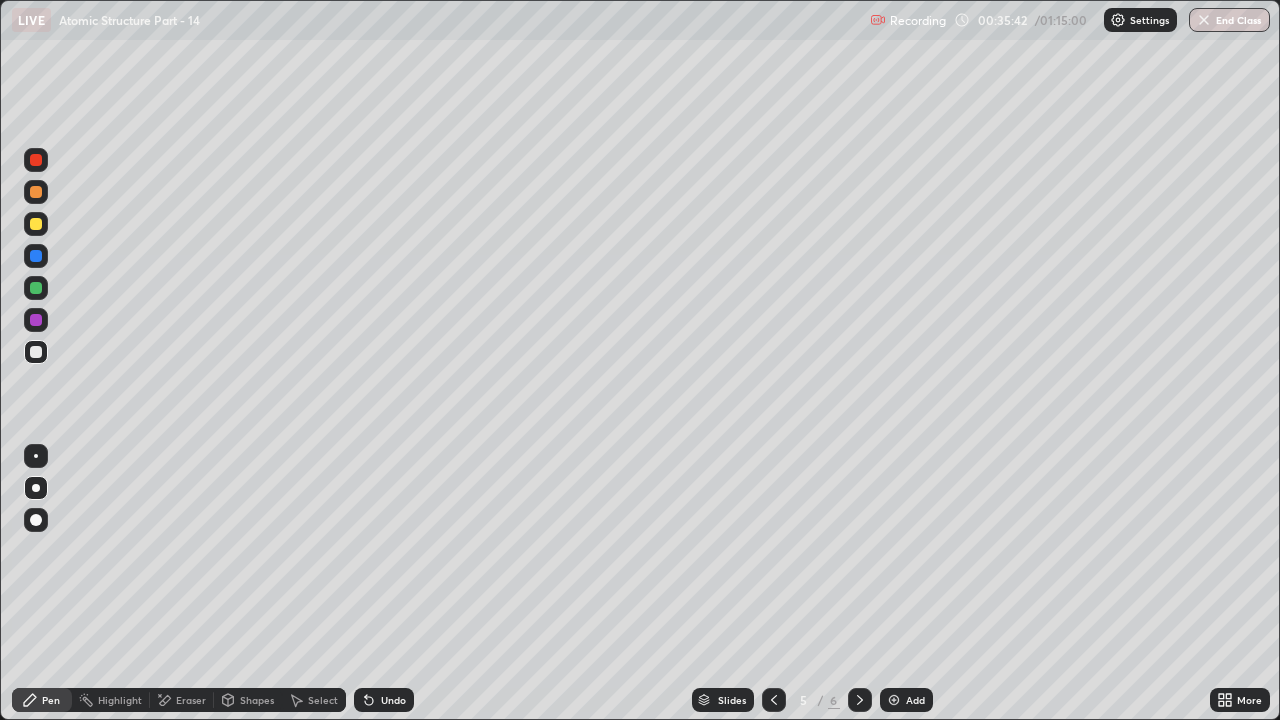 click 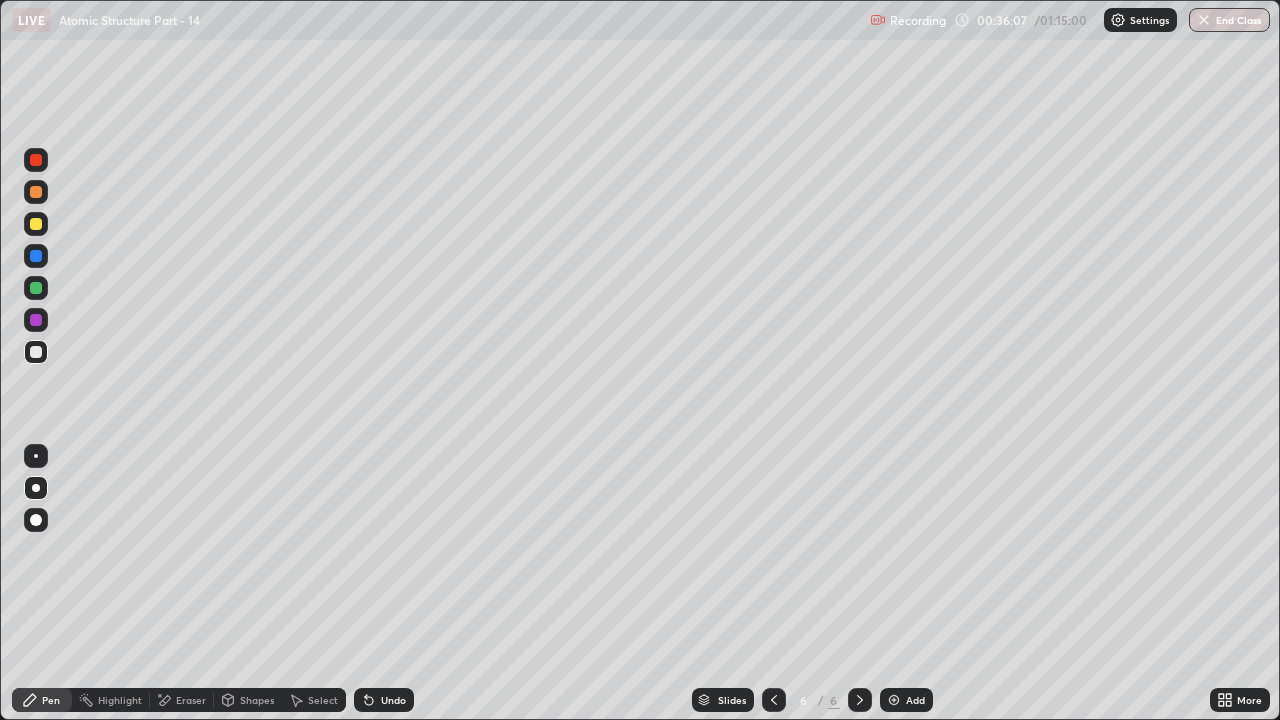 click 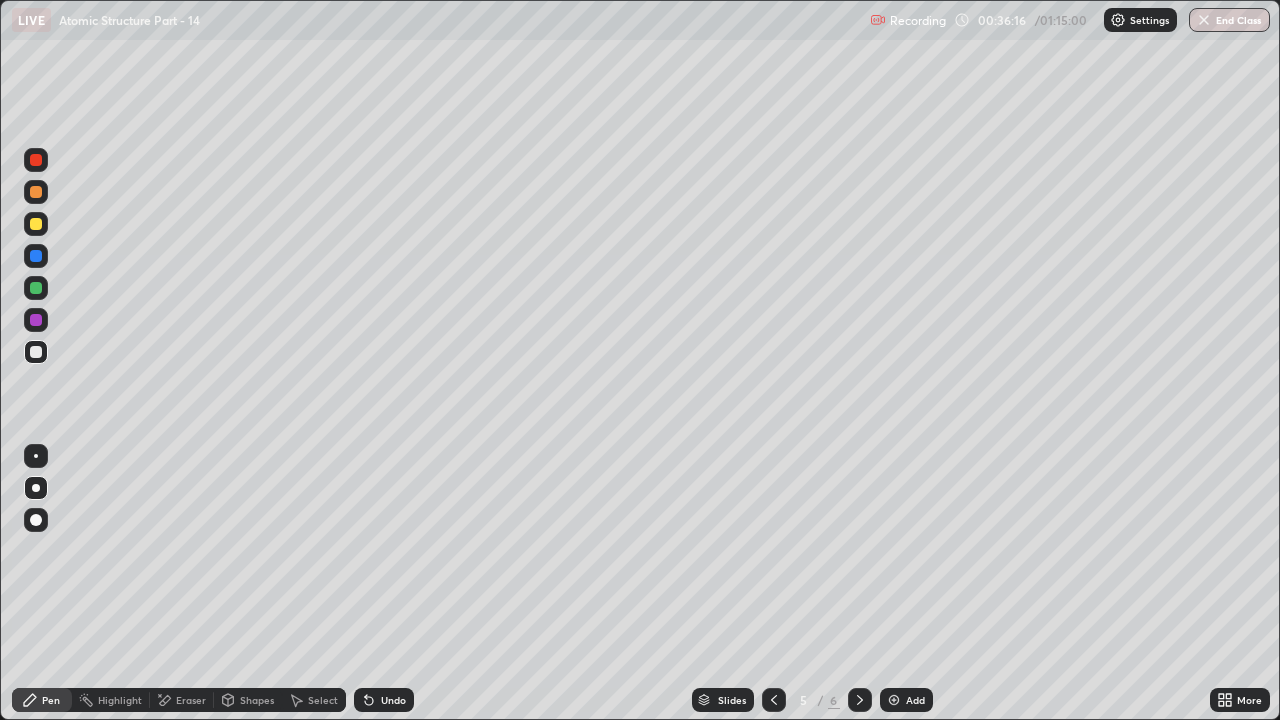 click 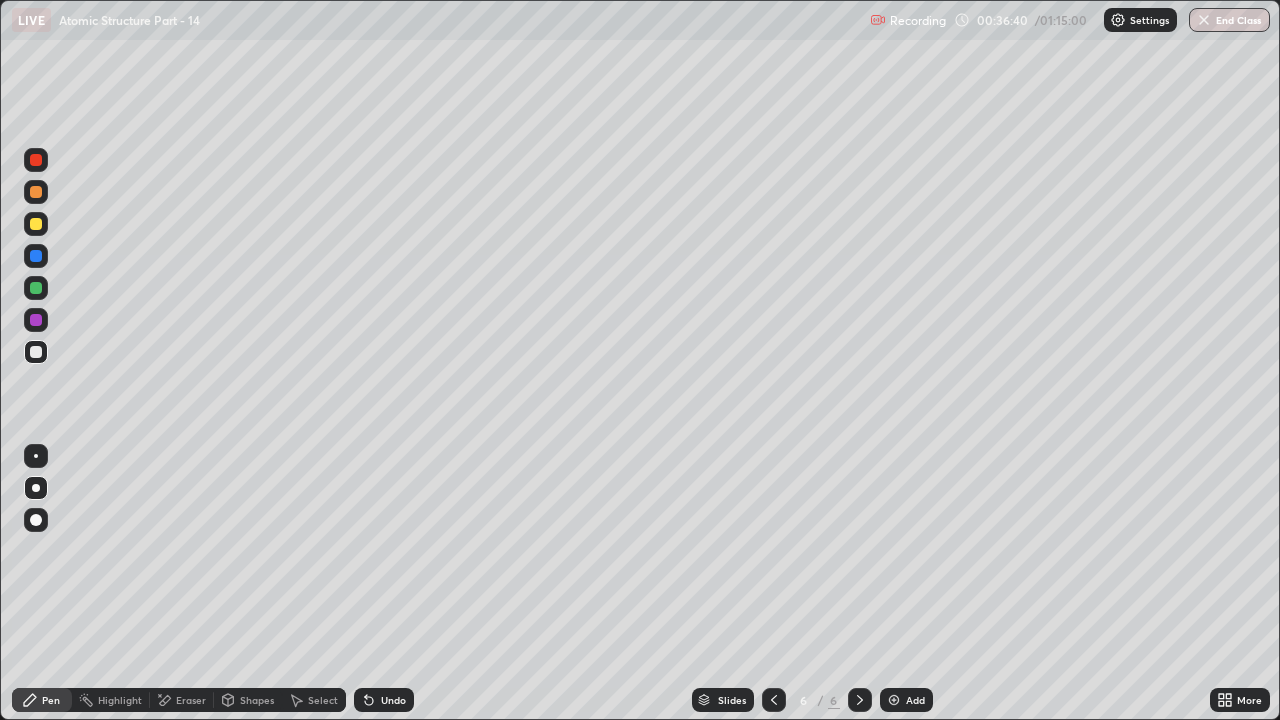 click at bounding box center [36, 320] 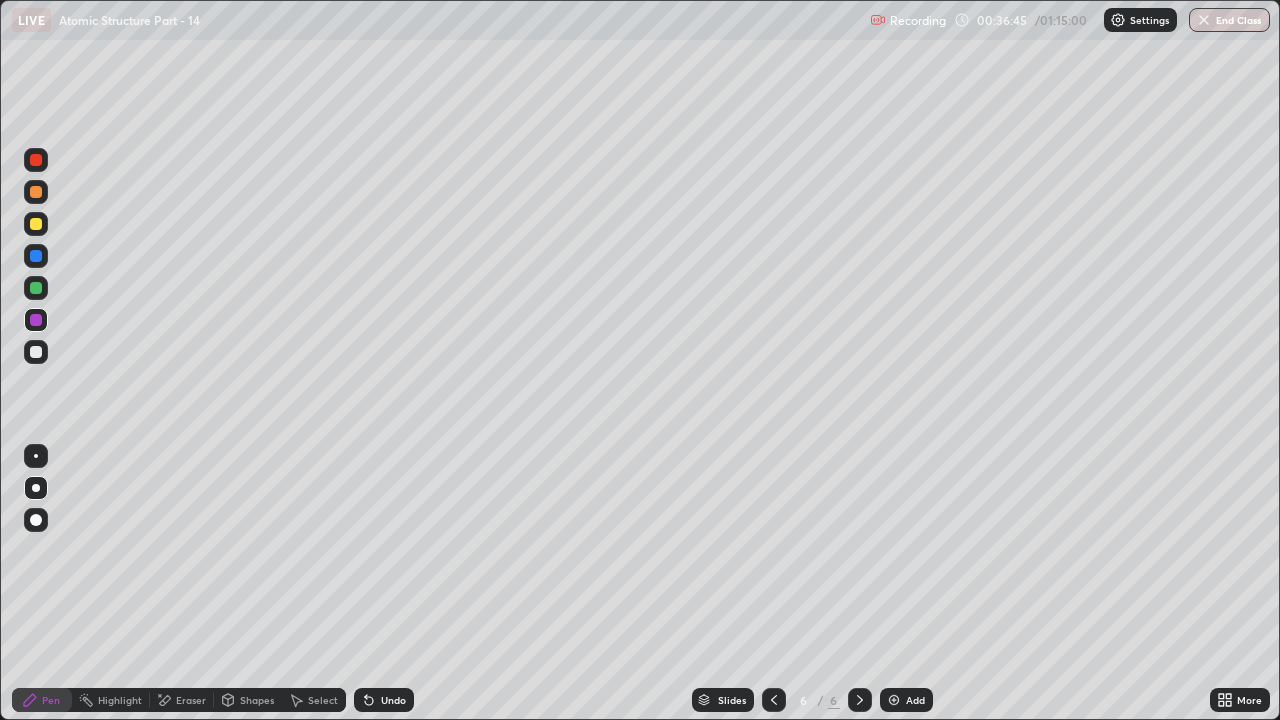 click at bounding box center (36, 288) 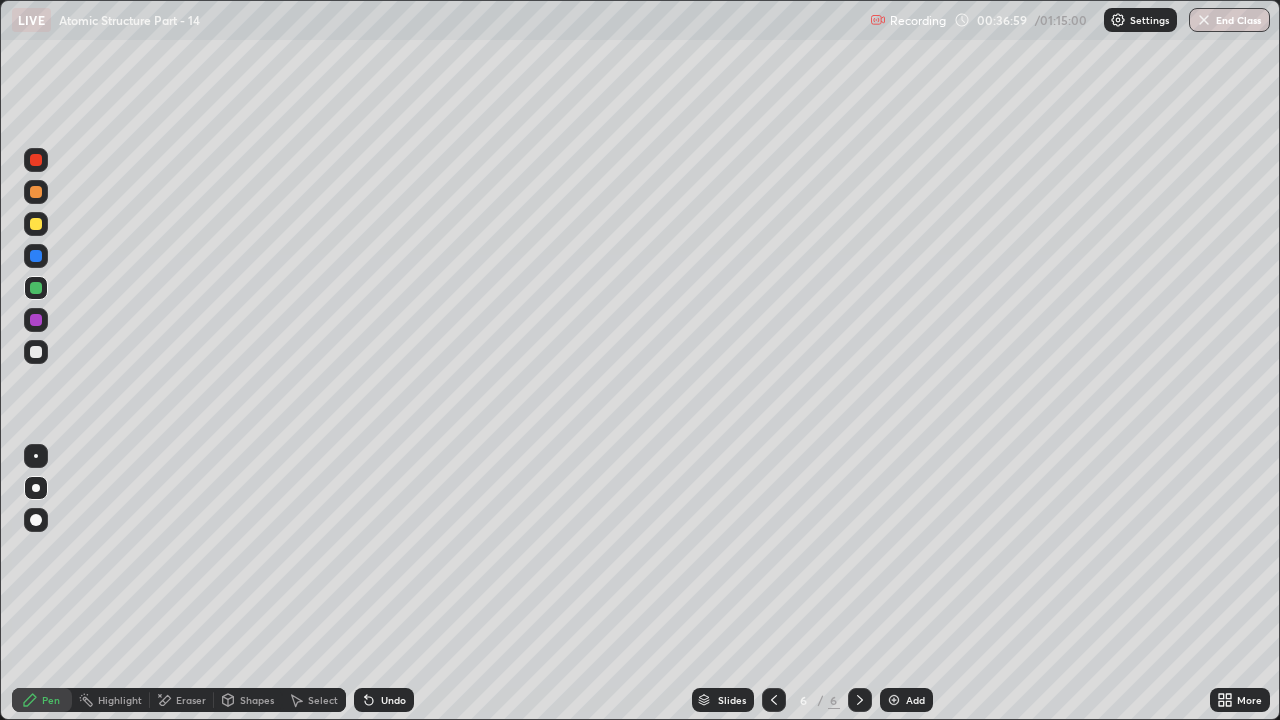 click at bounding box center [774, 700] 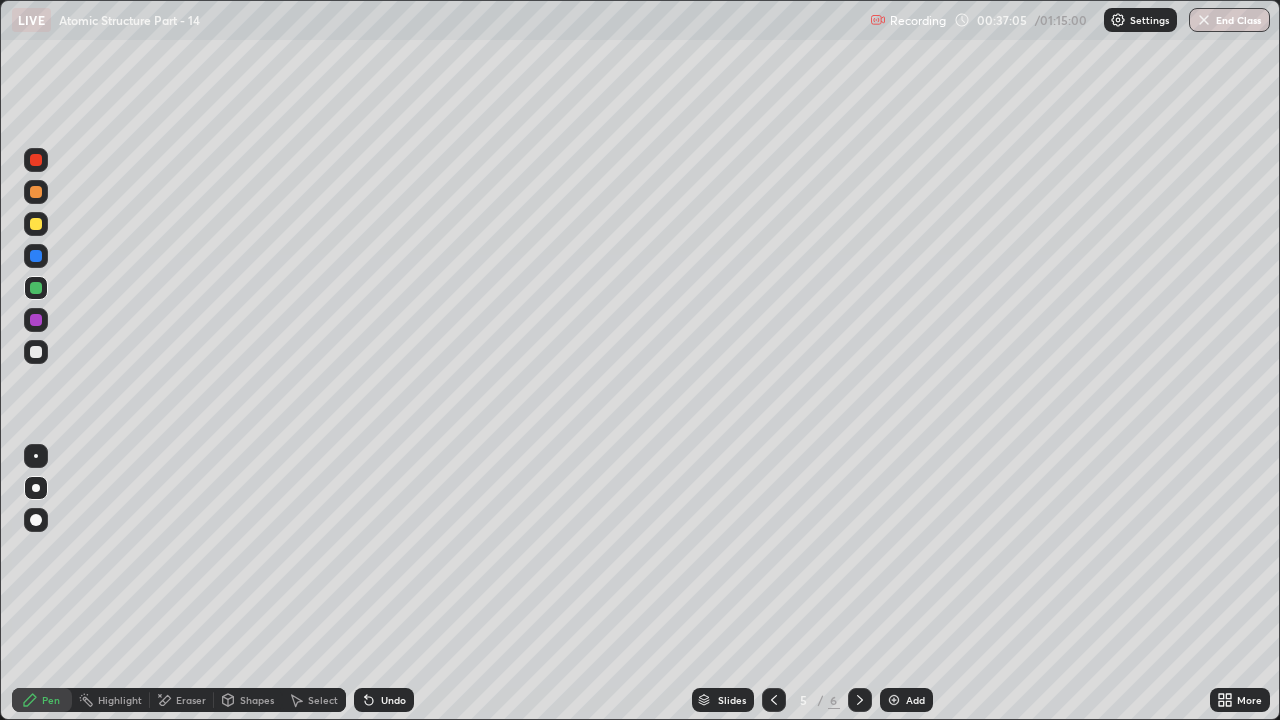 click 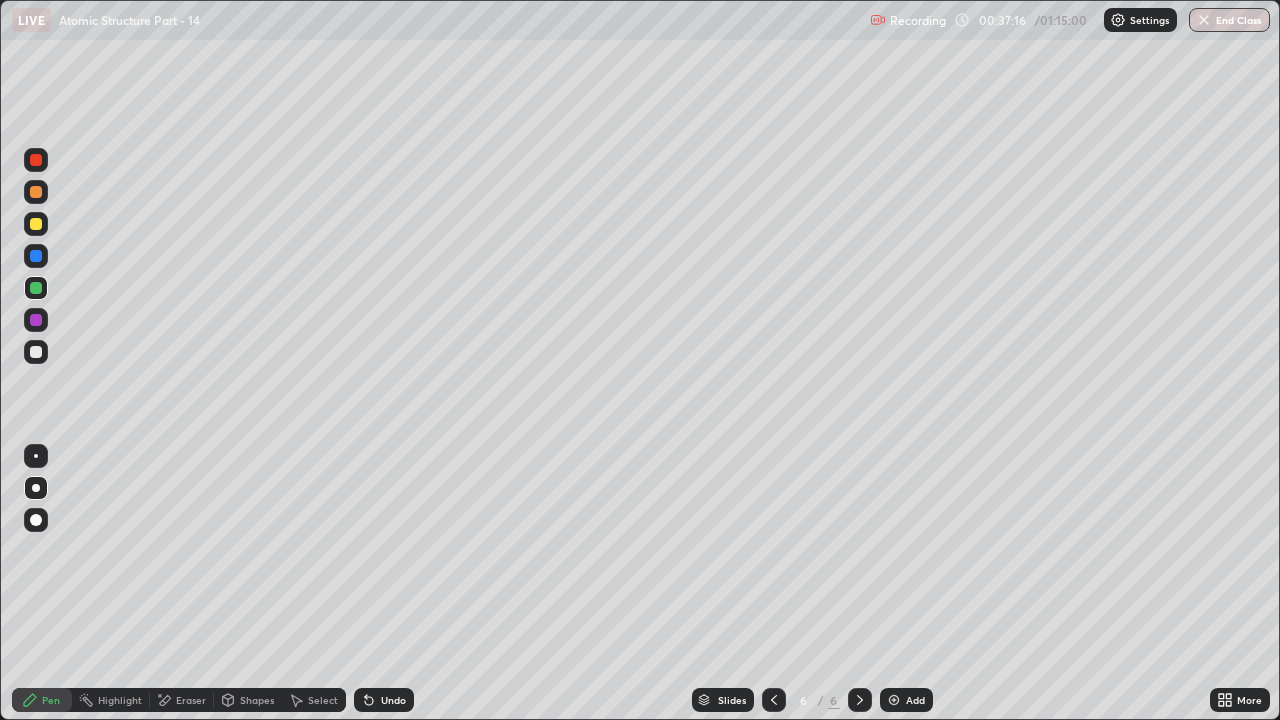 click on "Undo" at bounding box center [384, 700] 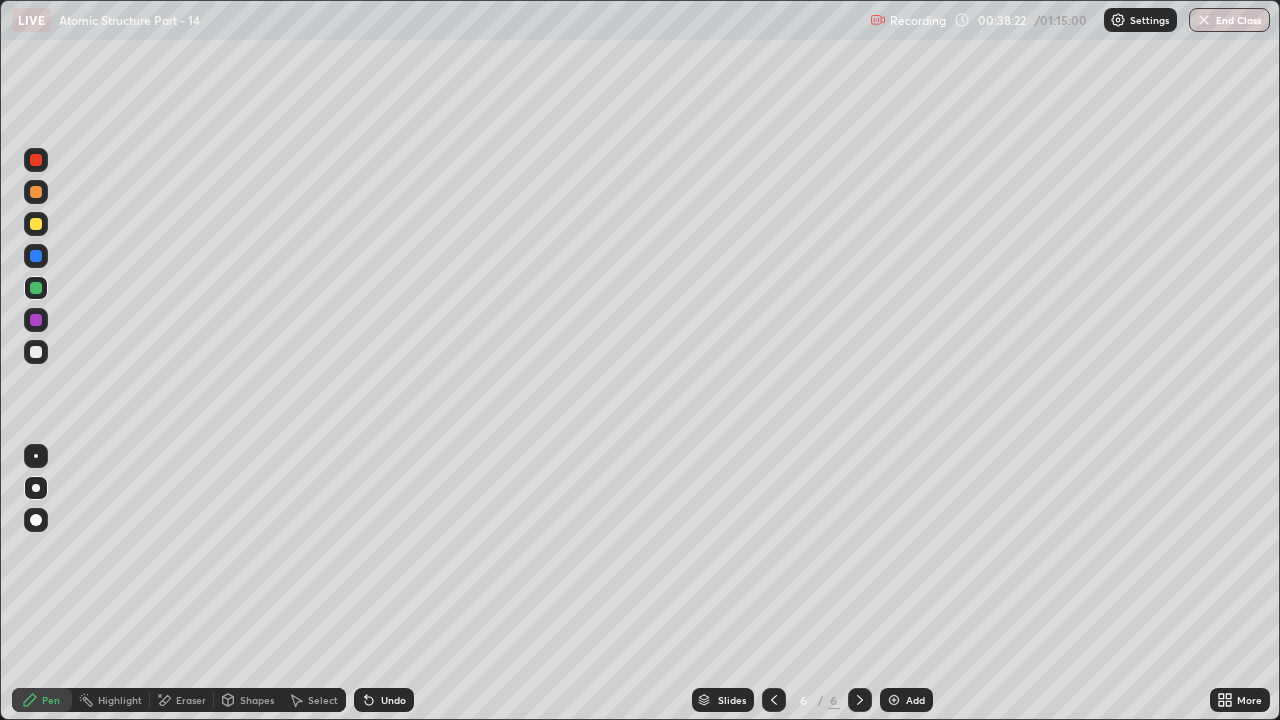 click on "Add" at bounding box center [915, 700] 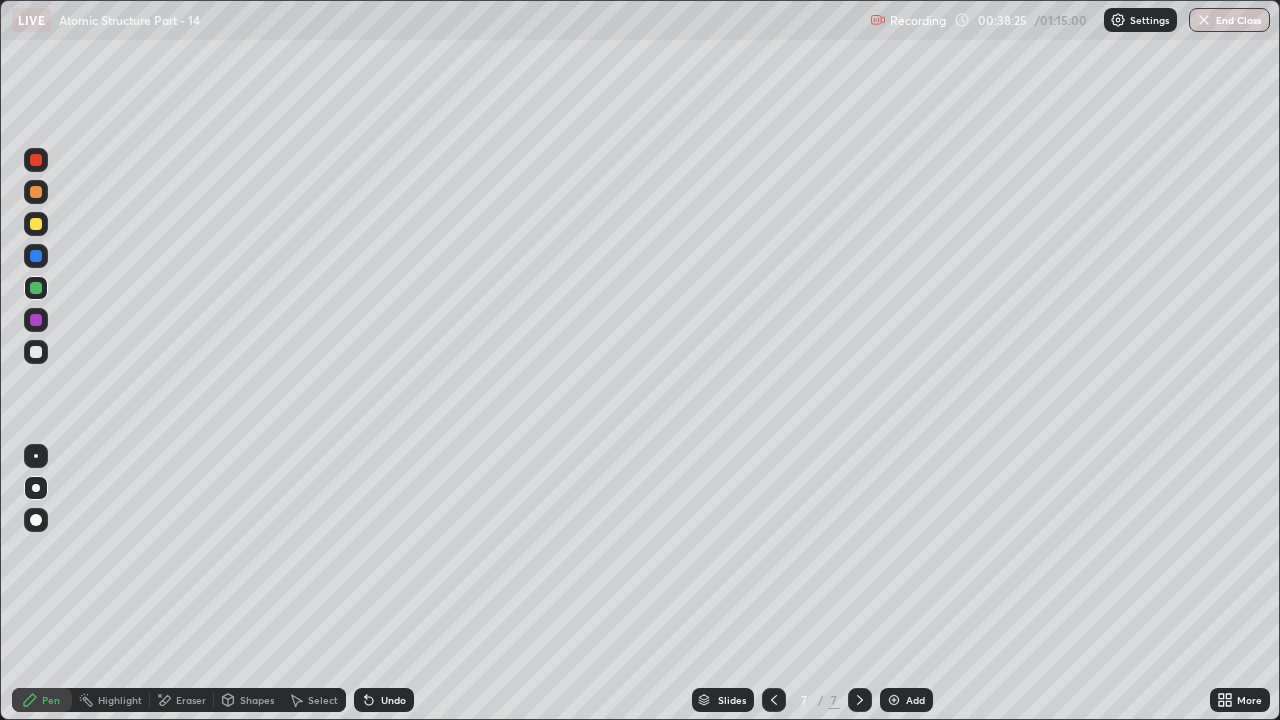 click at bounding box center (36, 224) 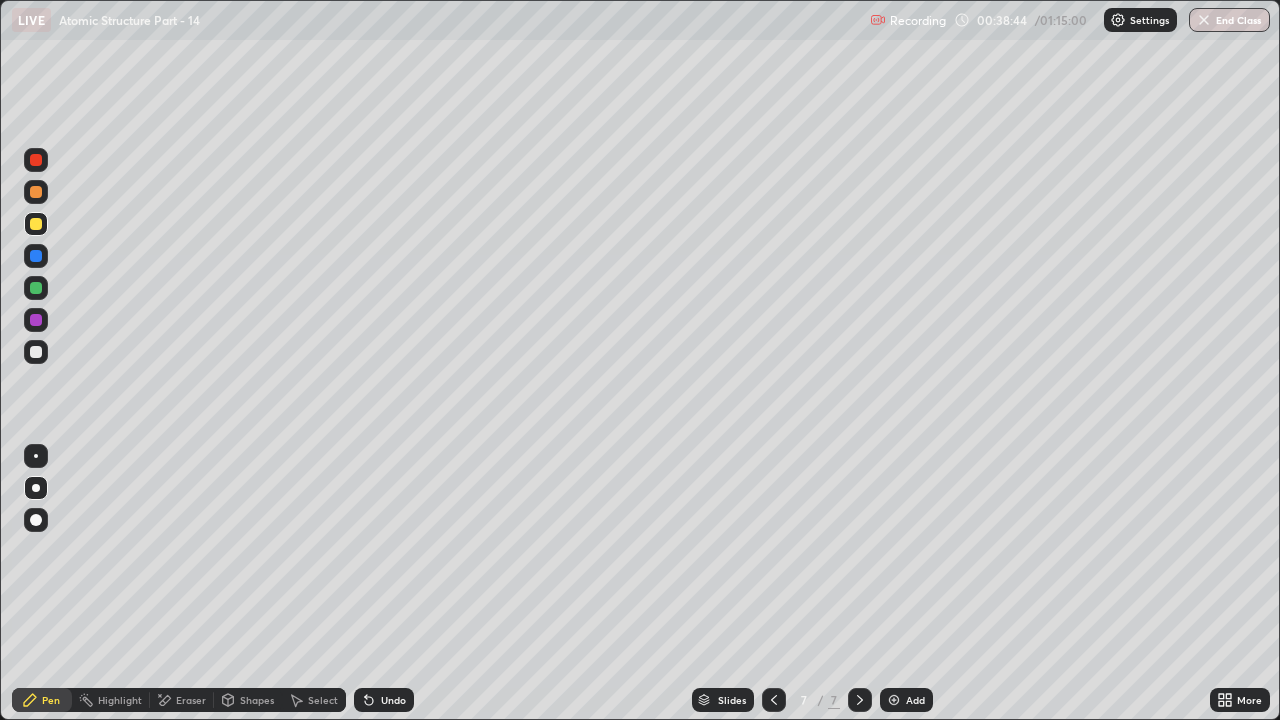 click on "Eraser" at bounding box center [182, 700] 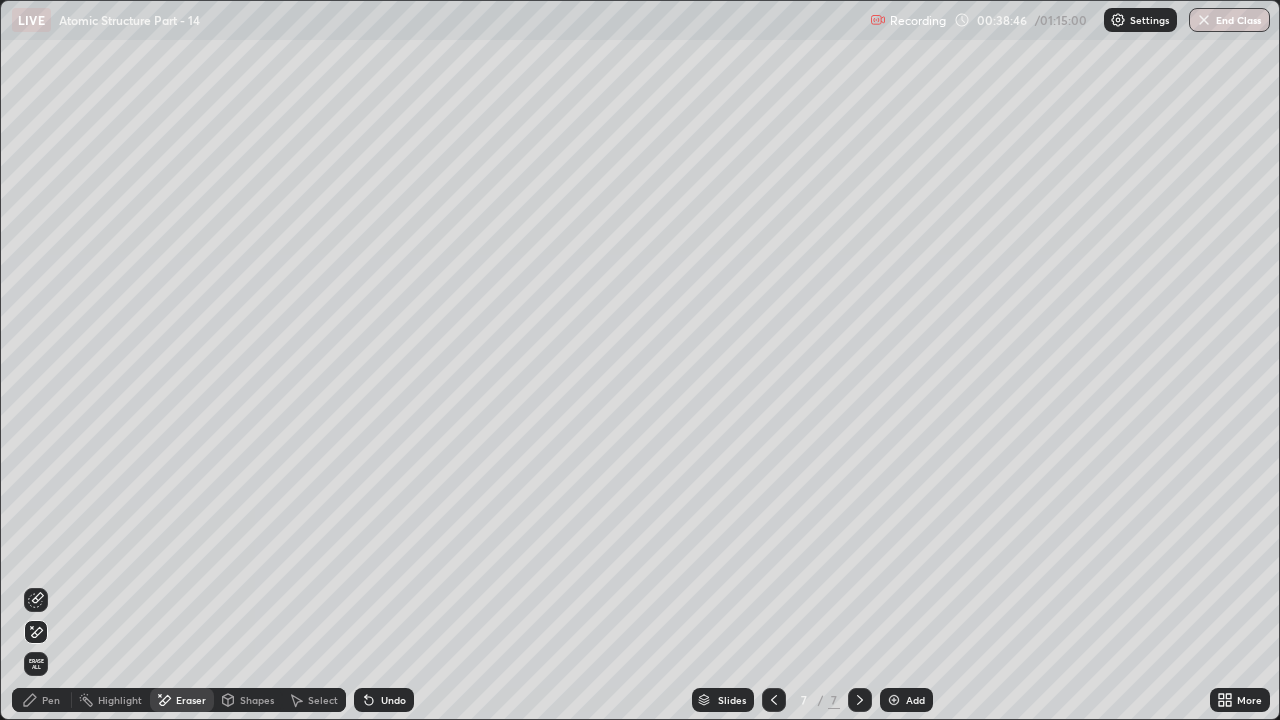 click 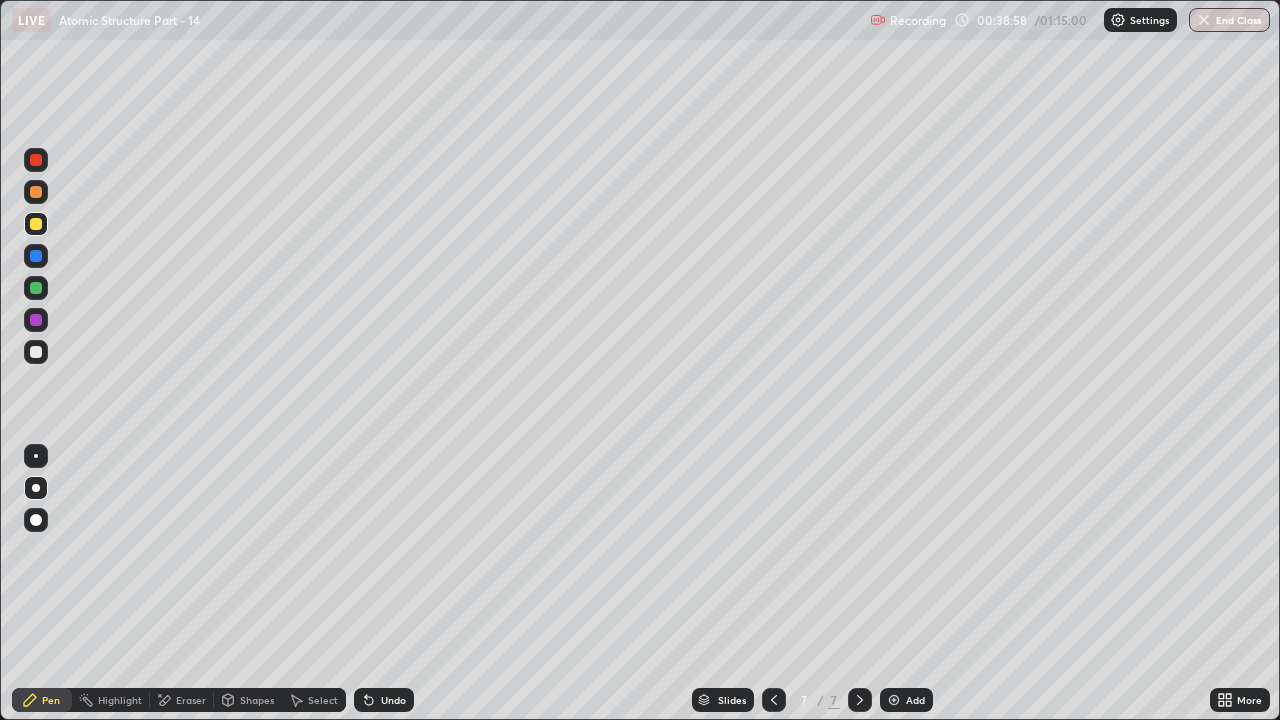 click on "Shapes" at bounding box center [257, 700] 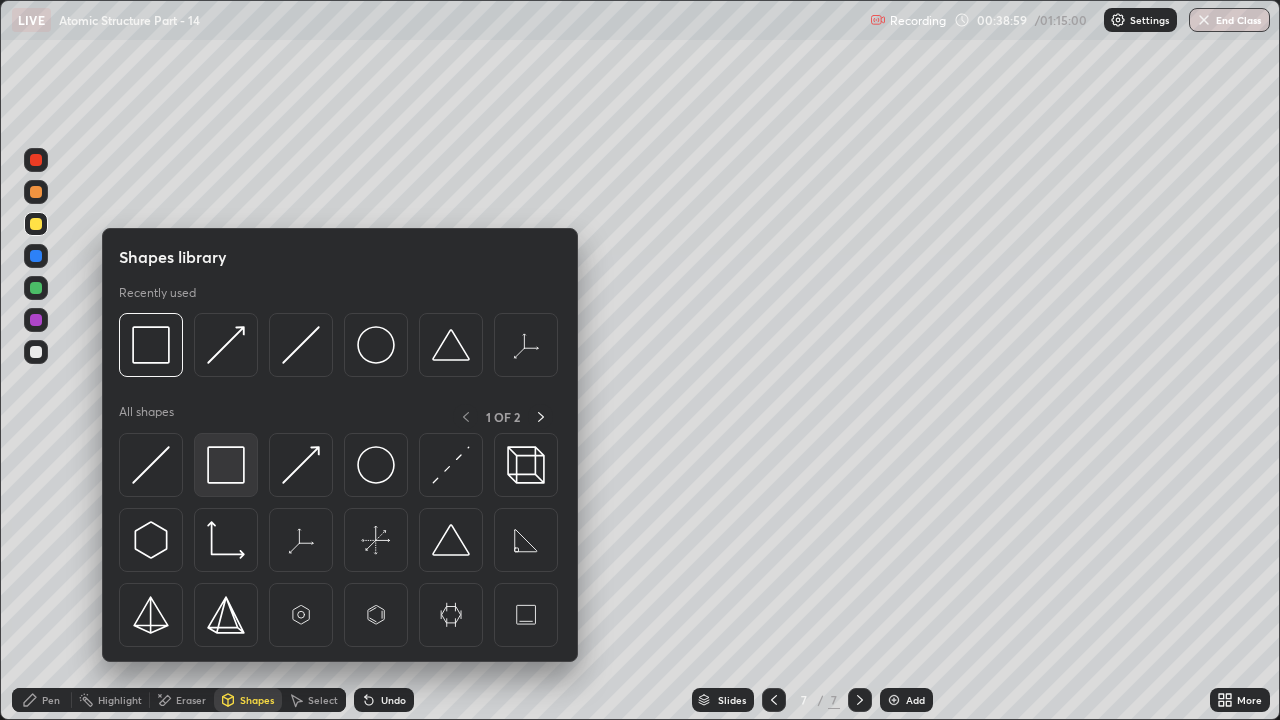 click at bounding box center (226, 465) 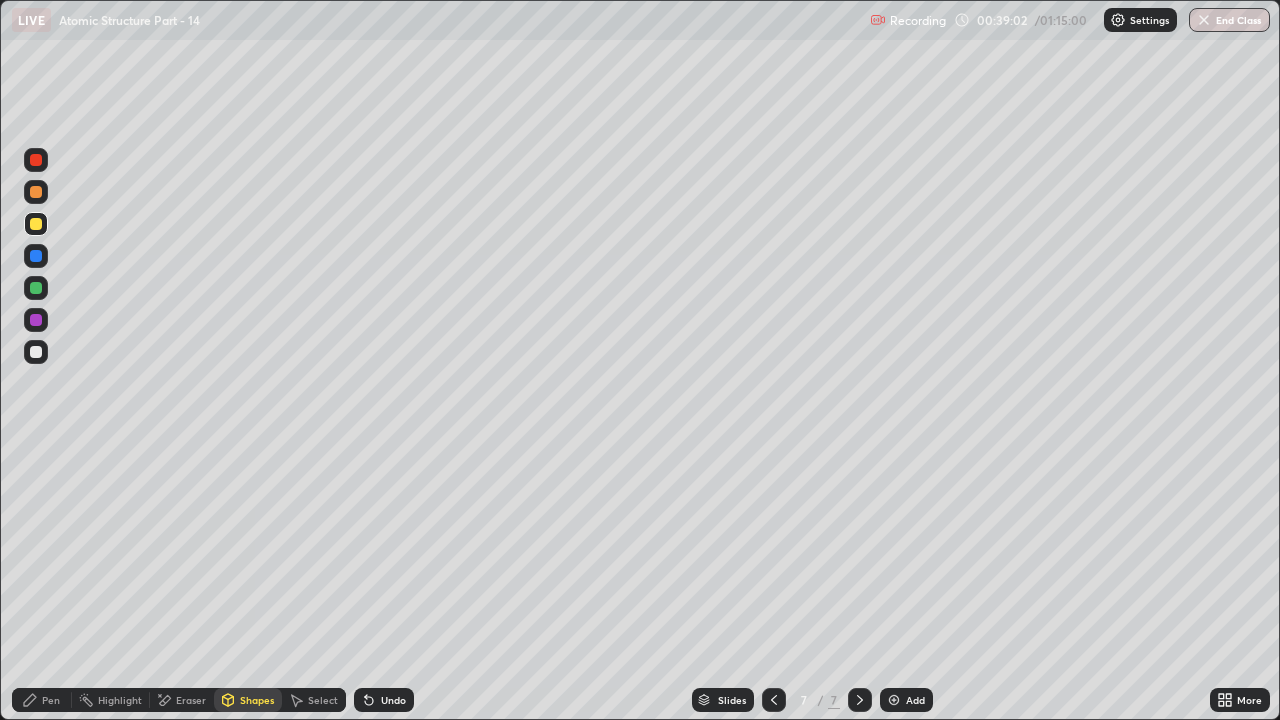 click on "Pen" at bounding box center (51, 700) 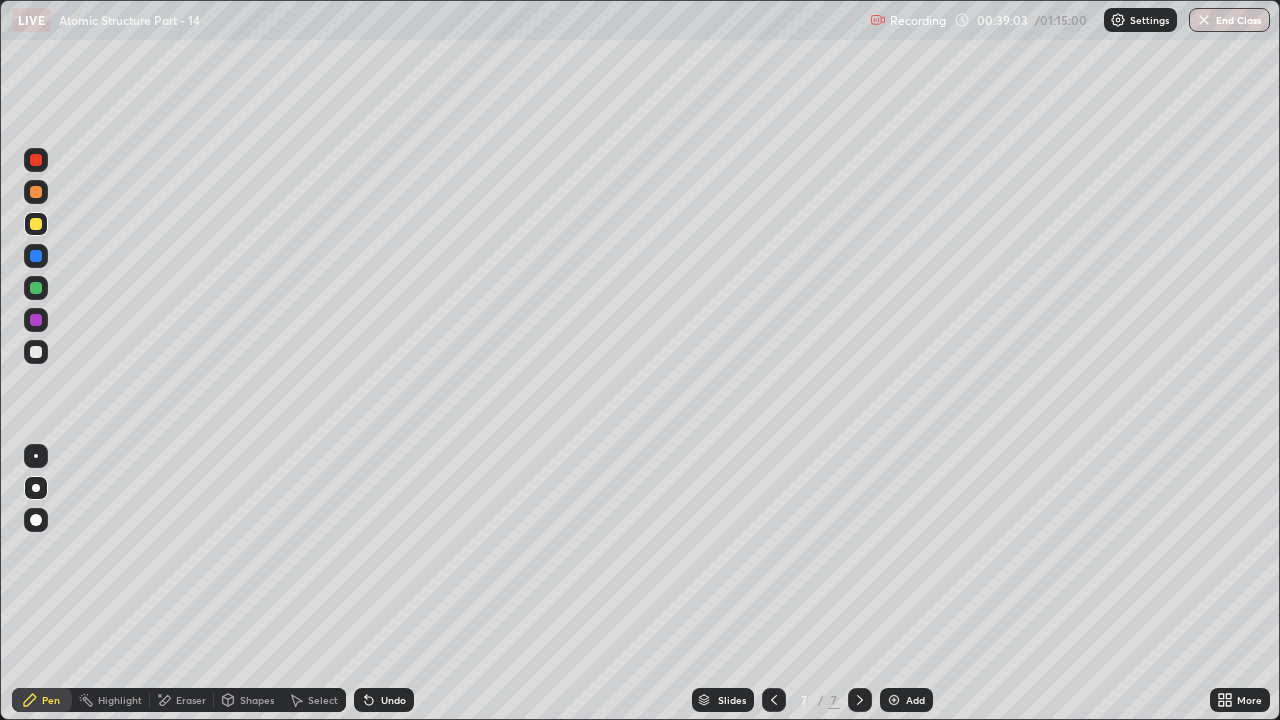 click at bounding box center [36, 352] 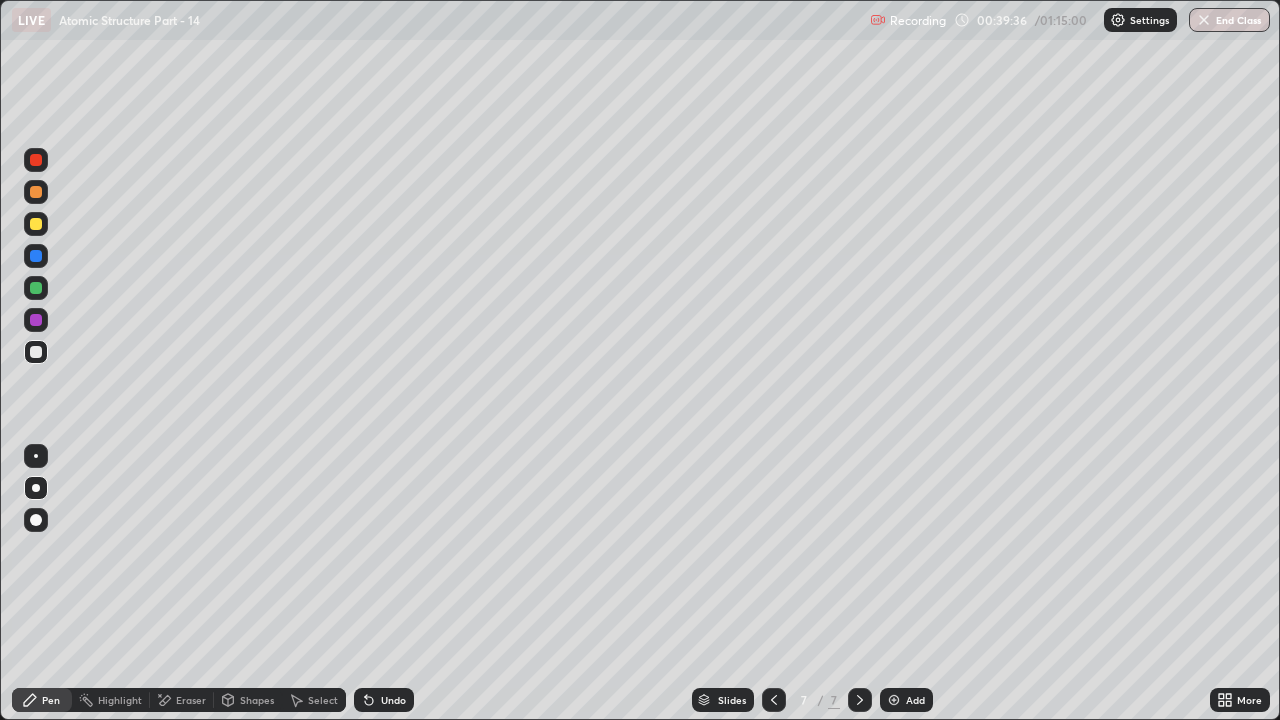 click at bounding box center (36, 224) 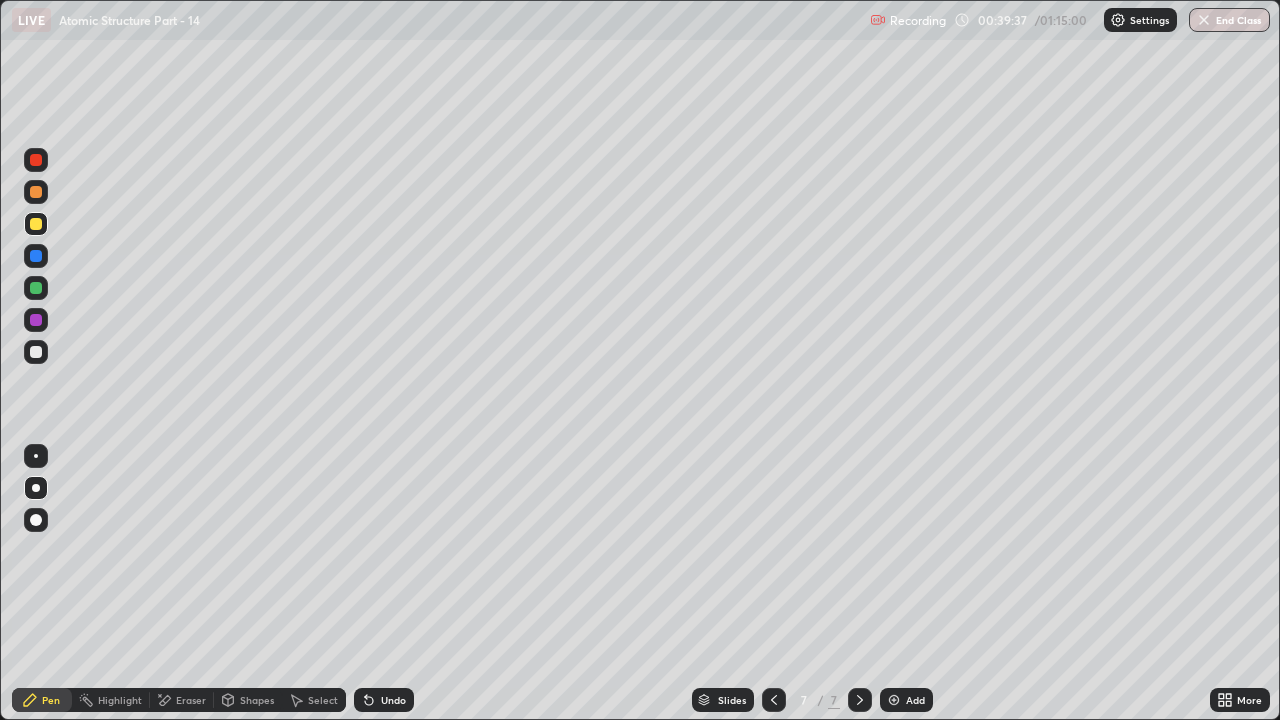 click on "Undo" at bounding box center (384, 700) 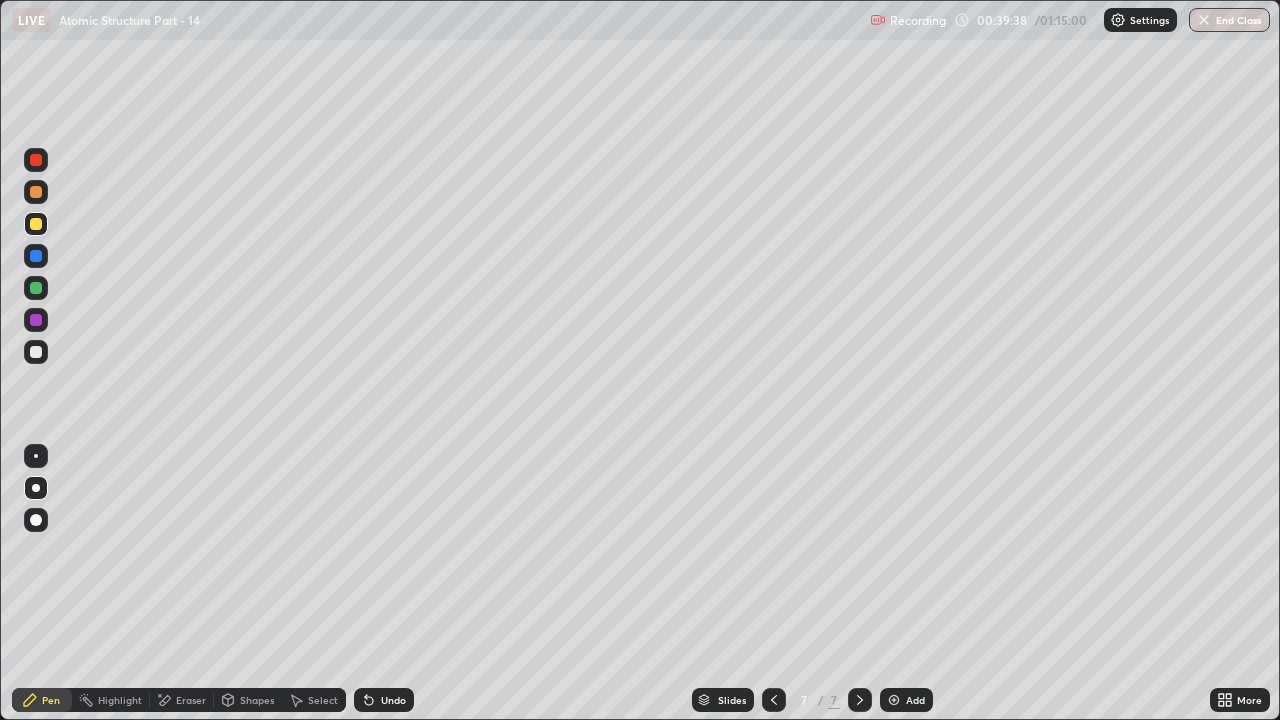 click at bounding box center [36, 288] 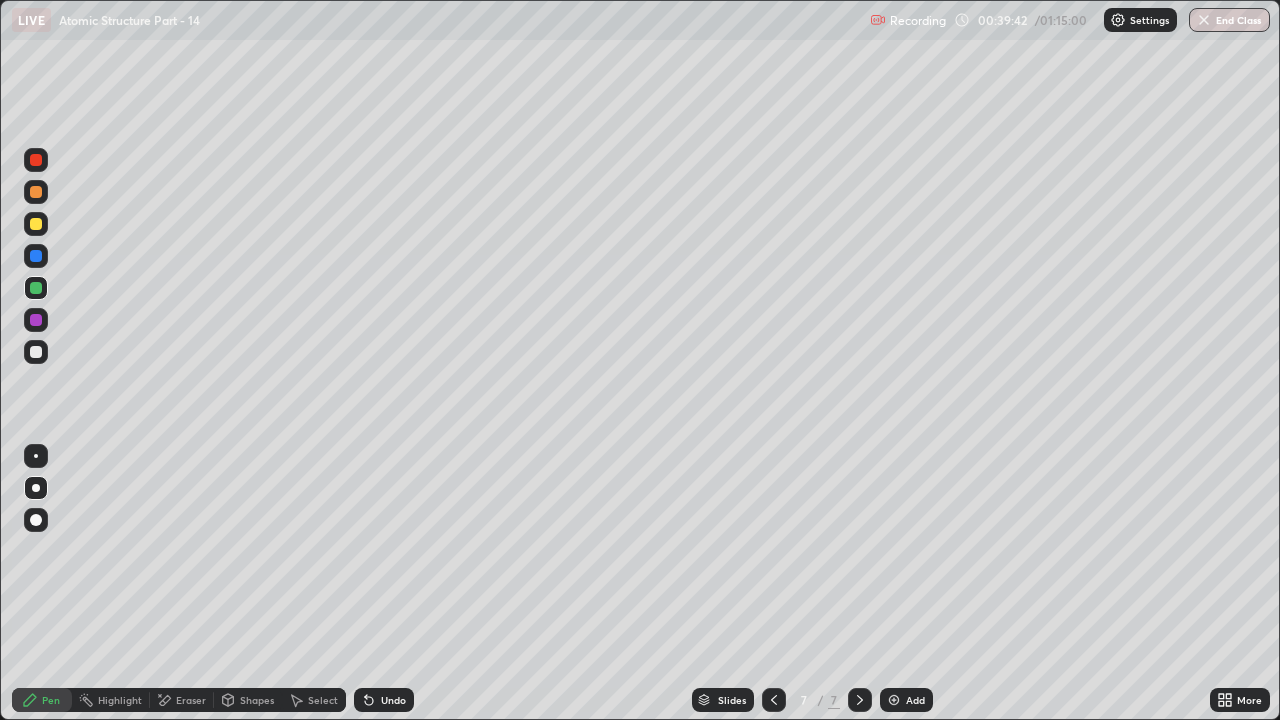 click on "Undo" at bounding box center [380, 700] 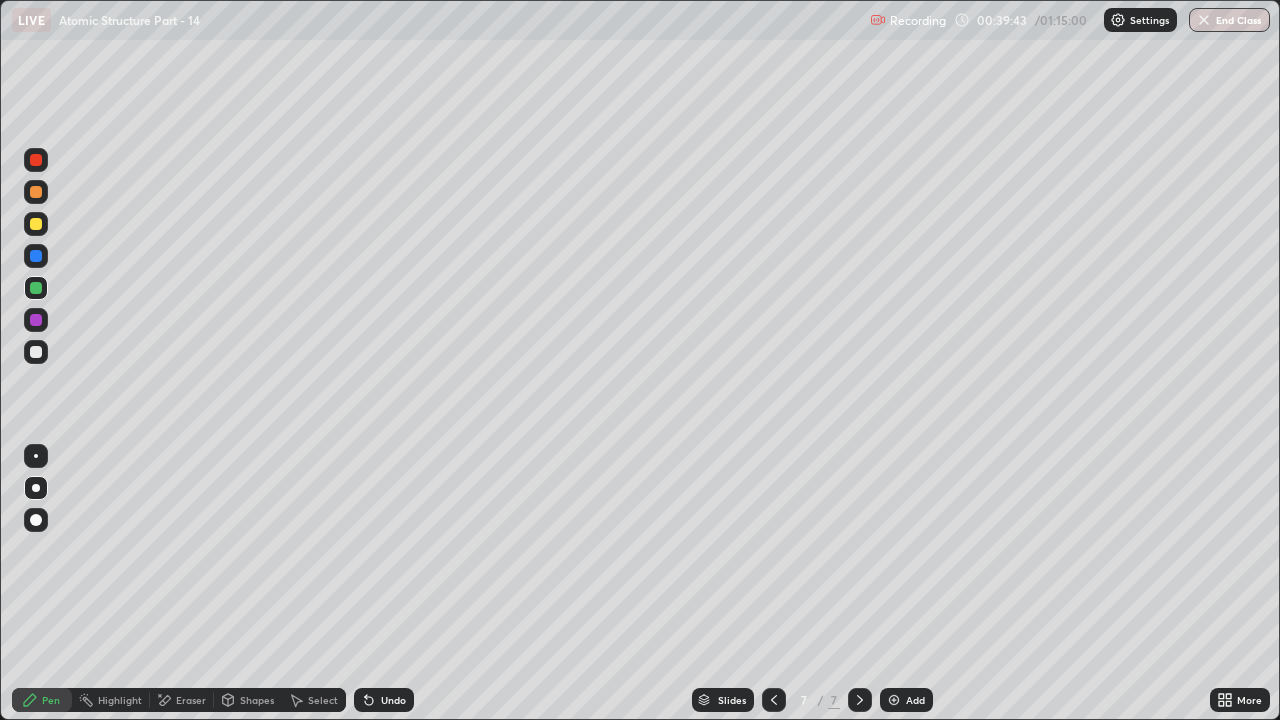 click on "Undo" at bounding box center (384, 700) 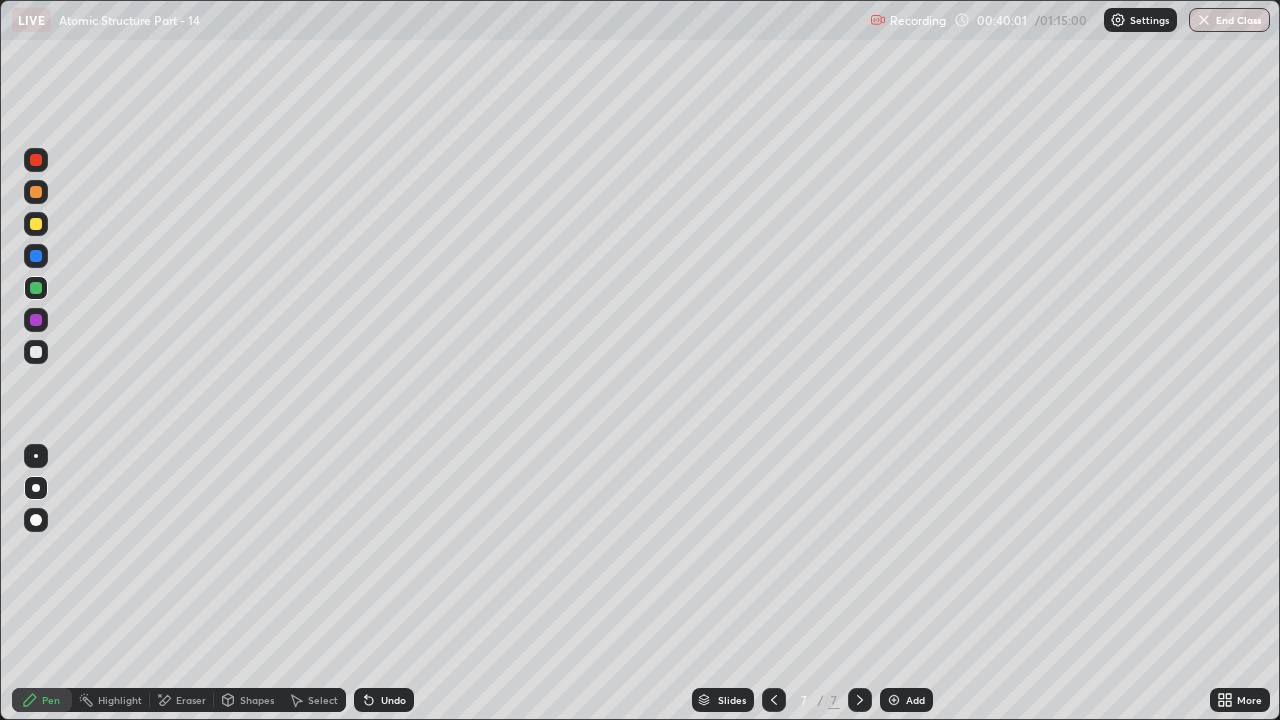 click 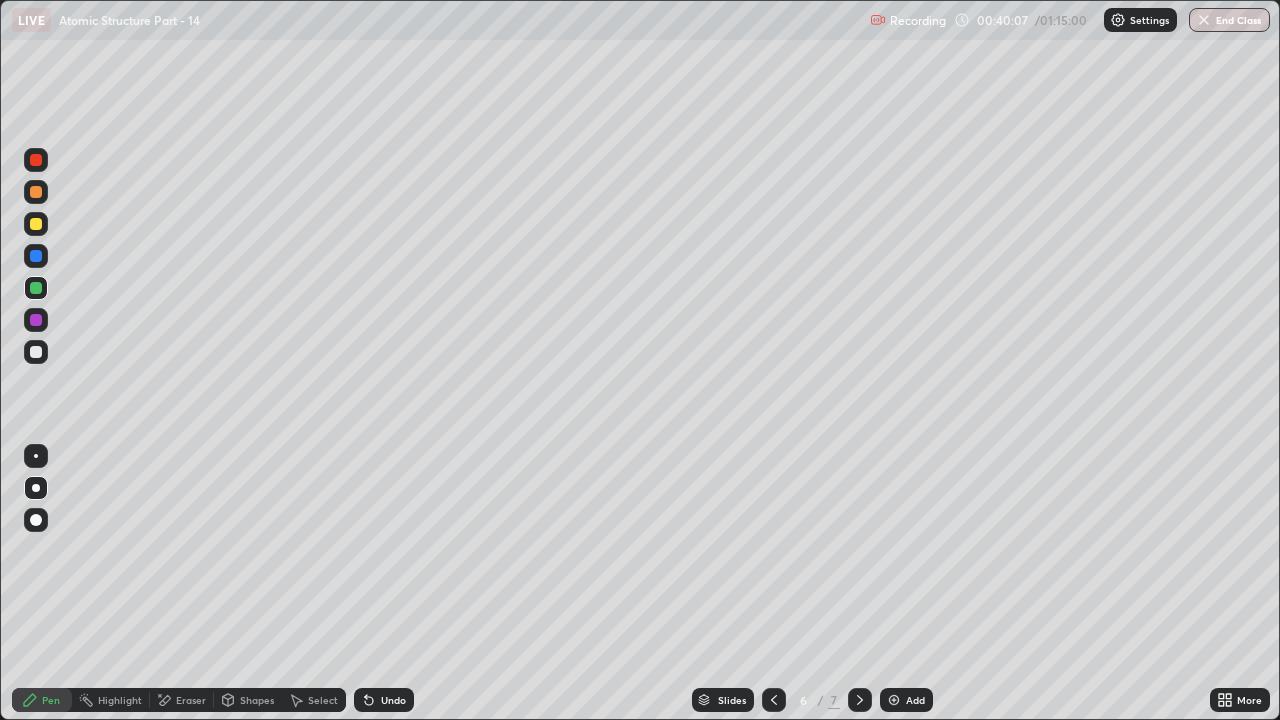 click 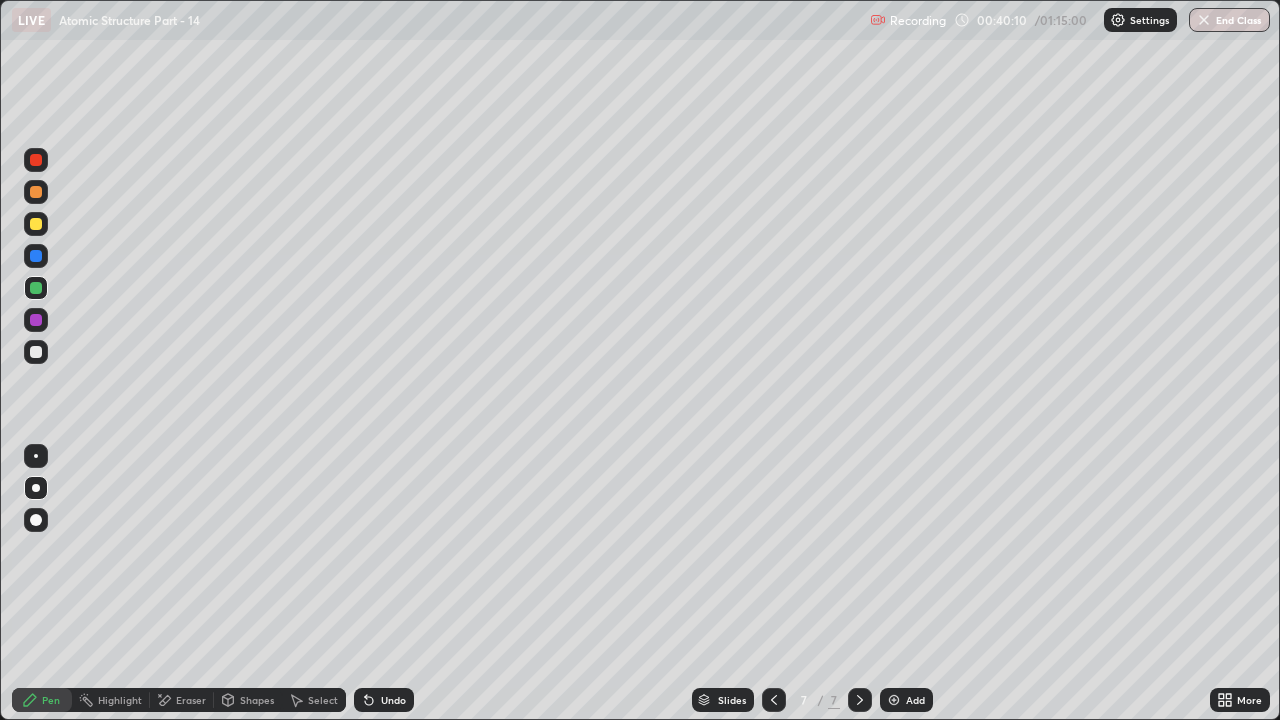 click at bounding box center (36, 224) 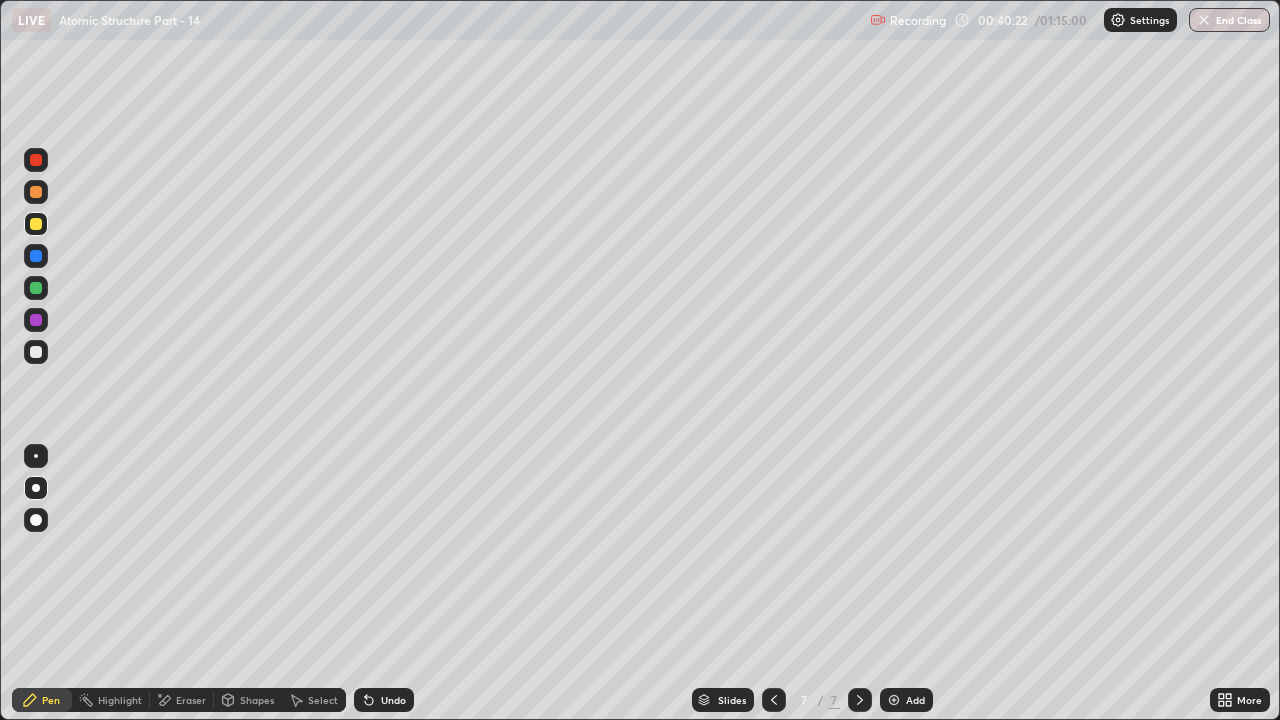 click 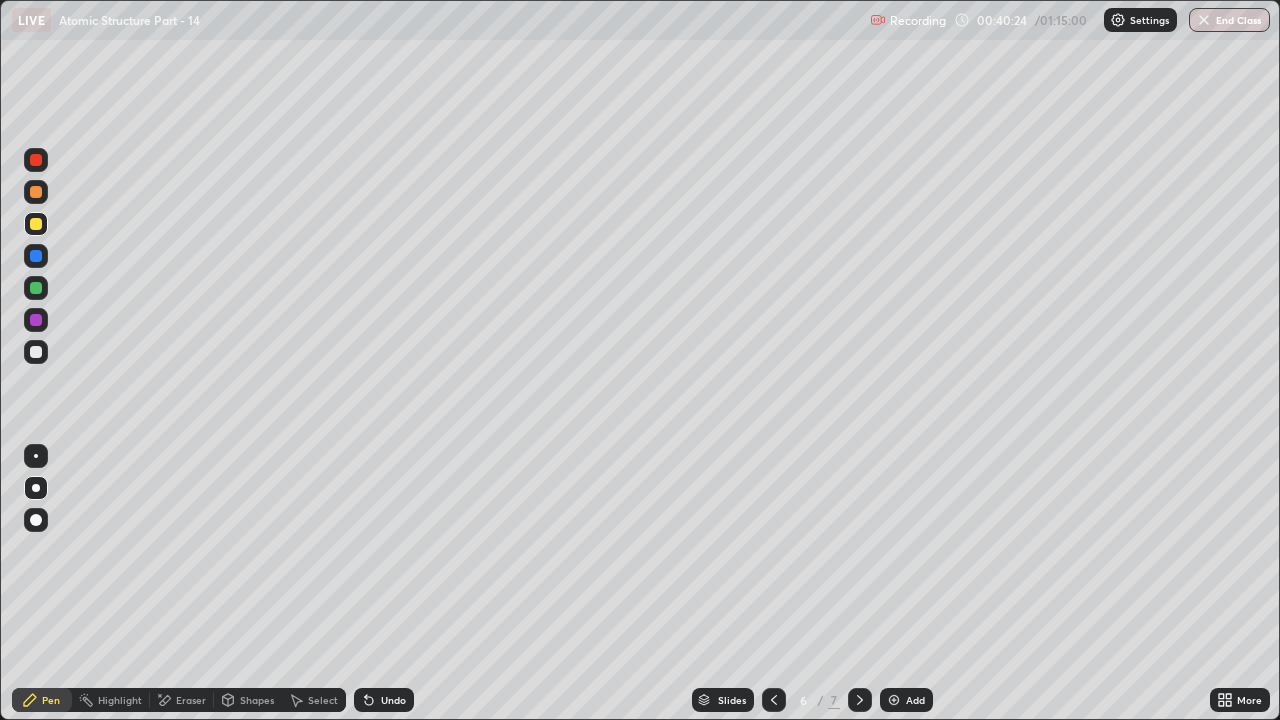 click at bounding box center [860, 700] 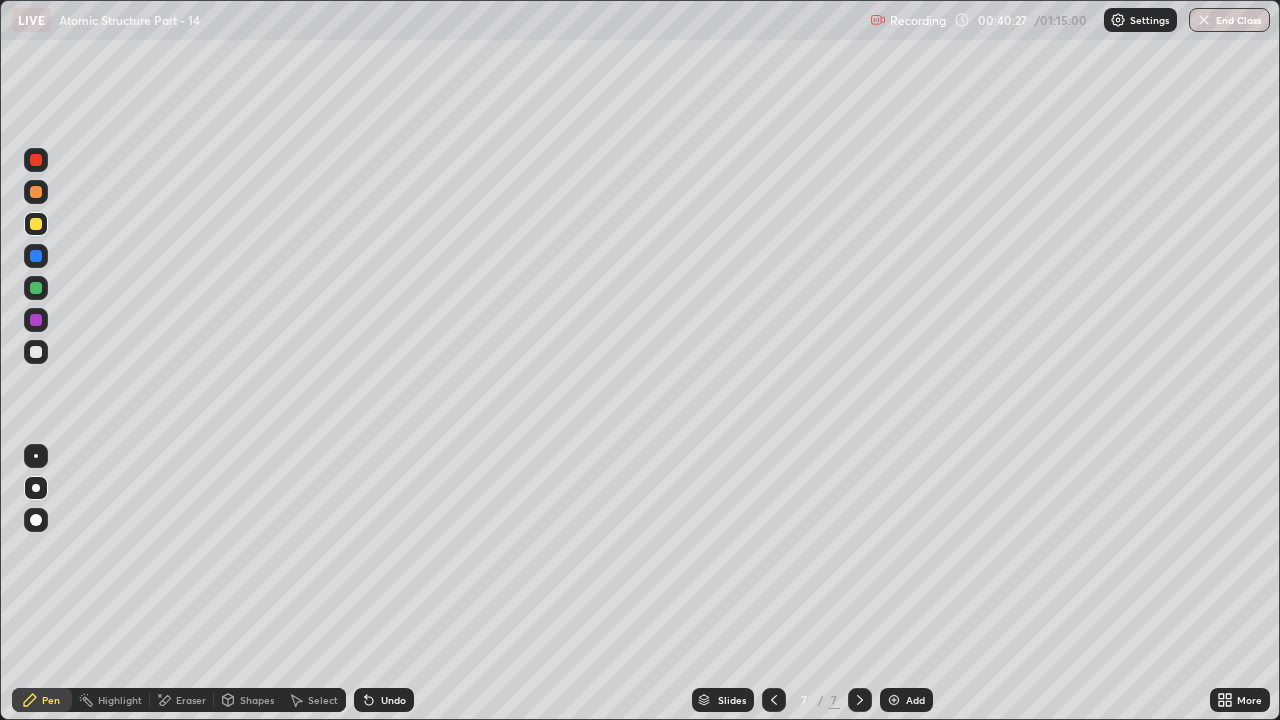 click on "Undo" at bounding box center (393, 700) 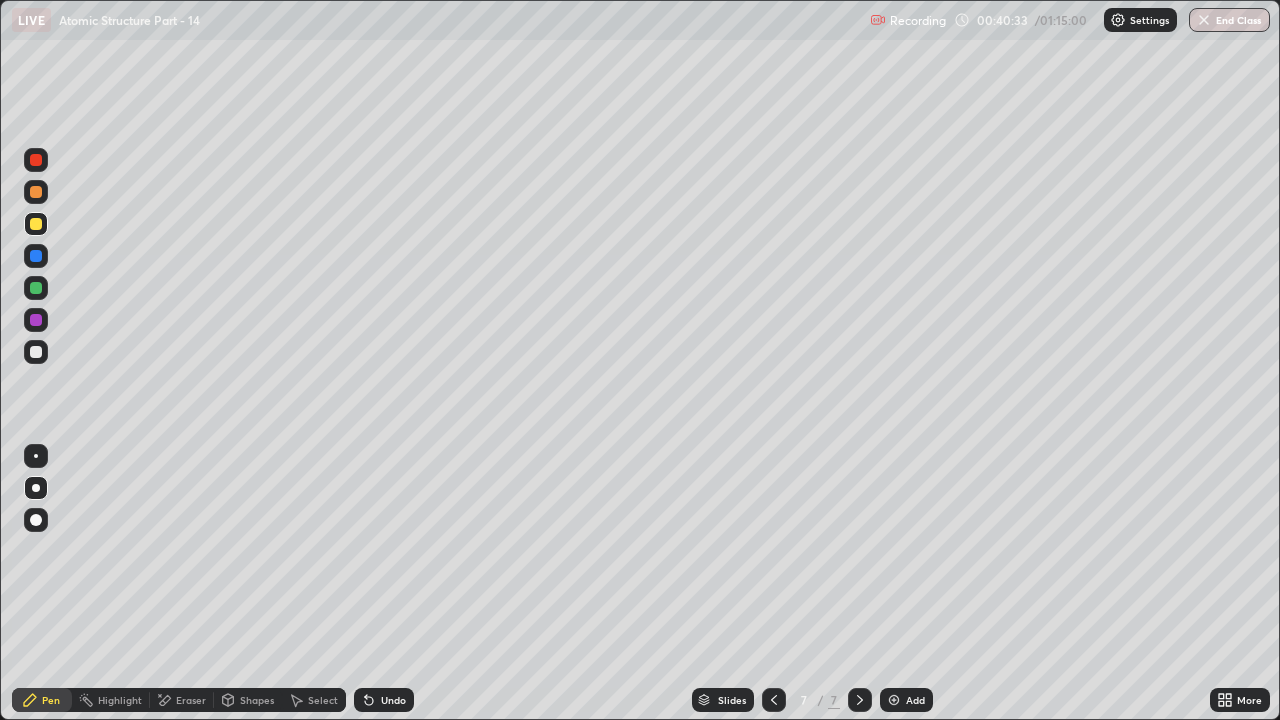 click on "Shapes" at bounding box center (257, 700) 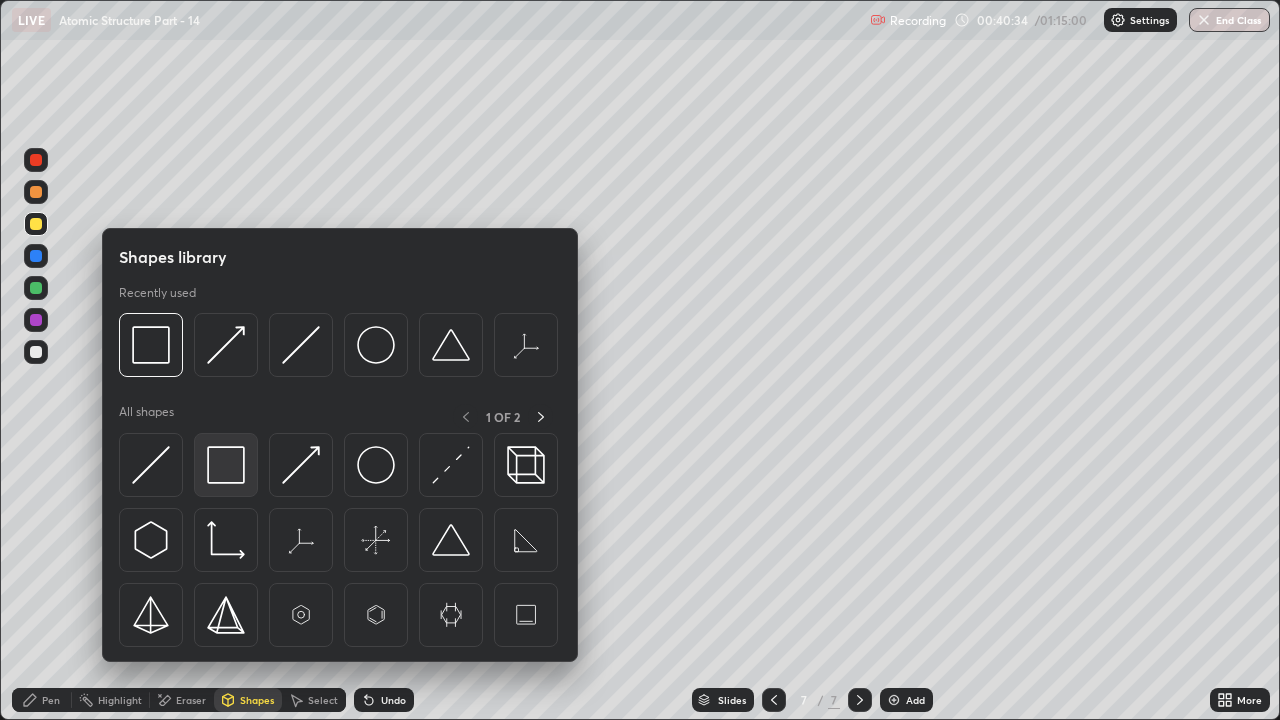 click at bounding box center [226, 465] 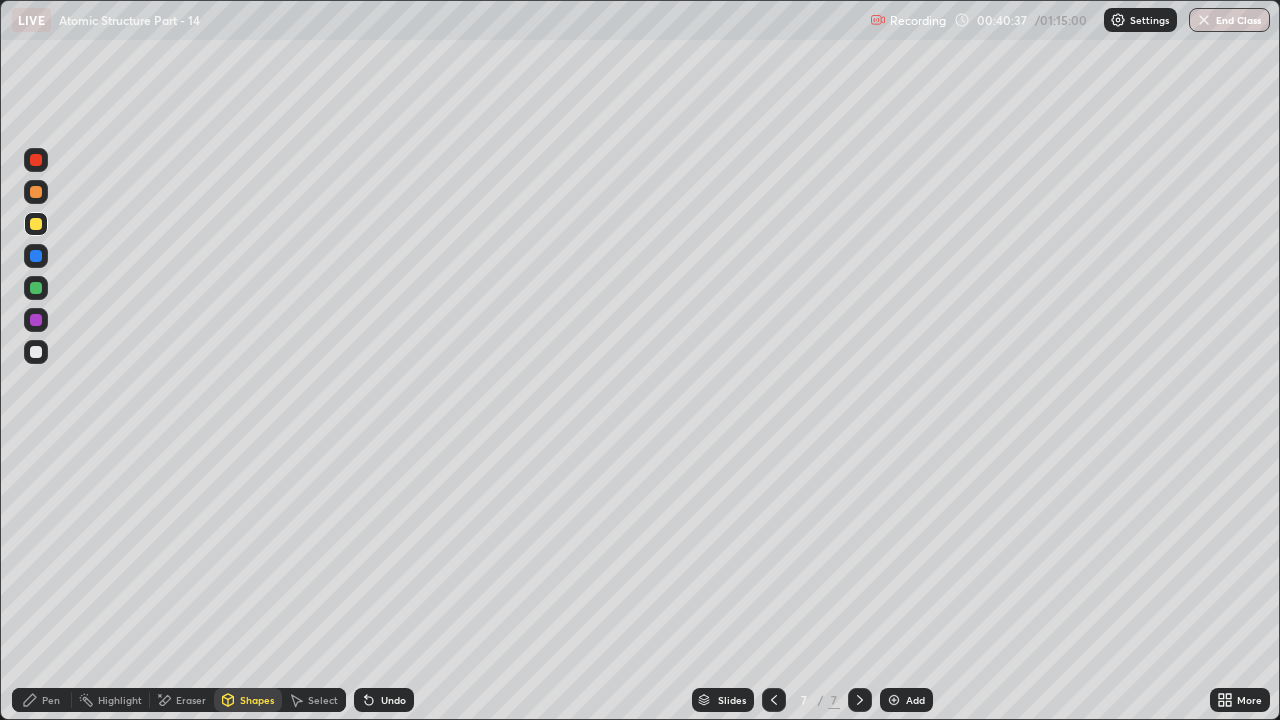 click on "Pen" at bounding box center (42, 700) 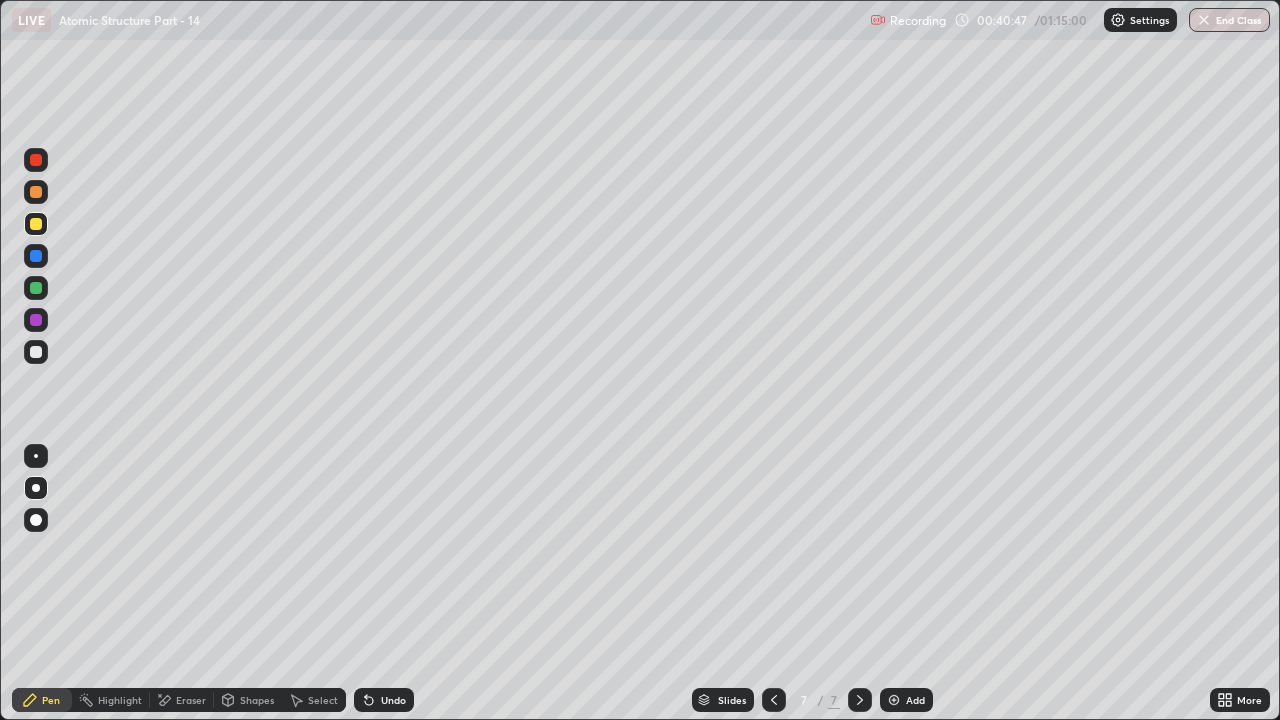 click on "Shapes" at bounding box center (248, 700) 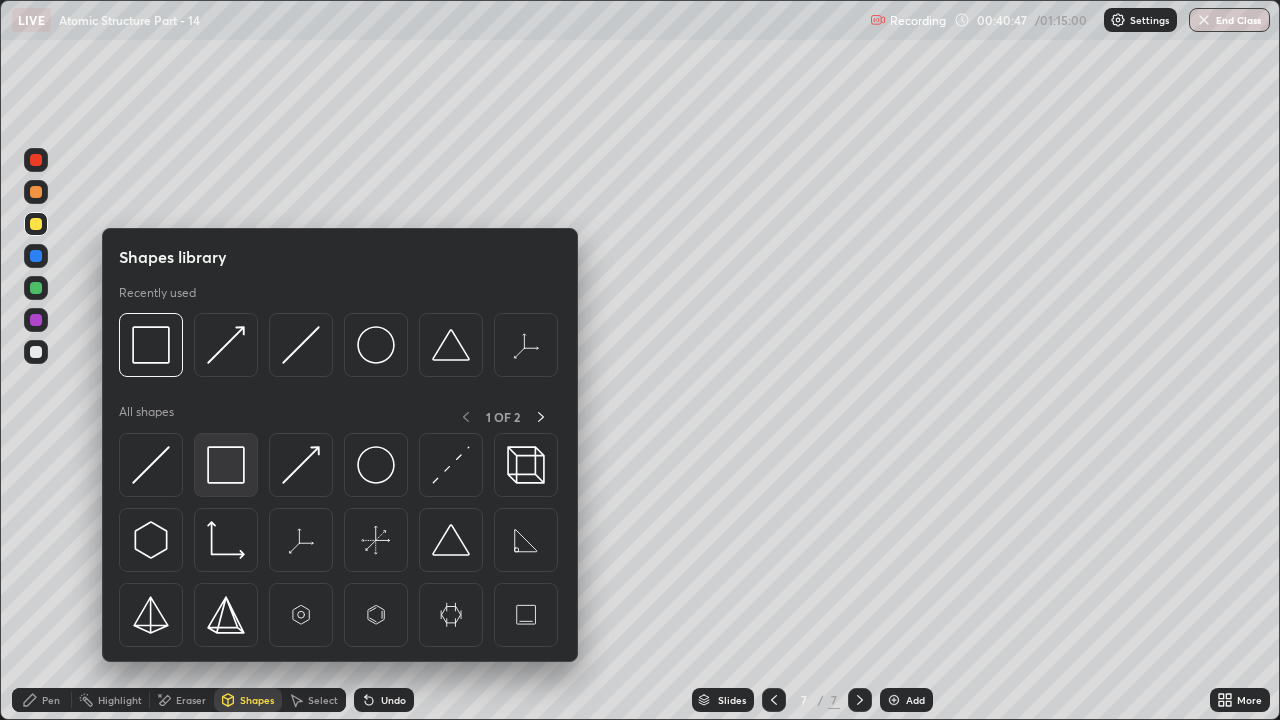 click at bounding box center [226, 465] 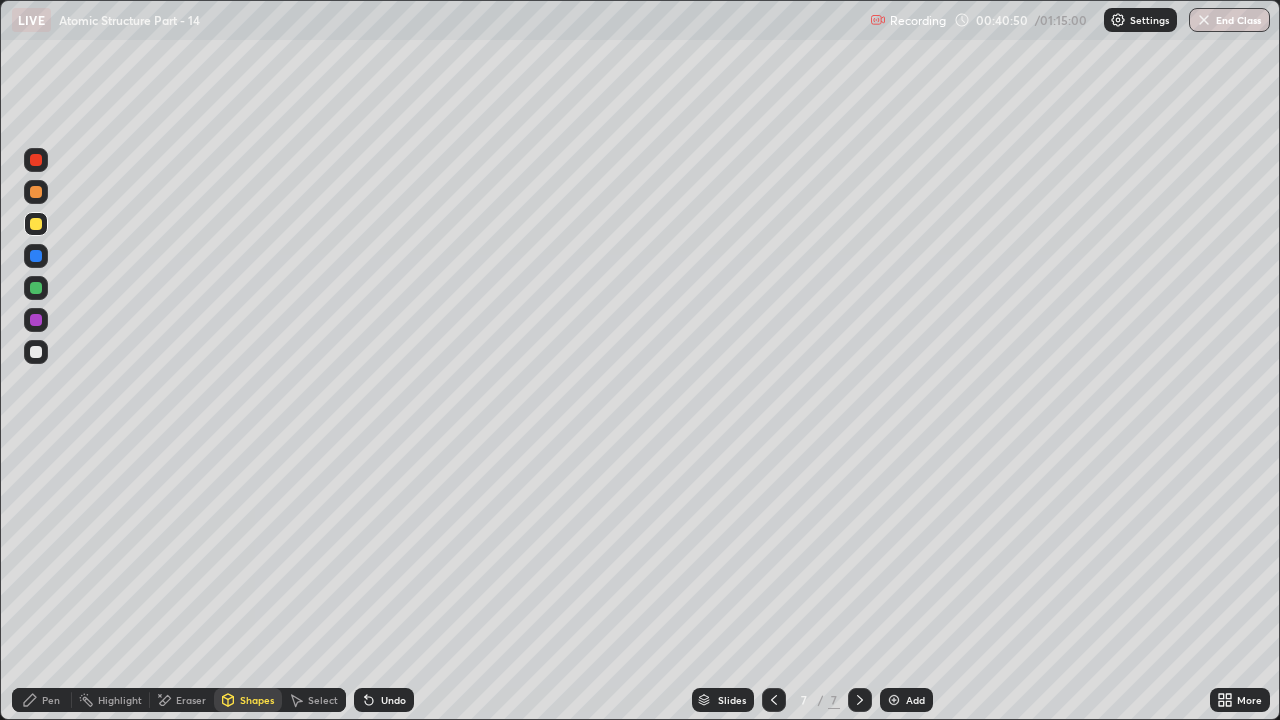 click on "Pen" at bounding box center [42, 700] 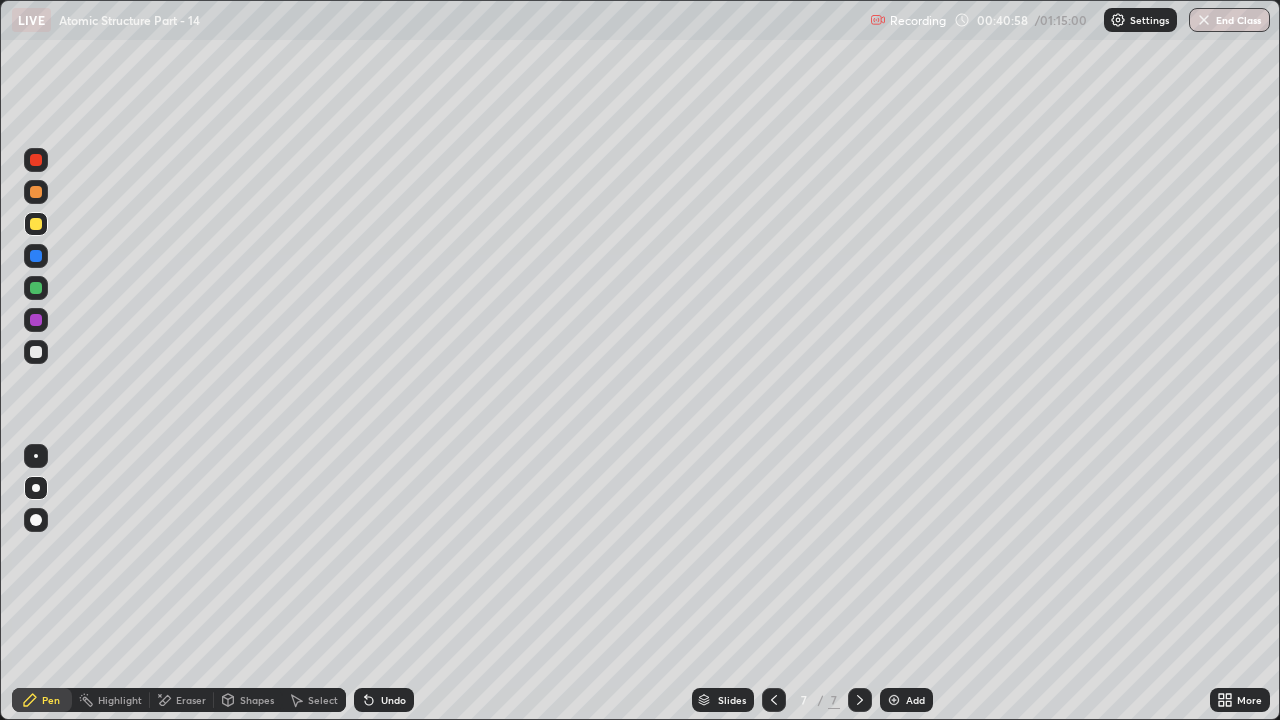 click 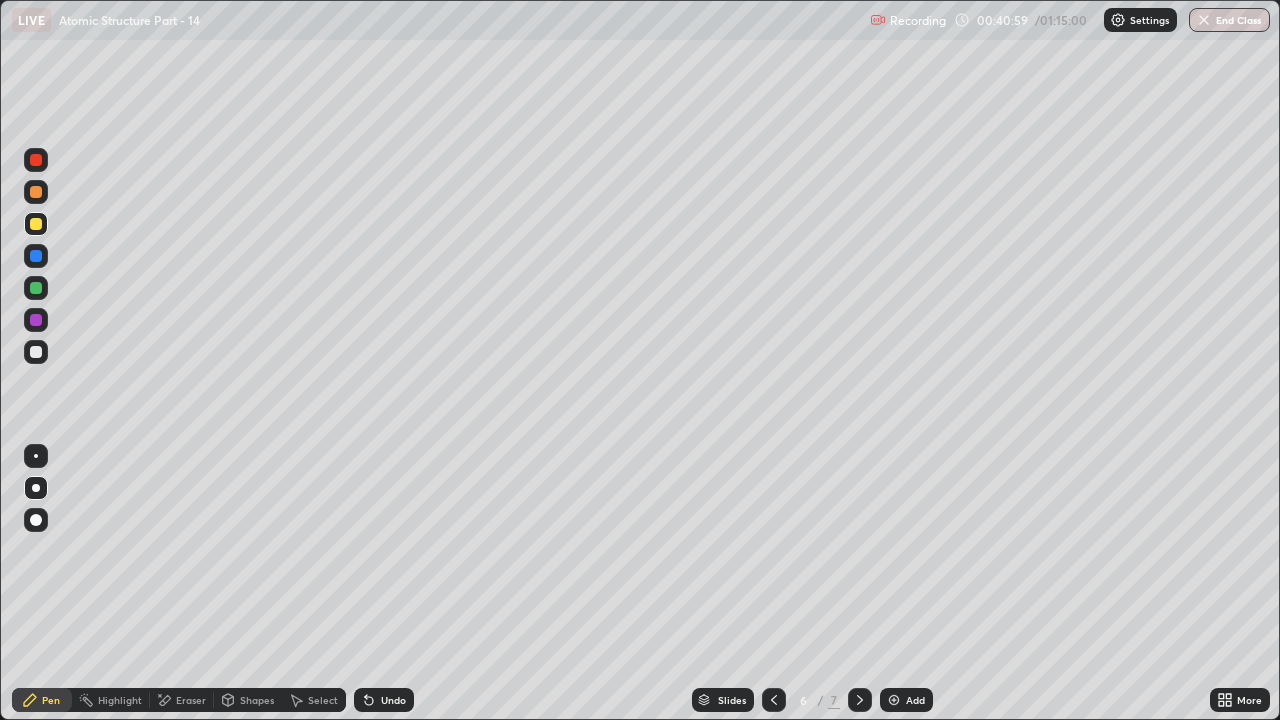 click at bounding box center [774, 700] 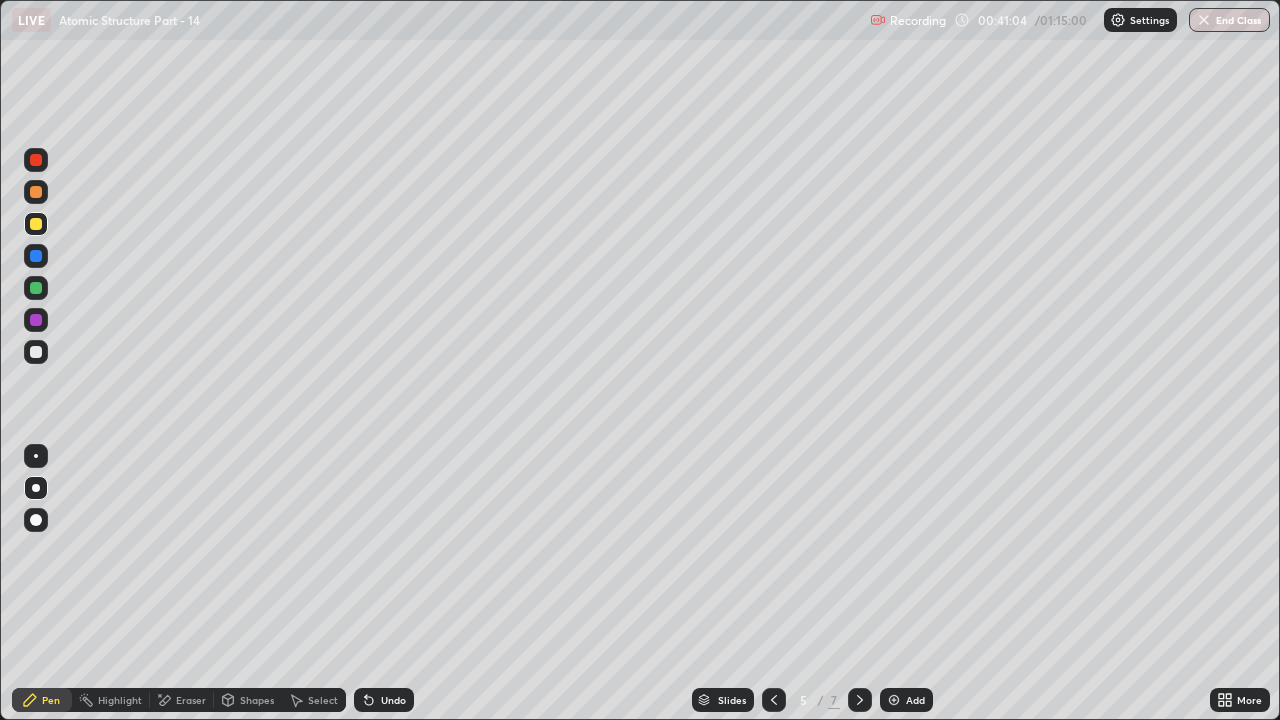 click on "Undo" at bounding box center (393, 700) 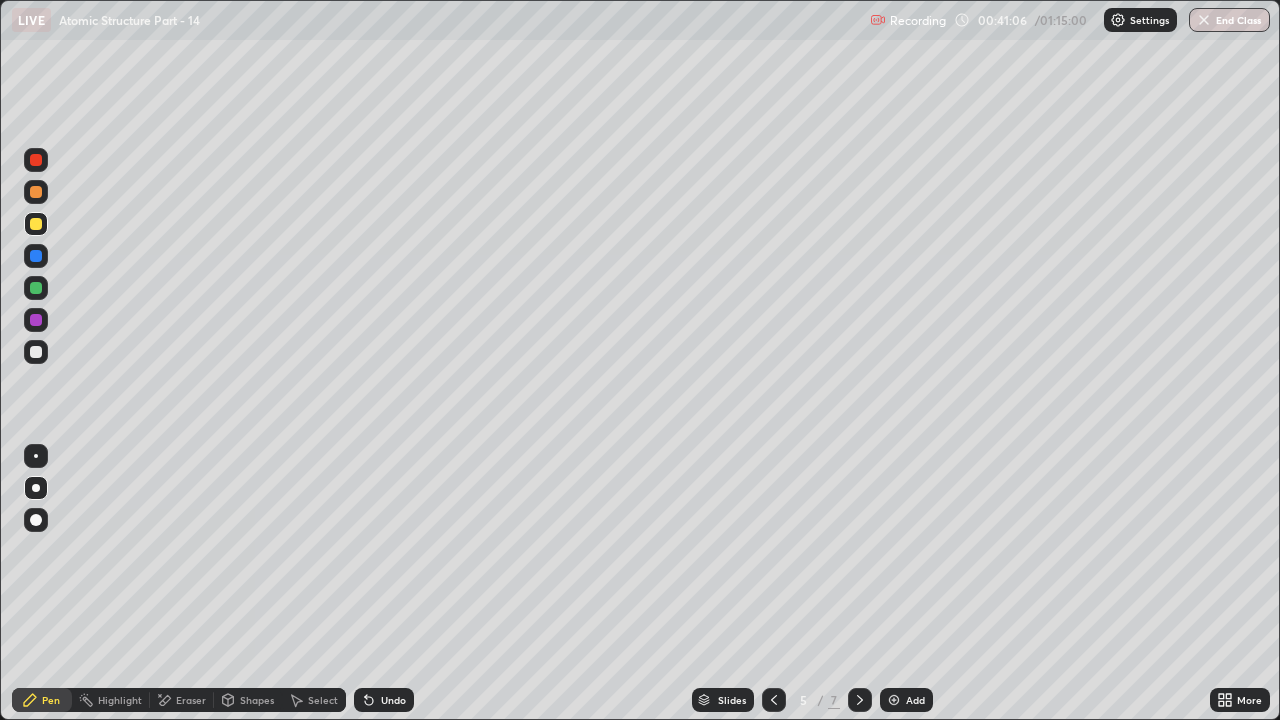 click 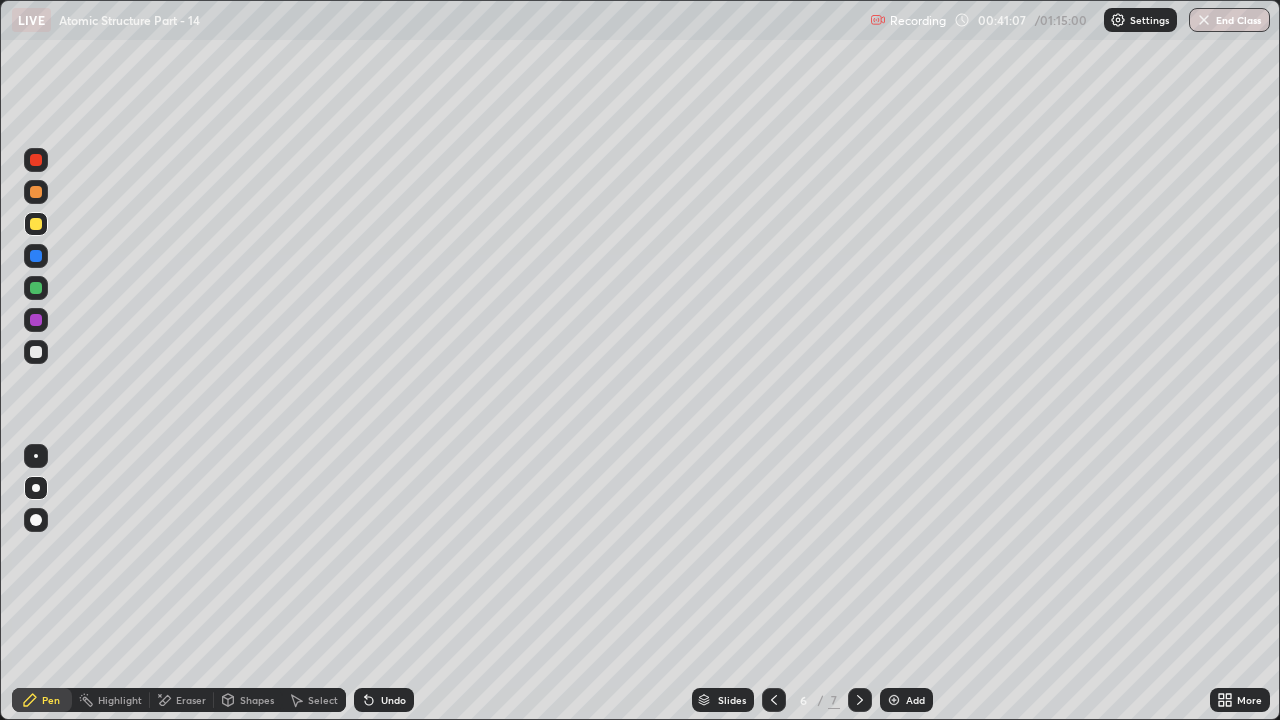 click at bounding box center [860, 700] 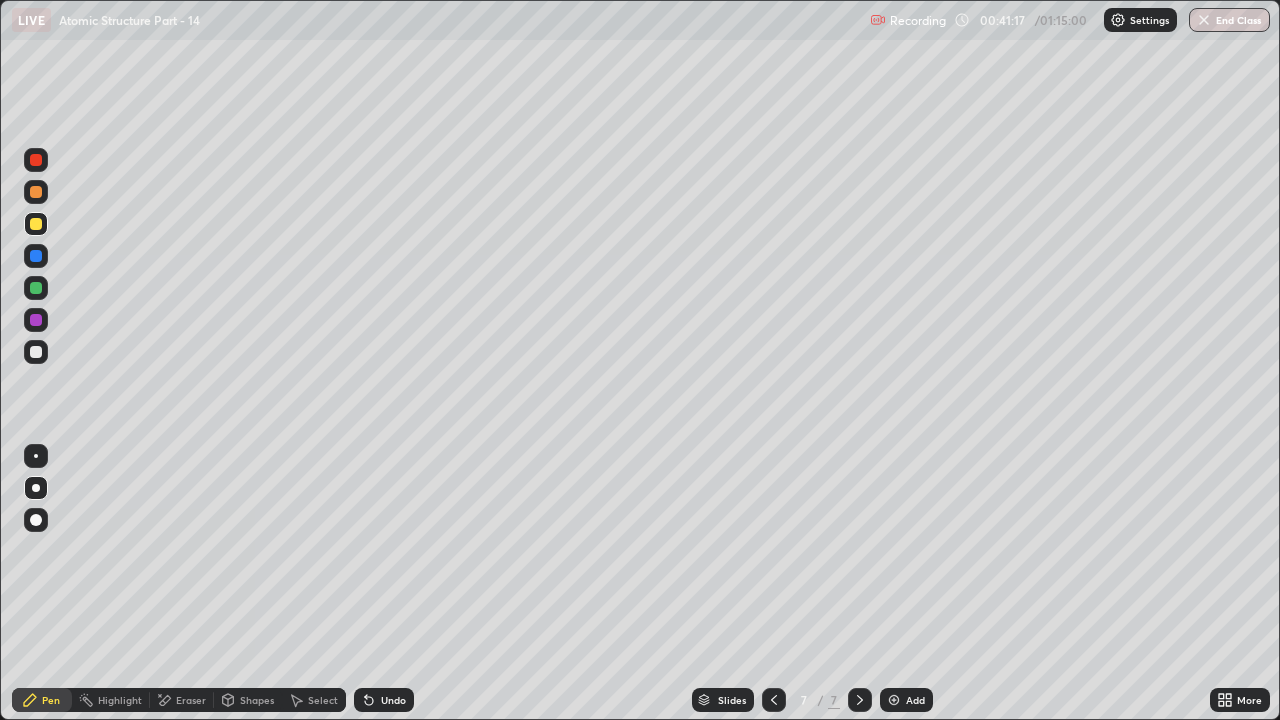 click on "Shapes" at bounding box center (248, 700) 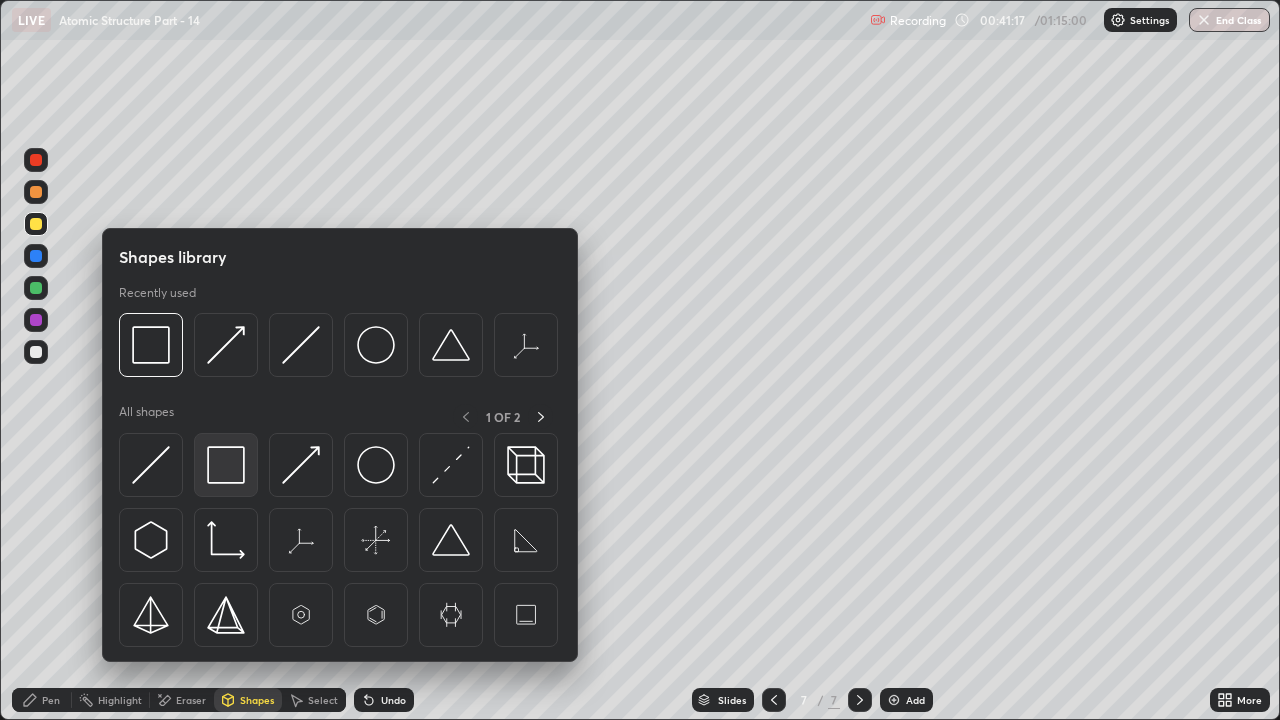 click at bounding box center (226, 465) 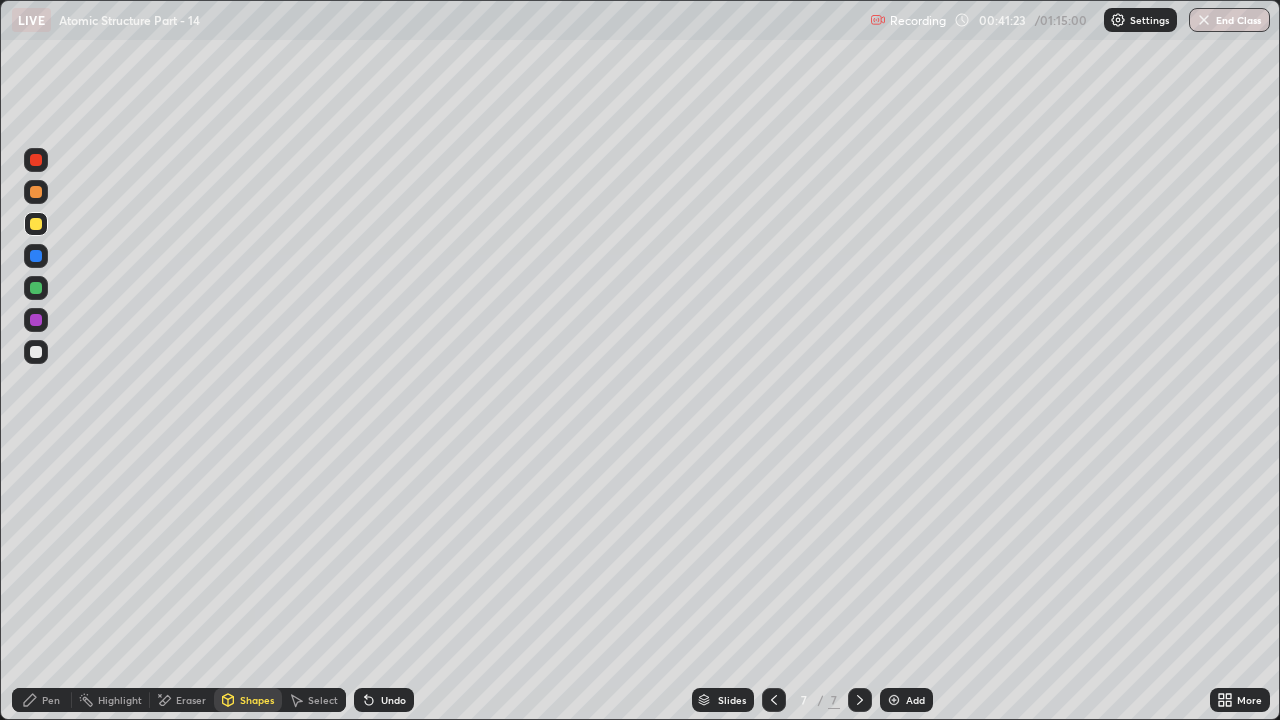 click at bounding box center [36, 288] 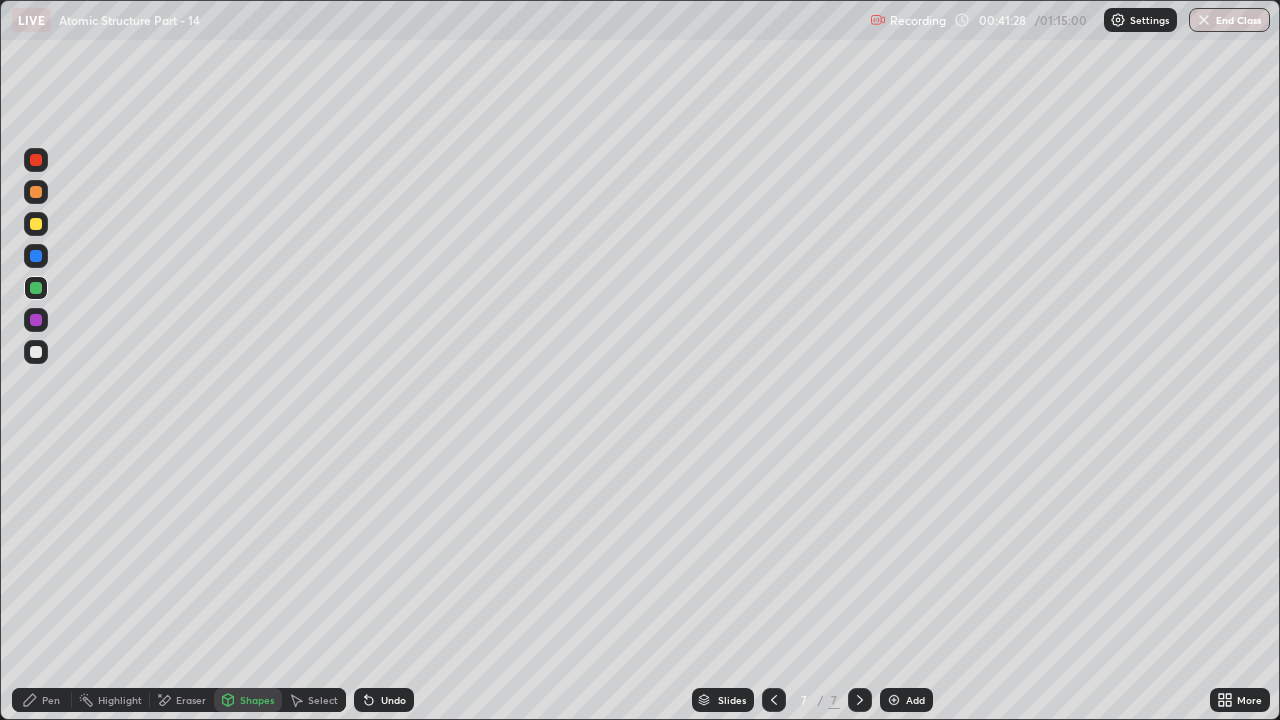 click on "Undo" at bounding box center [384, 700] 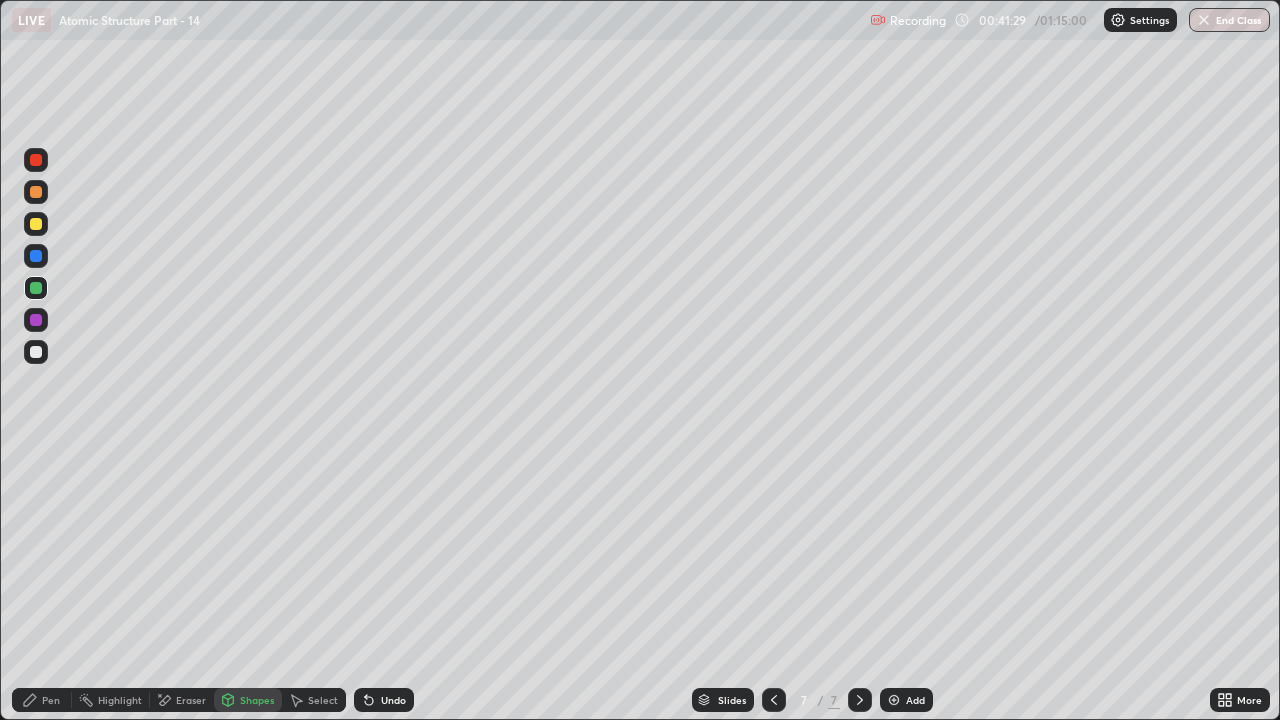 click on "Pen" at bounding box center [42, 700] 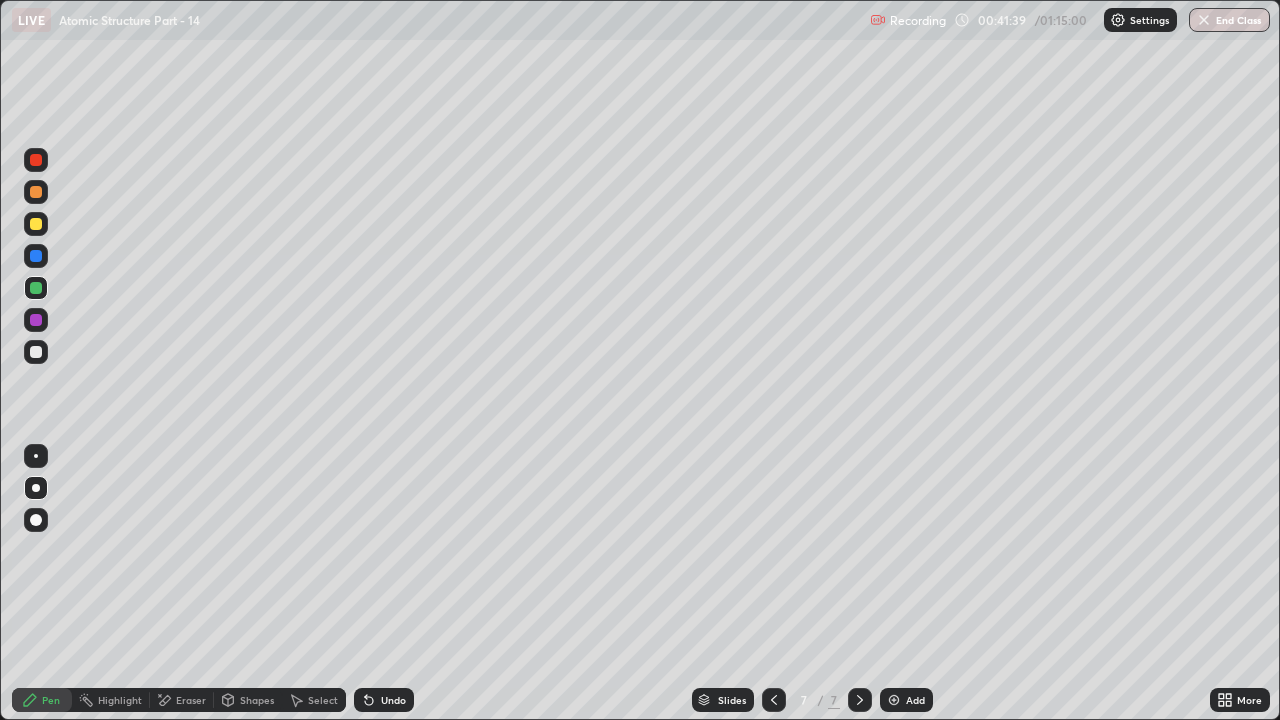 click on "Shapes" at bounding box center (248, 700) 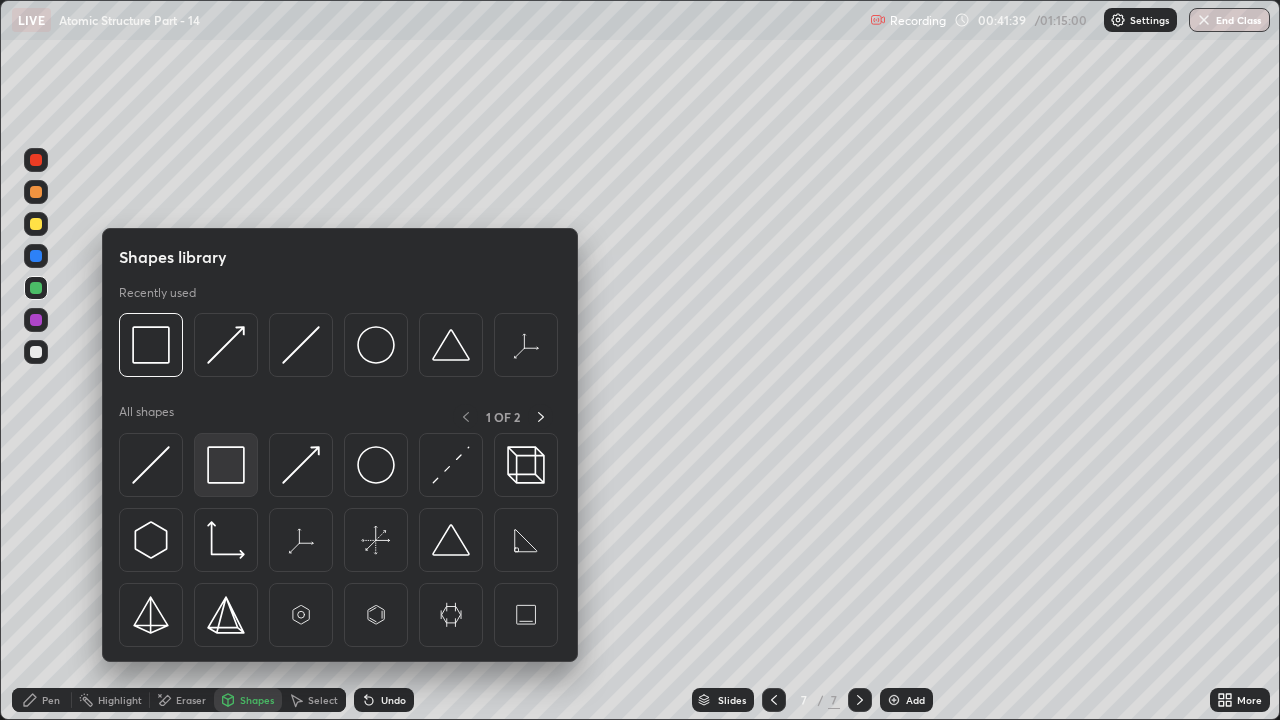 click at bounding box center [226, 465] 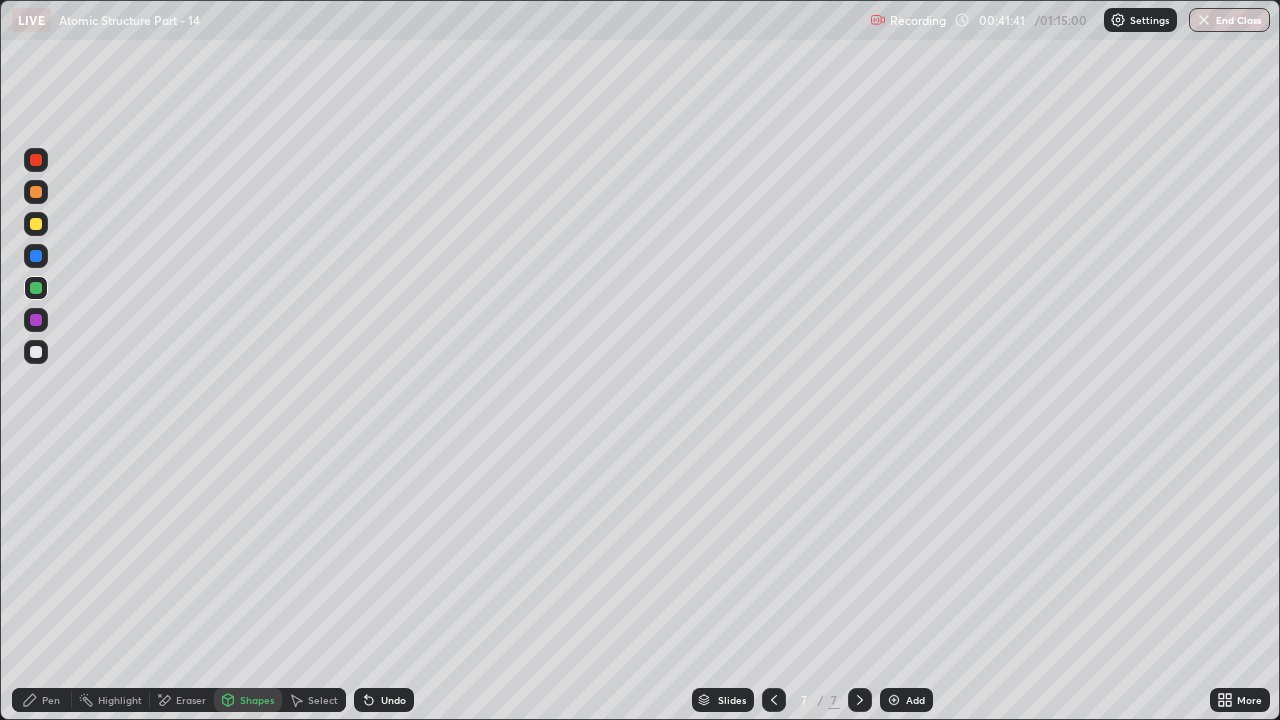 click on "Pen" at bounding box center (42, 700) 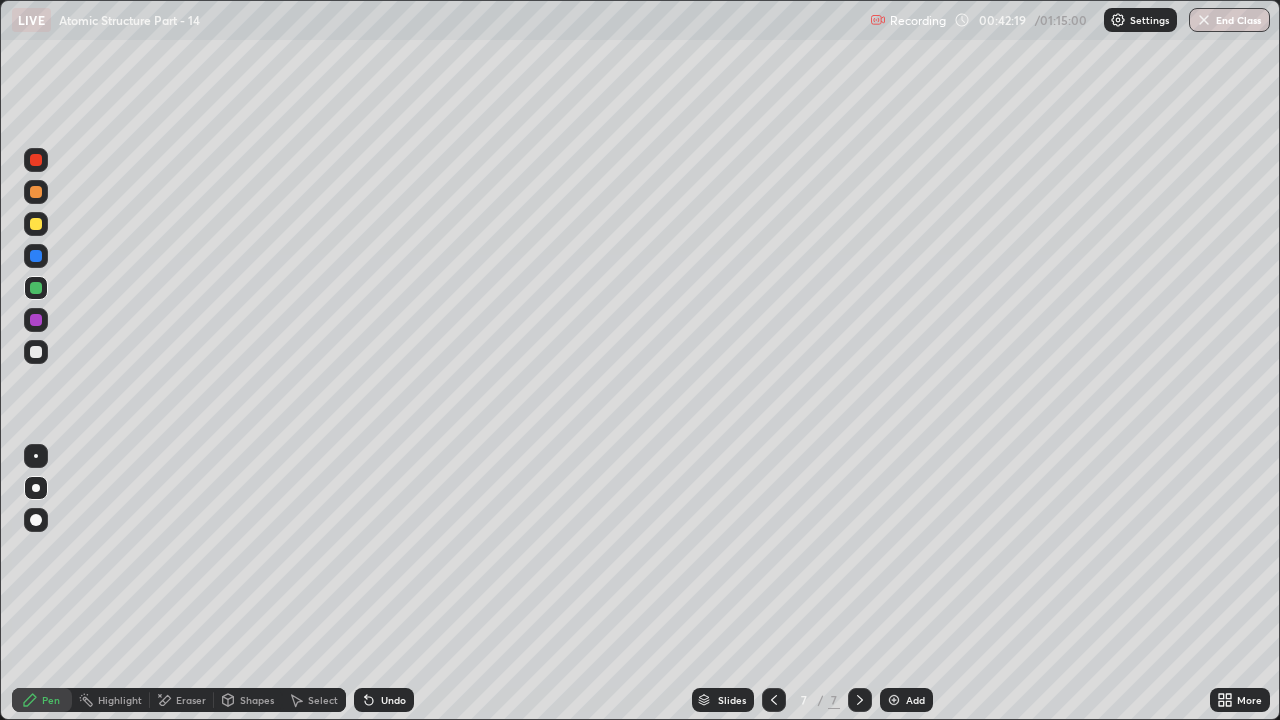 click 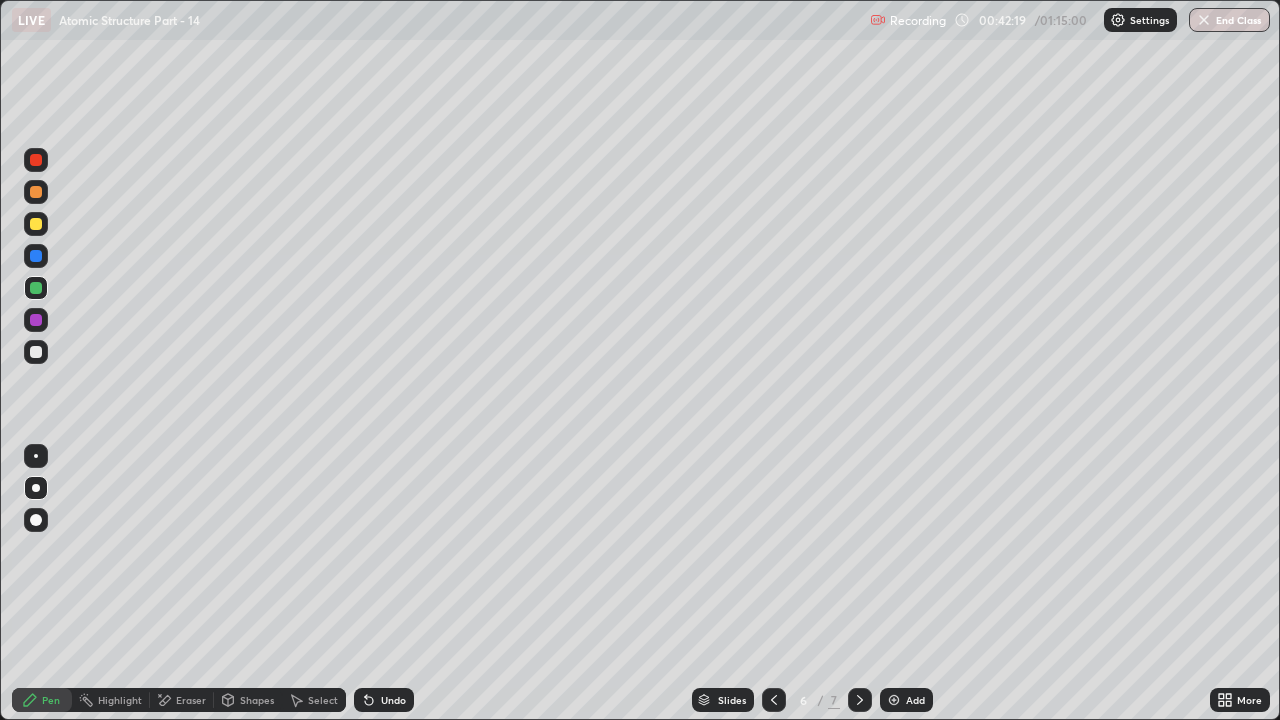 click 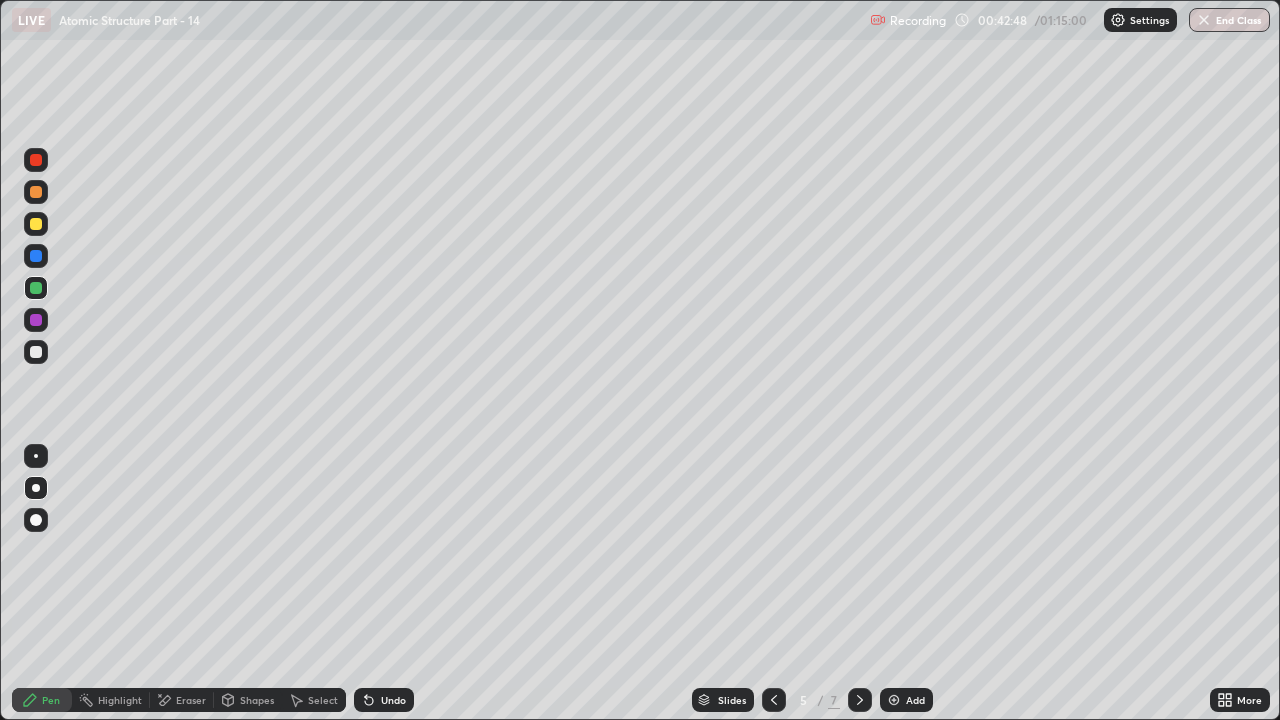 click 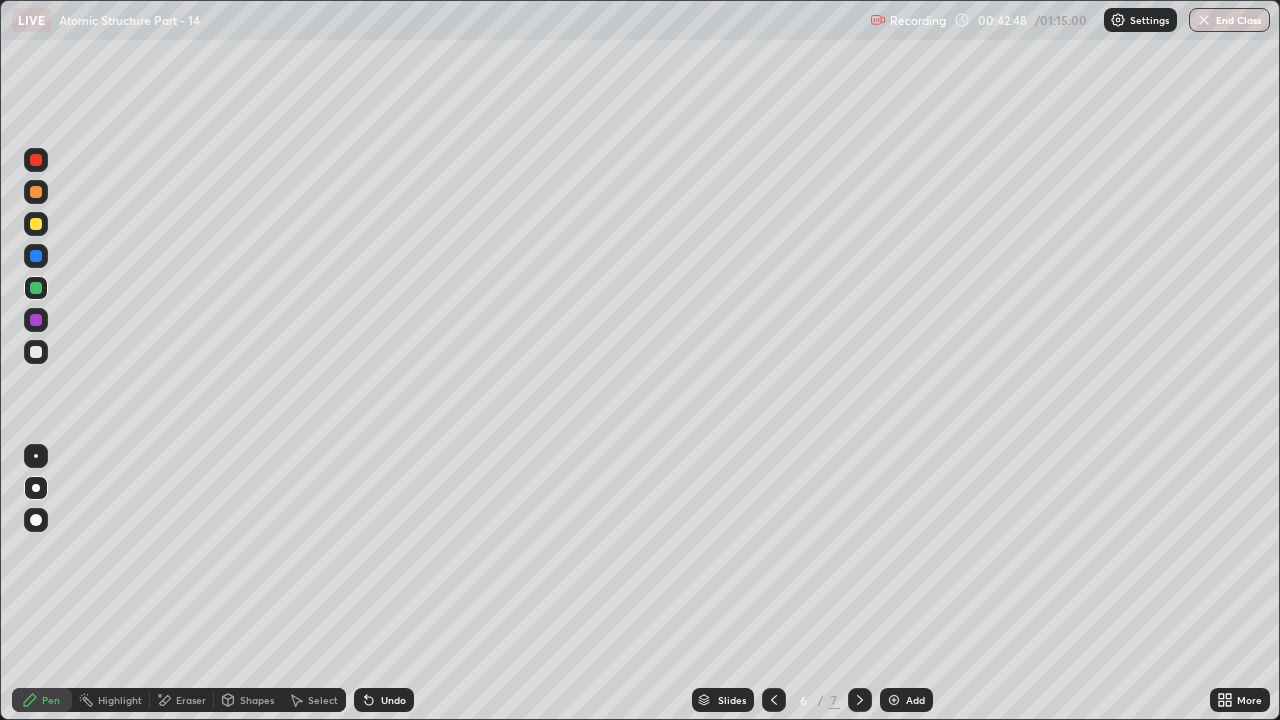 click 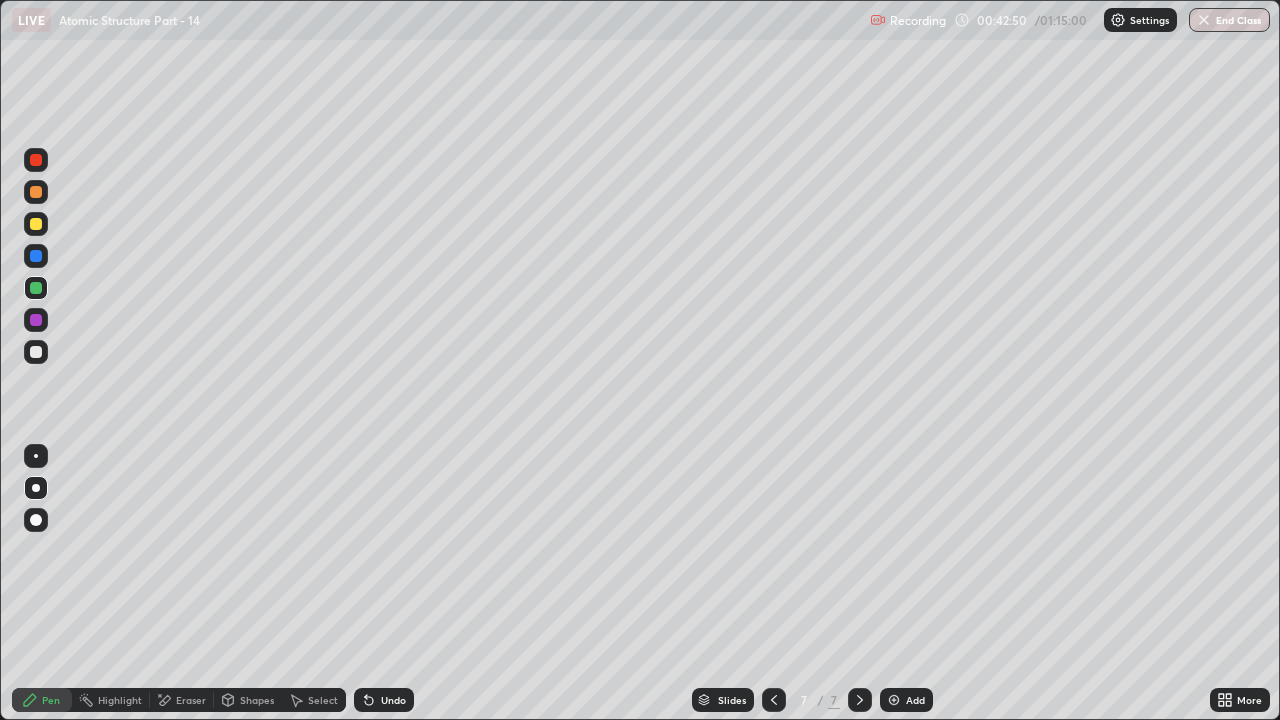 click 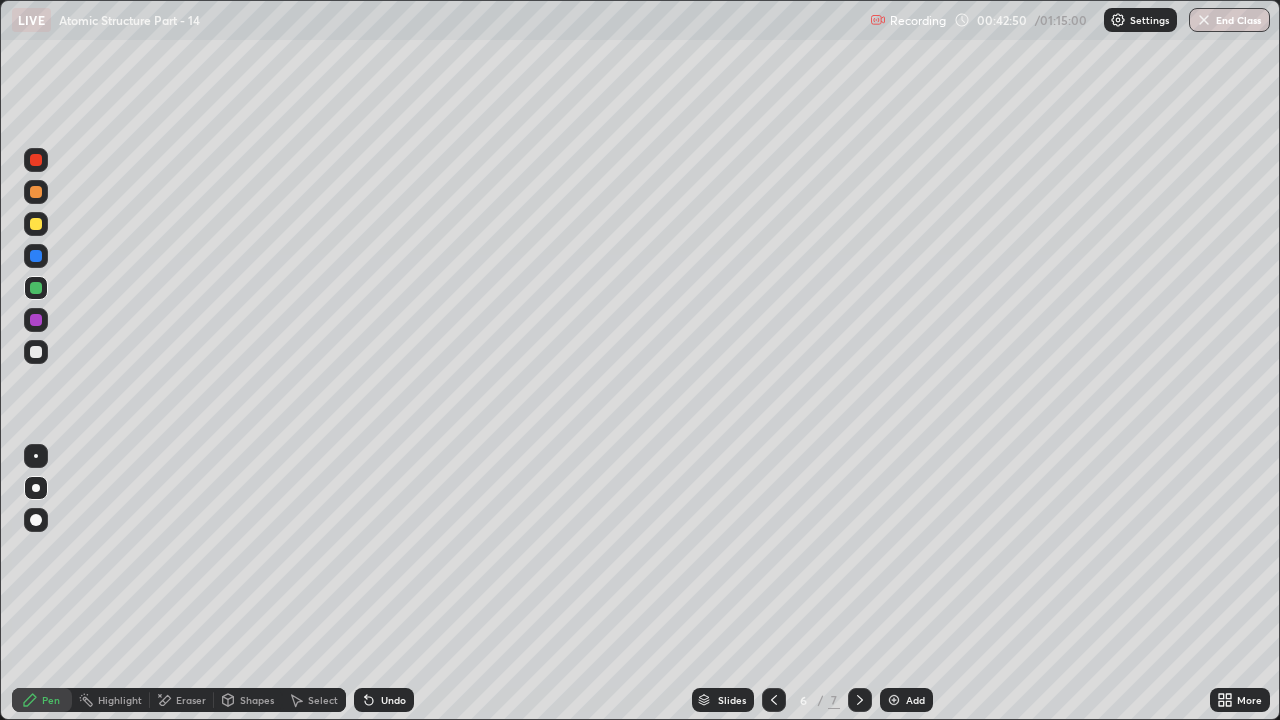 click 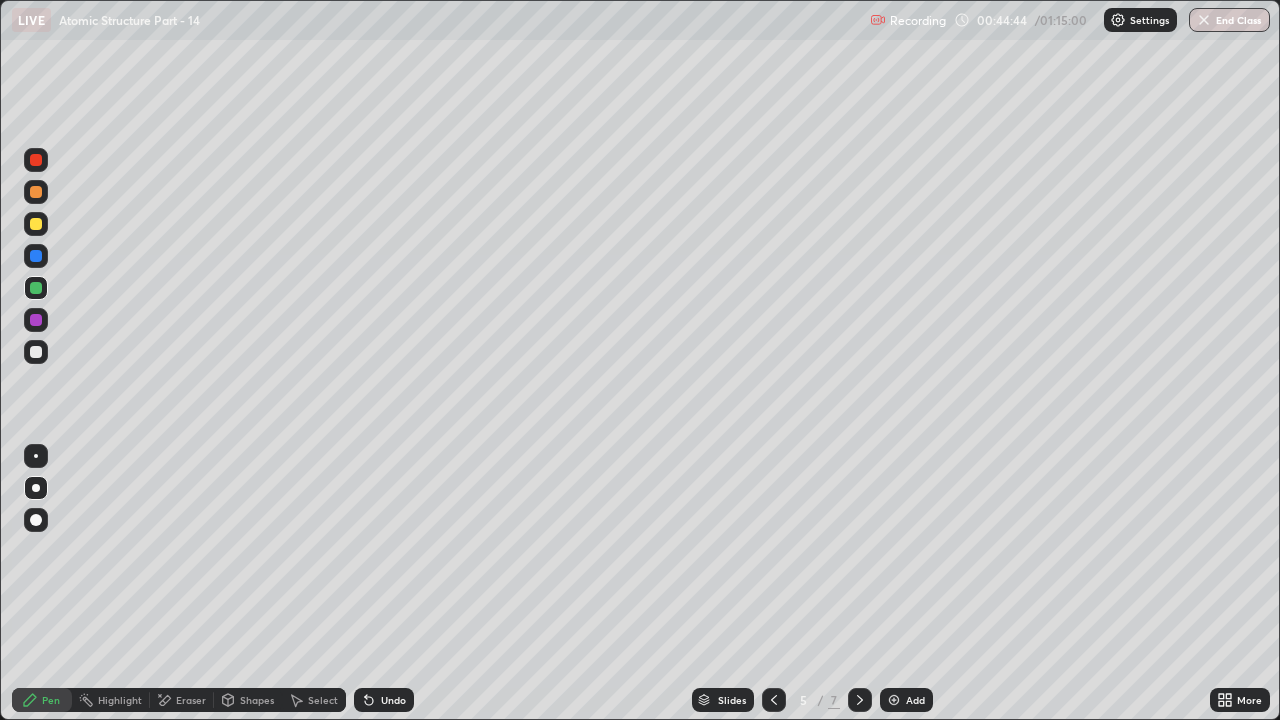 click 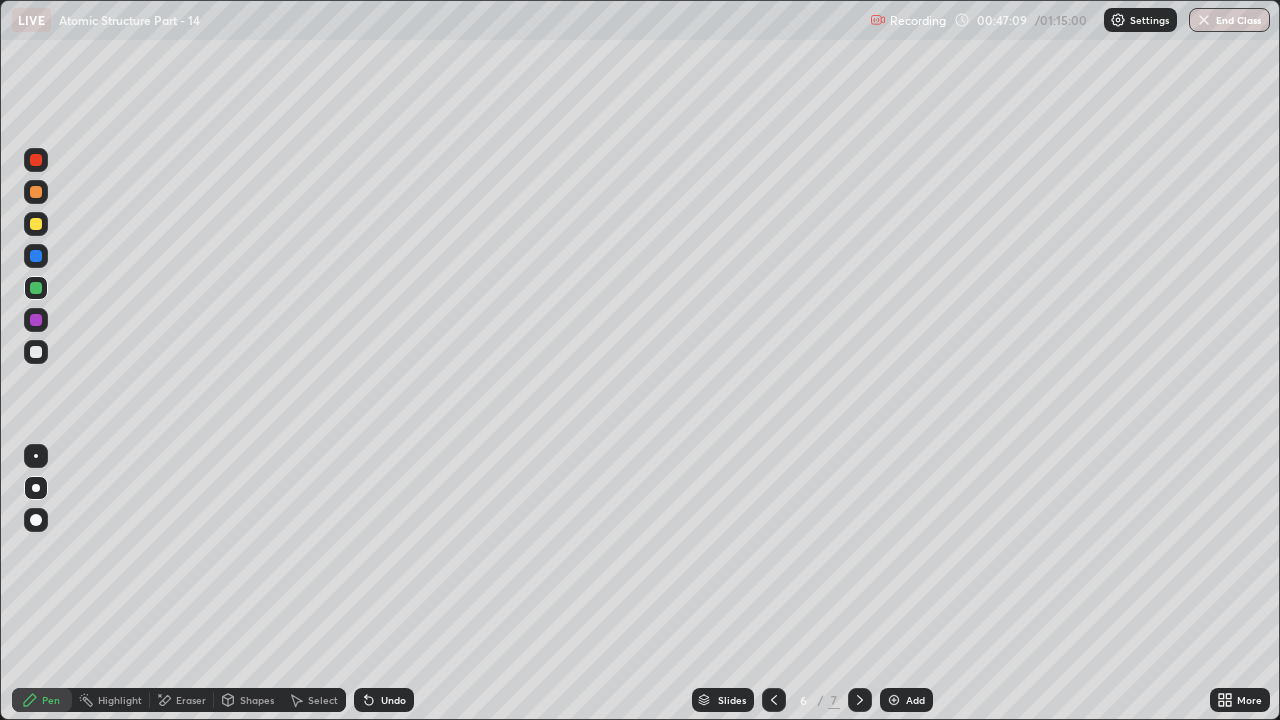 click 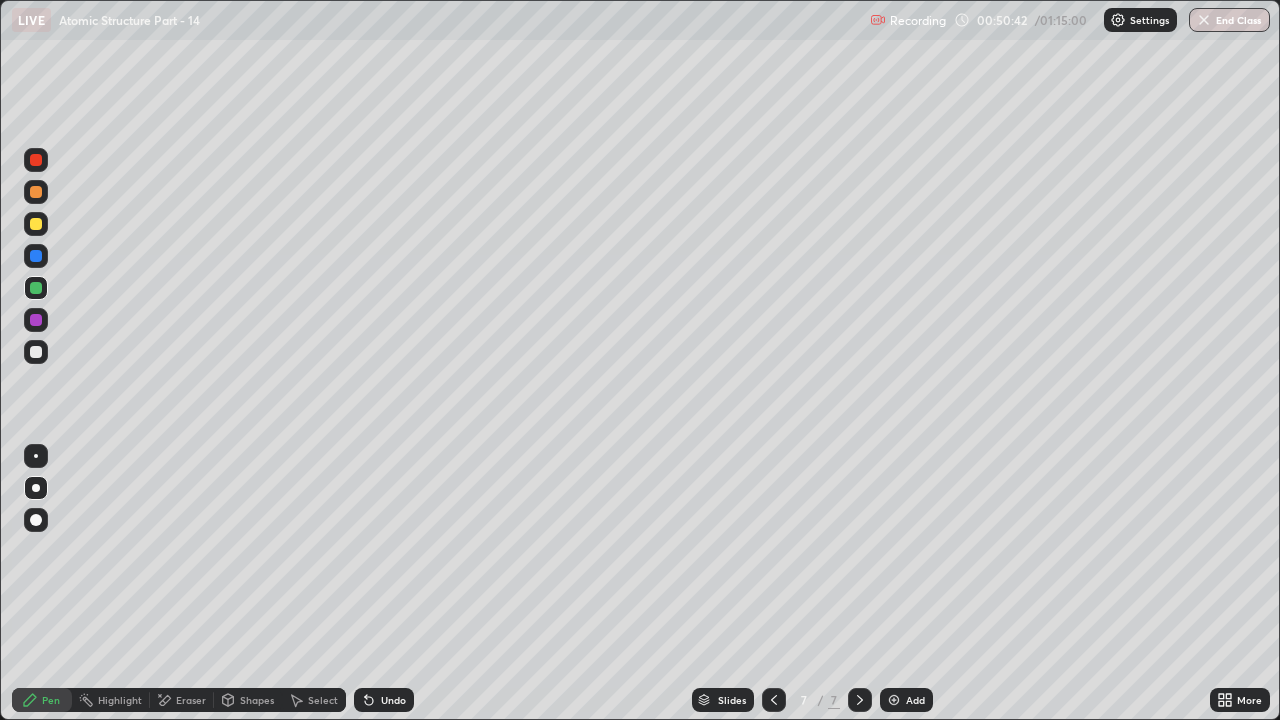 click on "Add" at bounding box center (915, 700) 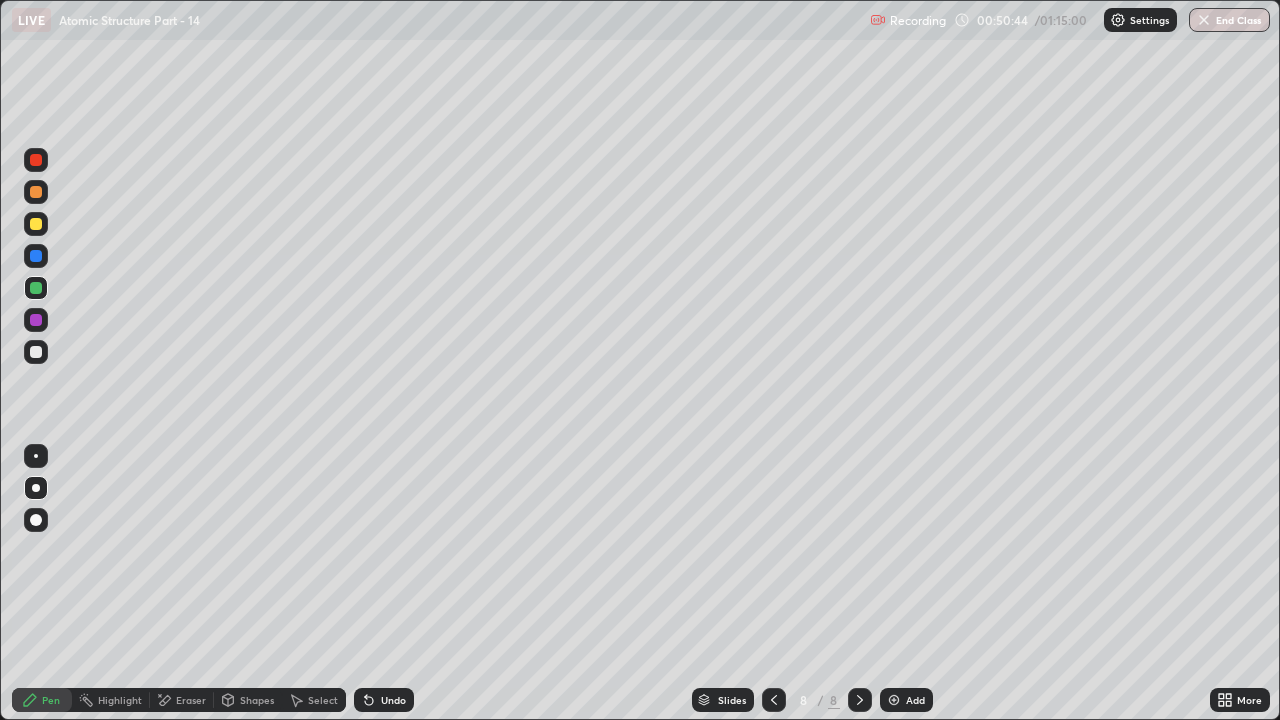 click at bounding box center (36, 224) 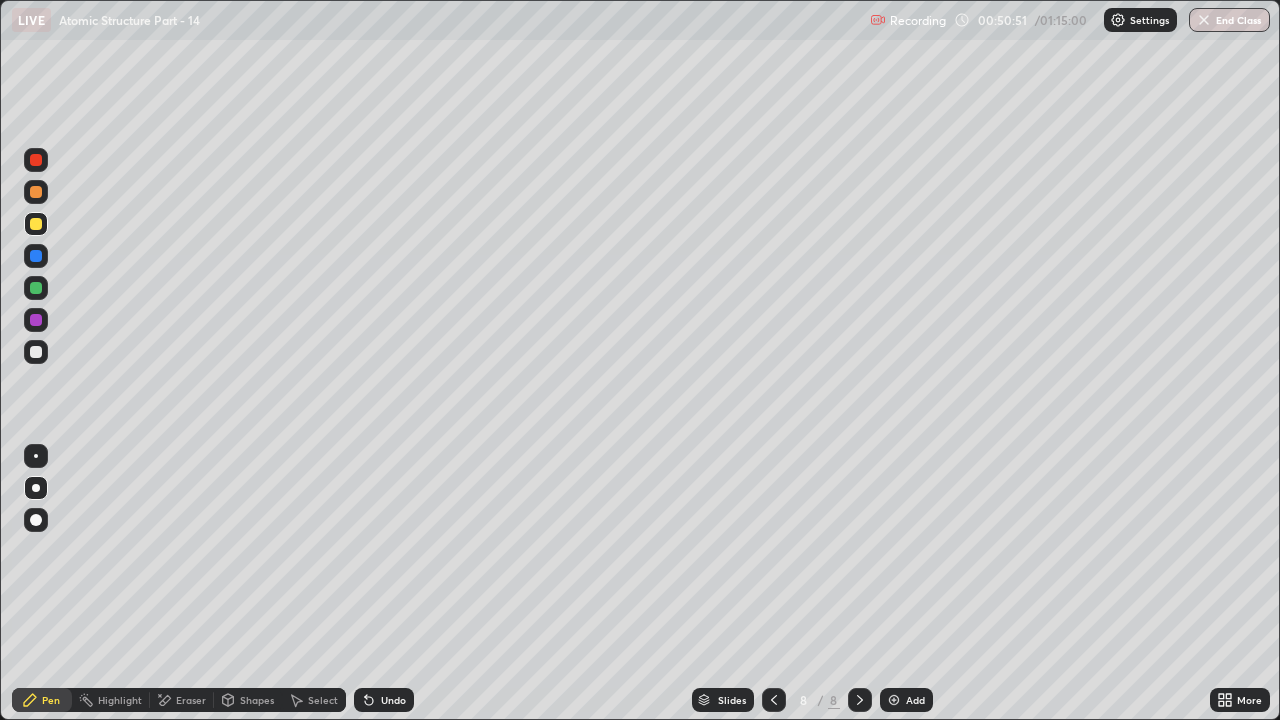 click on "Shapes" at bounding box center [248, 700] 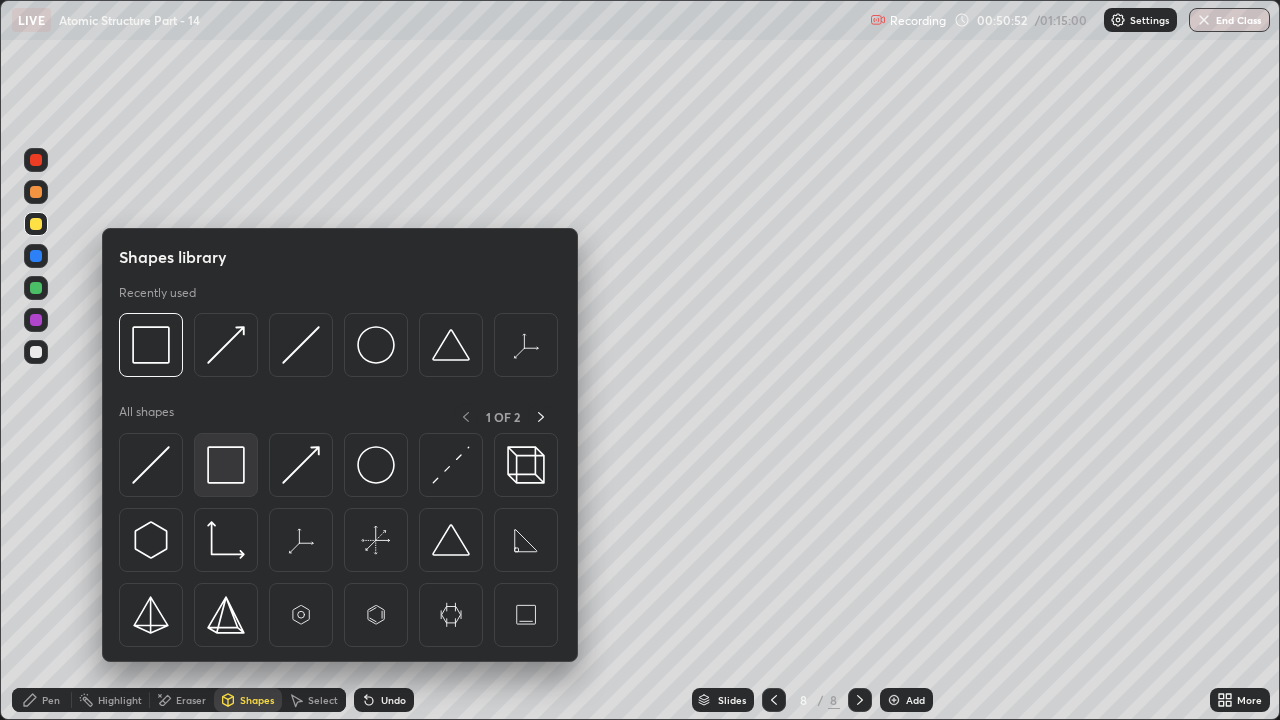click at bounding box center [226, 465] 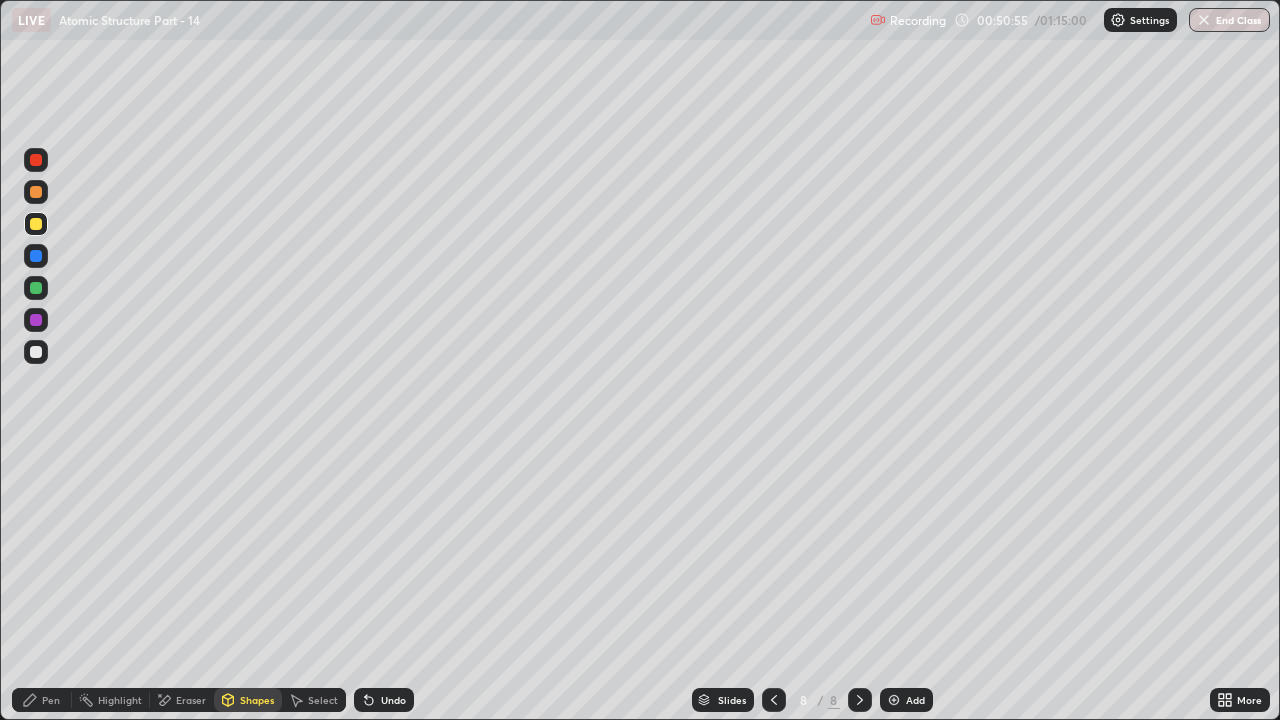 click on "Pen" at bounding box center [51, 700] 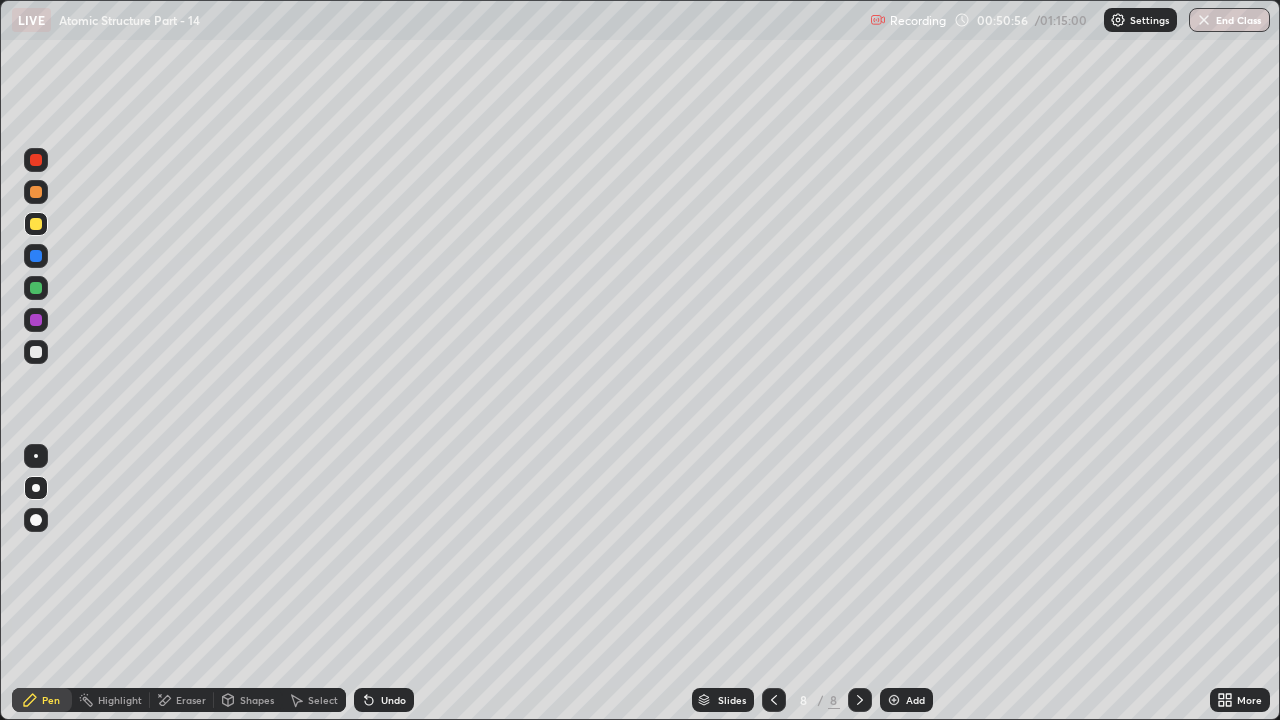 click at bounding box center [36, 352] 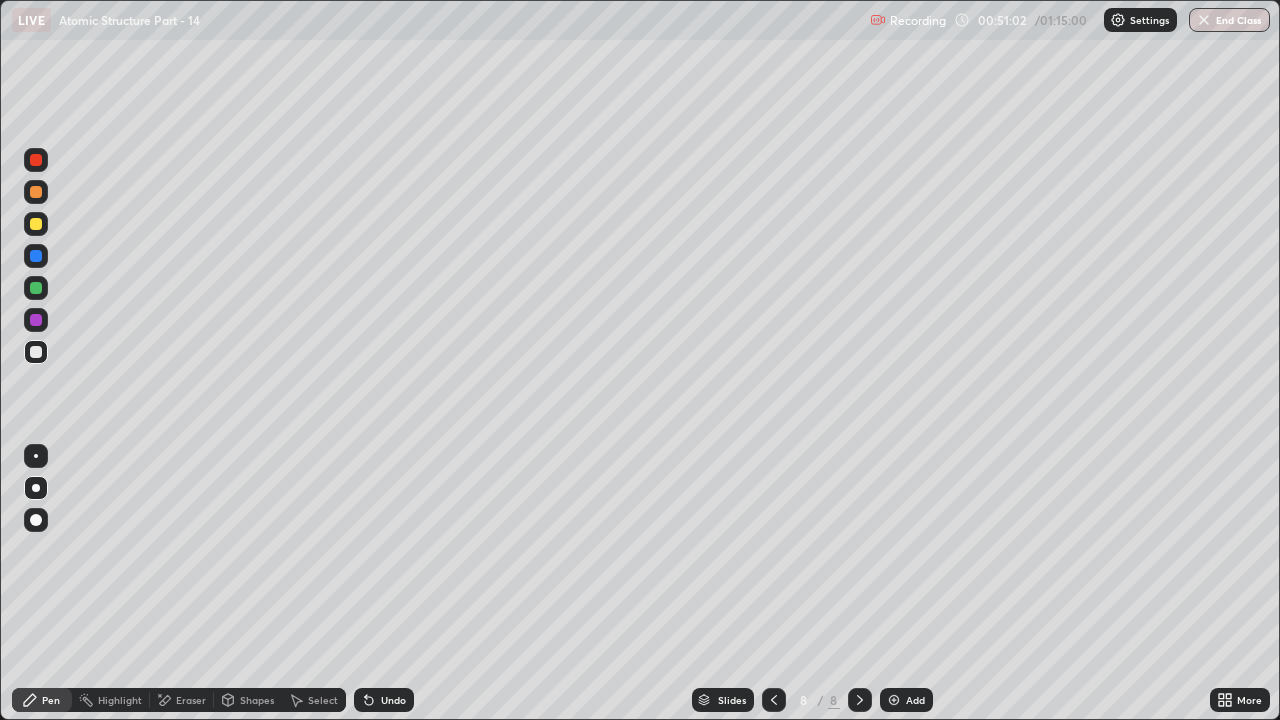 click on "Shapes" at bounding box center [257, 700] 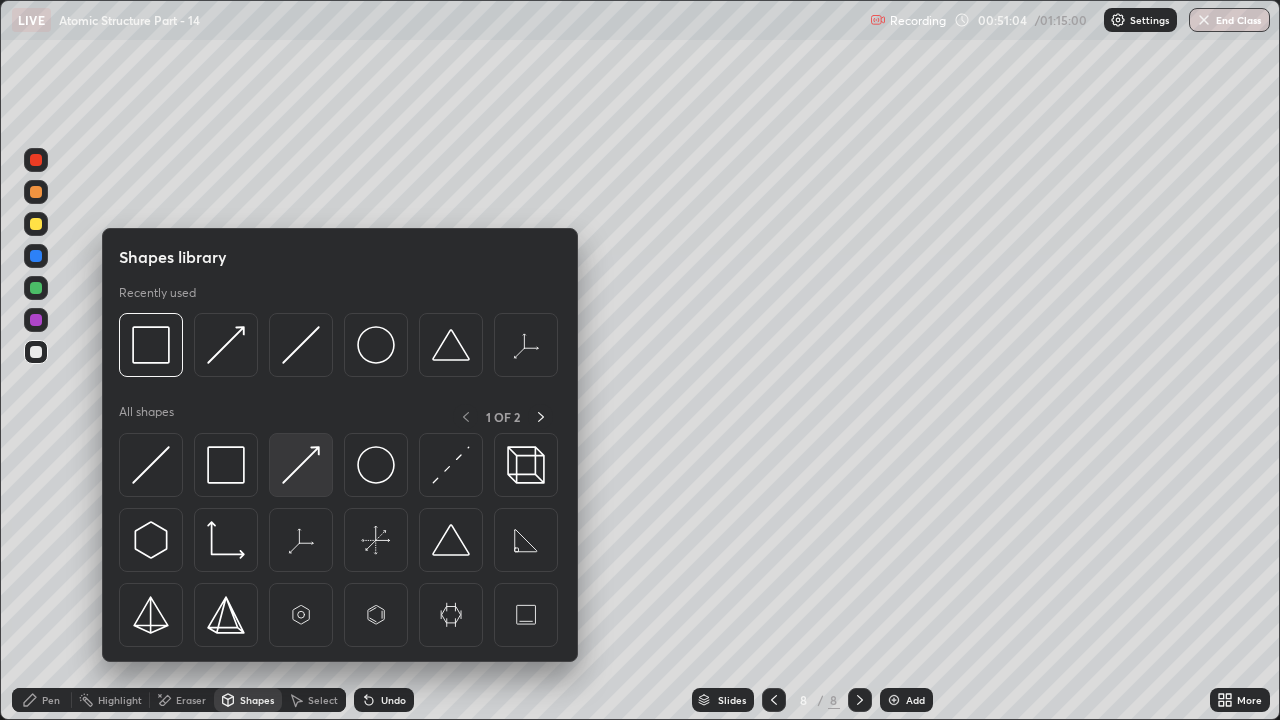 click at bounding box center [301, 465] 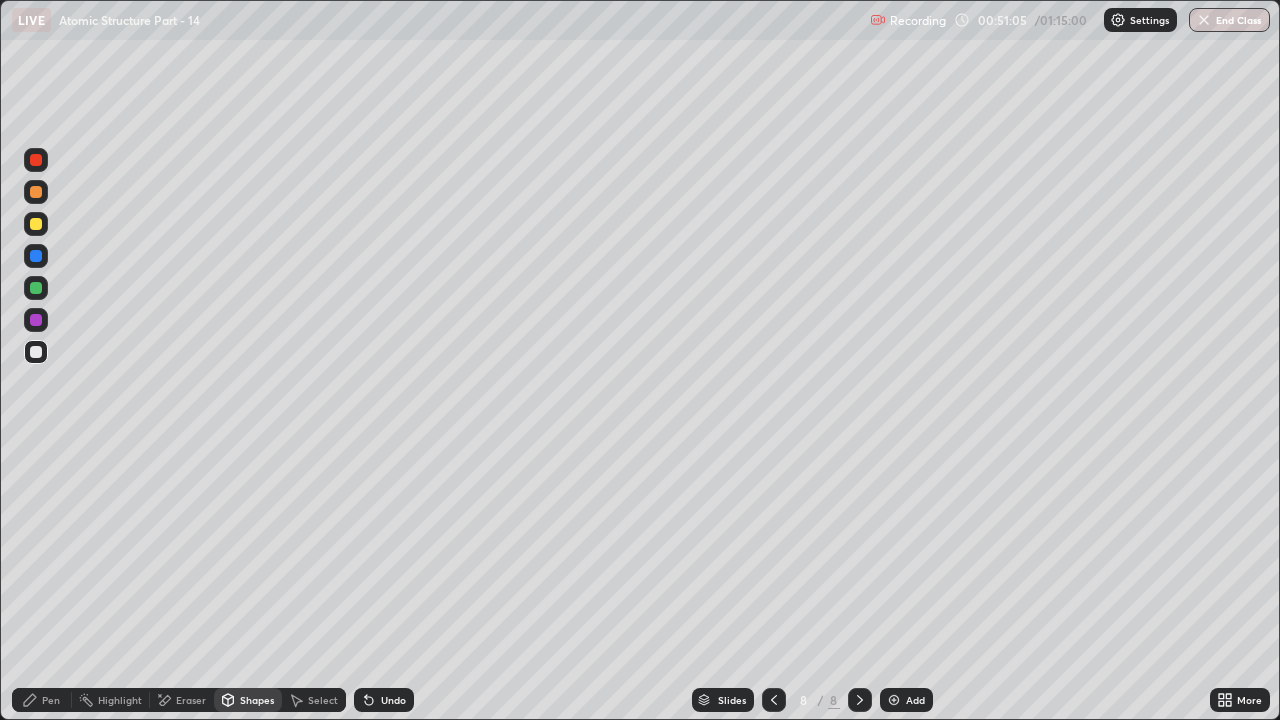 click at bounding box center (36, 320) 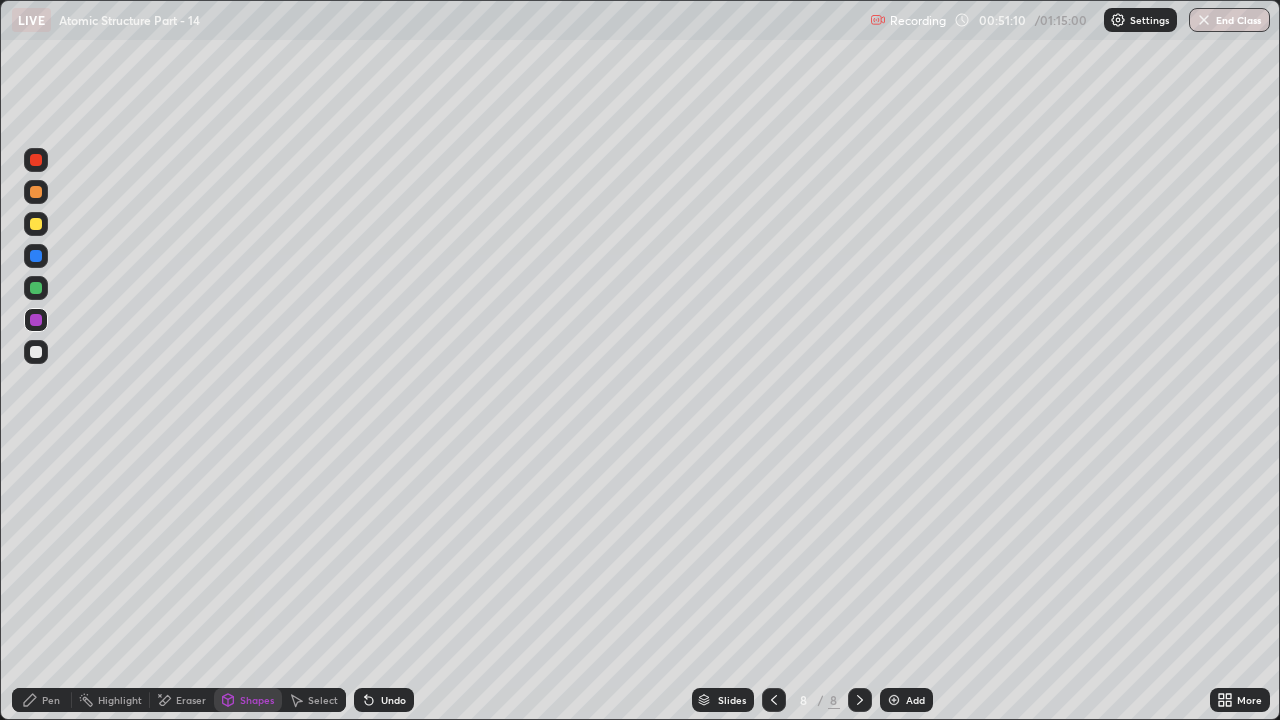 click on "Pen" at bounding box center (42, 700) 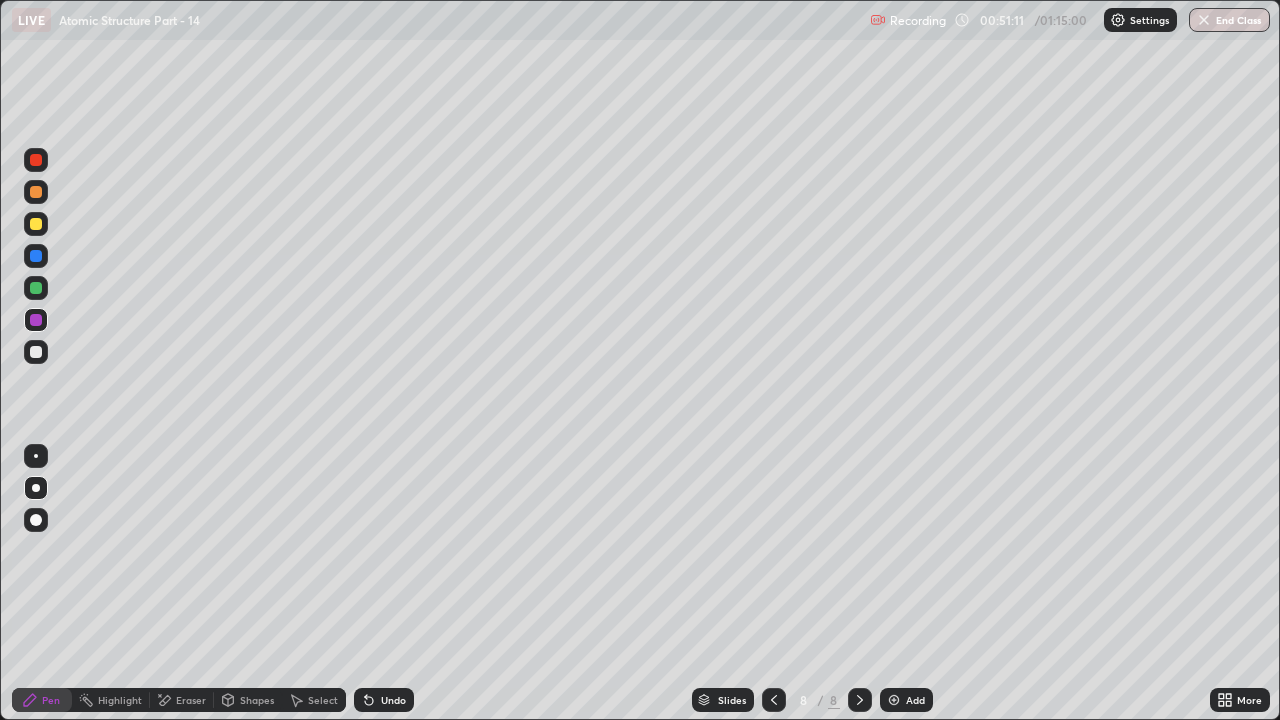 click at bounding box center (36, 352) 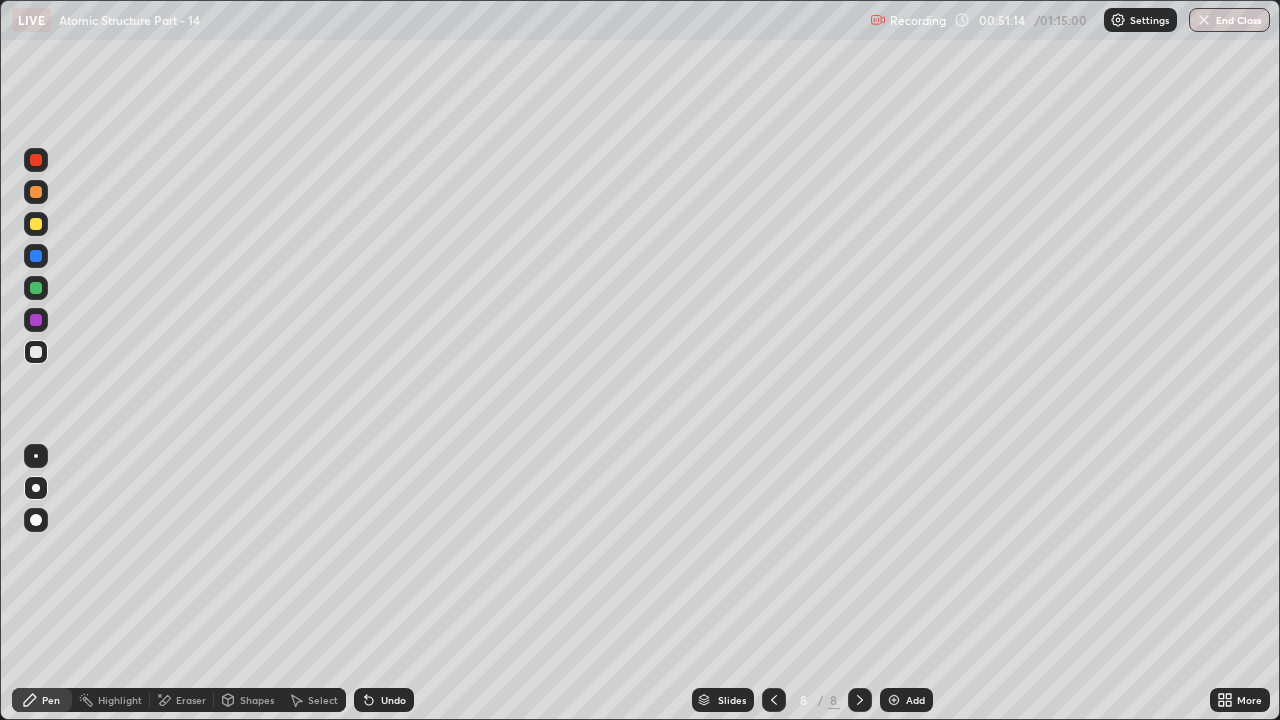 click on "Shapes" at bounding box center (248, 700) 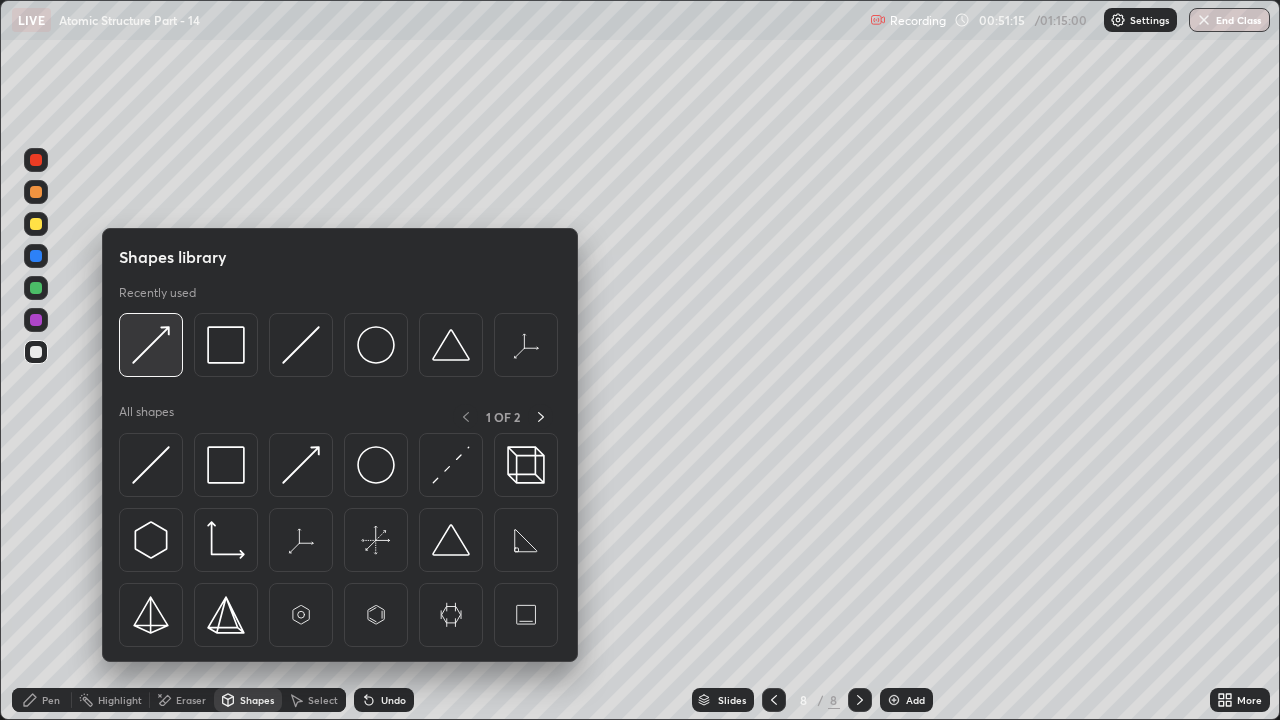click at bounding box center [151, 345] 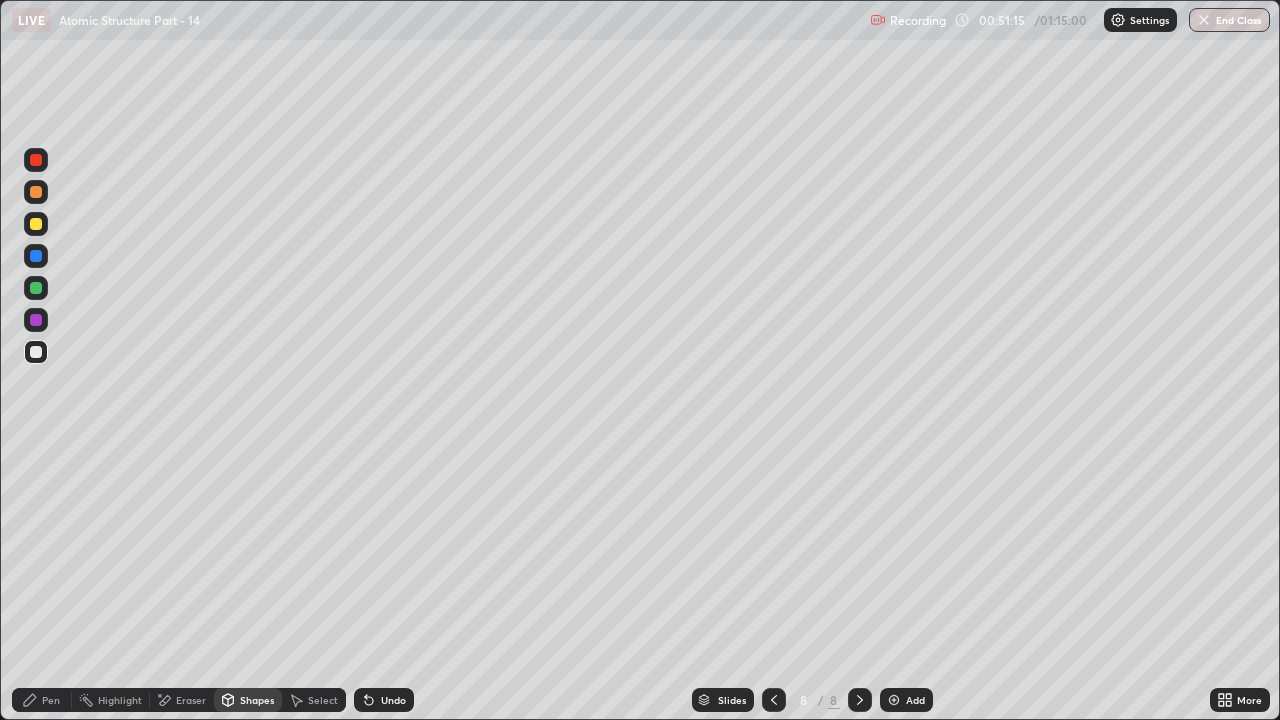 click at bounding box center [36, 320] 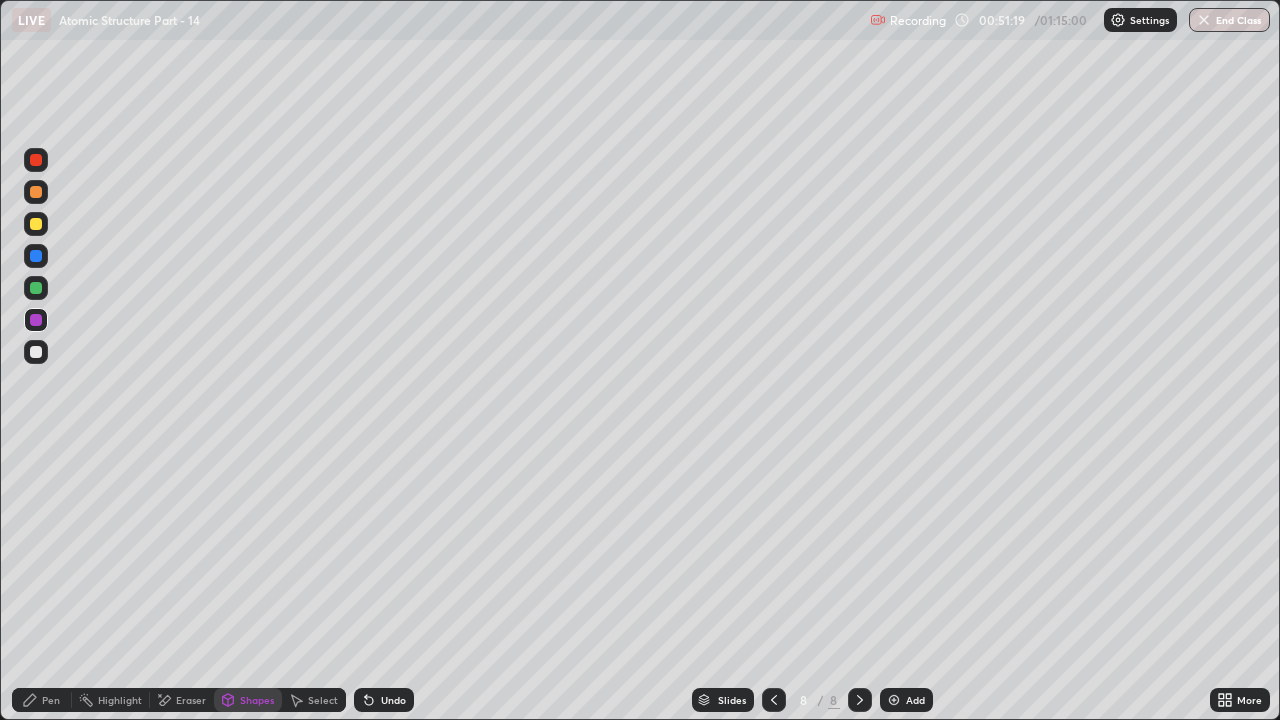 click on "Pen" at bounding box center (42, 700) 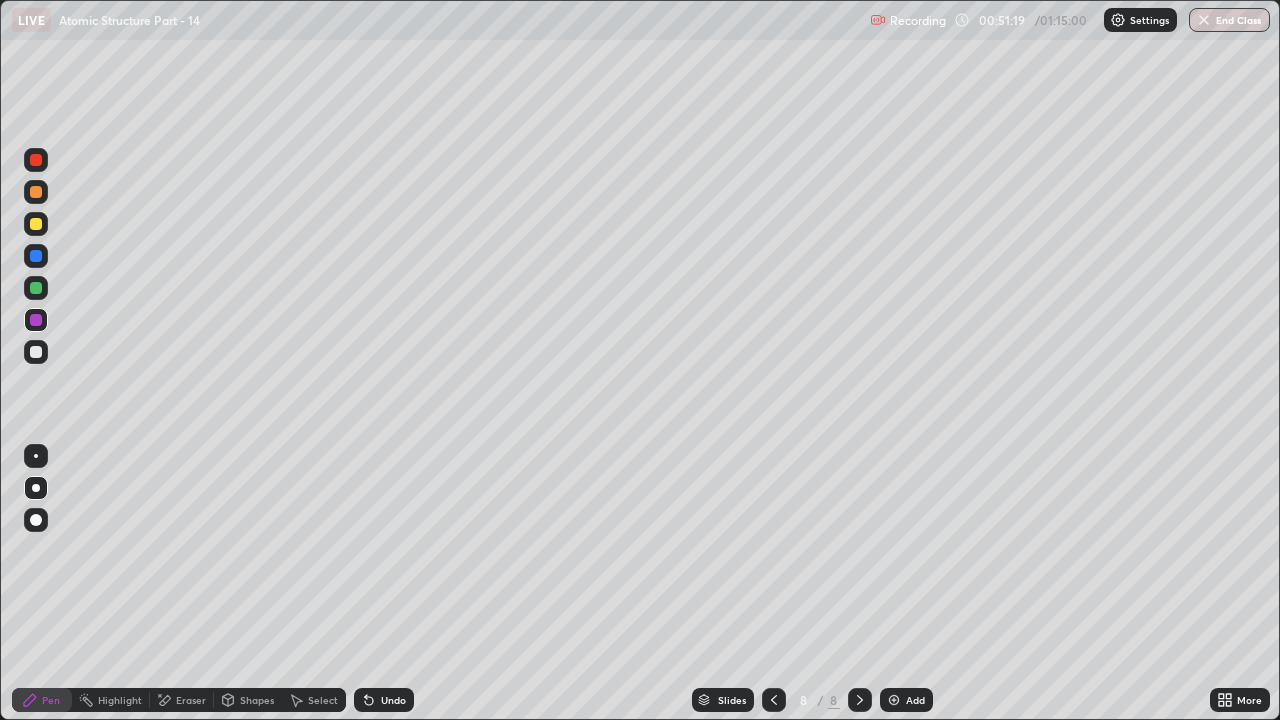 click at bounding box center [36, 256] 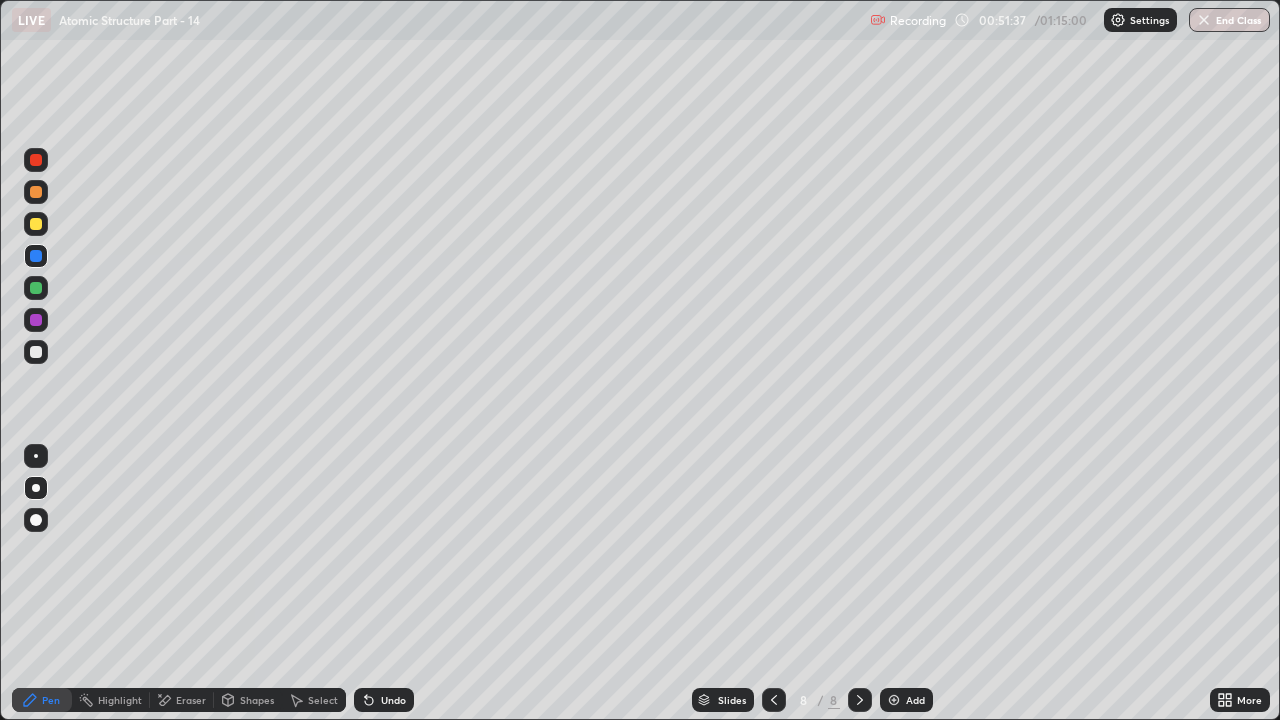 click on "Undo" at bounding box center [384, 700] 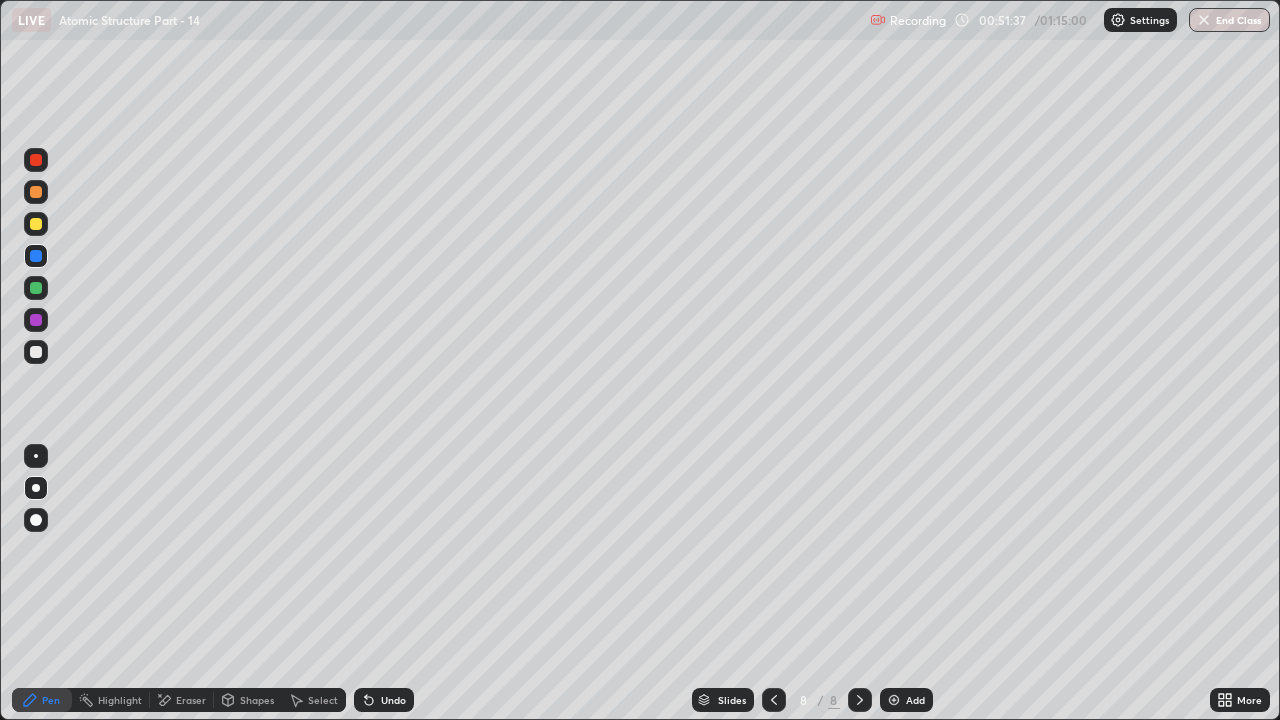 click on "Undo" at bounding box center (384, 700) 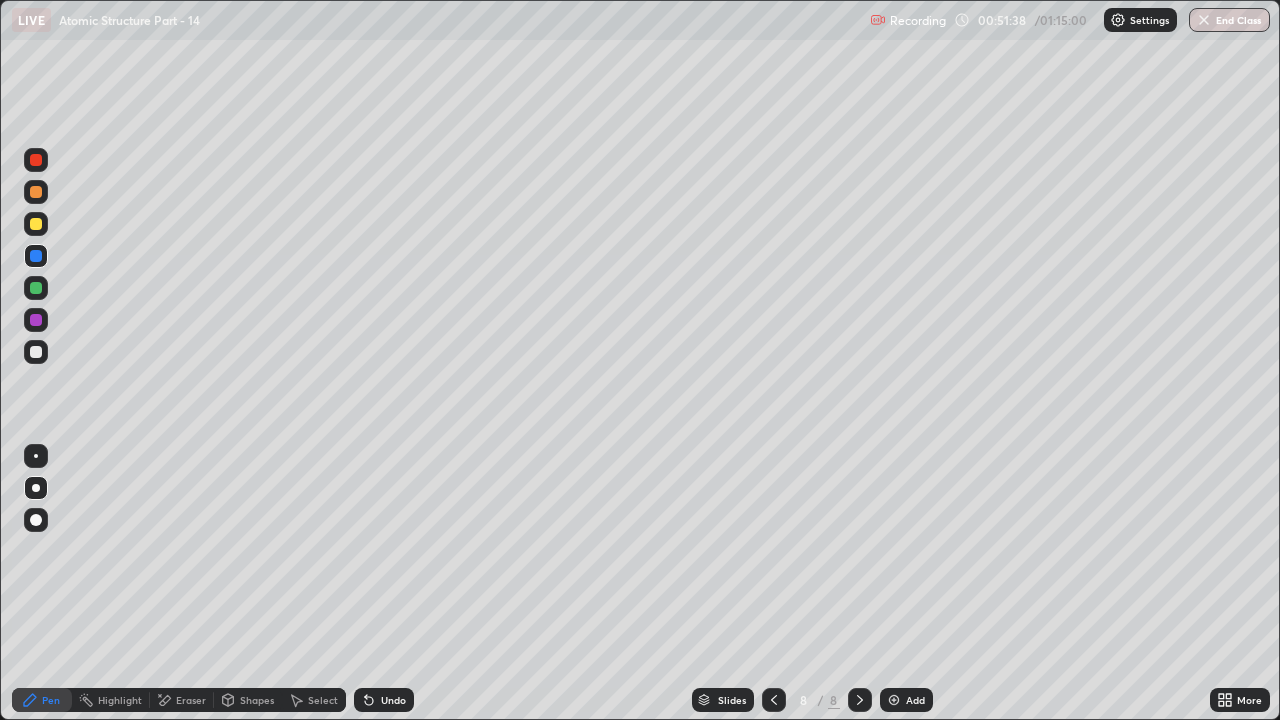 click on "Undo" at bounding box center (384, 700) 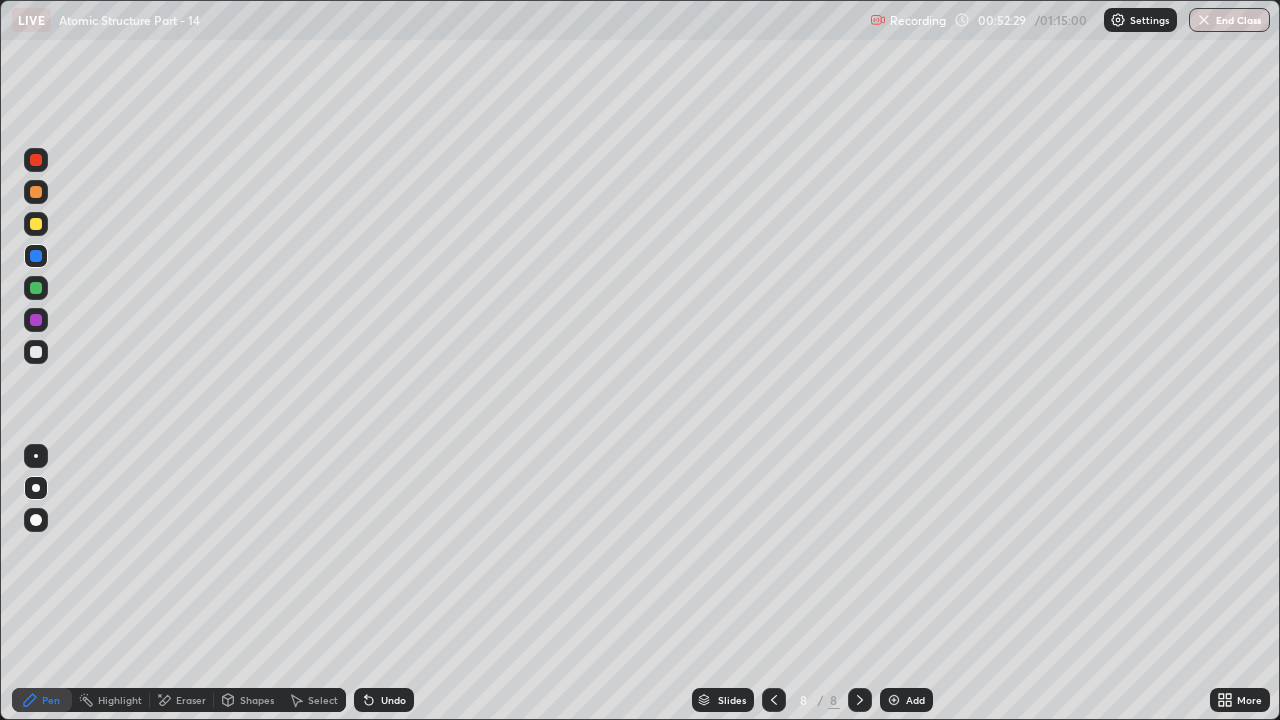 click on "Add" at bounding box center (915, 700) 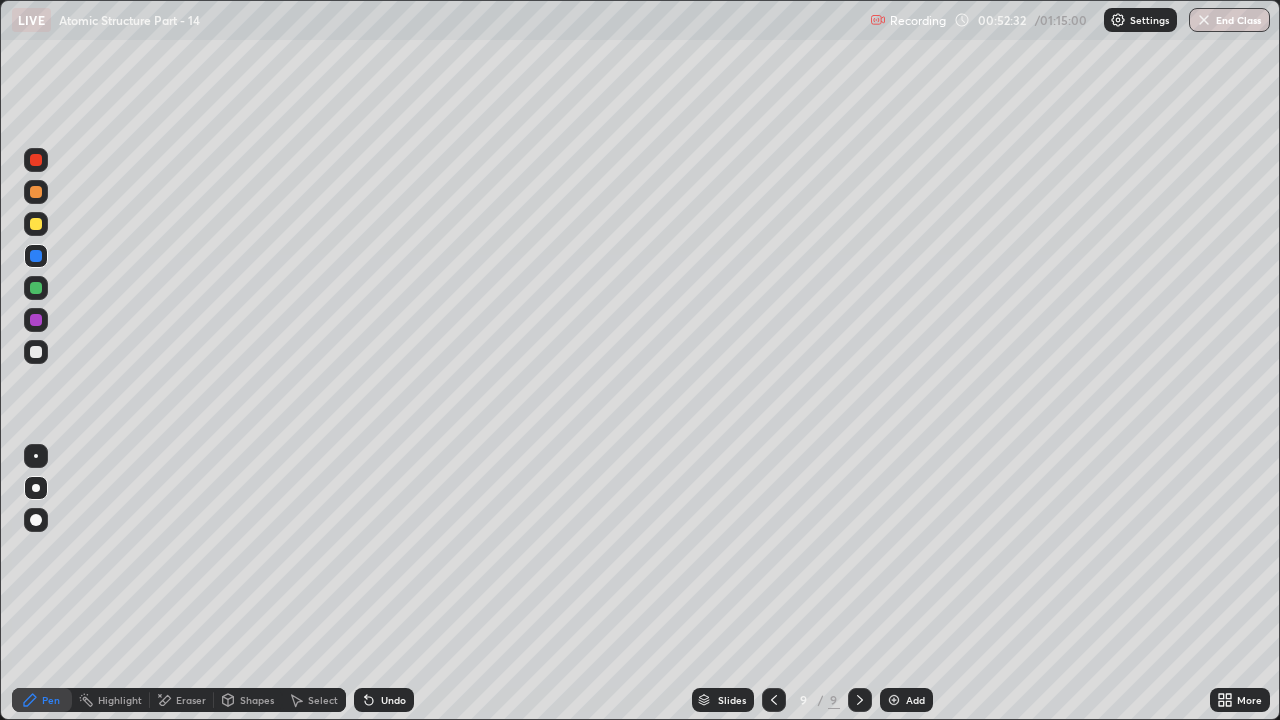 click at bounding box center [36, 288] 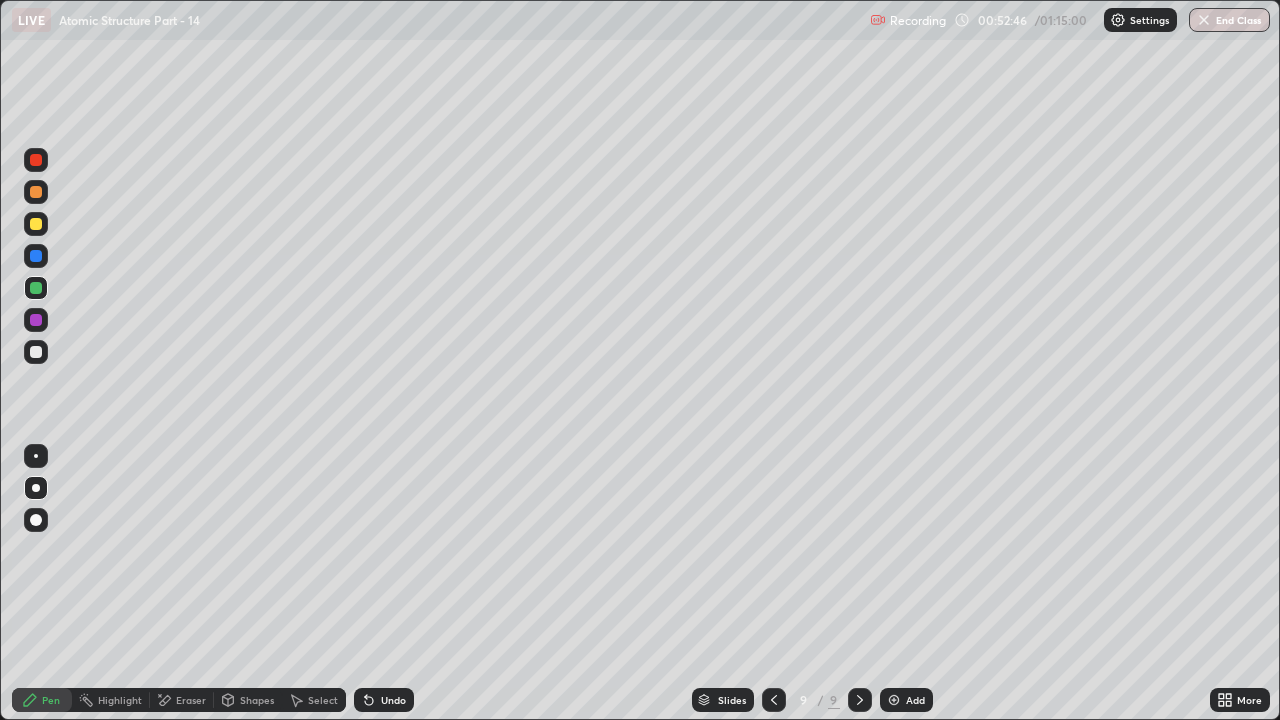 click on "Shapes" at bounding box center (257, 700) 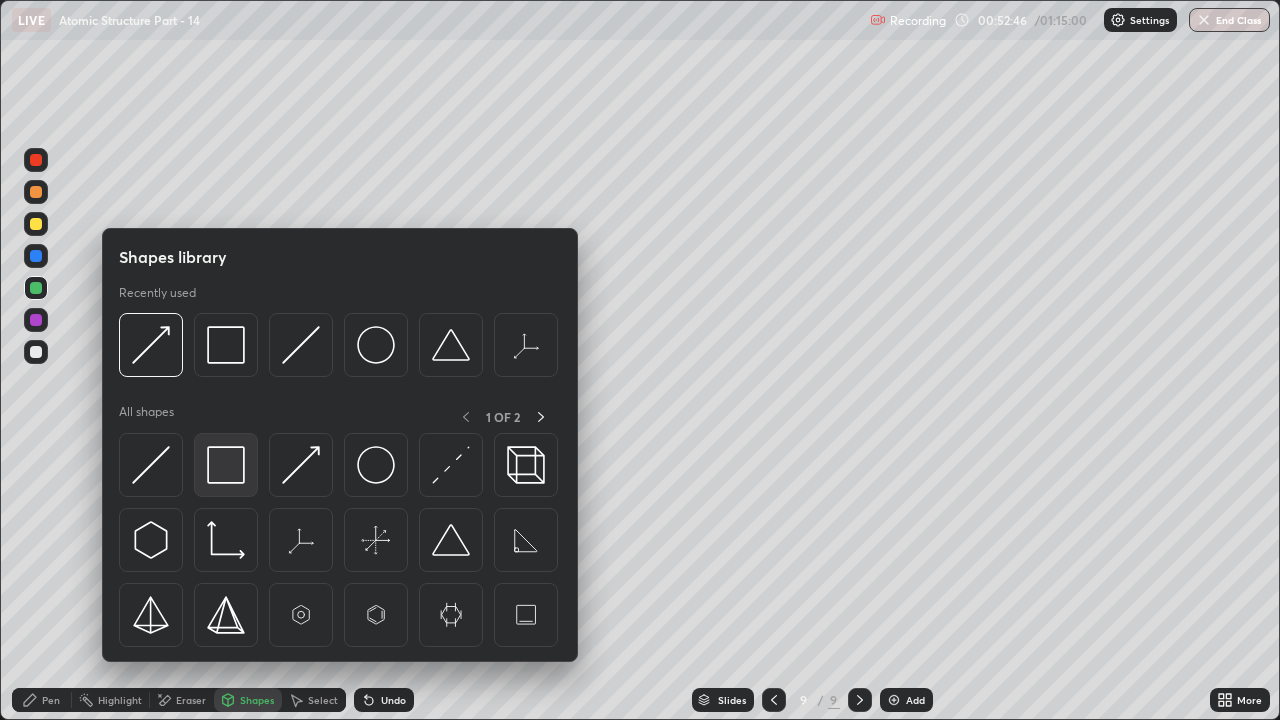 click at bounding box center [226, 465] 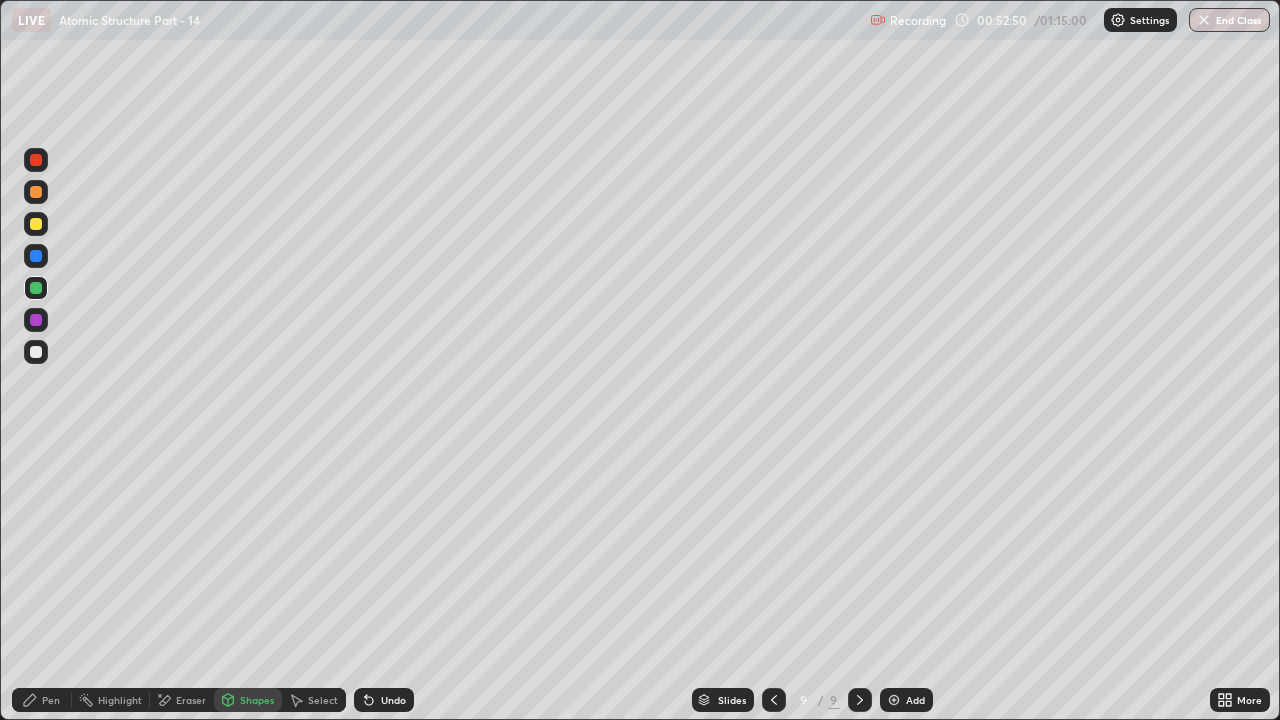 click on "Pen" at bounding box center (42, 700) 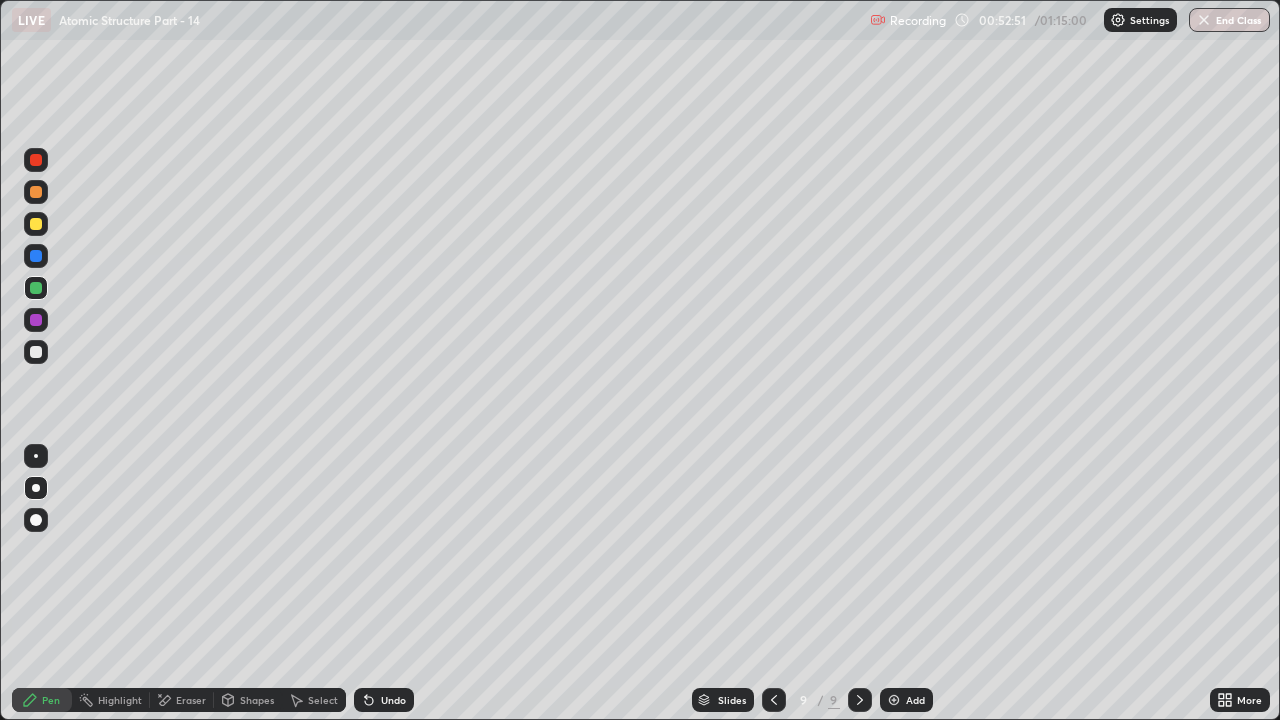 click at bounding box center (36, 352) 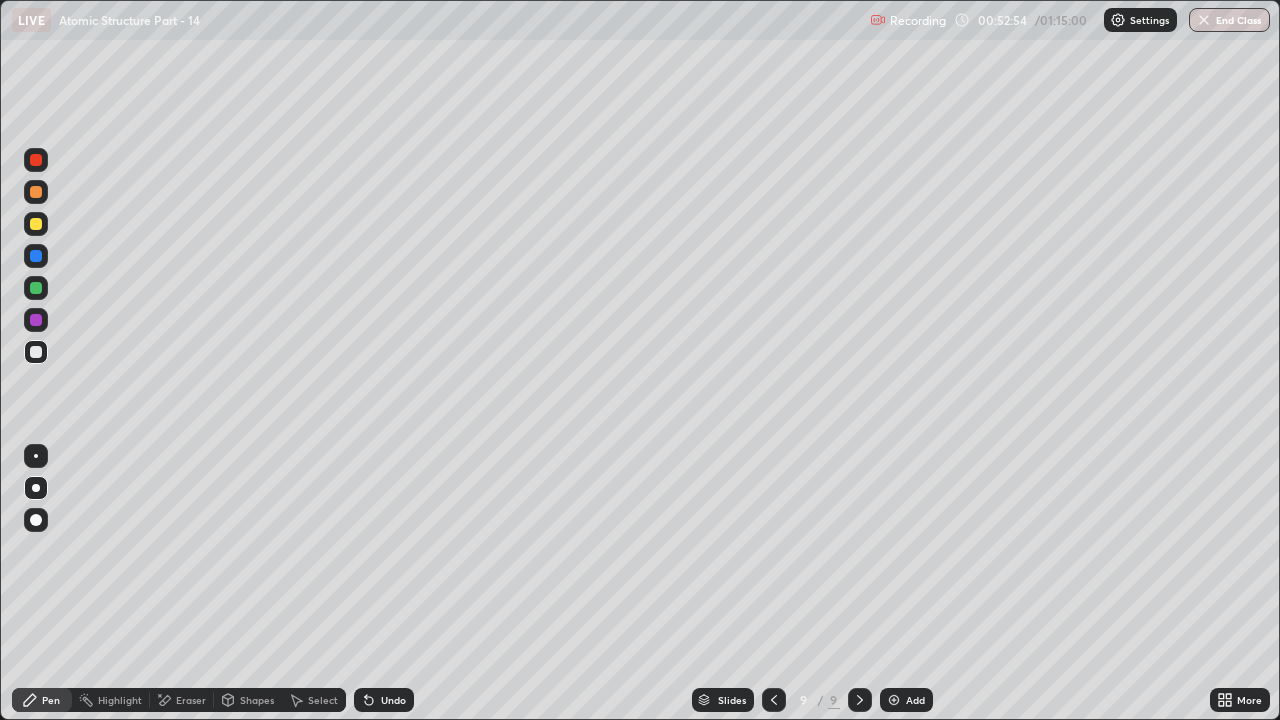 click on "Shapes" at bounding box center [248, 700] 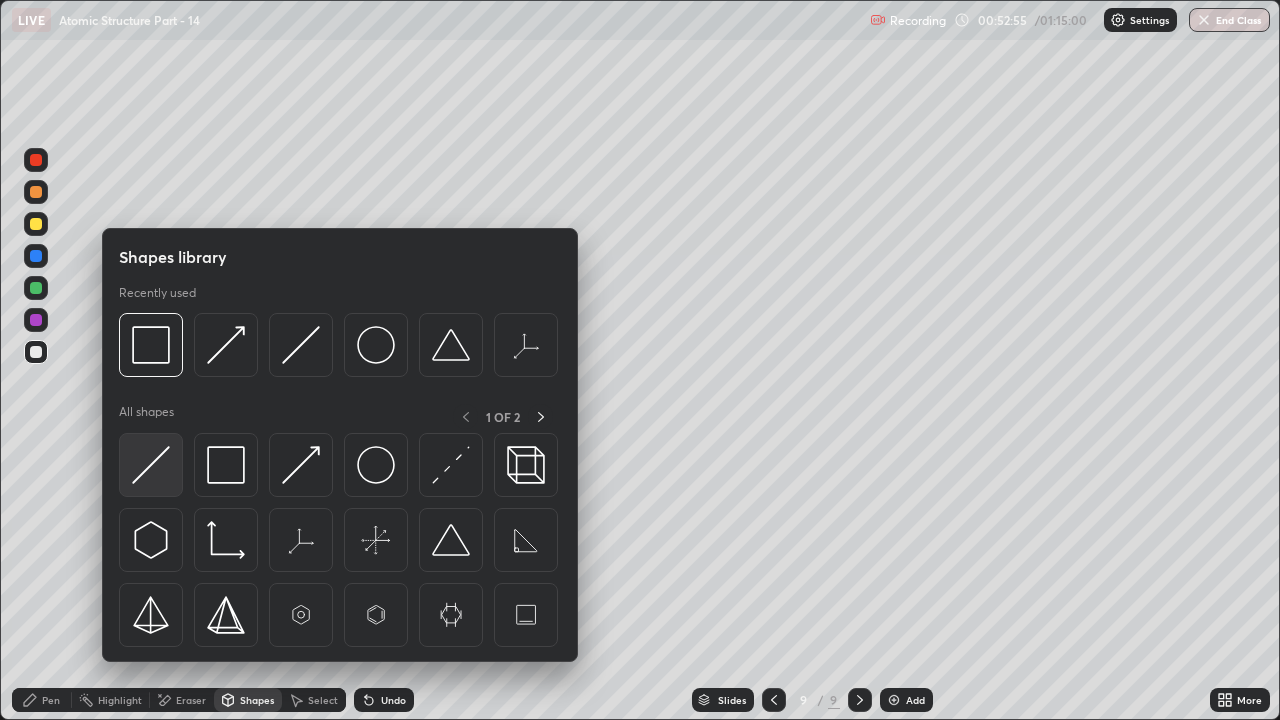 click at bounding box center (151, 465) 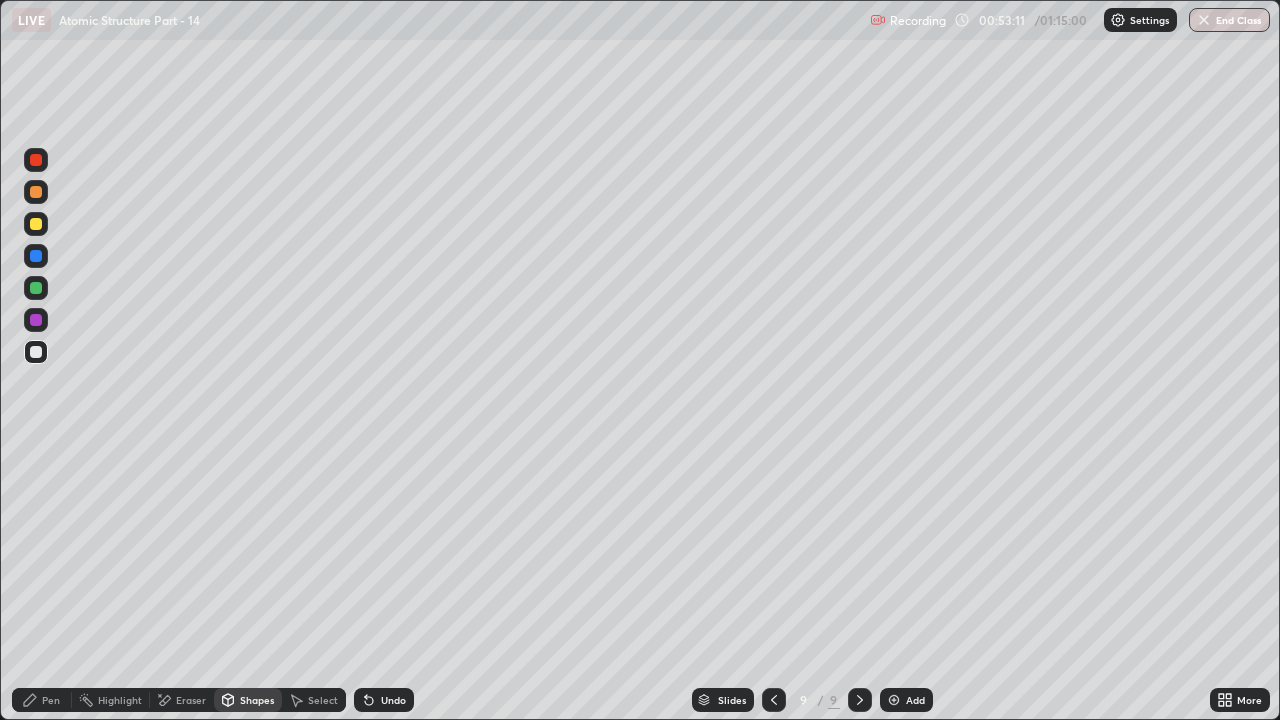click 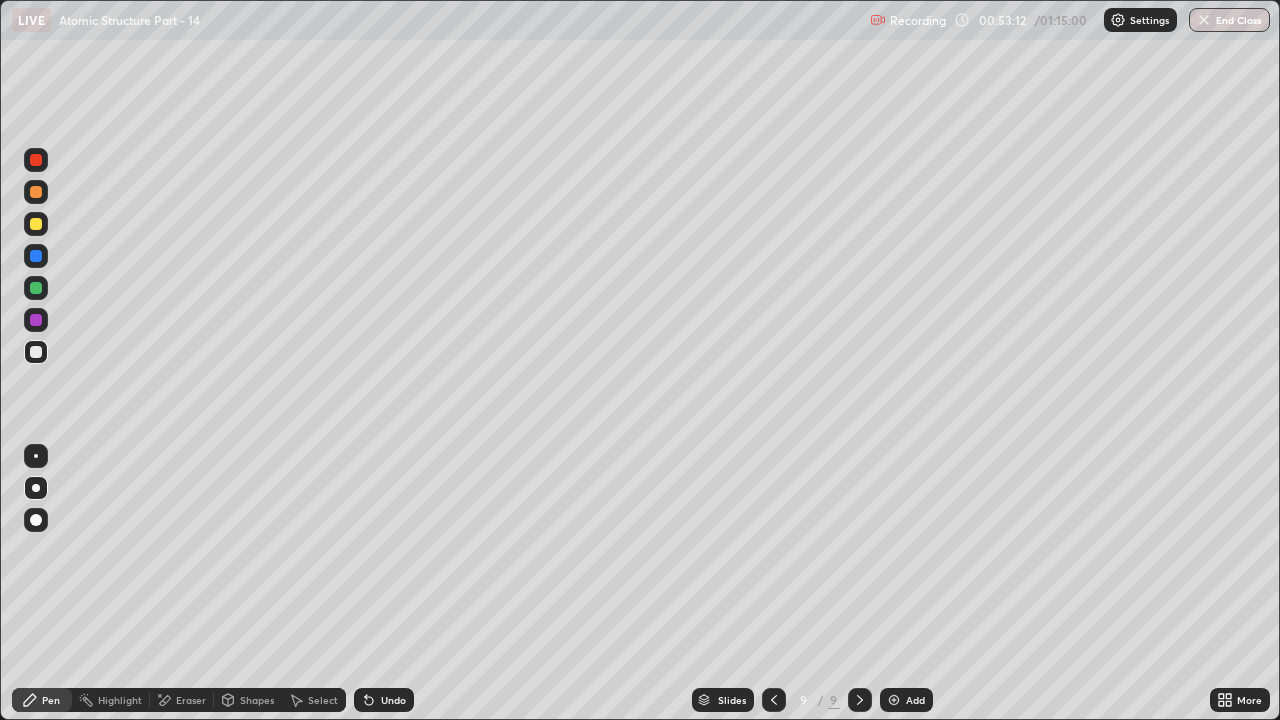click at bounding box center [36, 320] 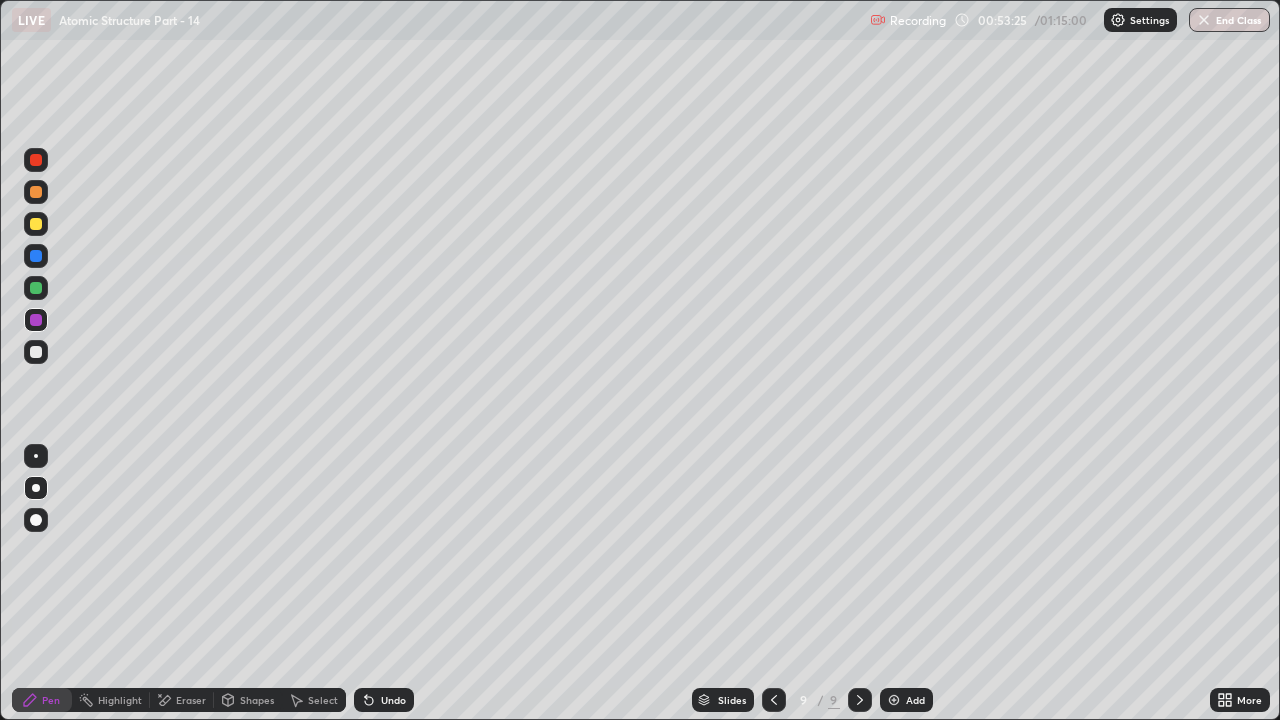 click on "Eraser" at bounding box center (182, 700) 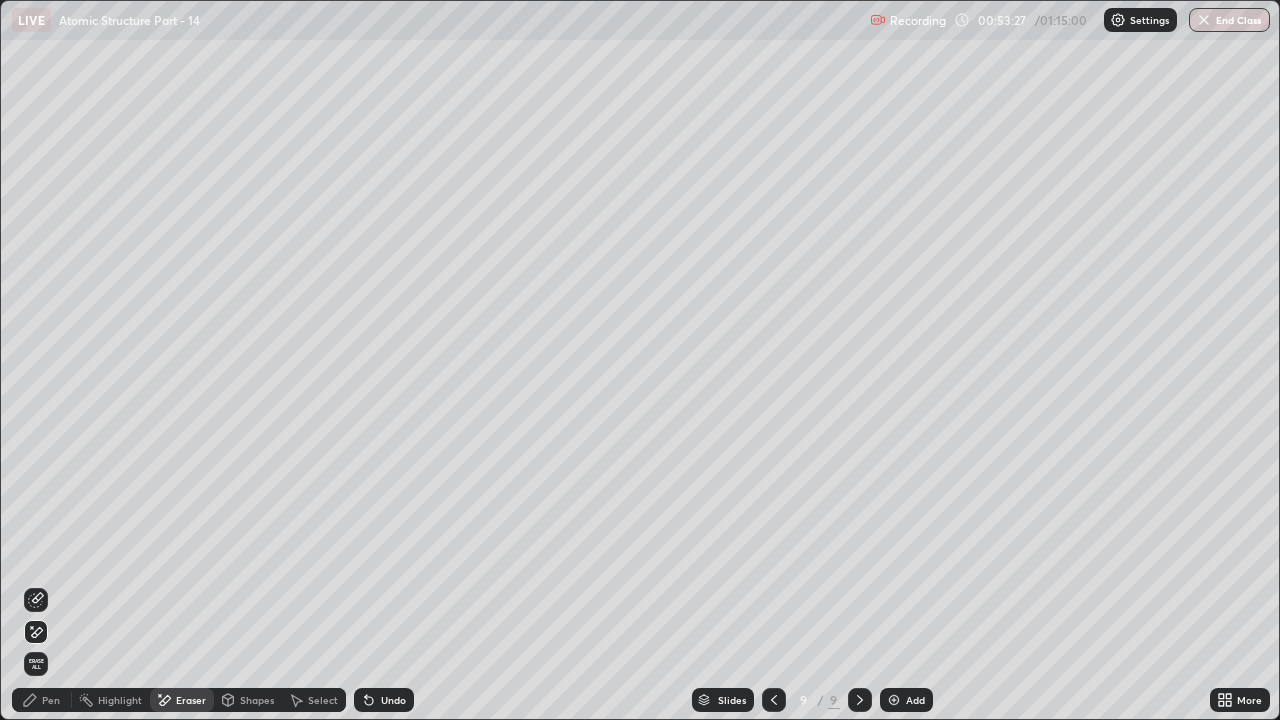 click on "Shapes" at bounding box center [248, 700] 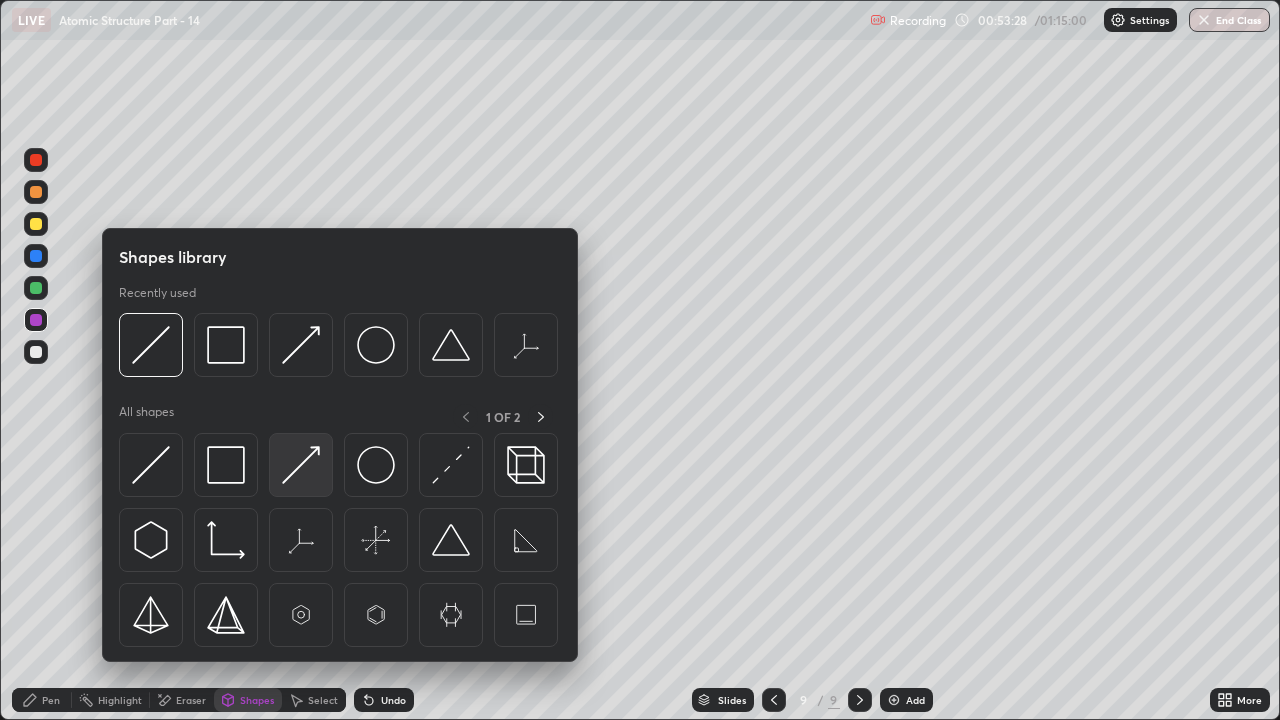 click at bounding box center [301, 465] 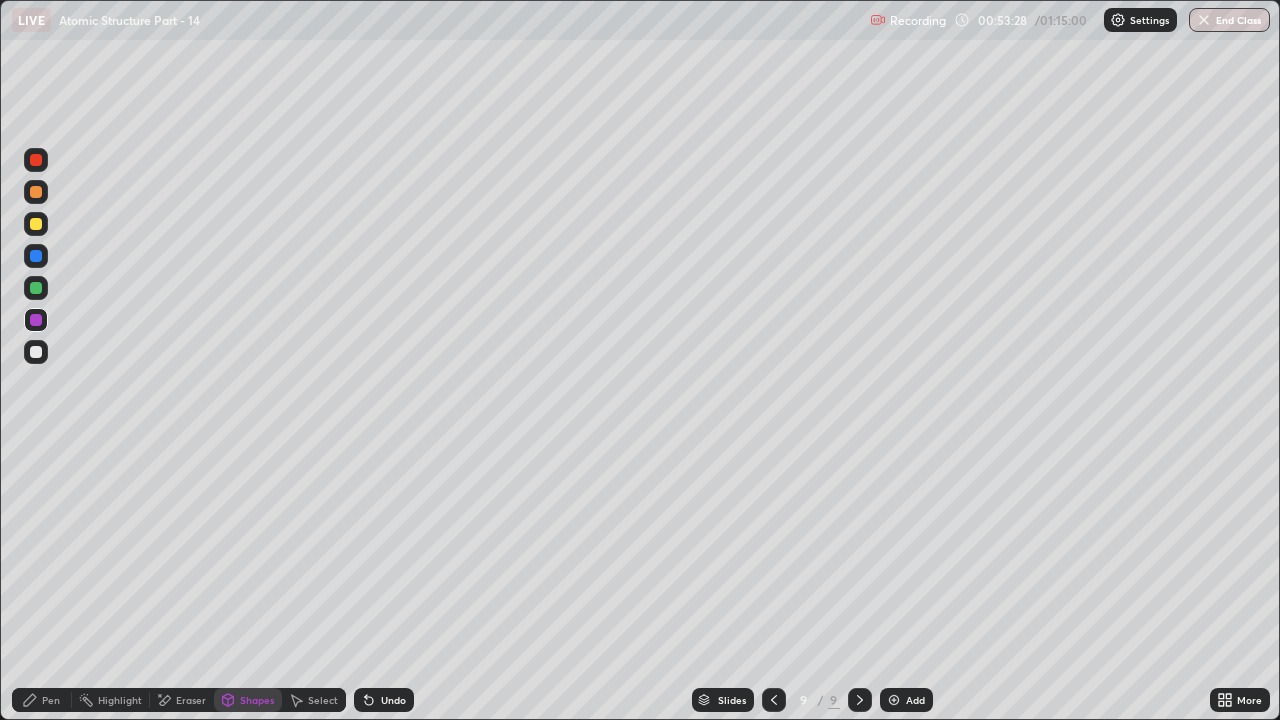 click at bounding box center [36, 288] 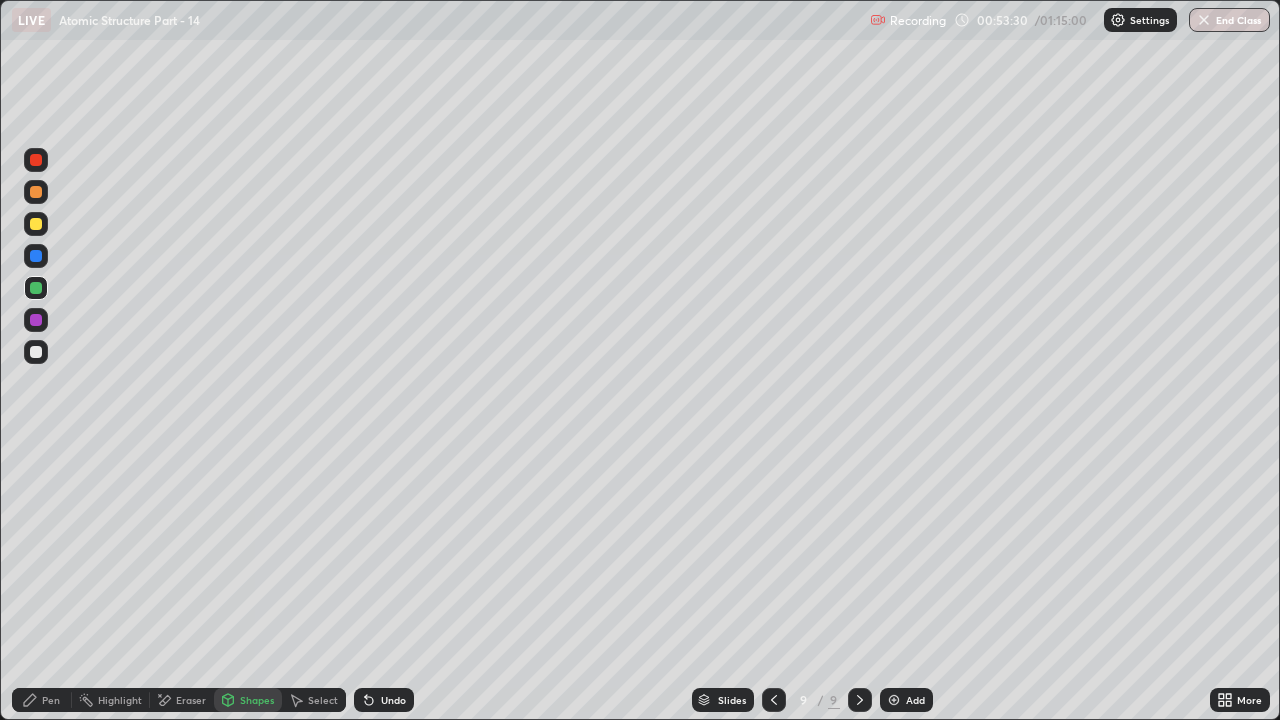 click 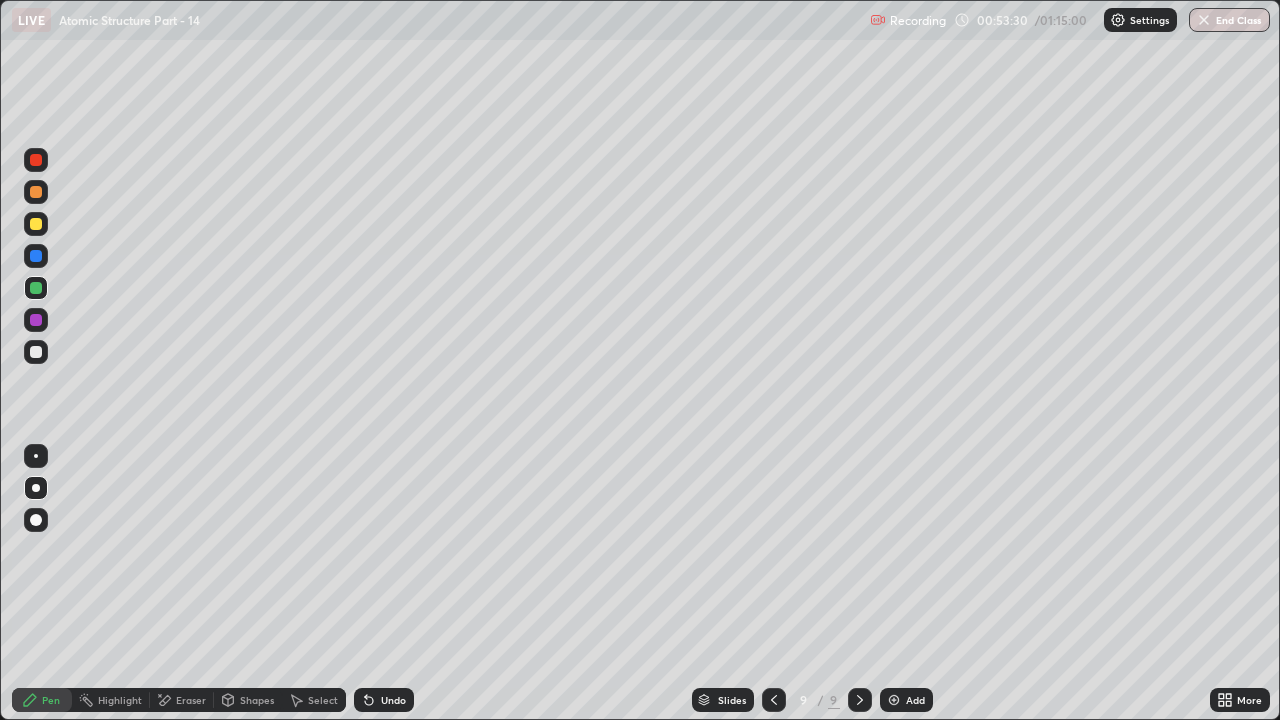 click at bounding box center (36, 456) 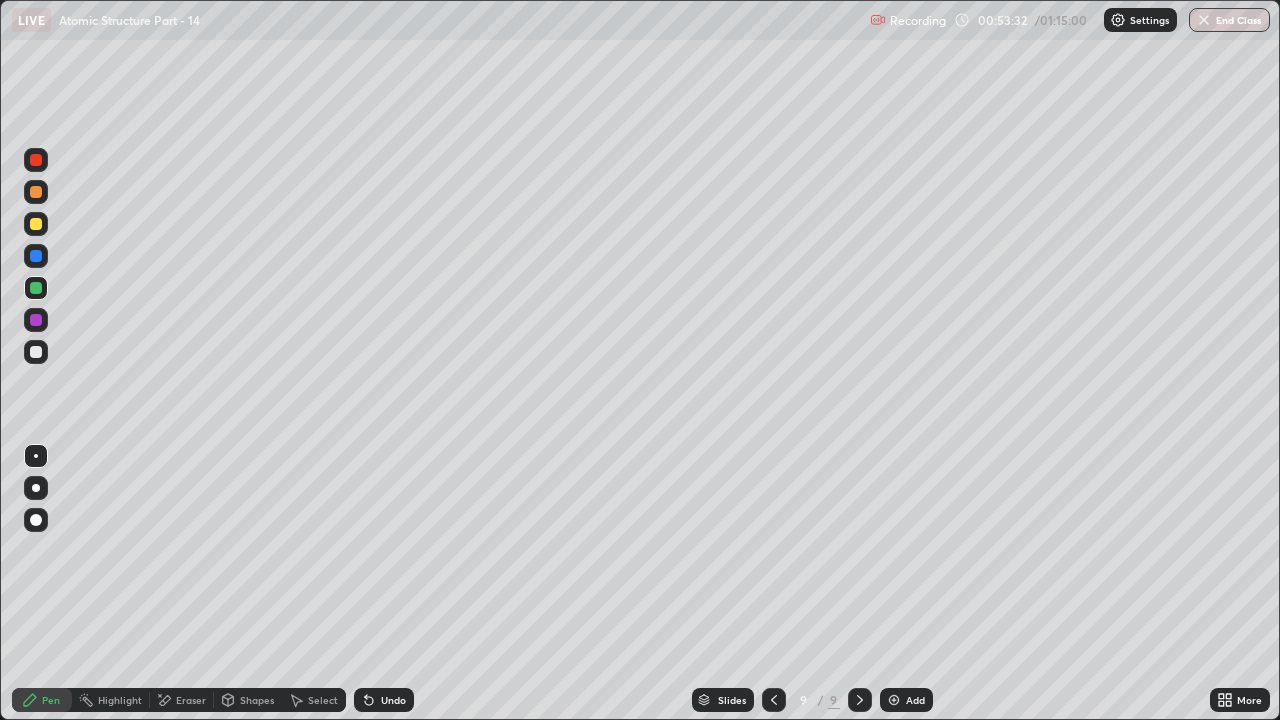 click on "Shapes" at bounding box center [248, 700] 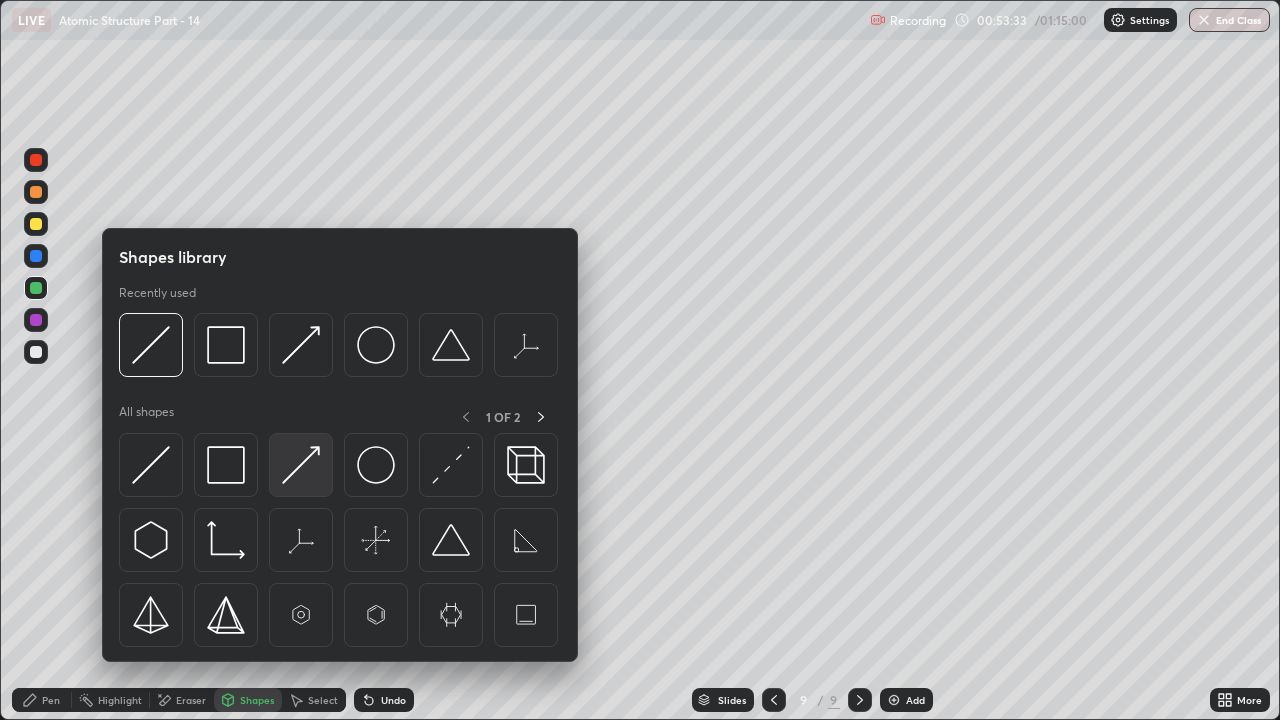 click at bounding box center (301, 465) 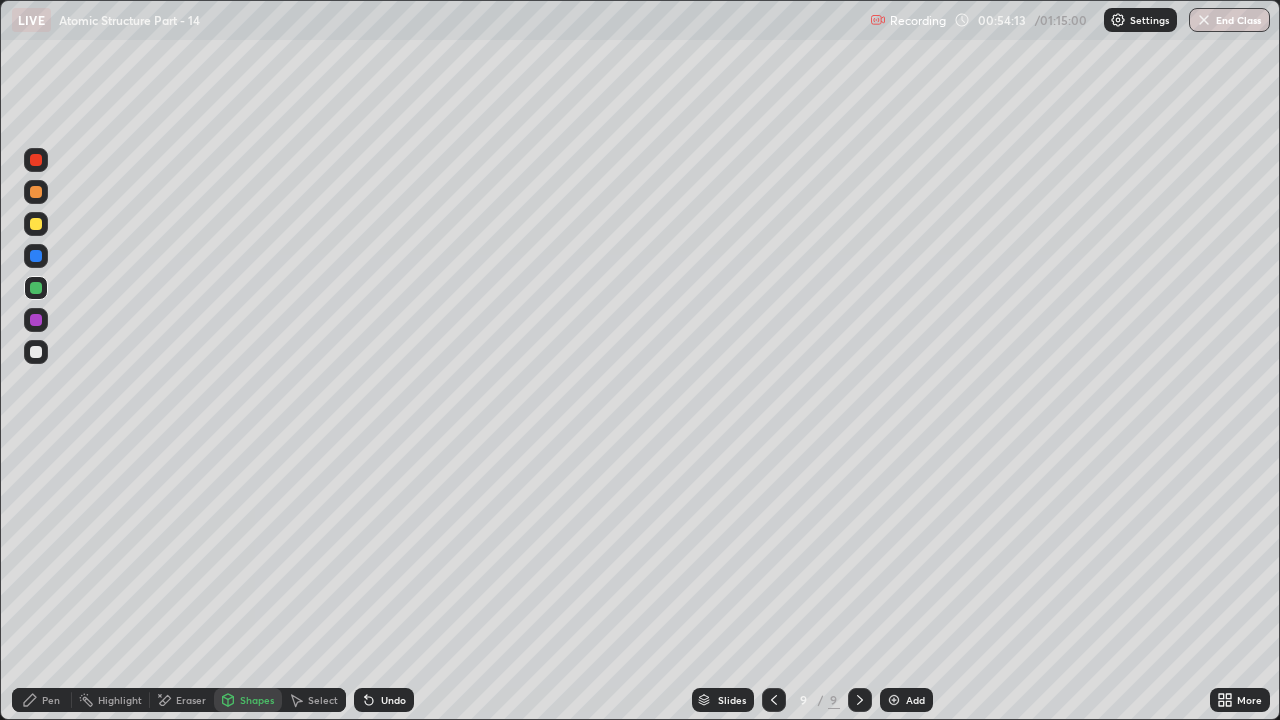 click on "Undo" at bounding box center (393, 700) 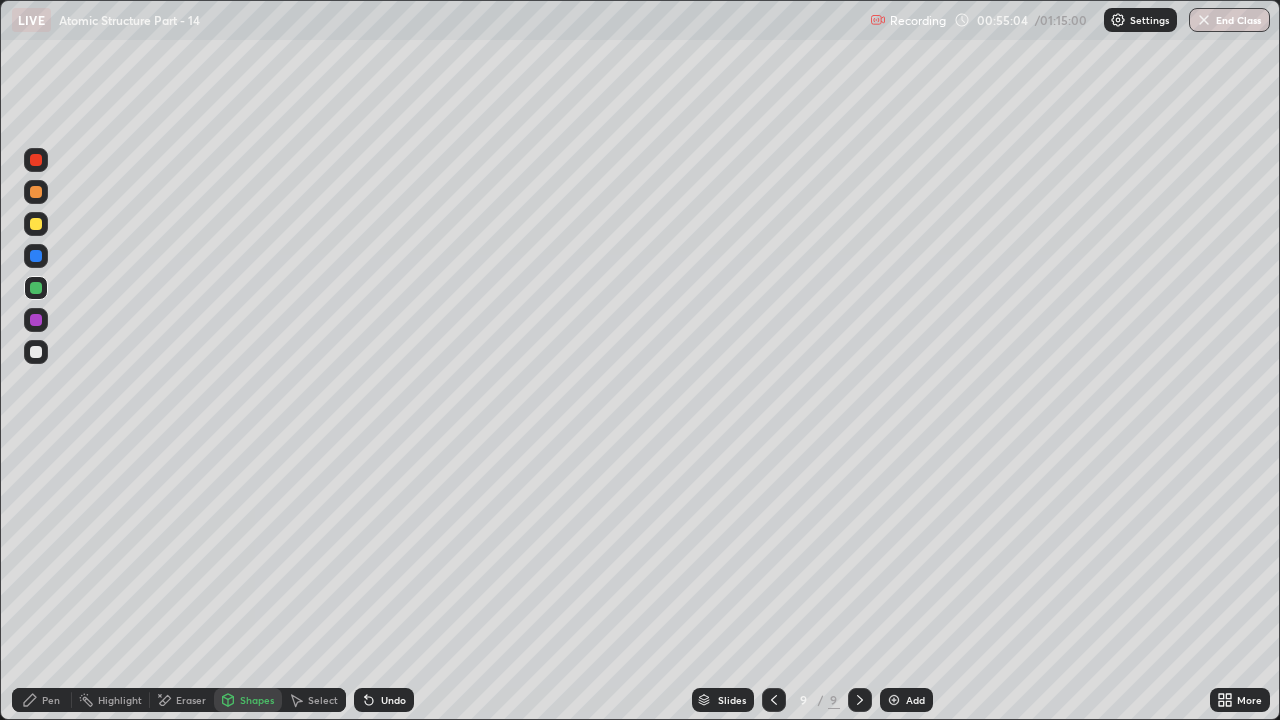 click on "Undo" at bounding box center [393, 700] 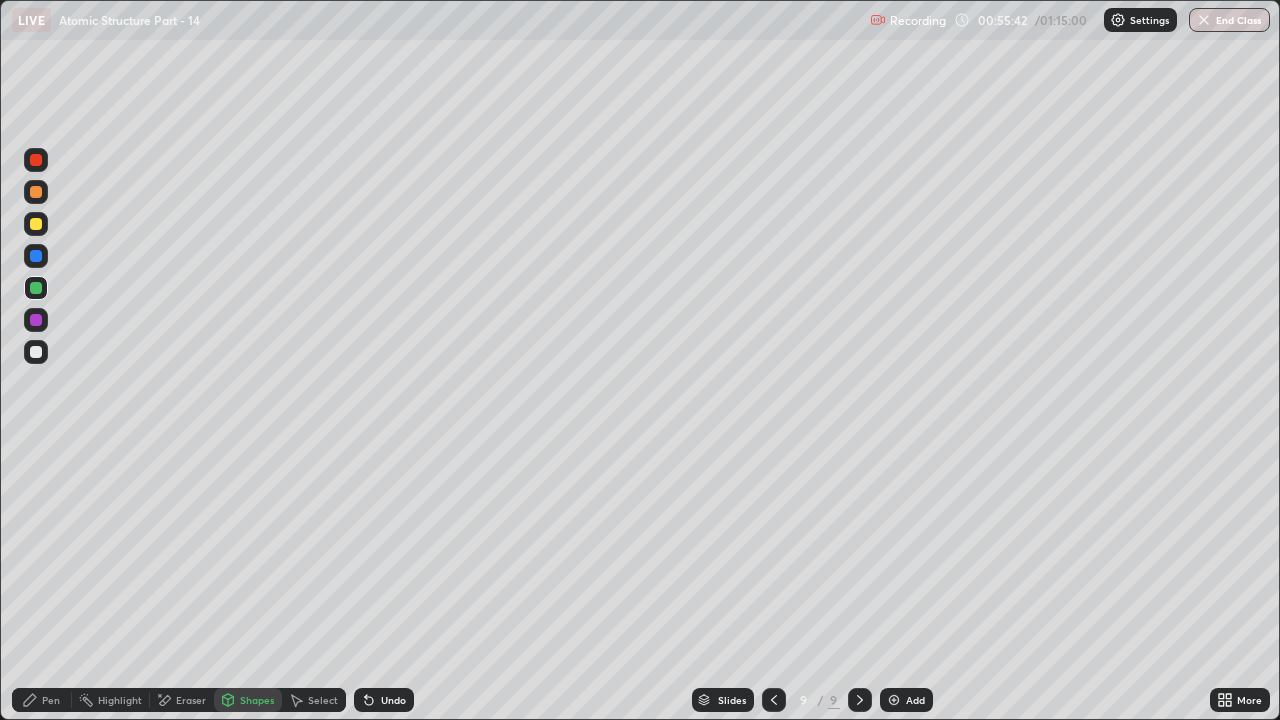 click on "Undo" at bounding box center (393, 700) 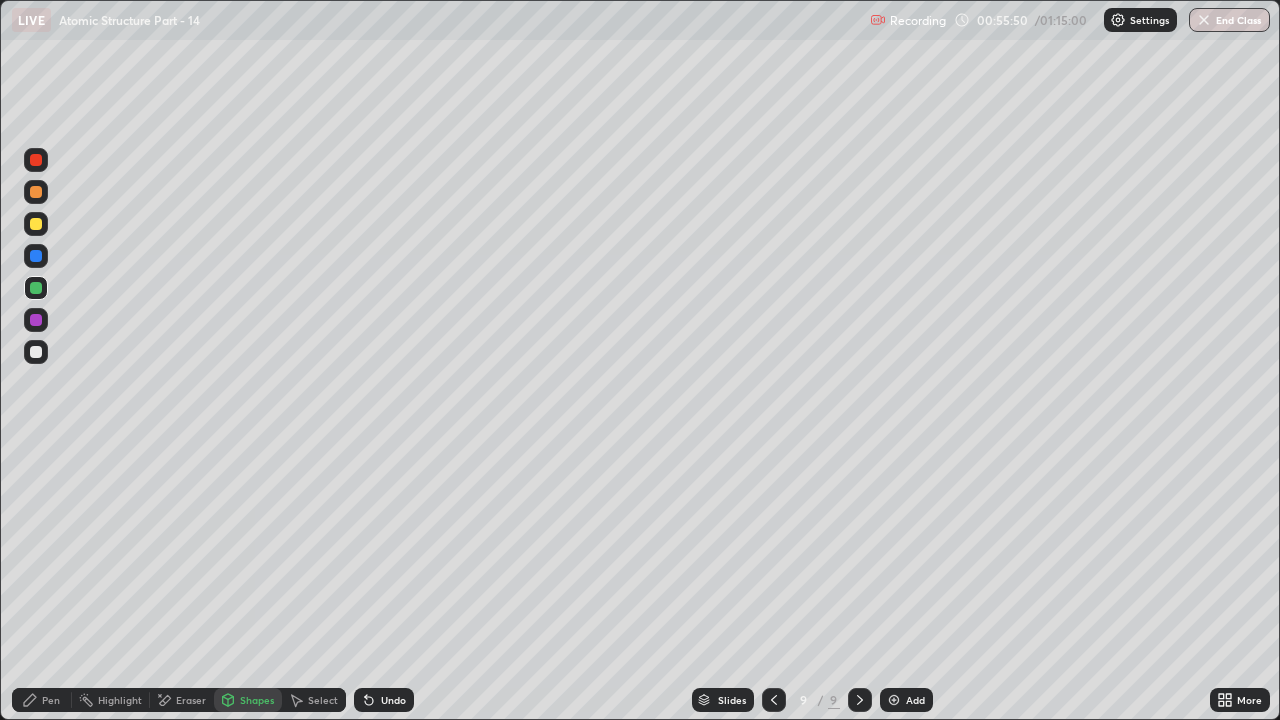 click on "Undo" at bounding box center (384, 700) 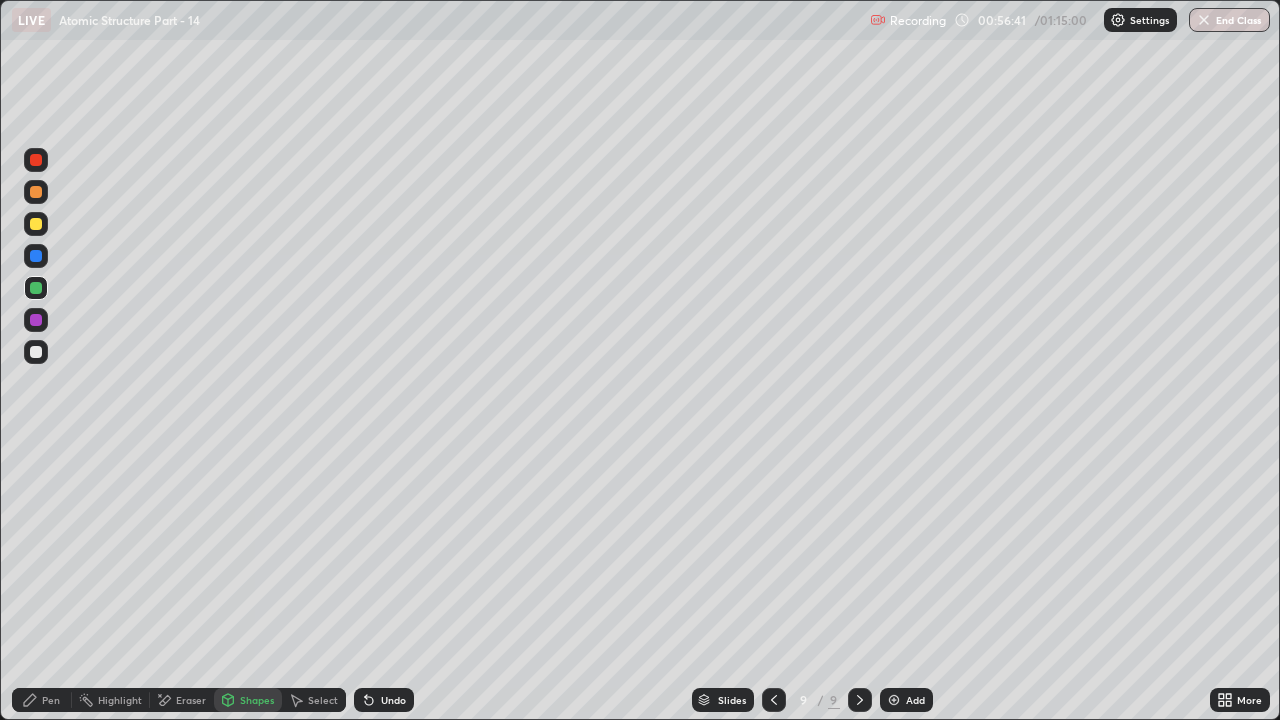 click on "Eraser" at bounding box center (182, 700) 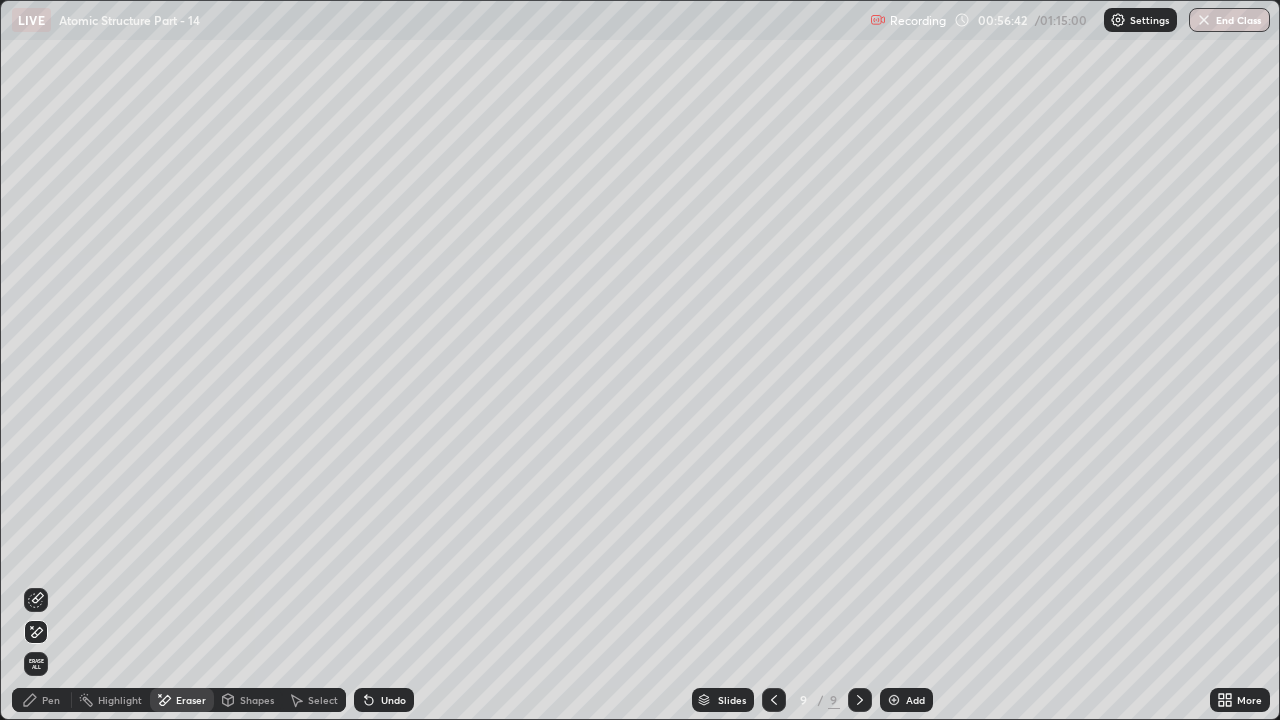 click on "Undo" at bounding box center [393, 700] 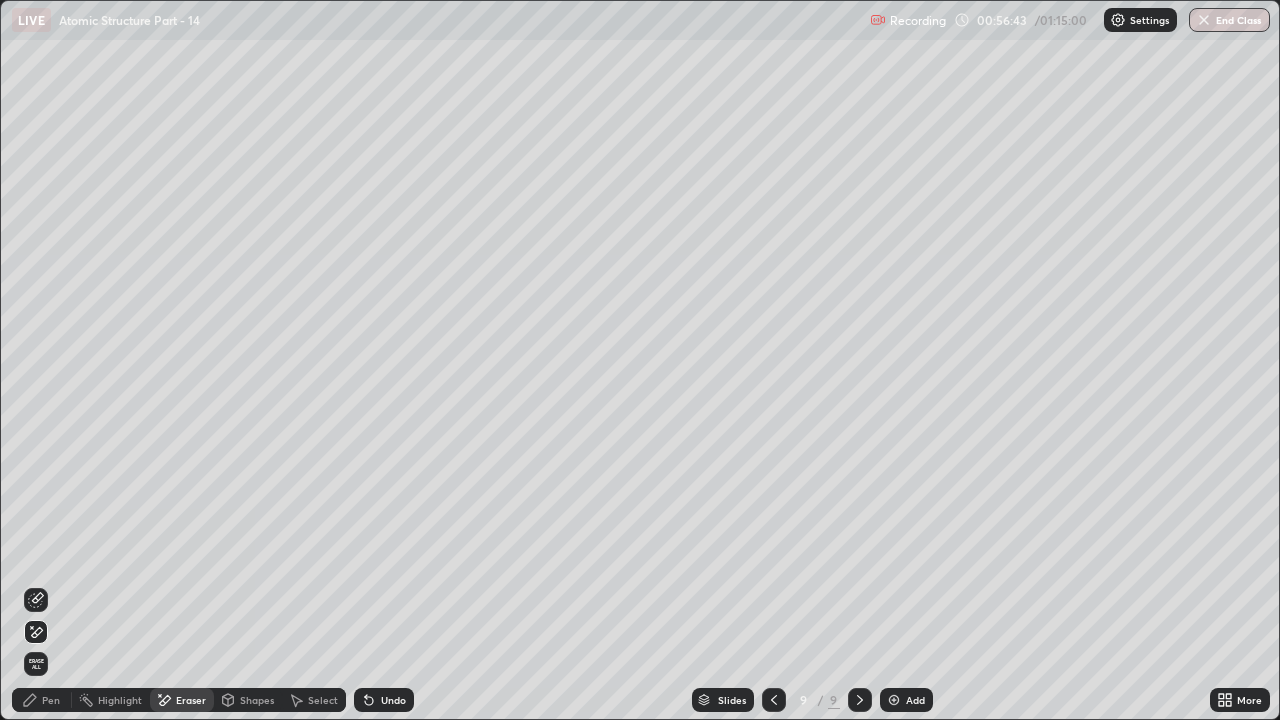 click on "Undo" at bounding box center [393, 700] 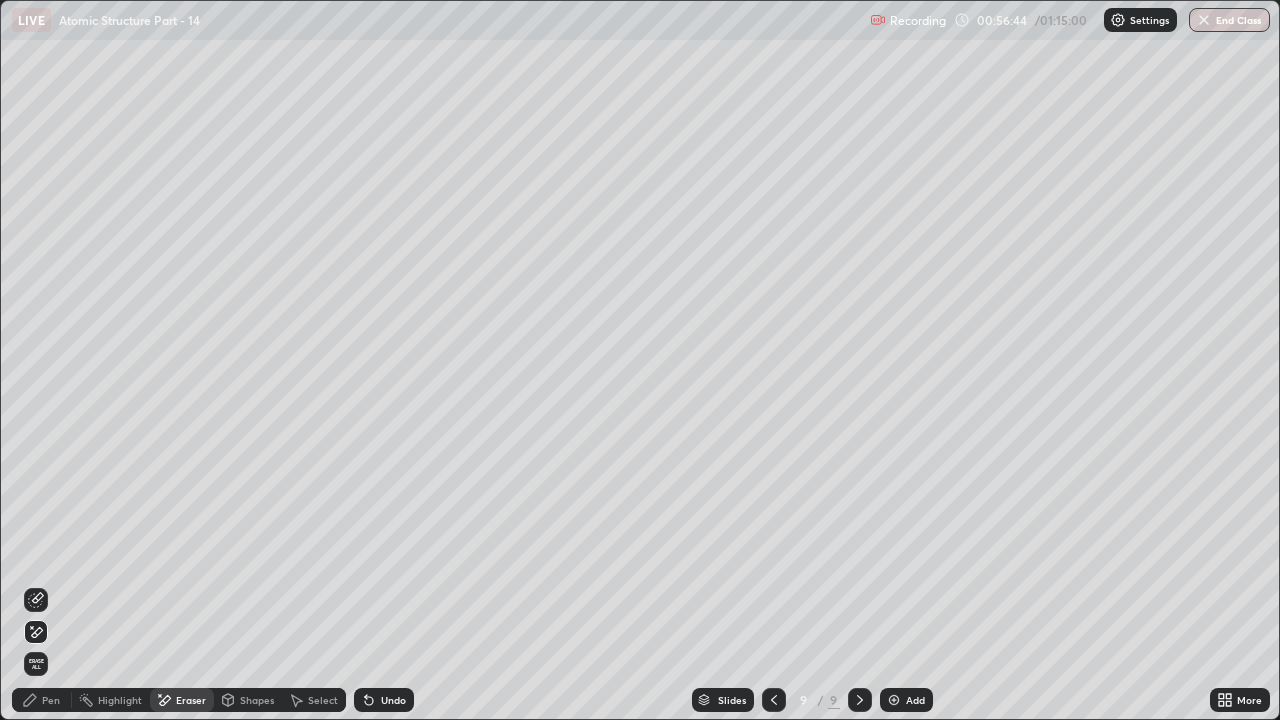click on "Undo" at bounding box center (384, 700) 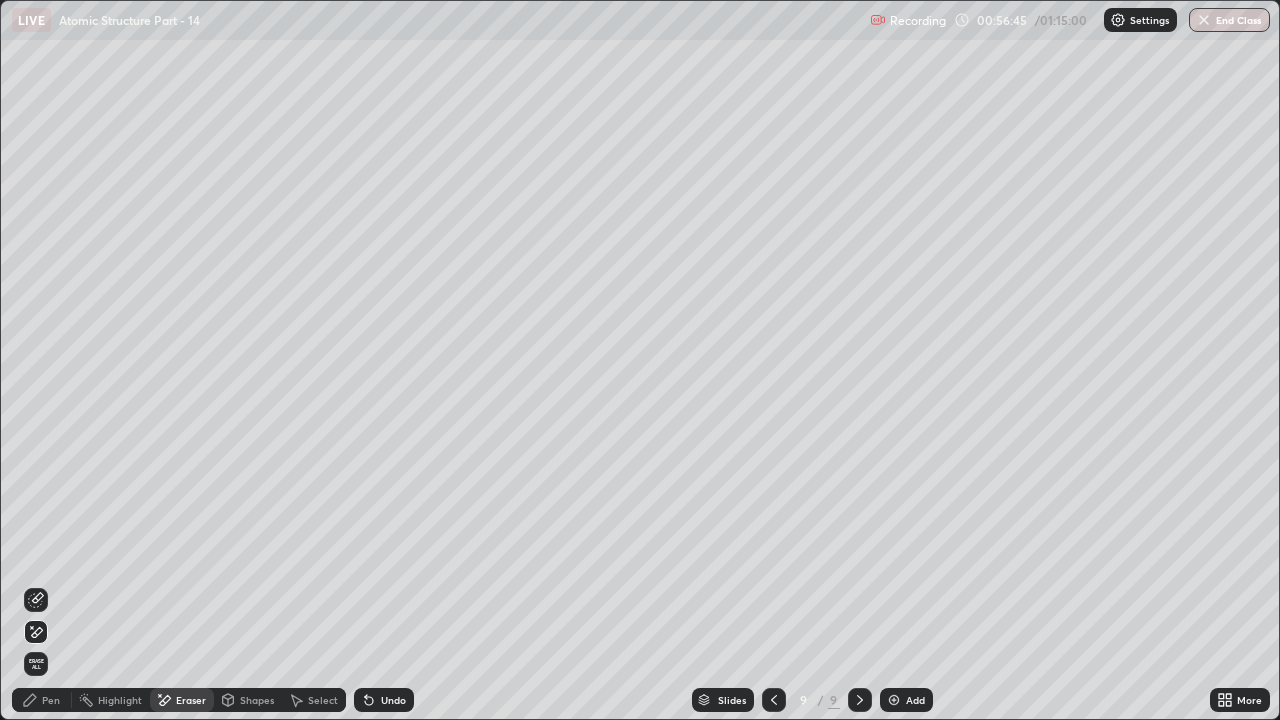 click on "Undo" at bounding box center [393, 700] 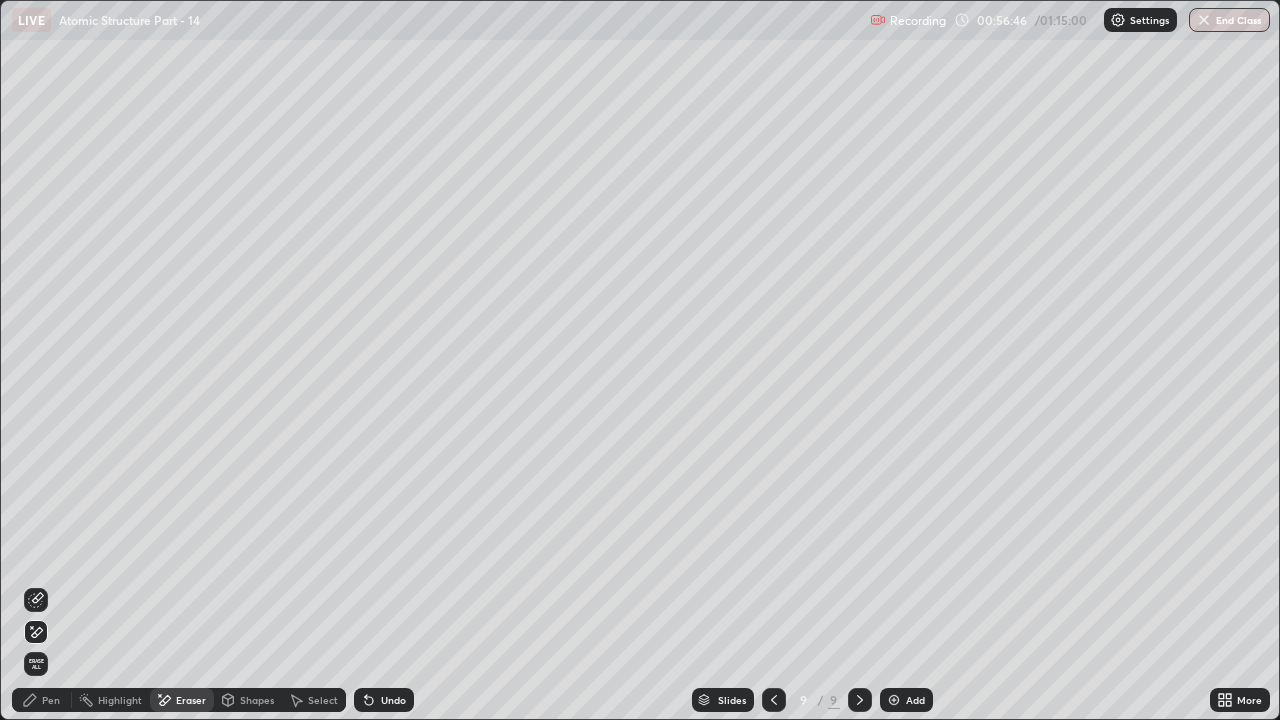click on "Undo" at bounding box center (393, 700) 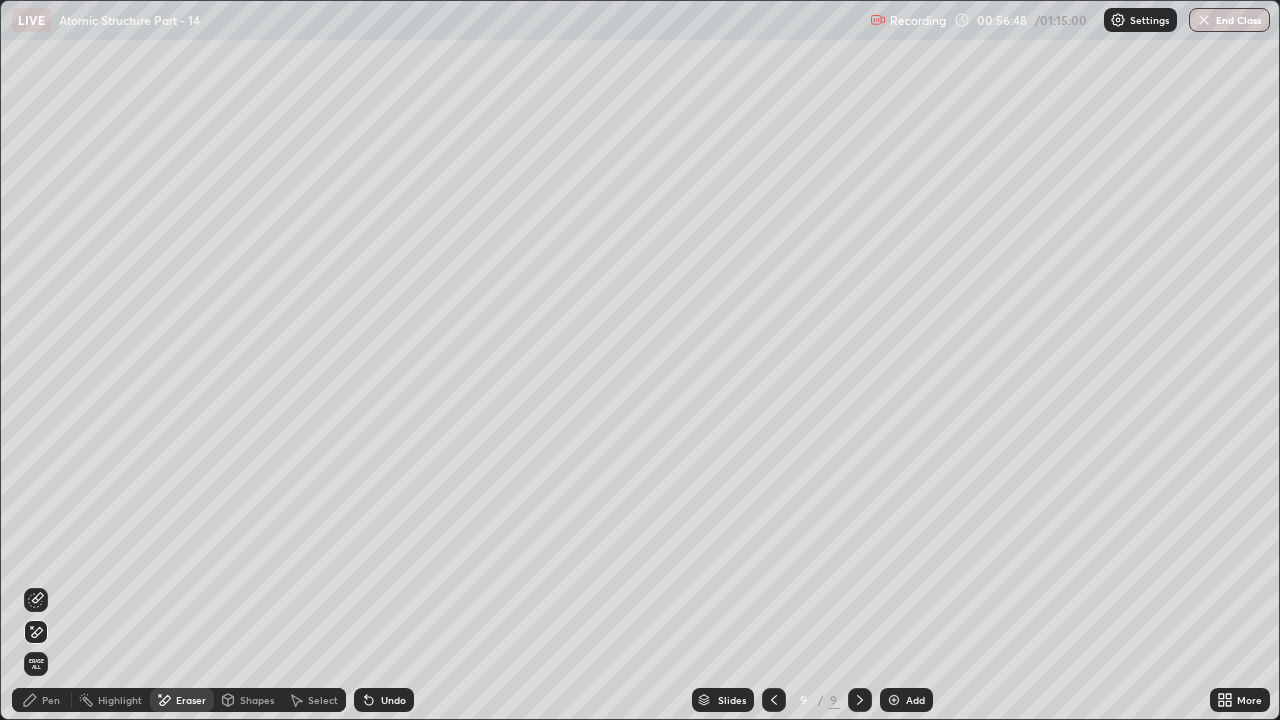 click on "Eraser" at bounding box center [191, 700] 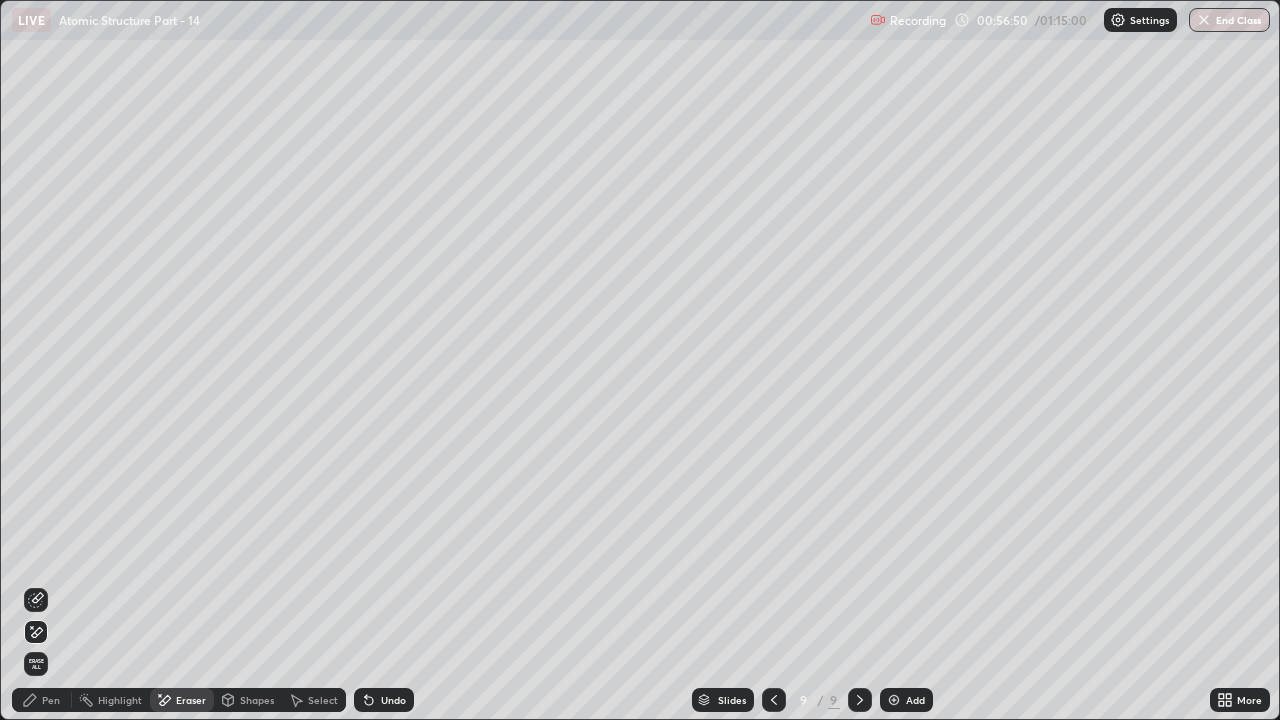 click on "Pen" at bounding box center [42, 700] 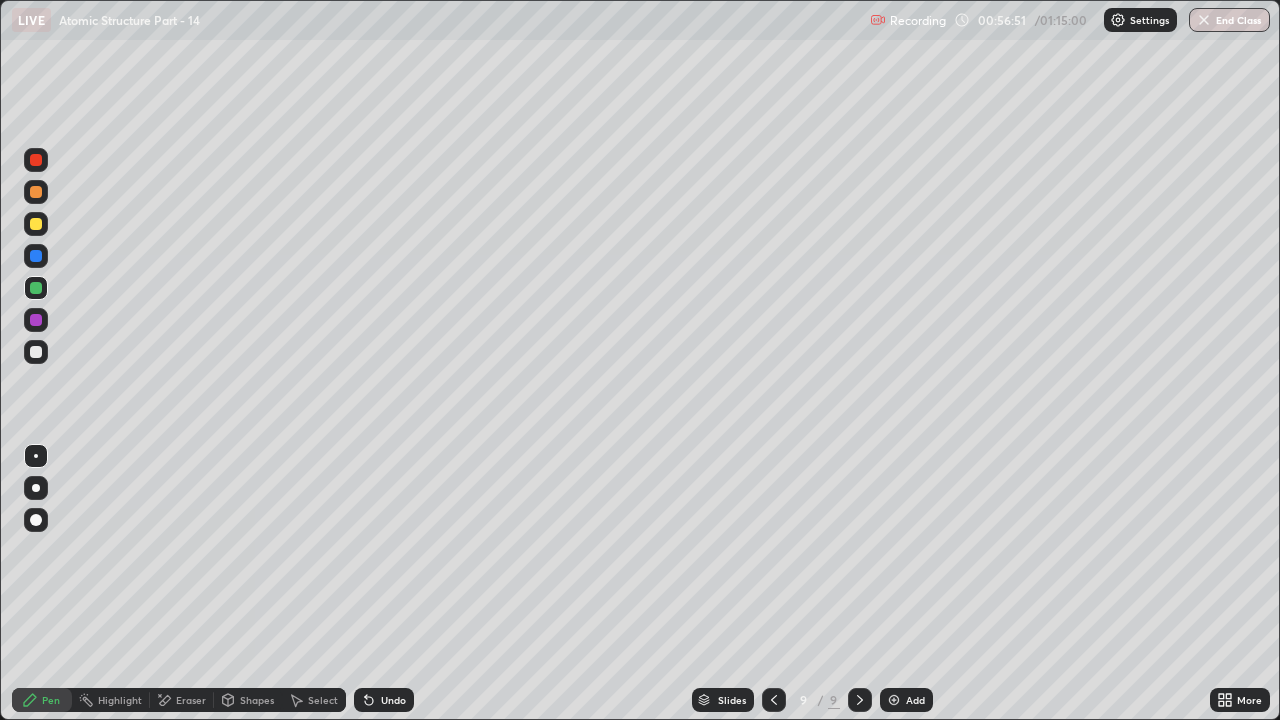 click at bounding box center [36, 320] 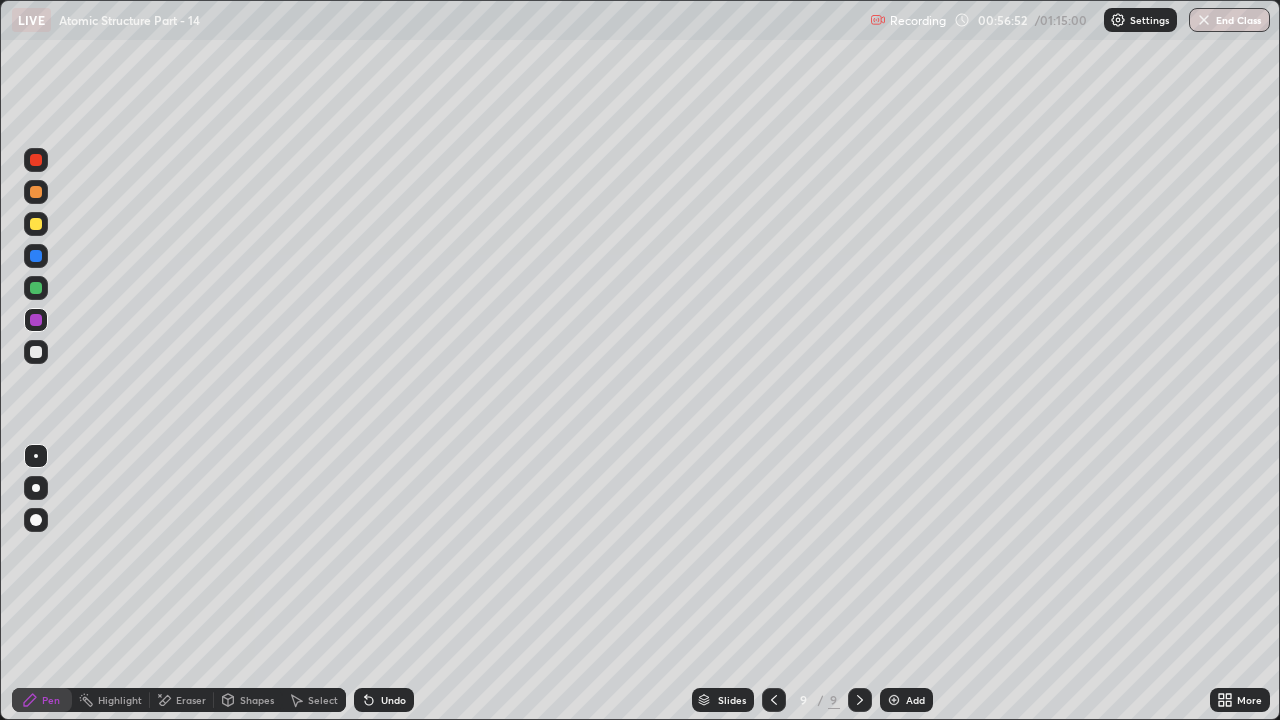 click at bounding box center (36, 488) 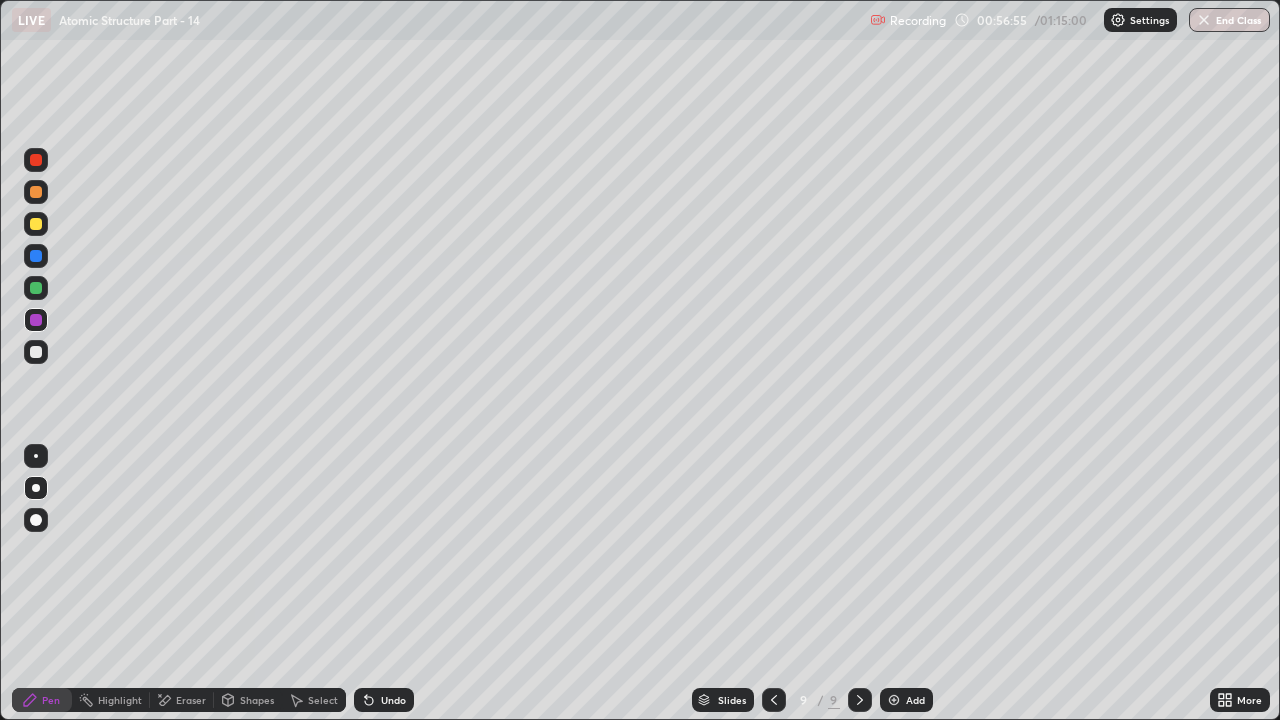 click at bounding box center (36, 288) 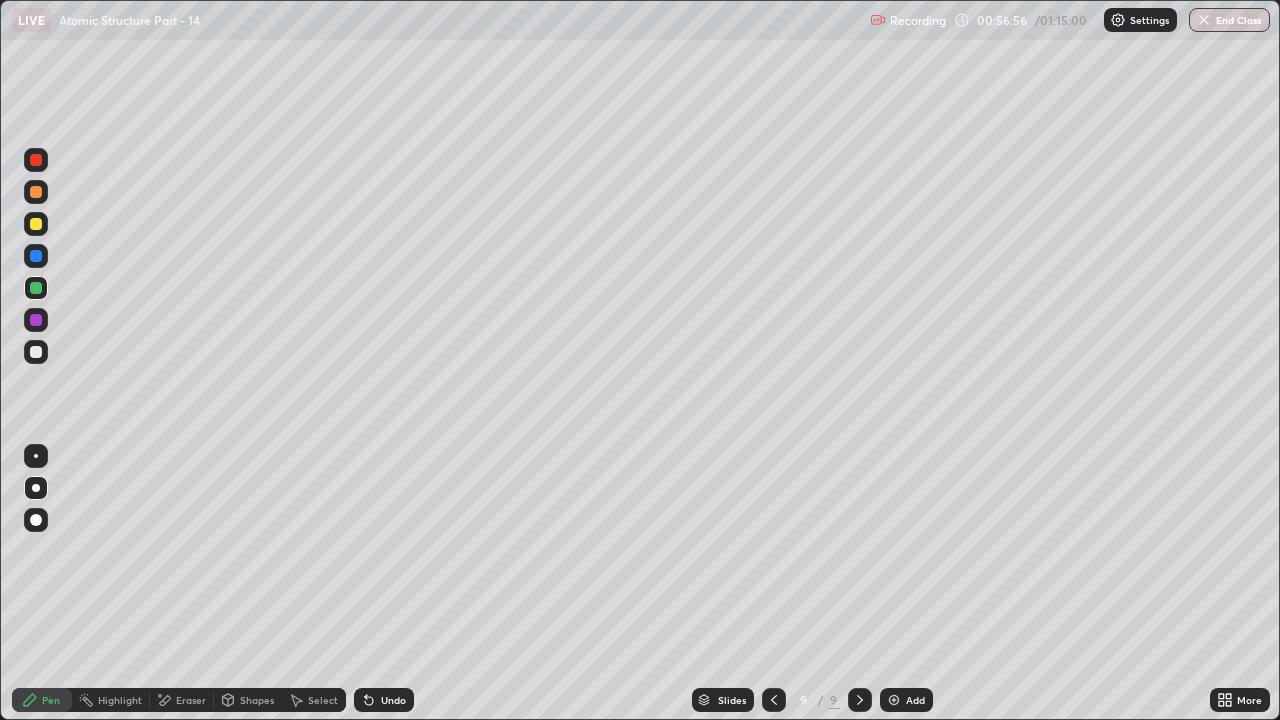 click on "Shapes" at bounding box center [257, 700] 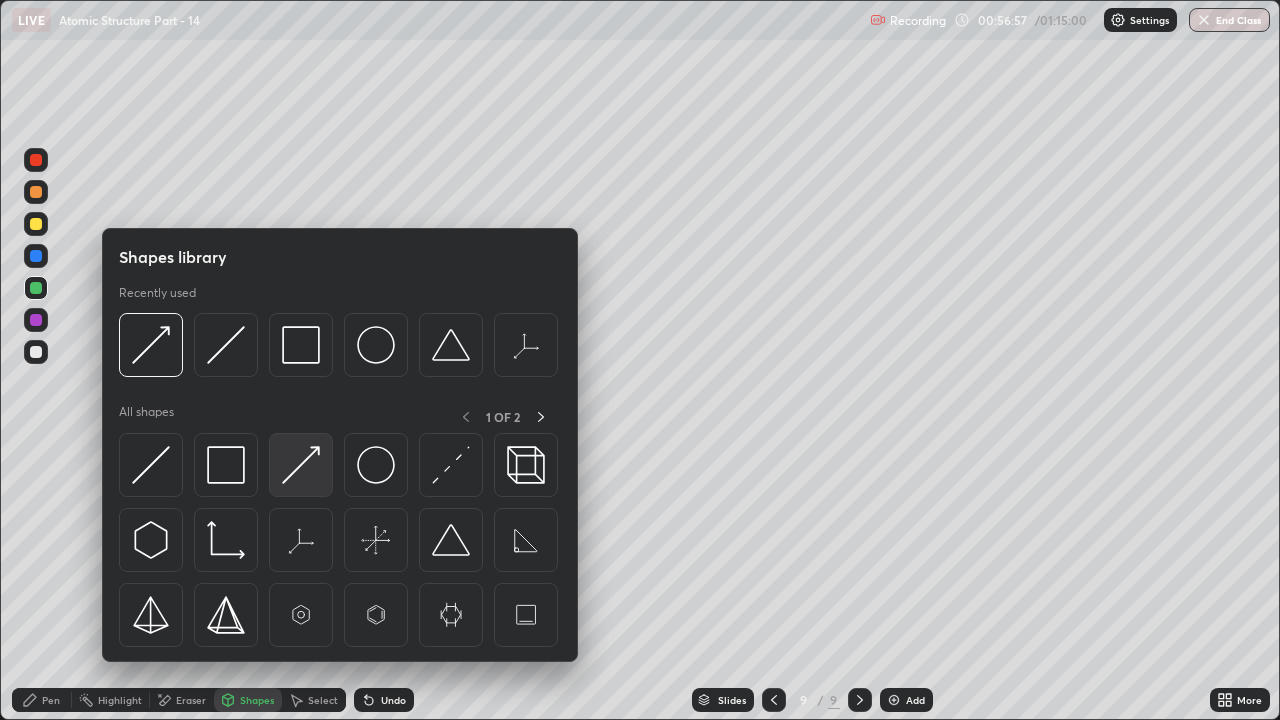 click at bounding box center [301, 465] 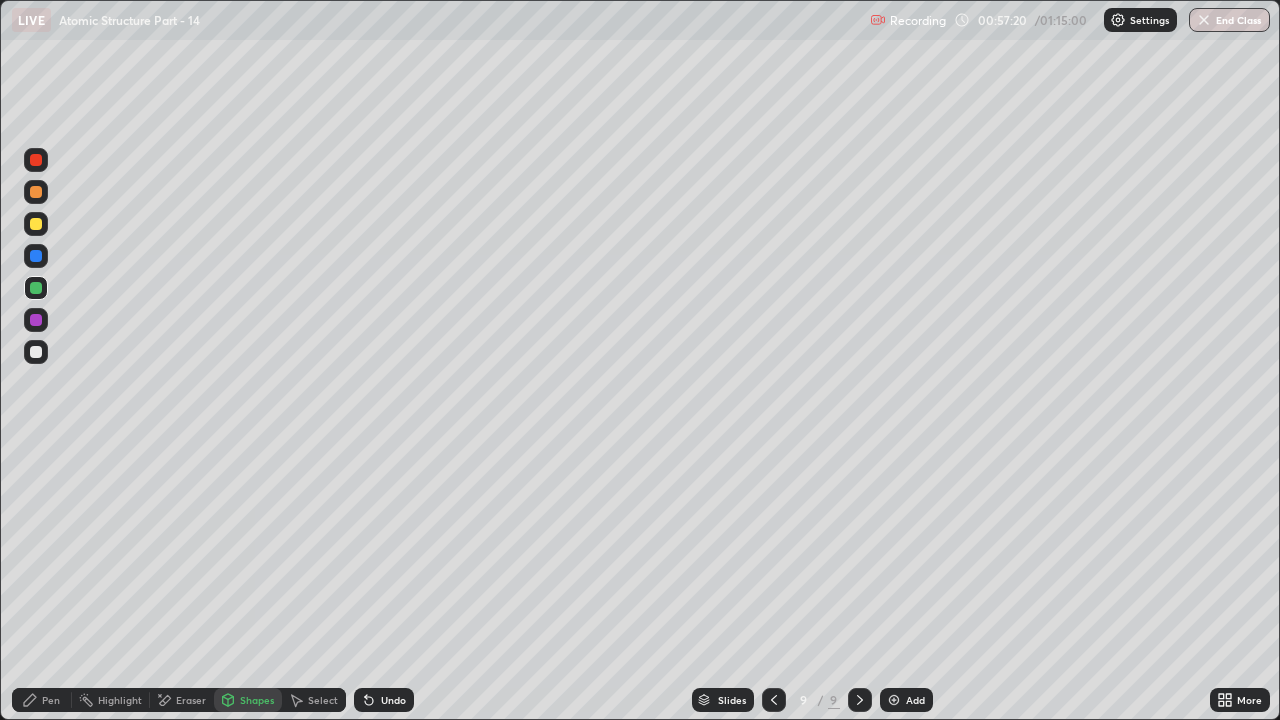 click on "Undo" at bounding box center [393, 700] 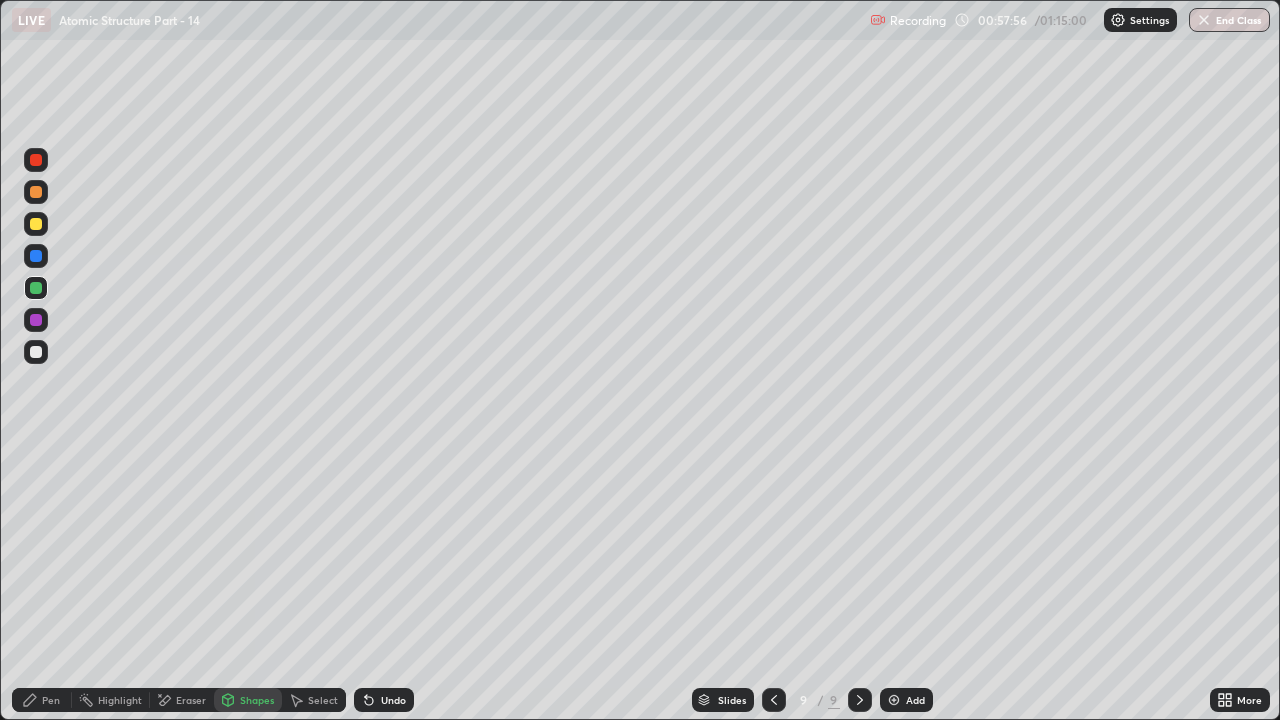 click on "Undo" at bounding box center [393, 700] 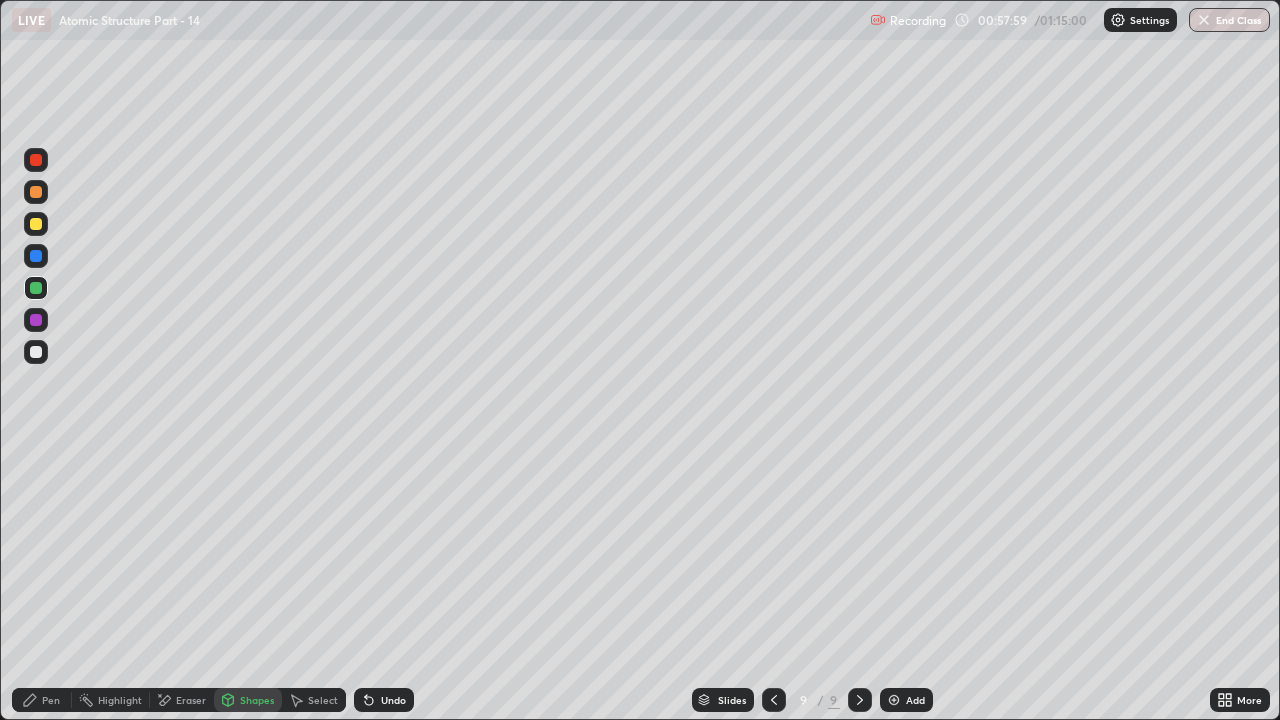click on "Undo" at bounding box center [393, 700] 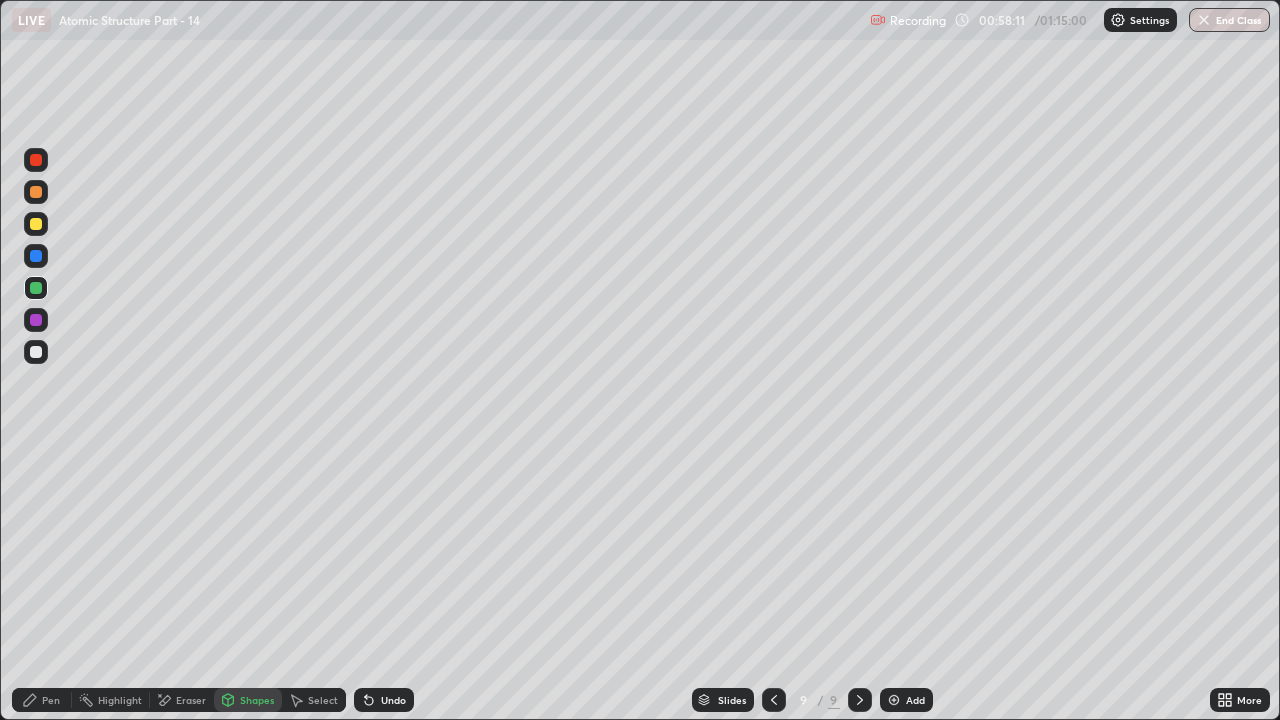 click on "Undo" at bounding box center [393, 700] 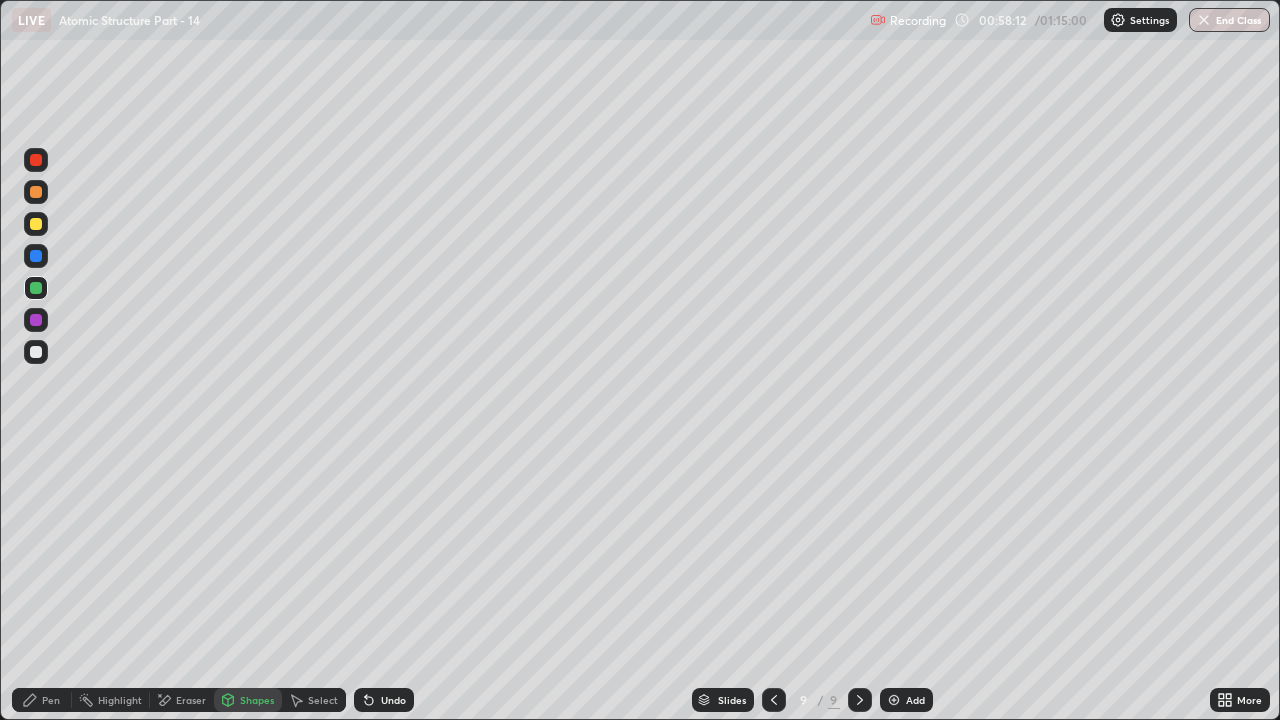click on "Undo" at bounding box center [393, 700] 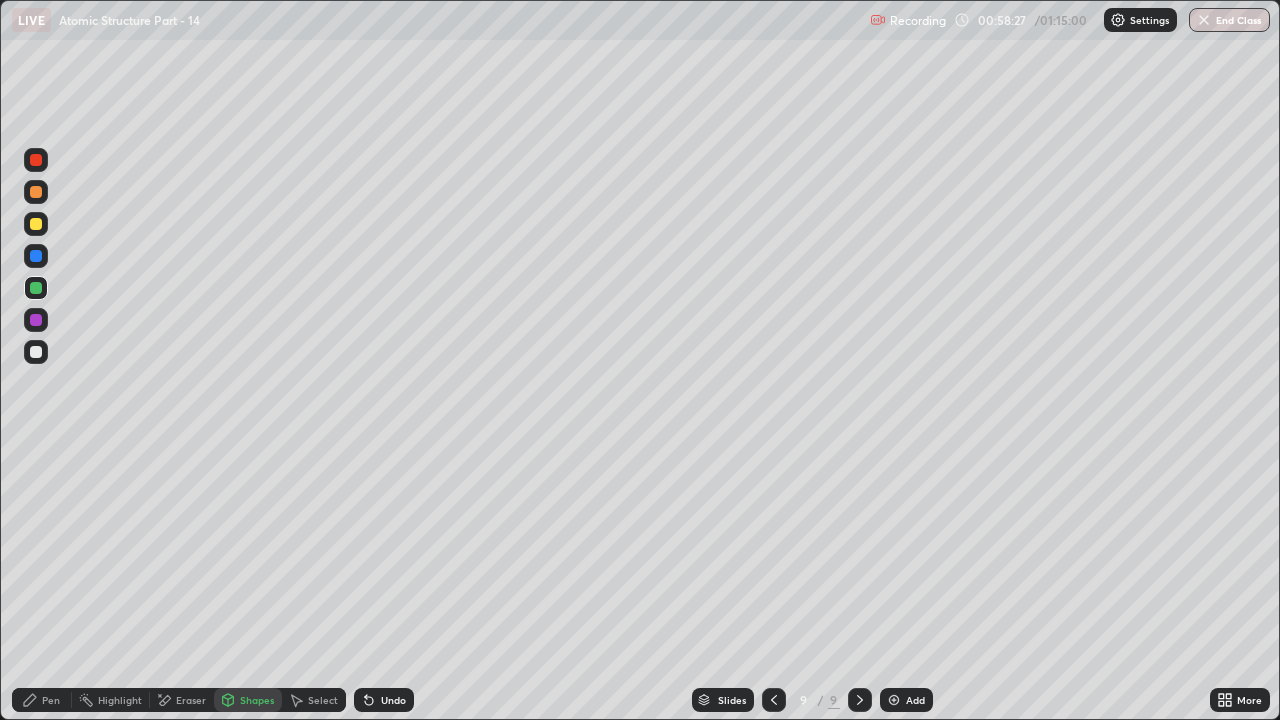 click on "Undo" at bounding box center [393, 700] 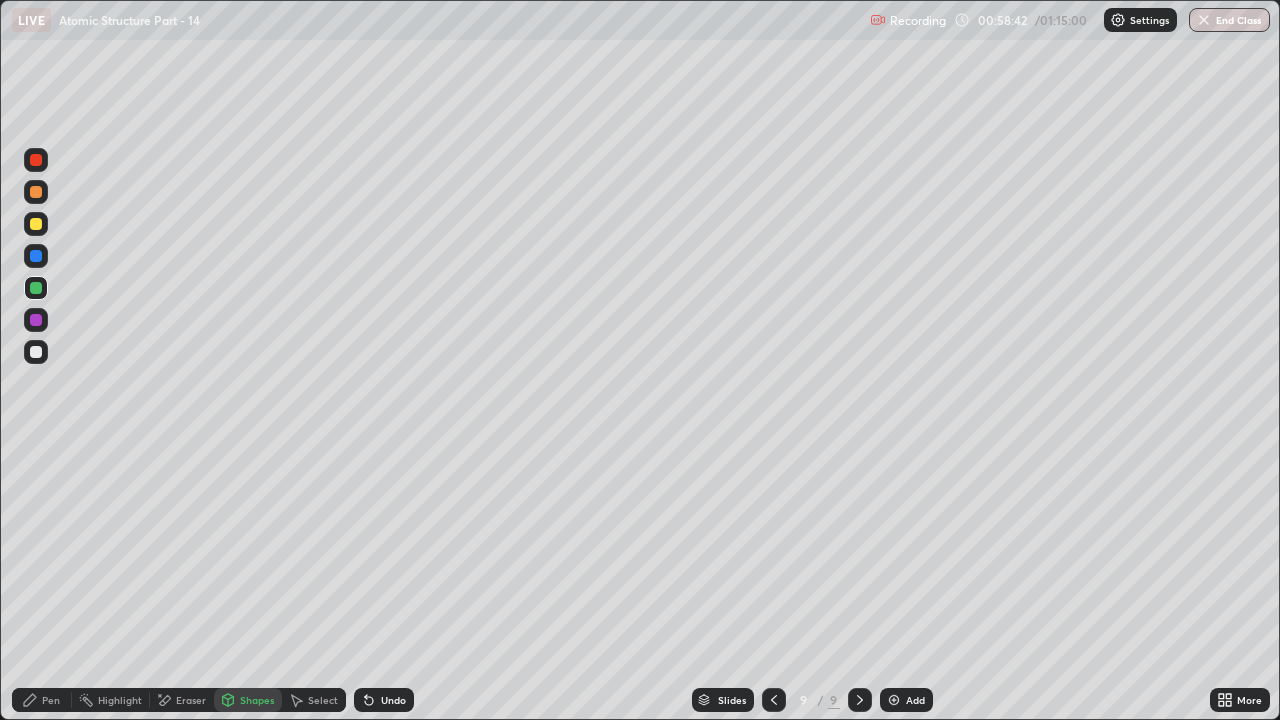 click on "Eraser" at bounding box center (182, 700) 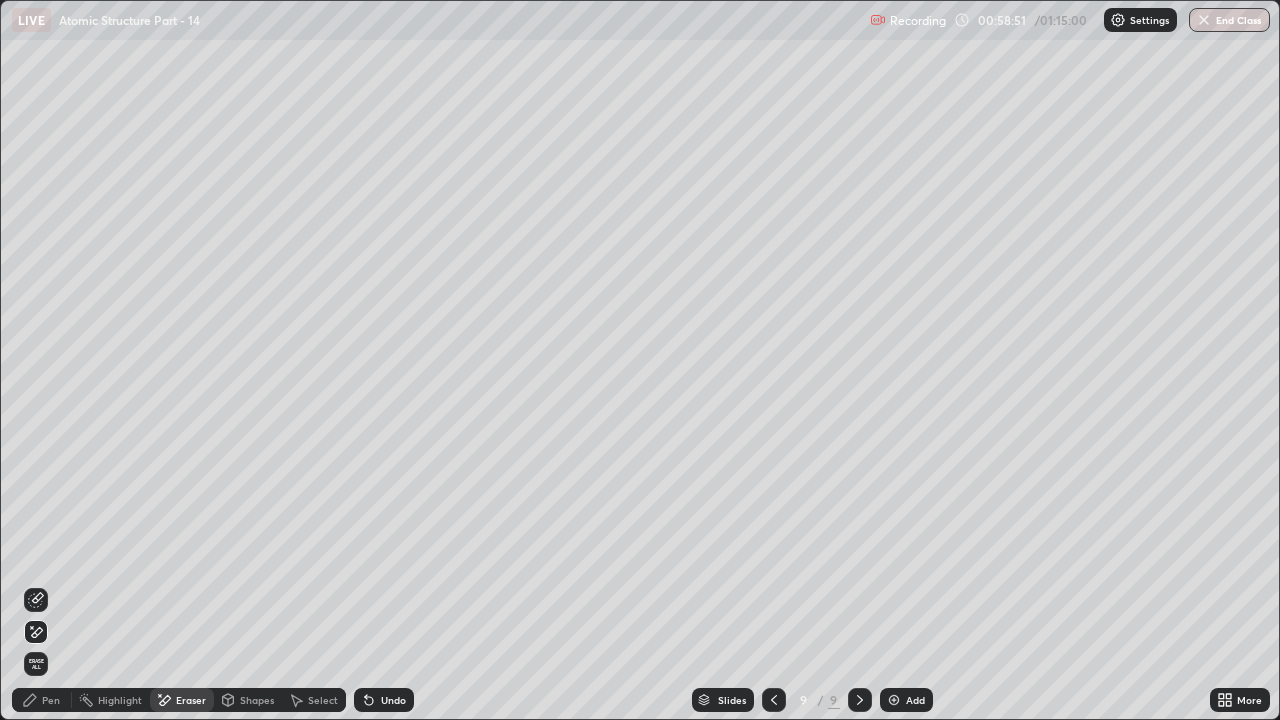 click on "Shapes" at bounding box center (248, 700) 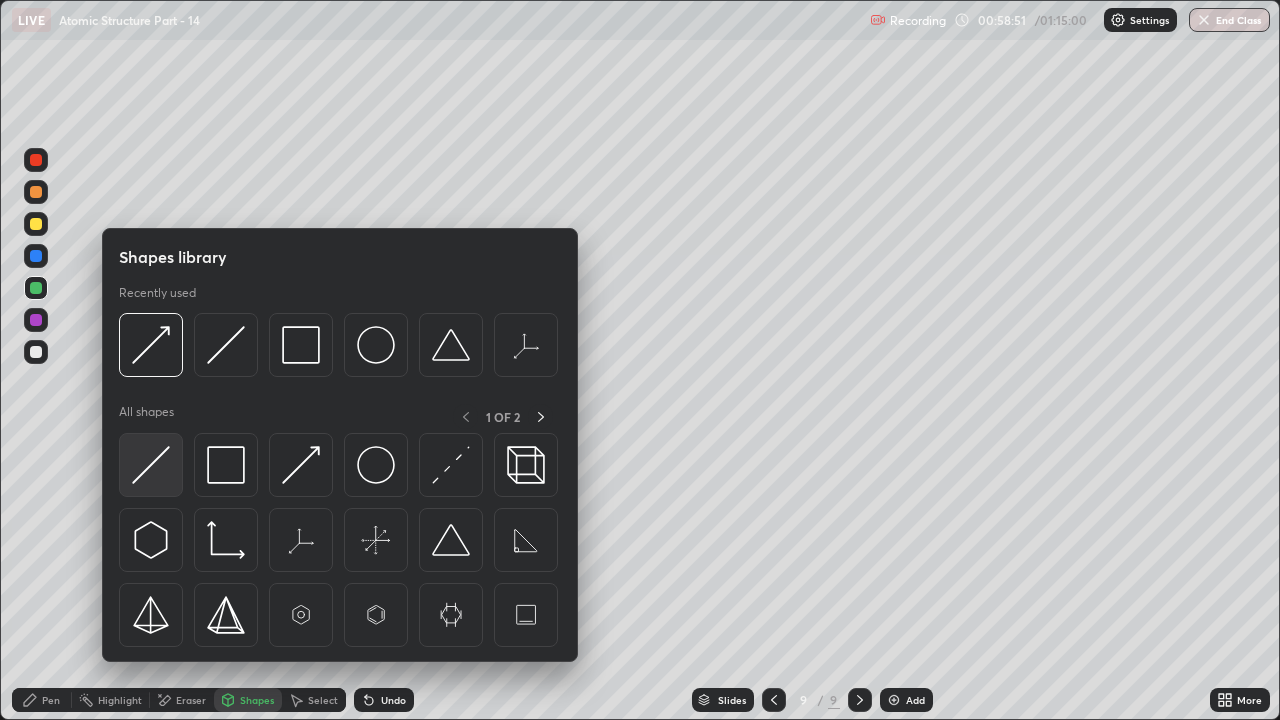 click at bounding box center [151, 465] 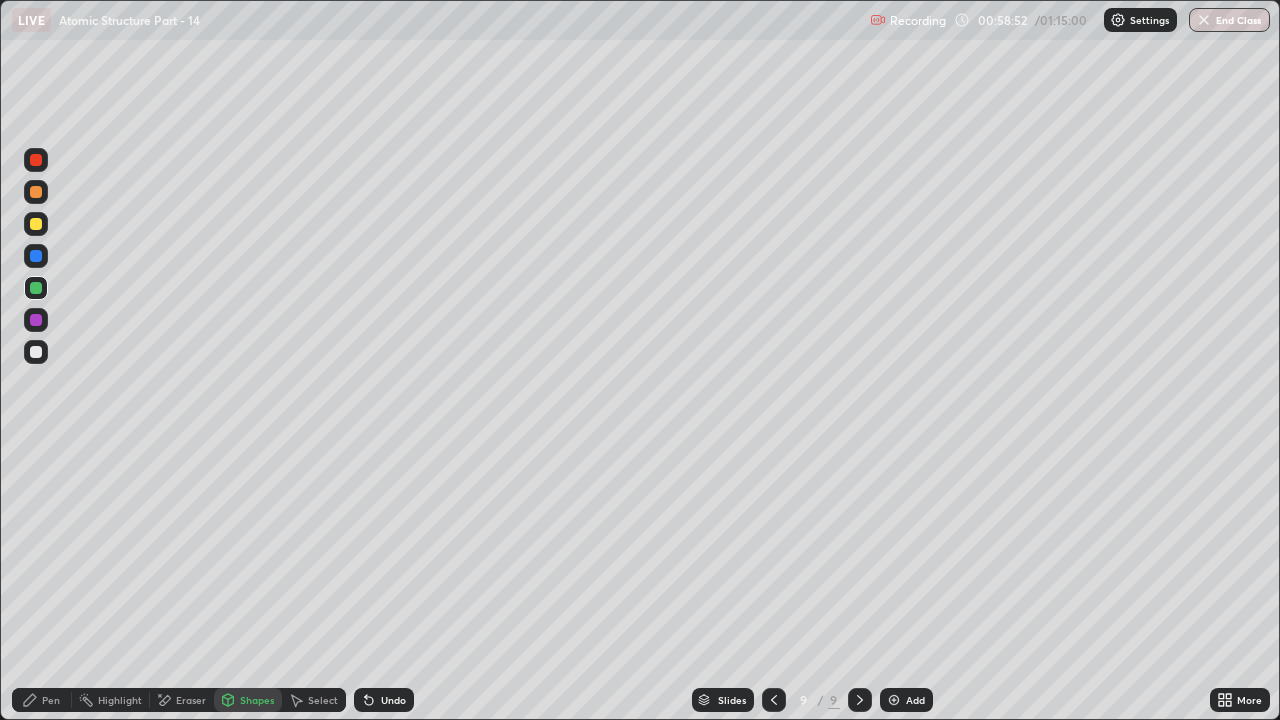 click at bounding box center (36, 352) 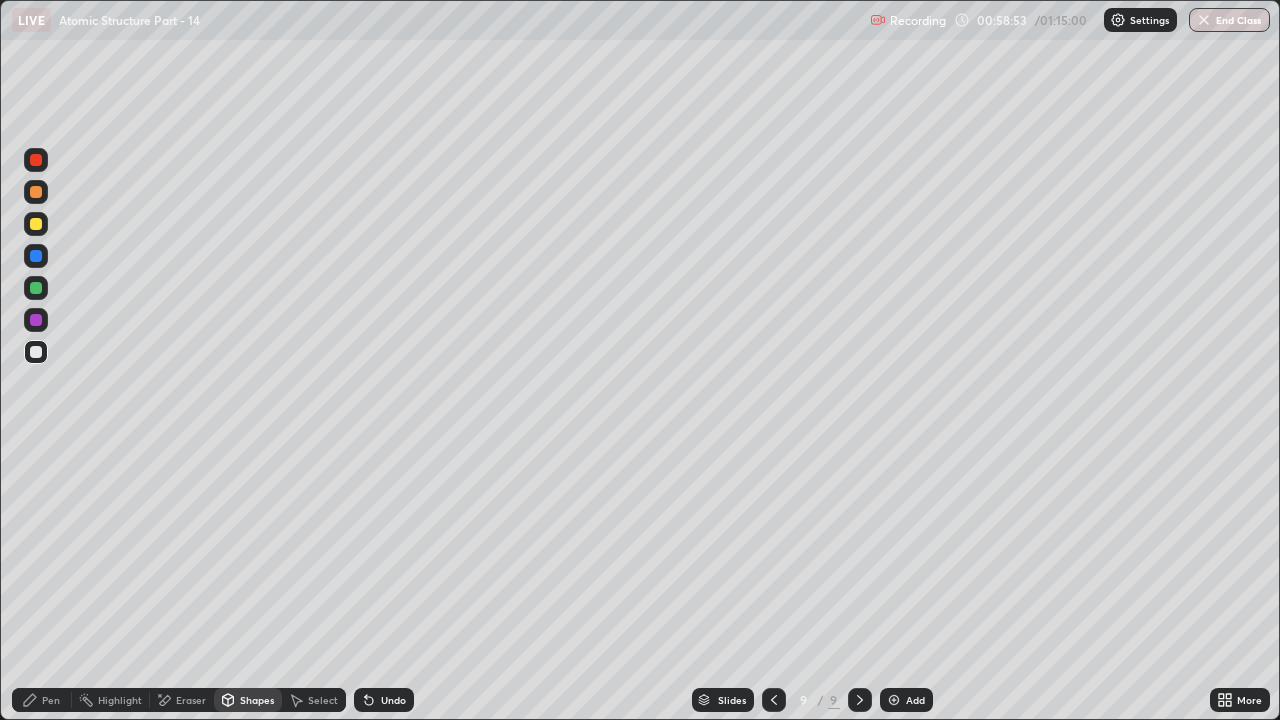 click on "Shapes" at bounding box center (257, 700) 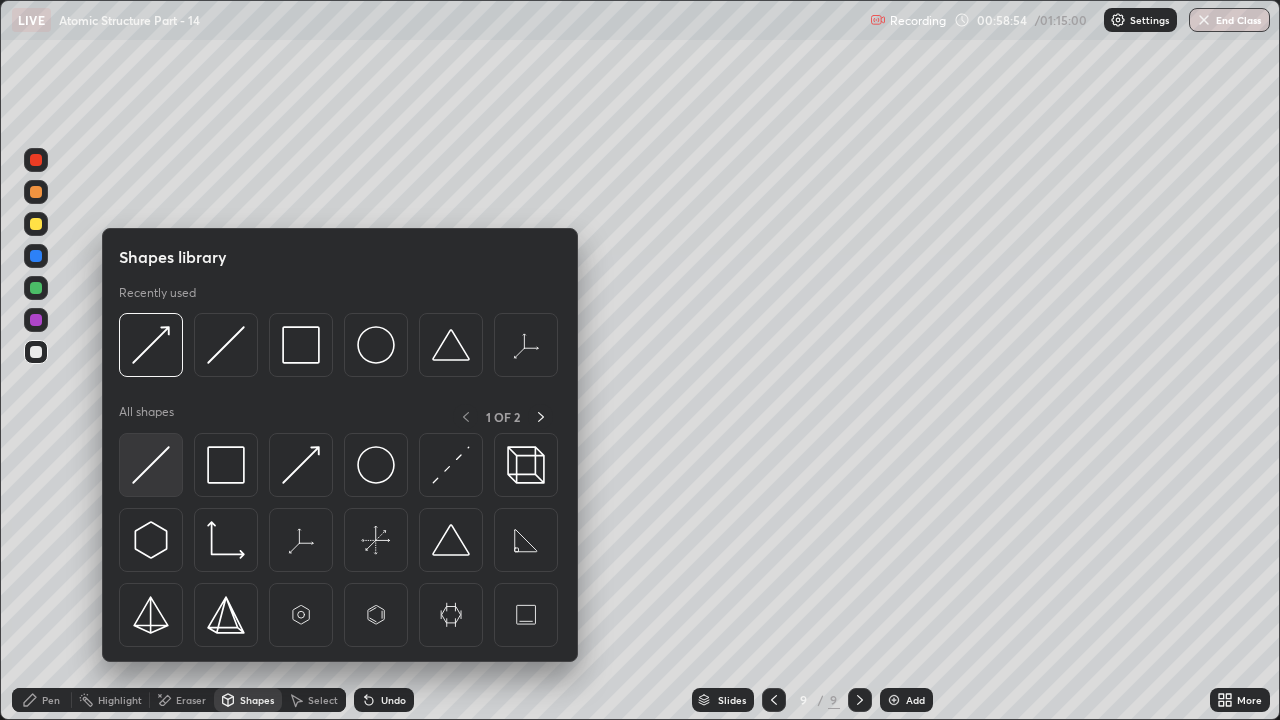 click at bounding box center [151, 465] 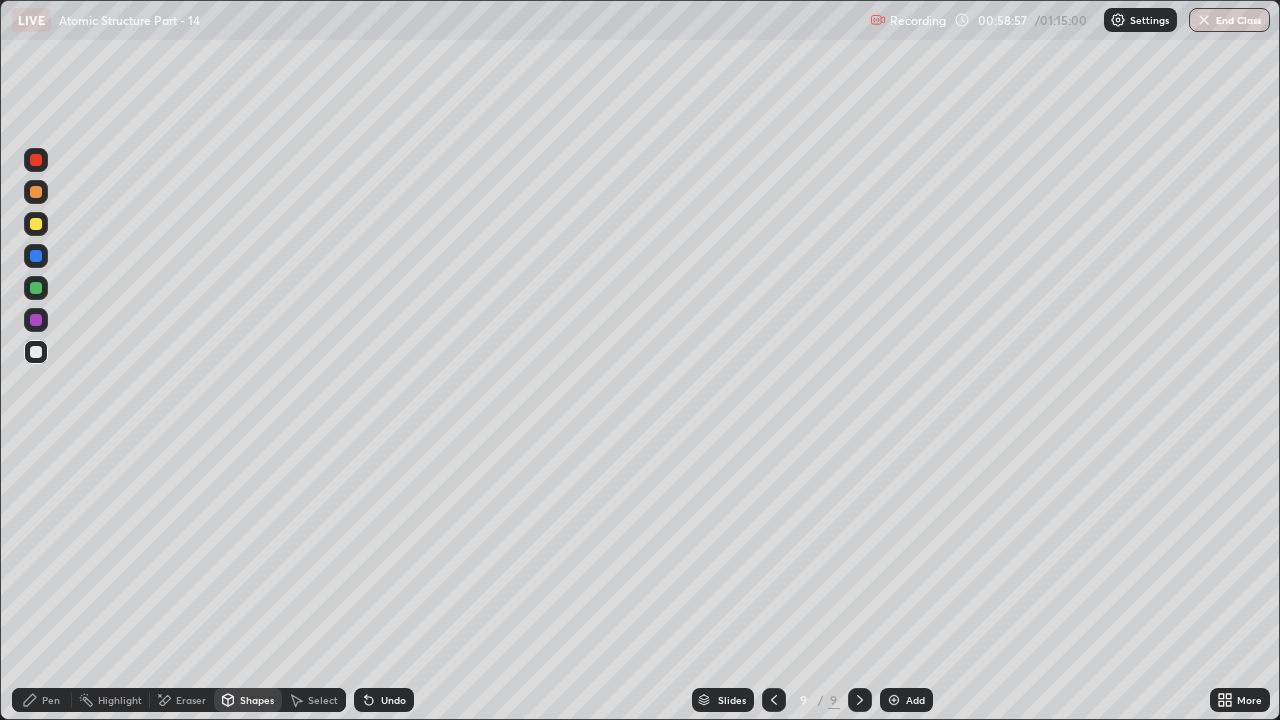 click on "Pen" at bounding box center [51, 700] 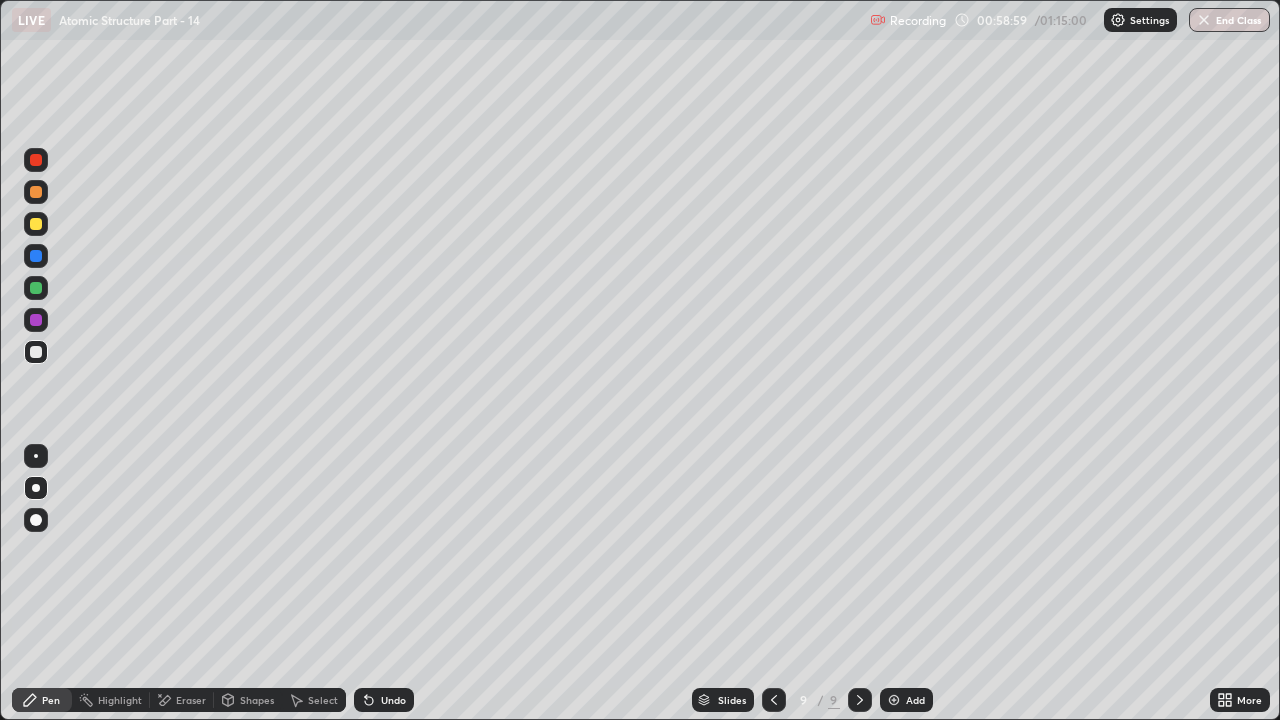 click at bounding box center [36, 288] 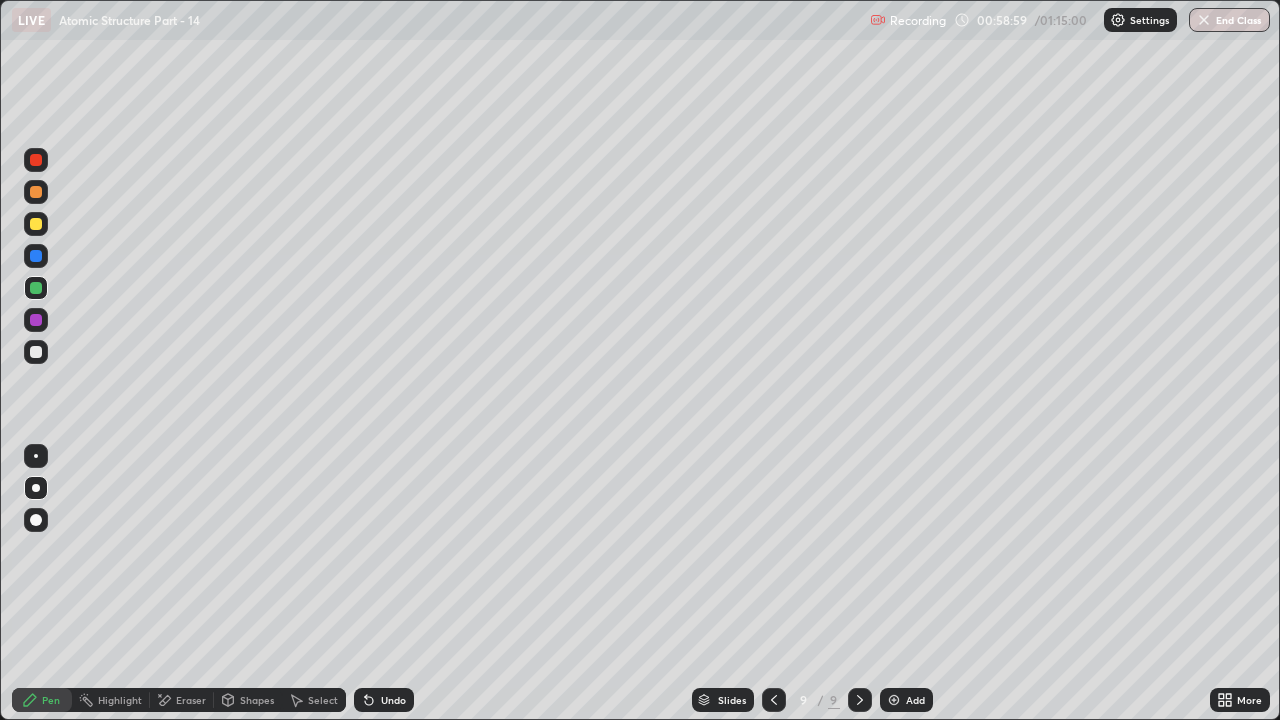 click on "Shapes" at bounding box center [257, 700] 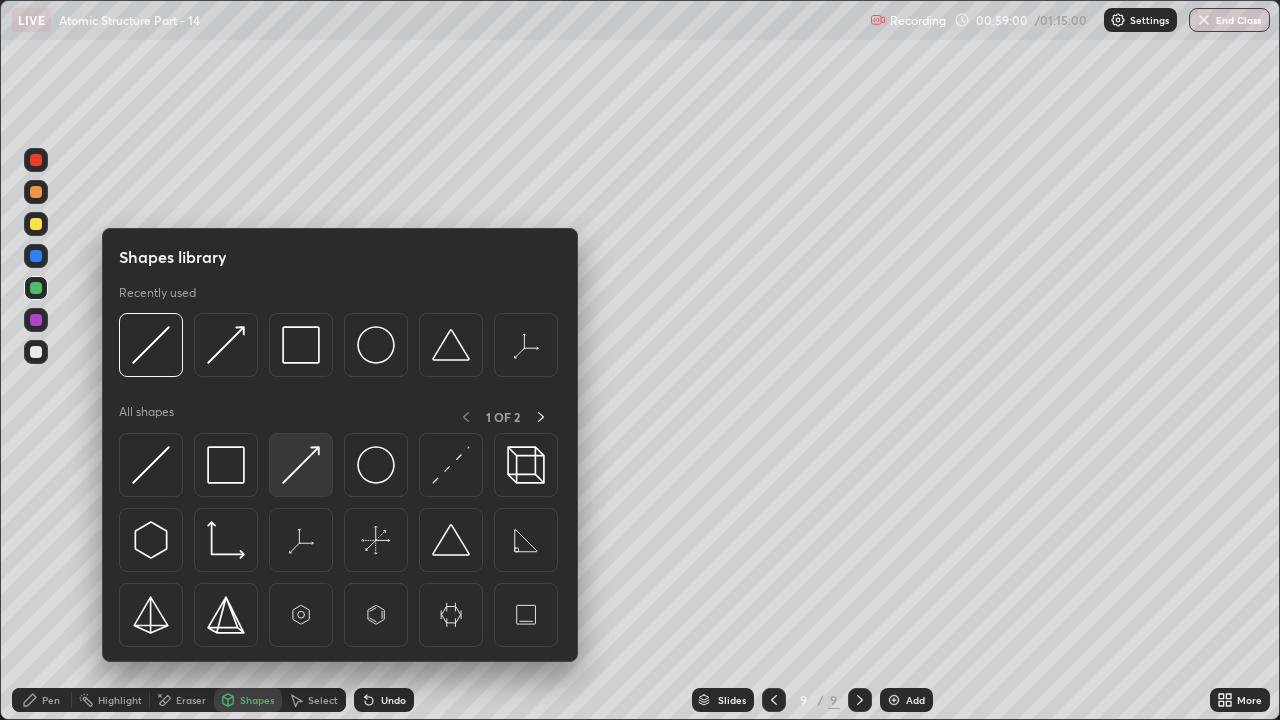 click at bounding box center [301, 465] 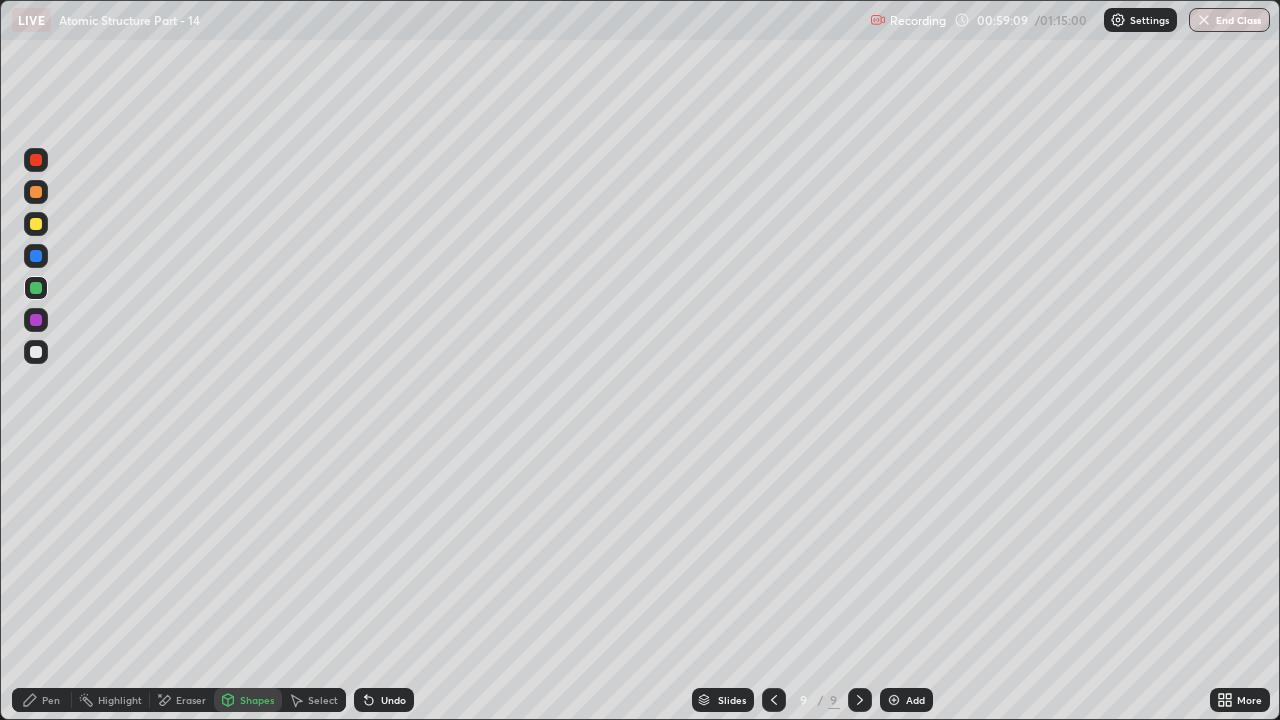 click on "Undo" at bounding box center [393, 700] 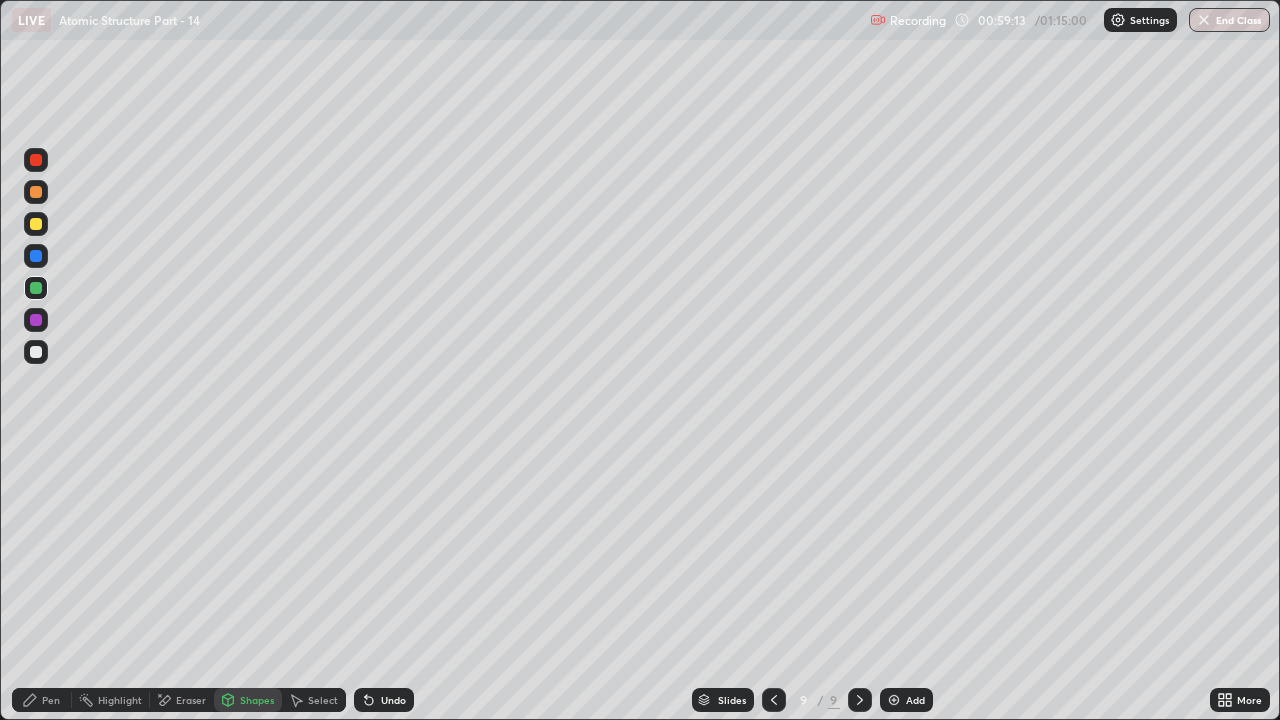 click on "Pen" at bounding box center (51, 700) 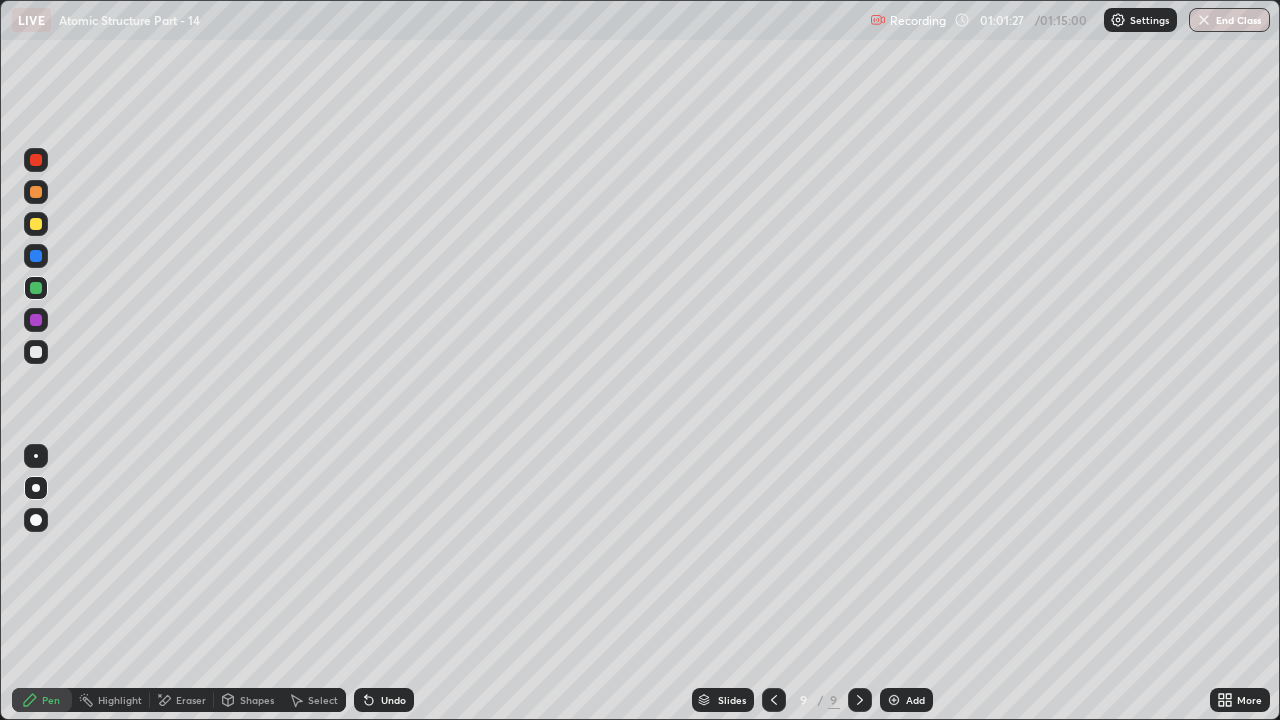 click on "Undo" at bounding box center [384, 700] 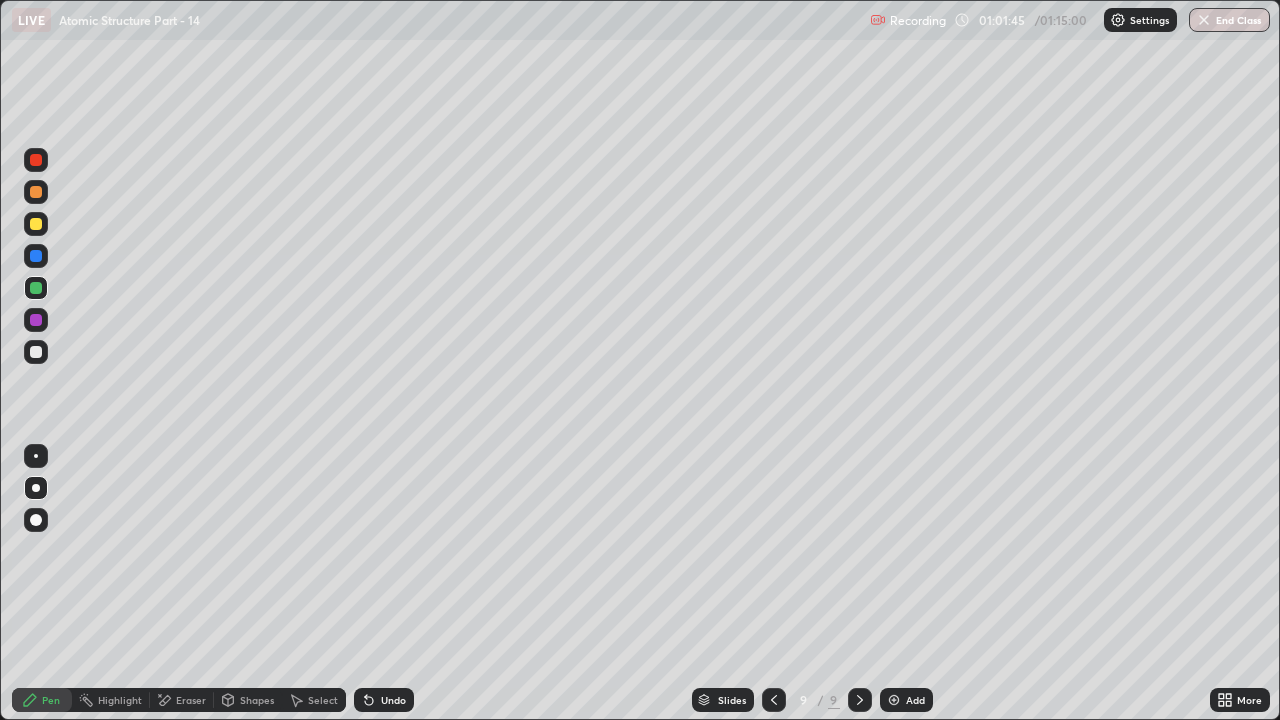 click on "Undo" at bounding box center (393, 700) 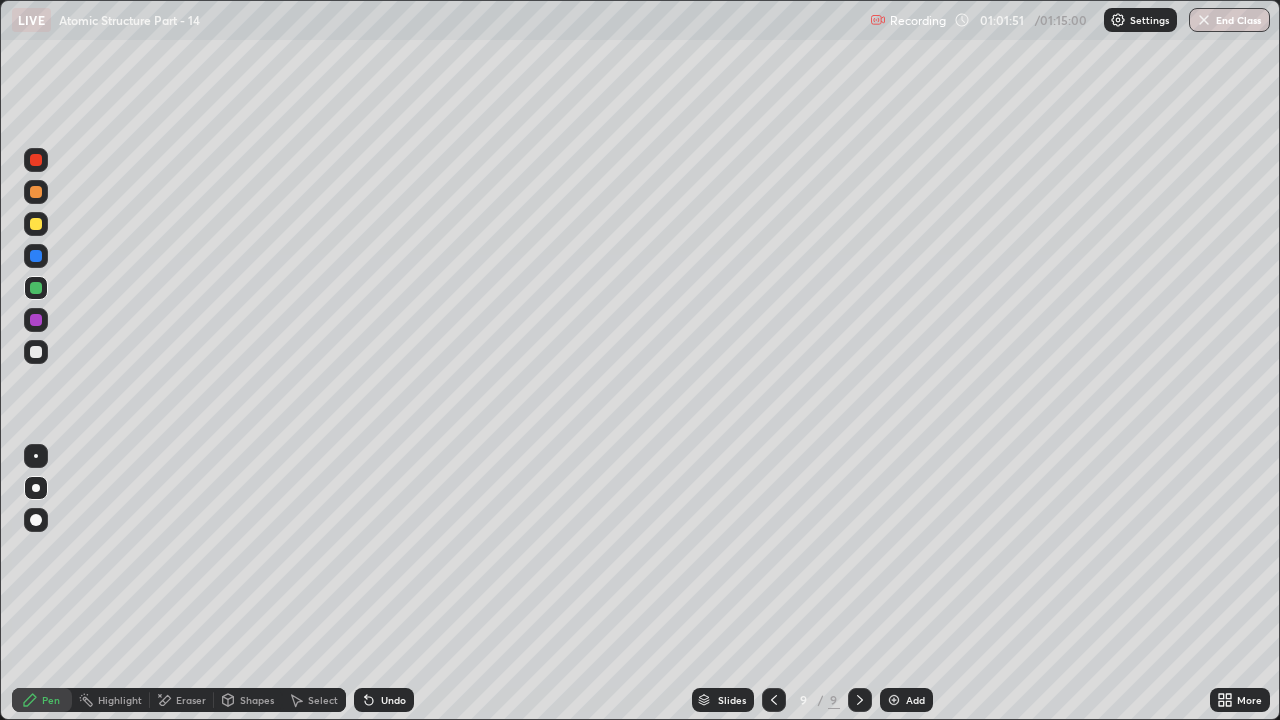 click on "Shapes" at bounding box center (257, 700) 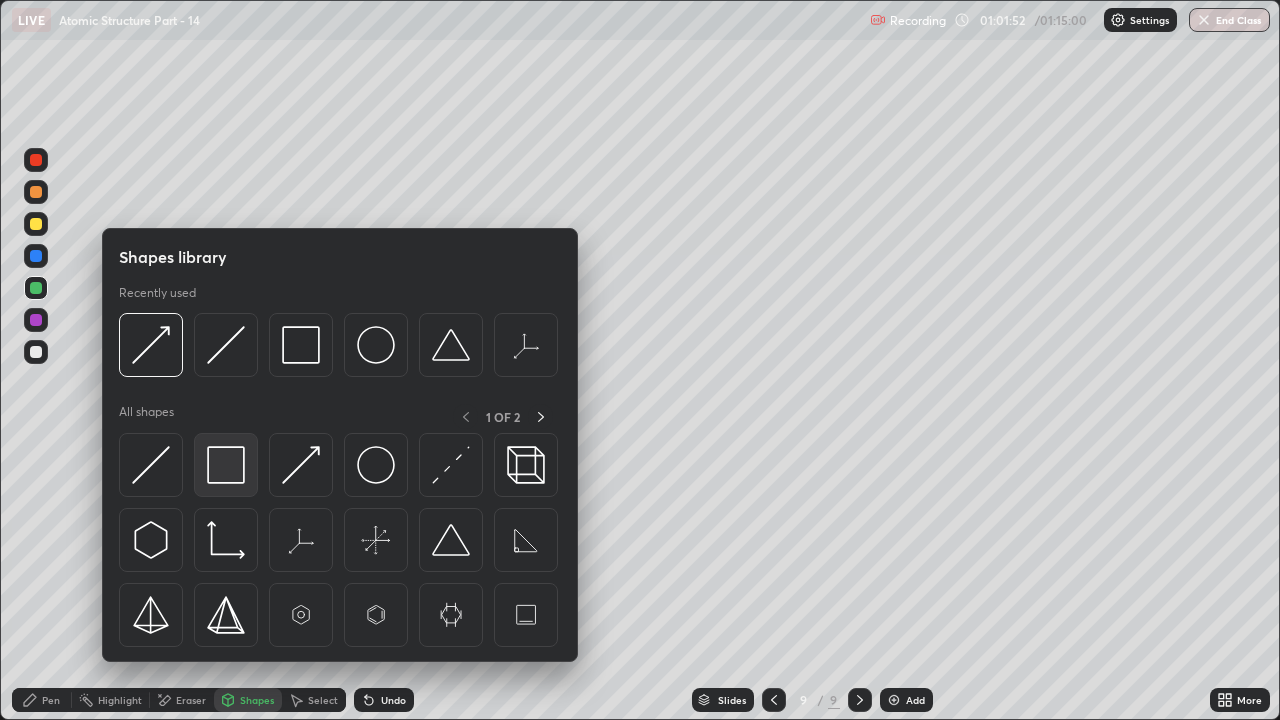 click at bounding box center (226, 465) 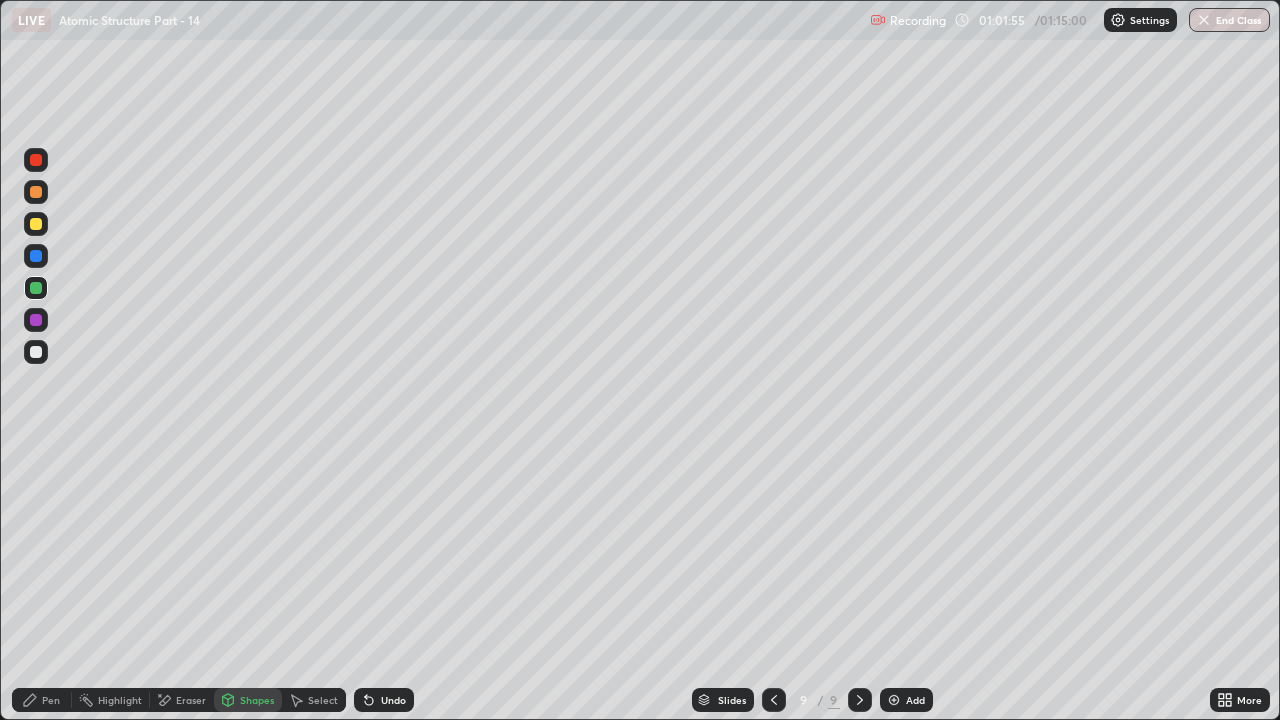click on "Pen" at bounding box center (51, 700) 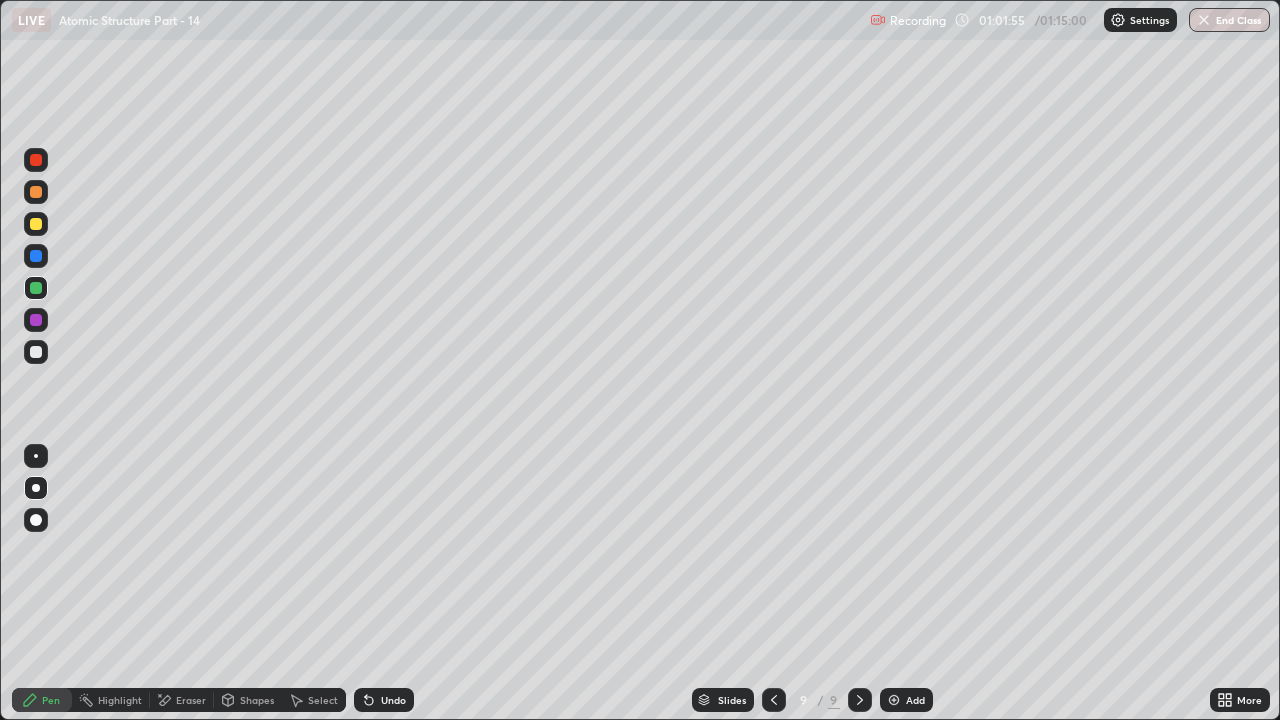 click at bounding box center (36, 352) 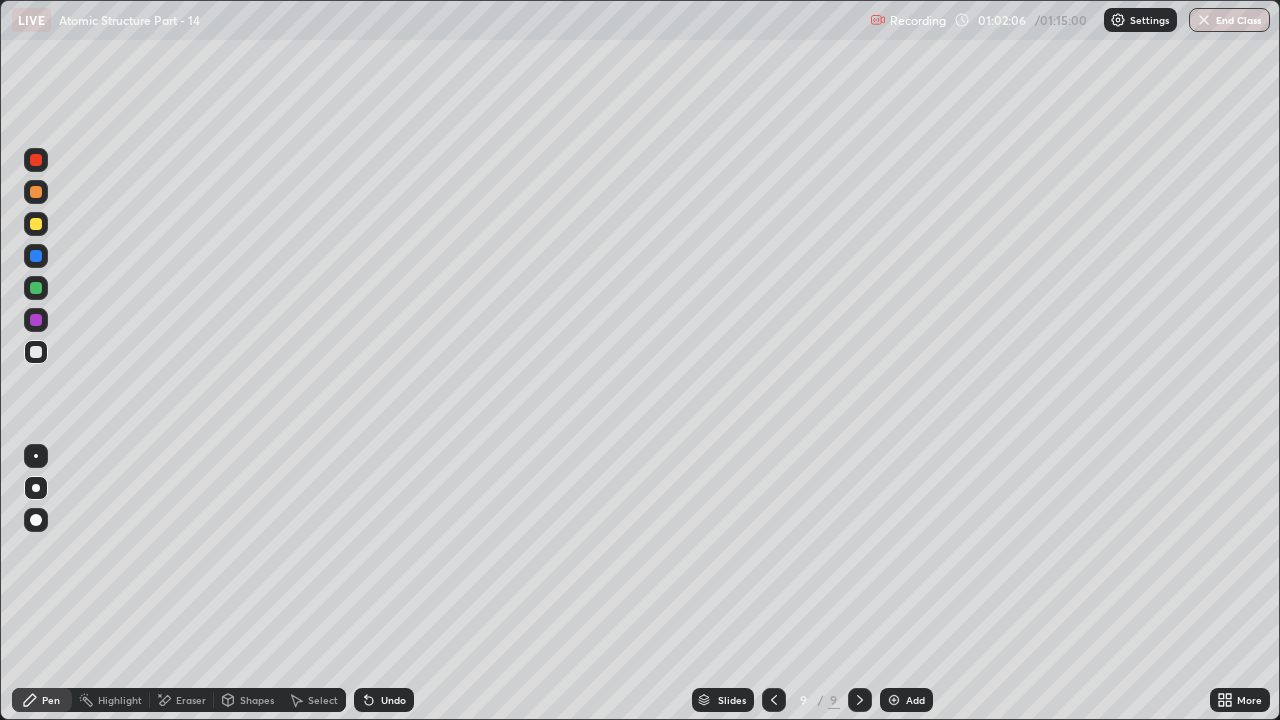 click on "Undo" at bounding box center (384, 700) 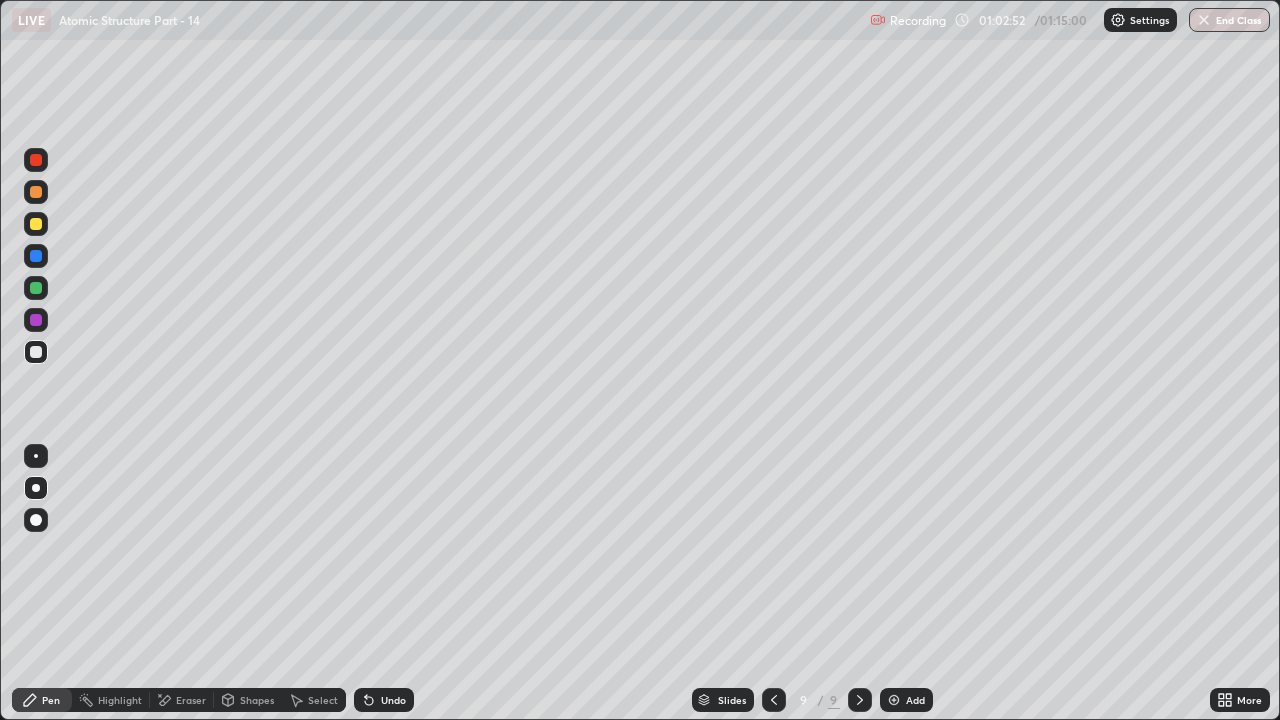 click at bounding box center (36, 288) 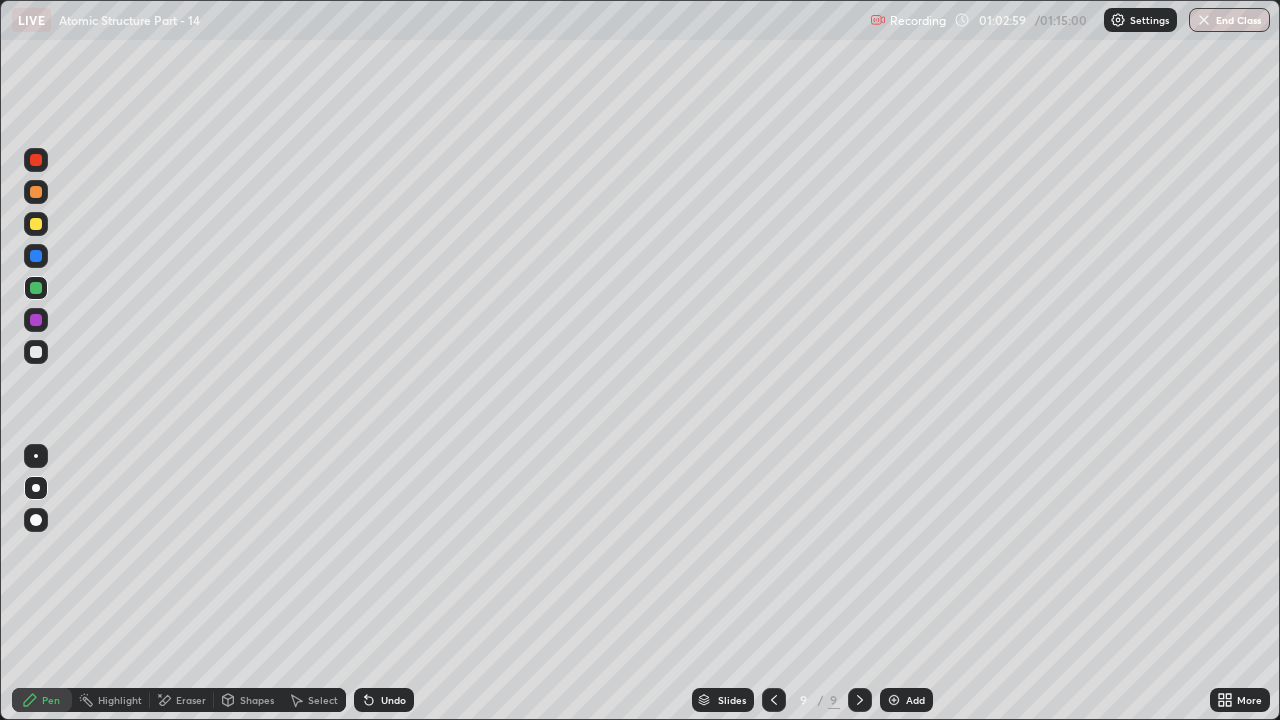 click on "Undo" at bounding box center [384, 700] 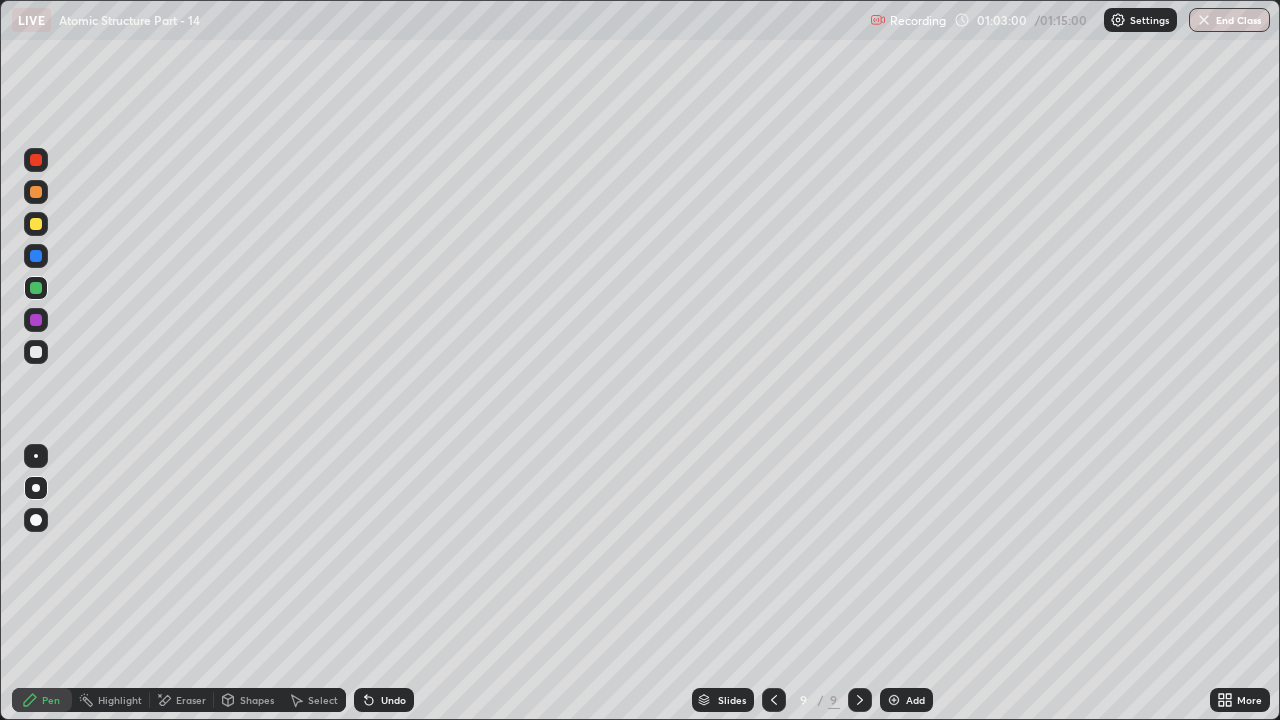 click on "Shapes" at bounding box center (257, 700) 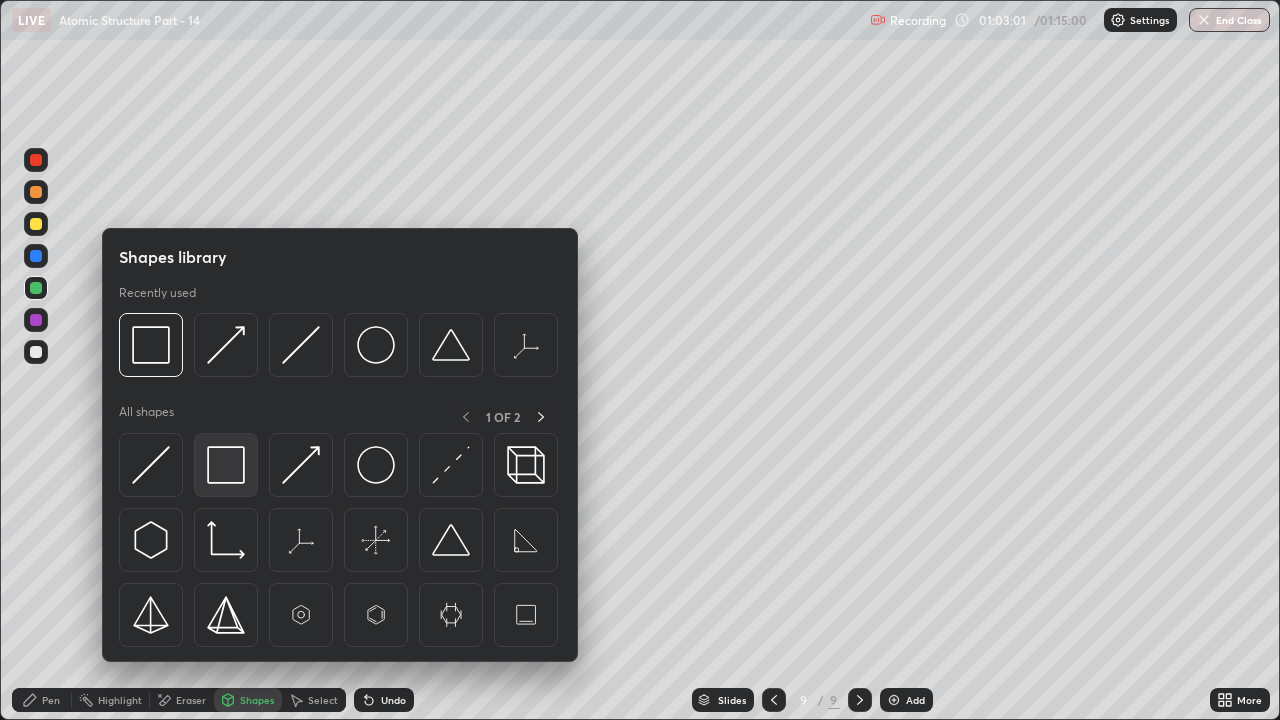 click at bounding box center [226, 465] 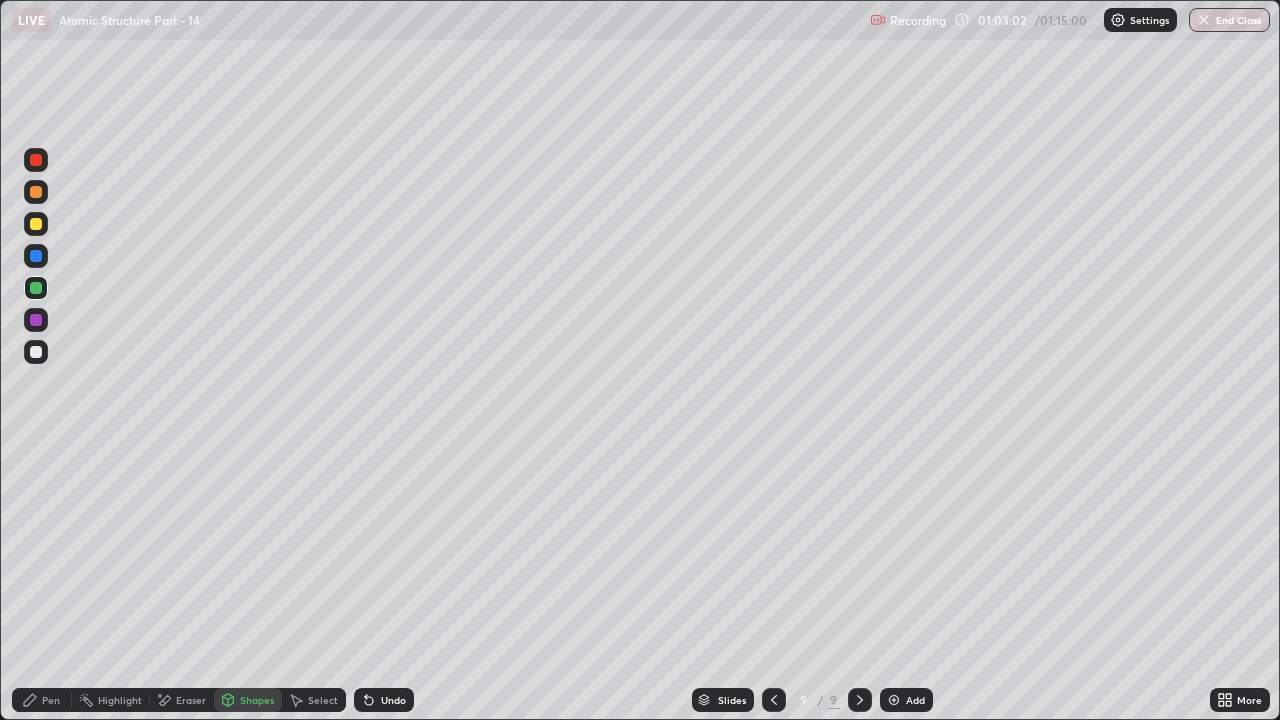 click on "Pen" at bounding box center (51, 700) 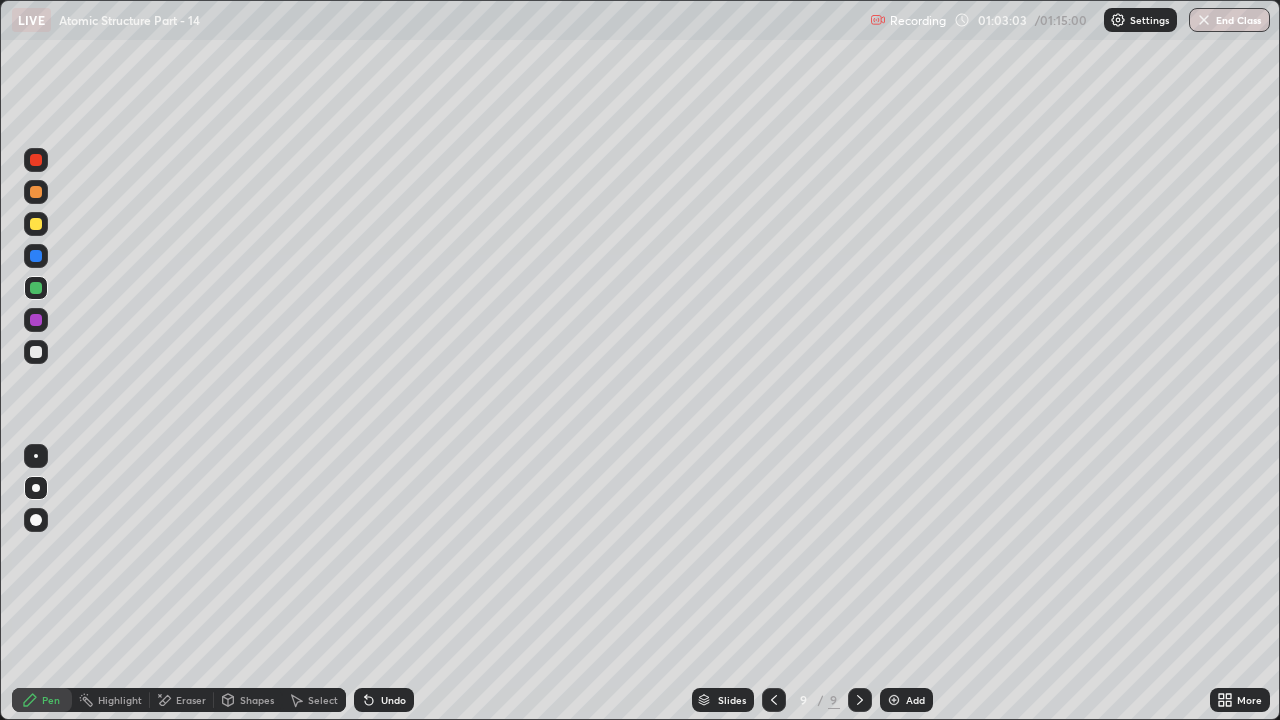 click at bounding box center (36, 352) 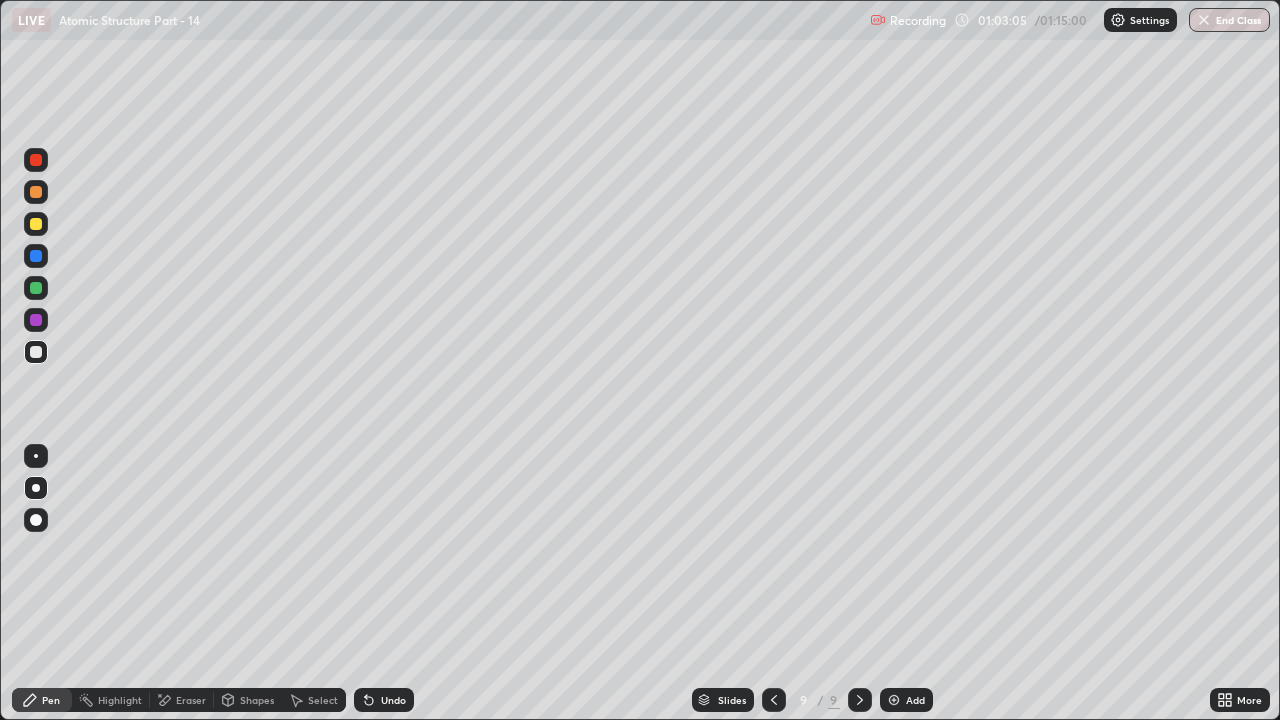 click on "Undo" at bounding box center [393, 700] 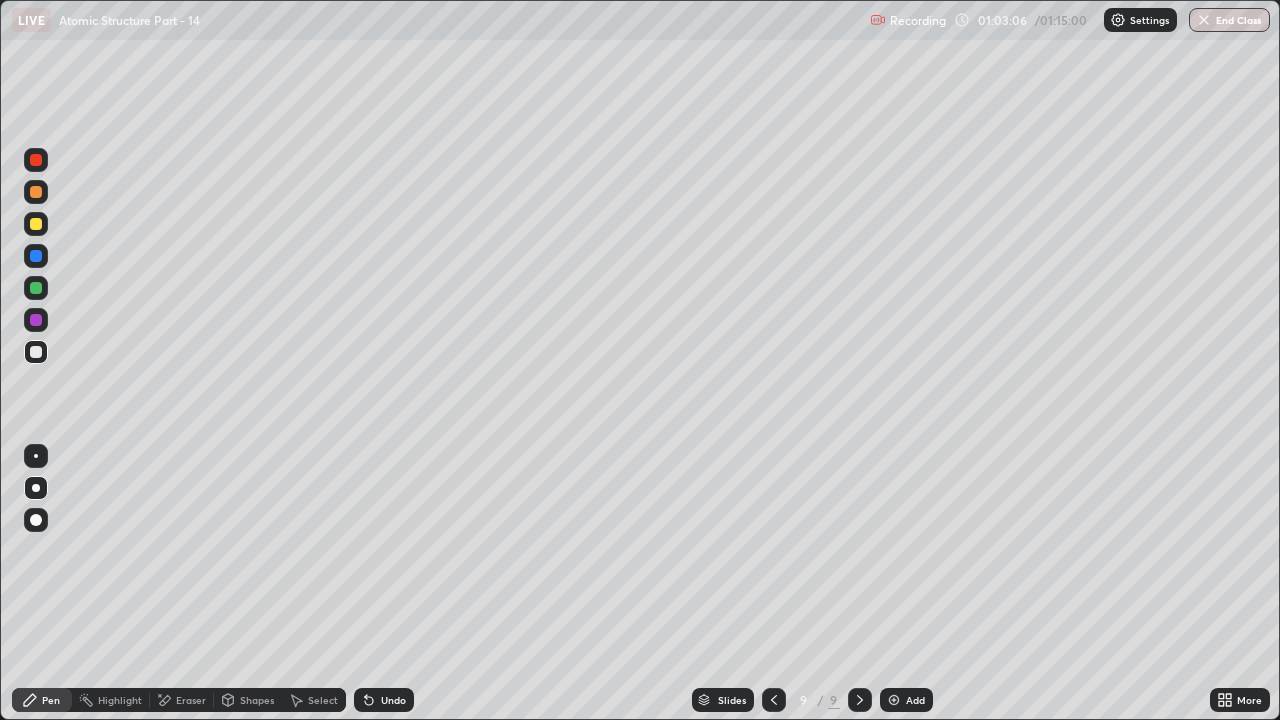 click on "Undo" at bounding box center (393, 700) 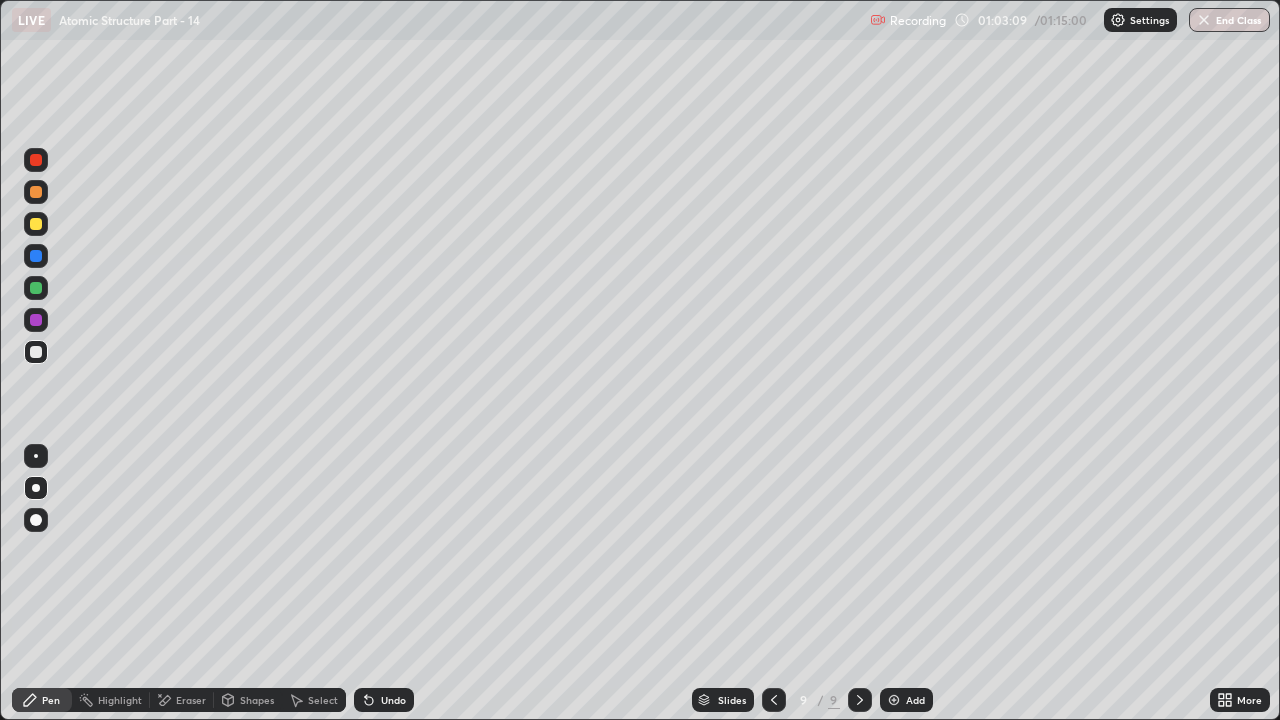 click on "Undo" at bounding box center [393, 700] 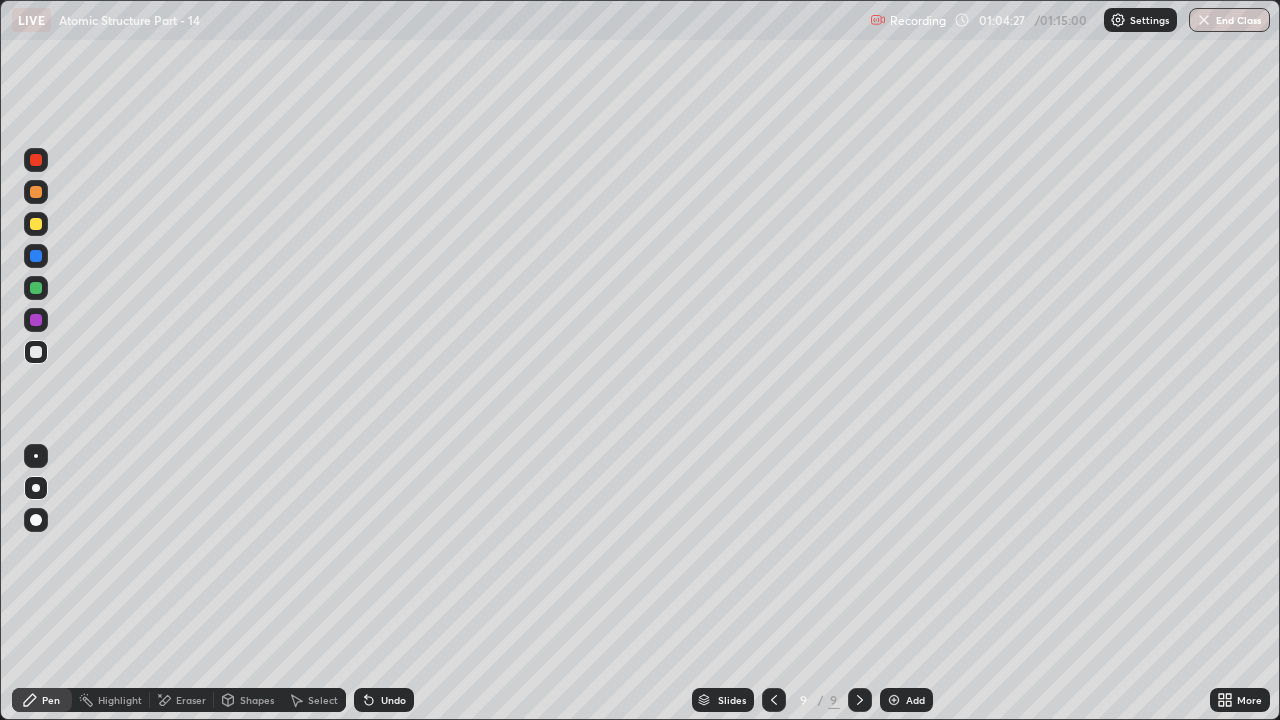 click on "Shapes" at bounding box center (257, 700) 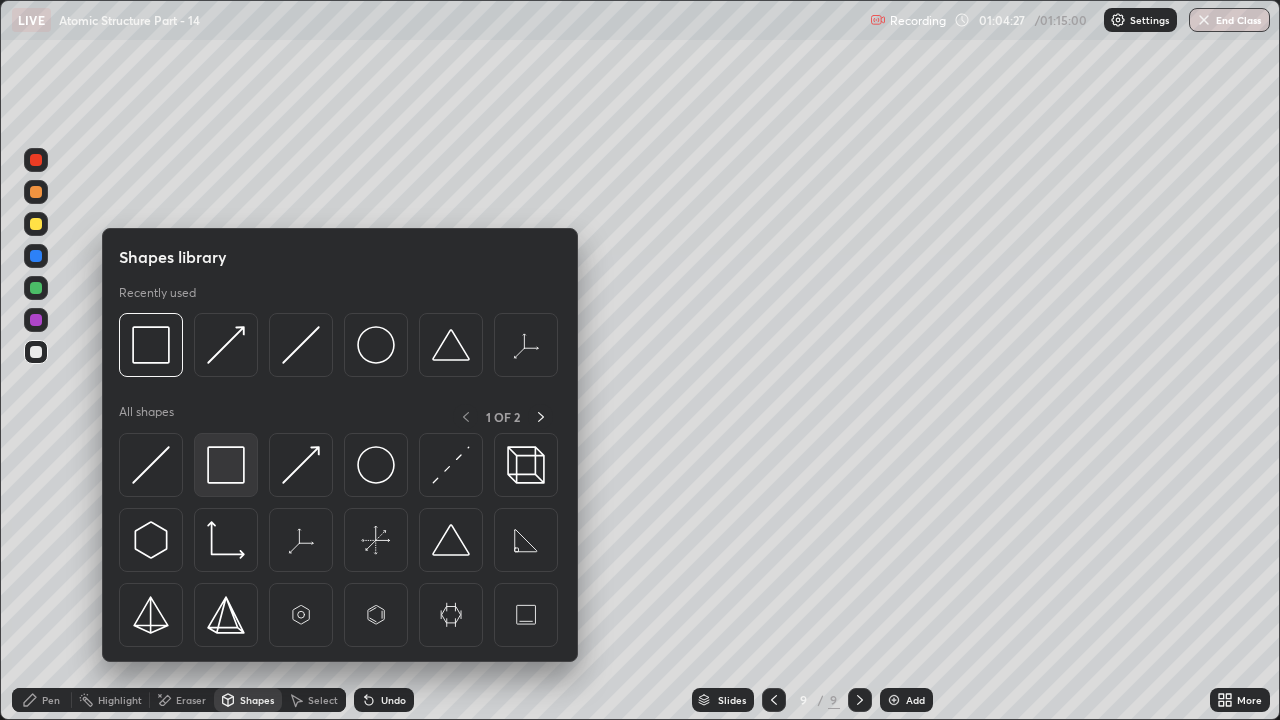 click at bounding box center [226, 465] 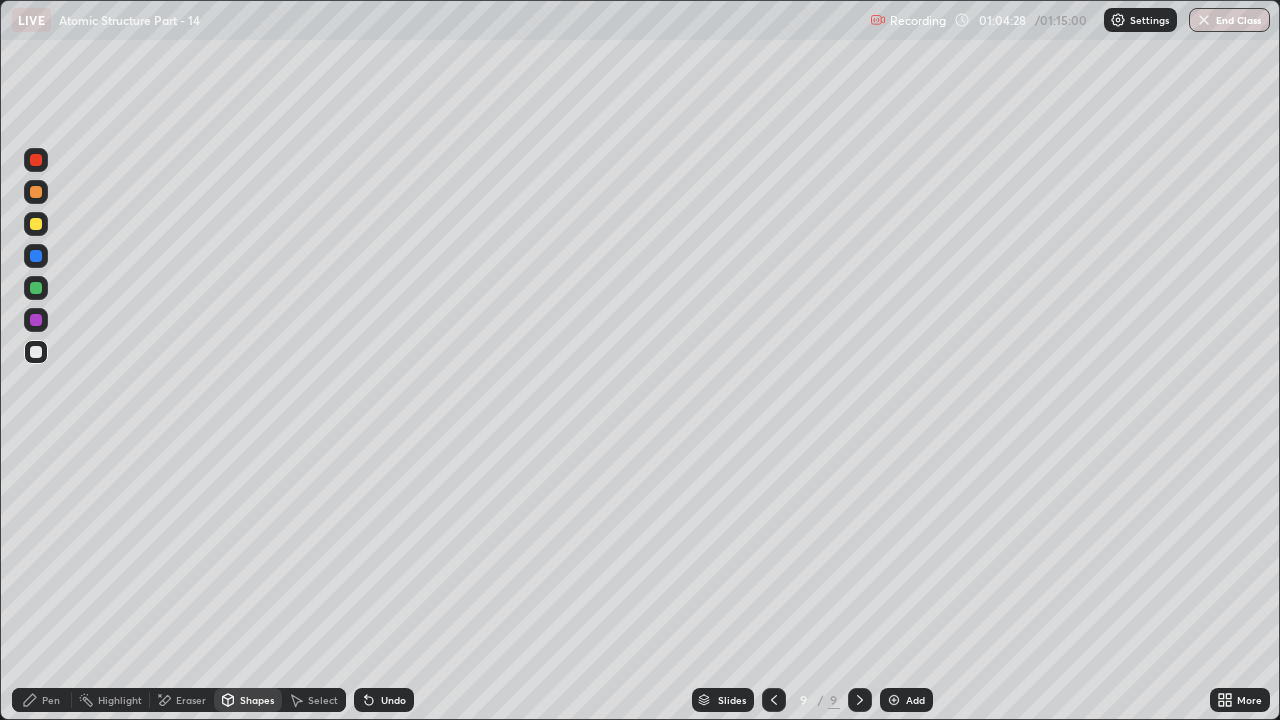 click at bounding box center [36, 320] 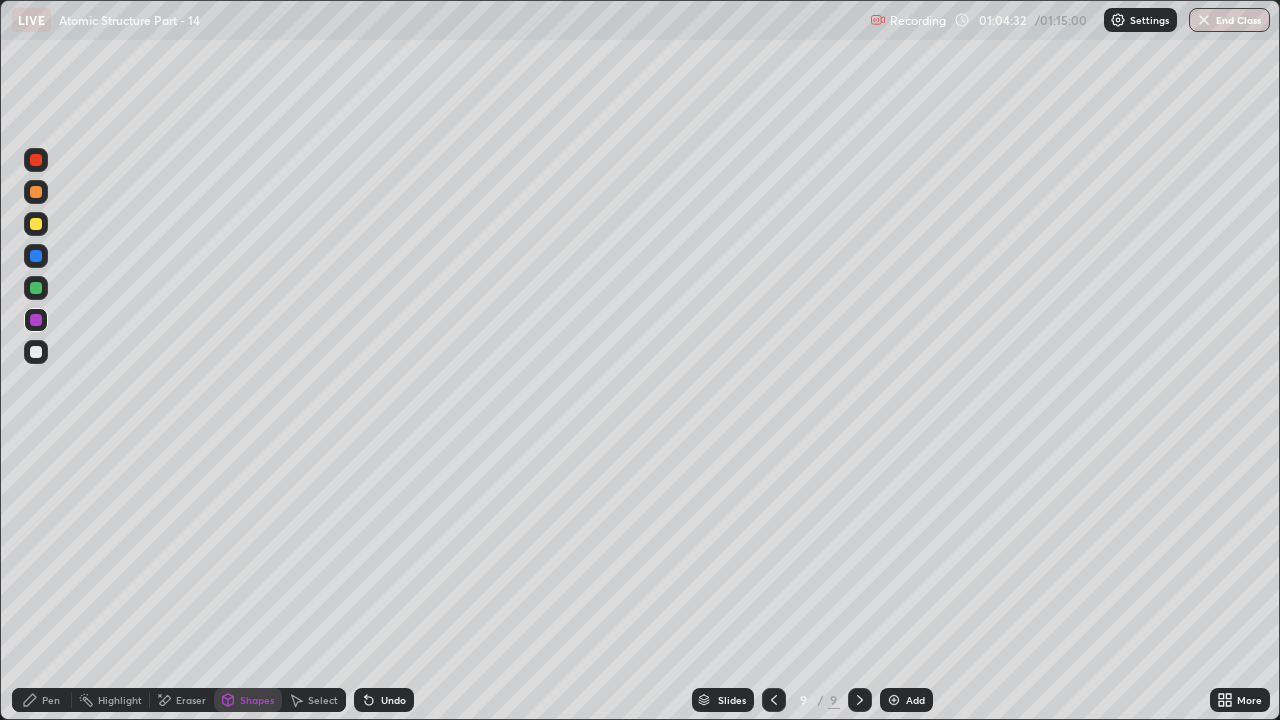 click on "Pen" at bounding box center (51, 700) 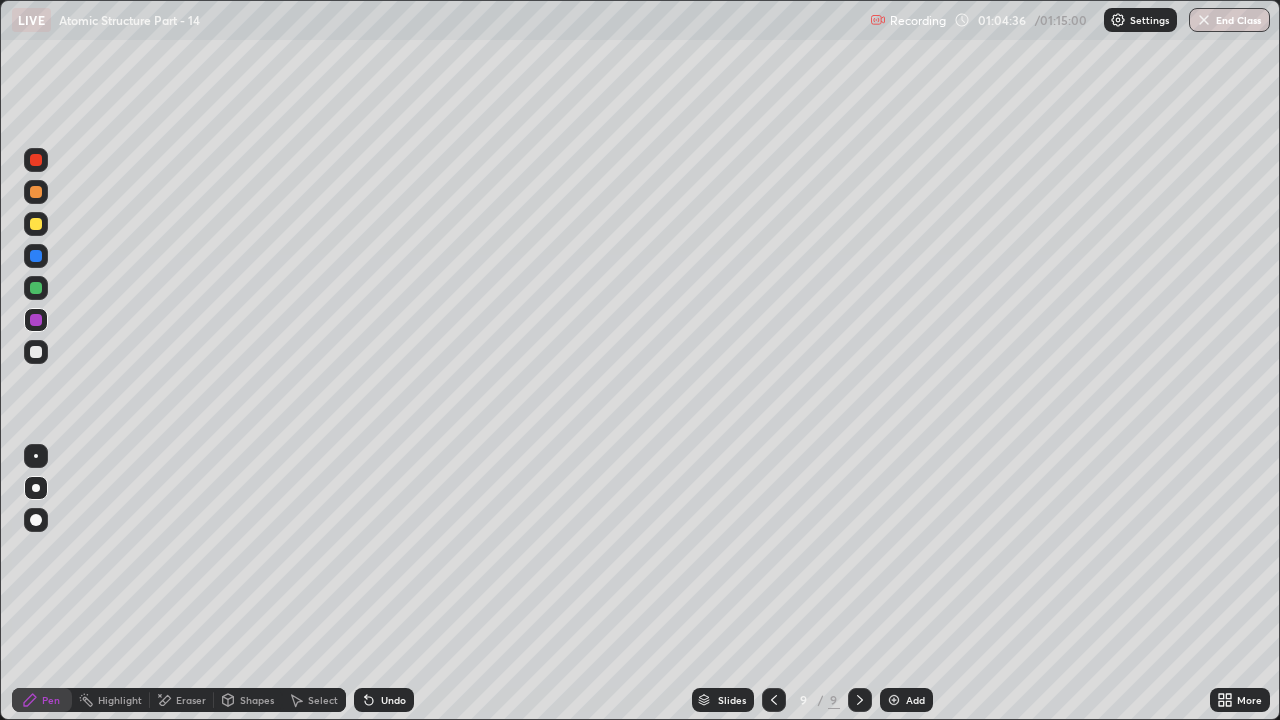 click on "Shapes" at bounding box center (257, 700) 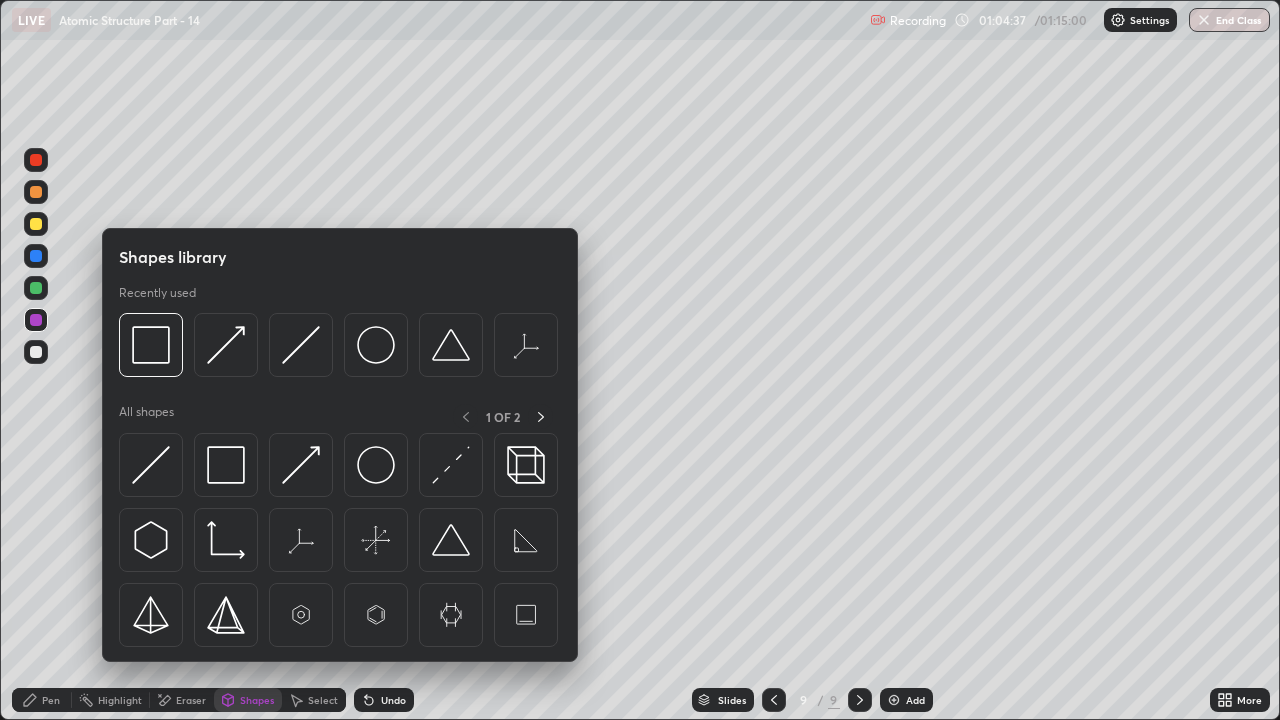 click at bounding box center [36, 320] 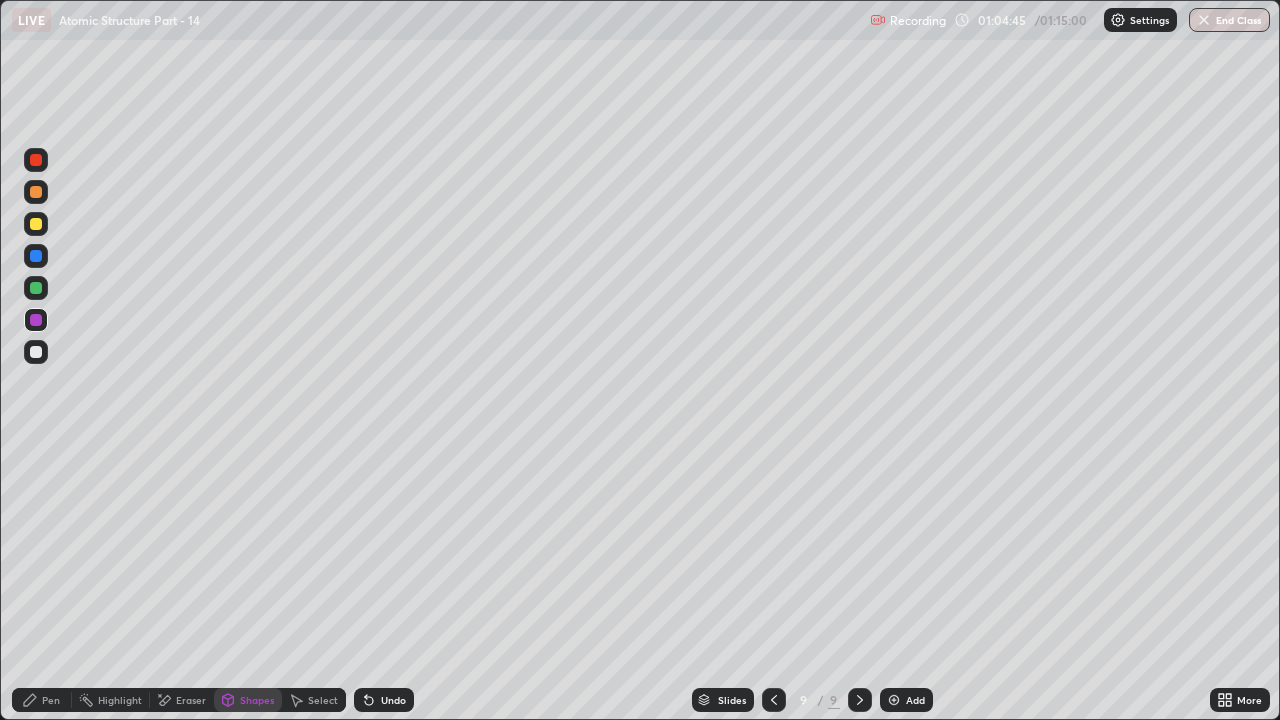 click on "Add" at bounding box center [915, 700] 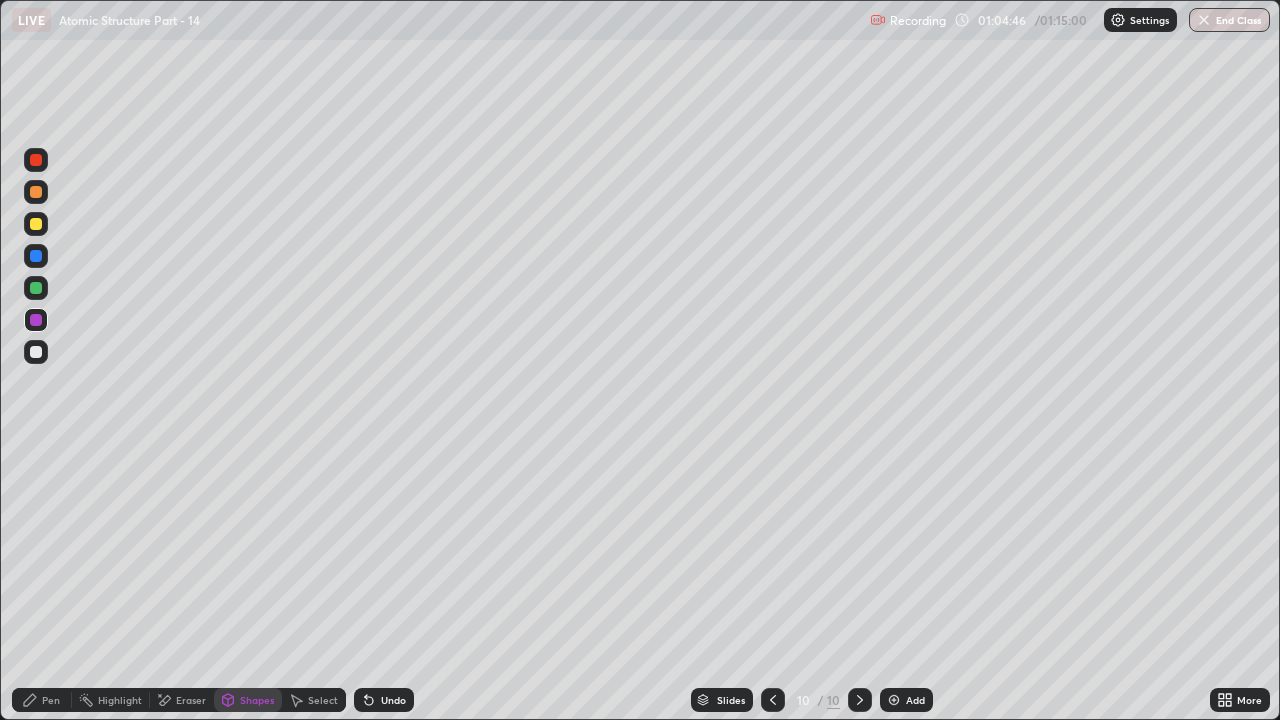 click on "Shapes" at bounding box center (257, 700) 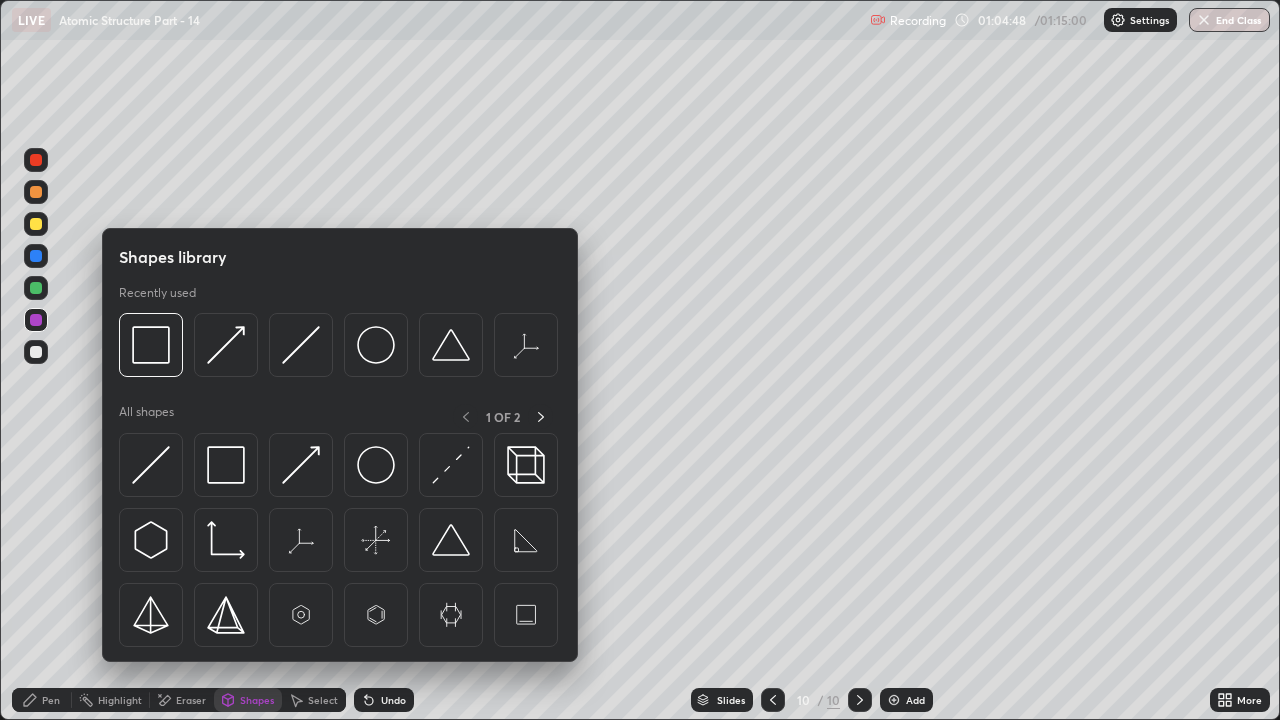 click on "Pen" at bounding box center [51, 700] 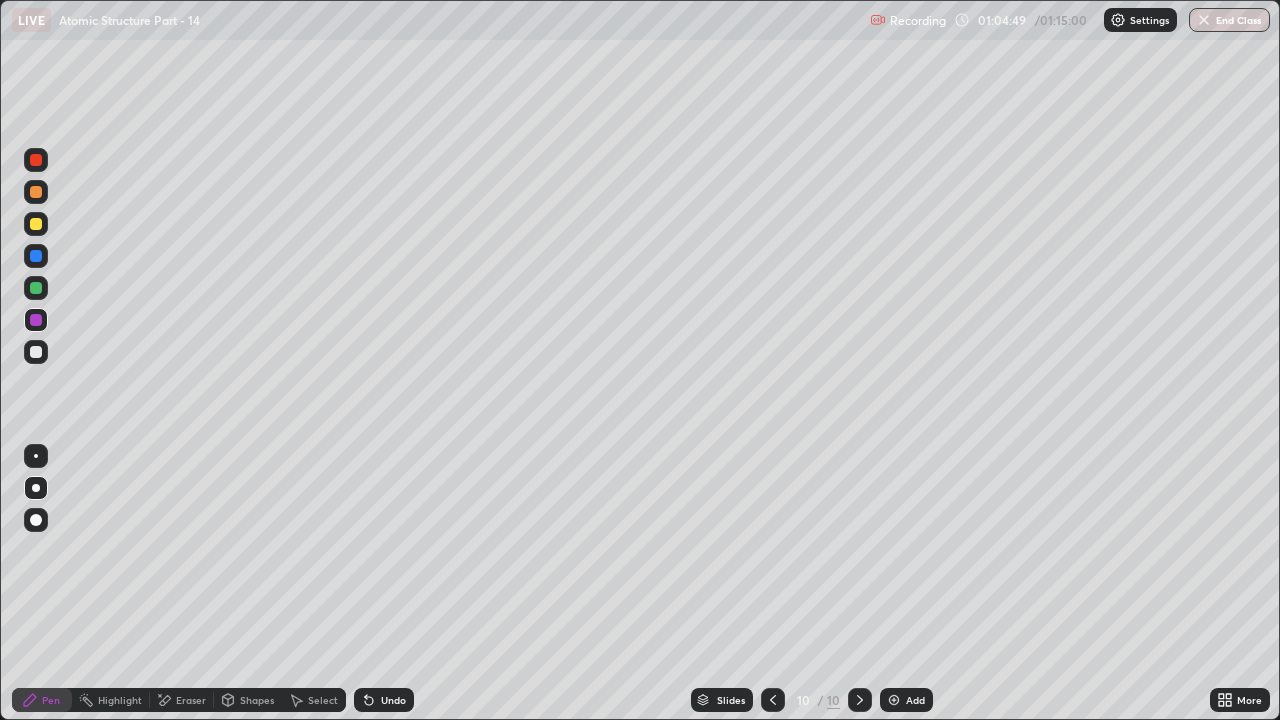 click on "Shapes" at bounding box center (248, 700) 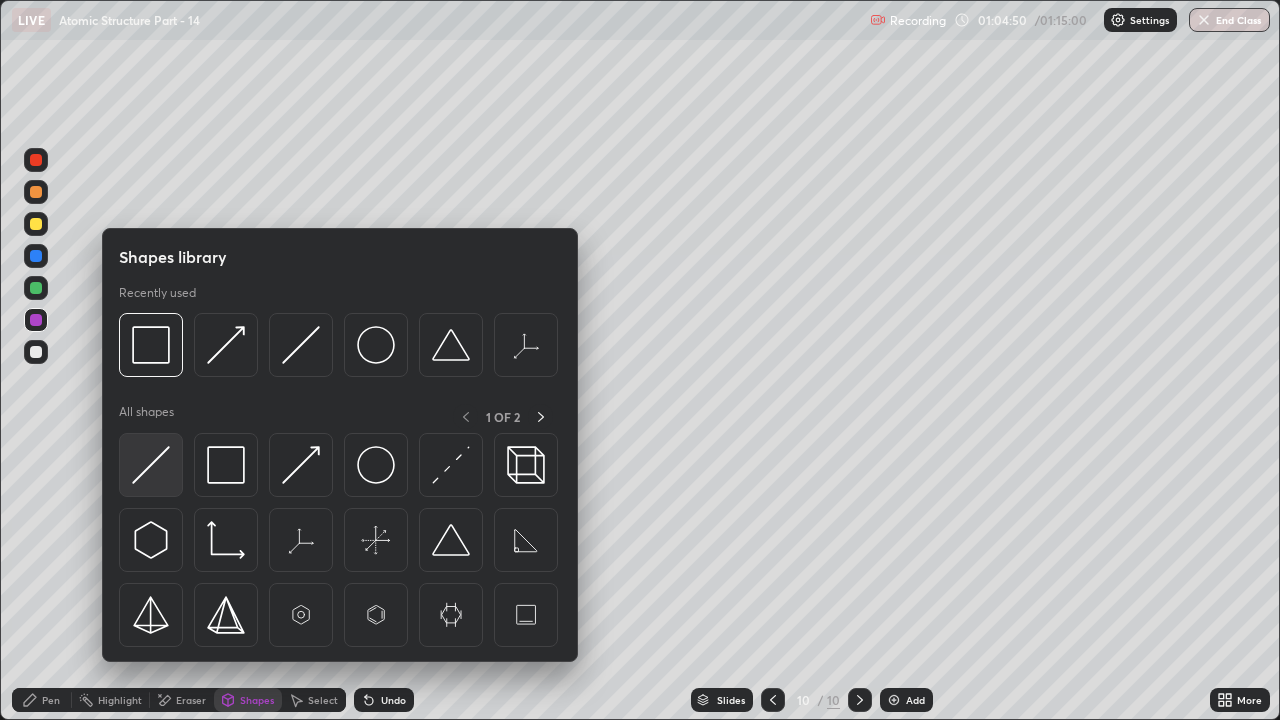 click at bounding box center [151, 465] 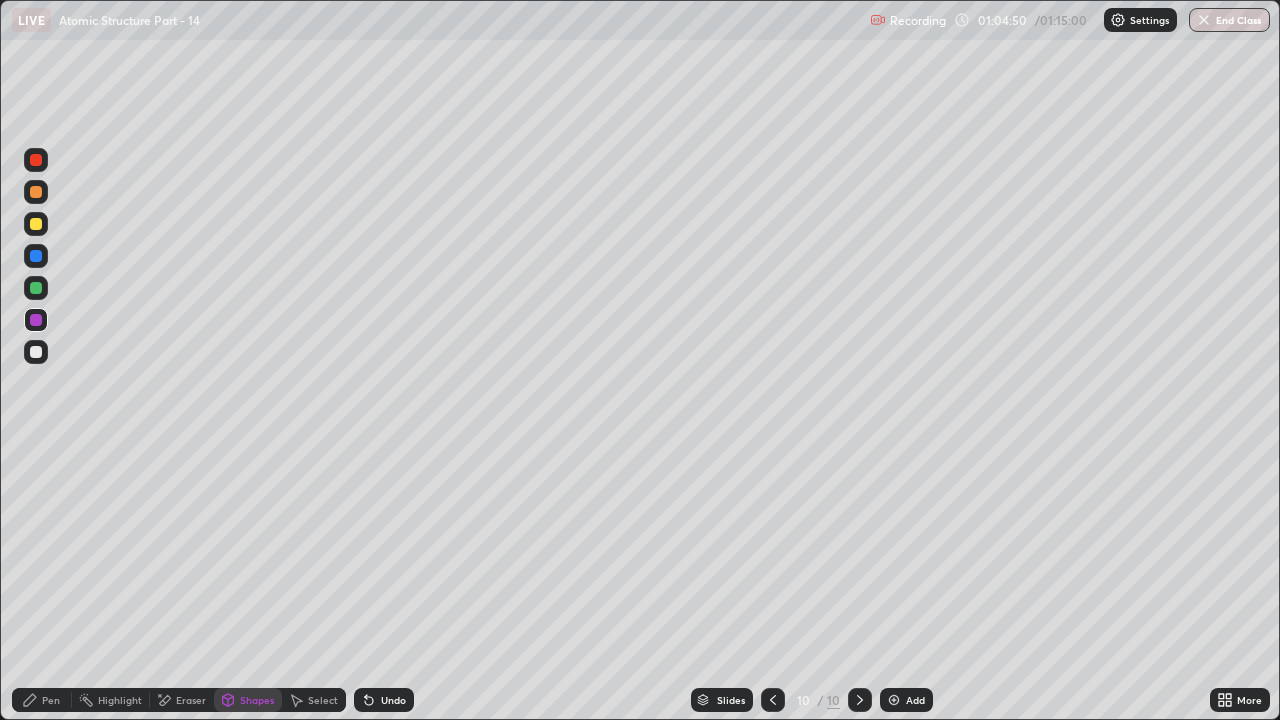 click at bounding box center (36, 352) 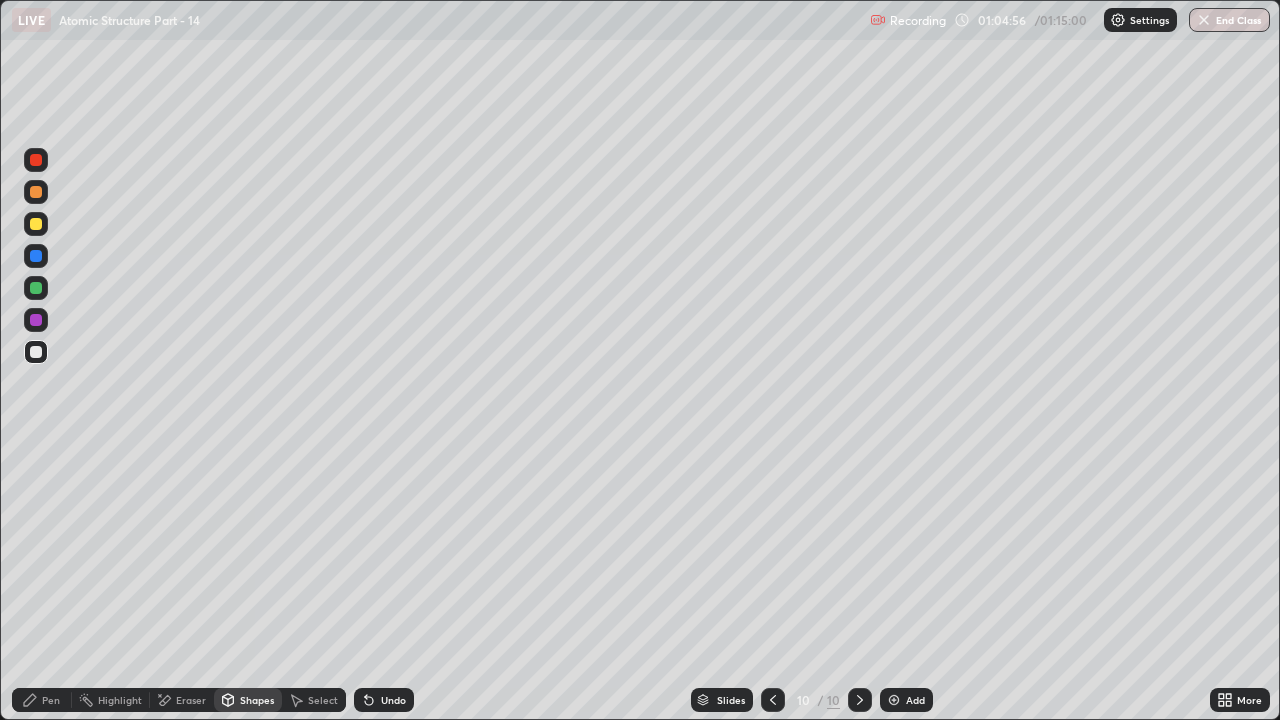click on "Undo" at bounding box center [393, 700] 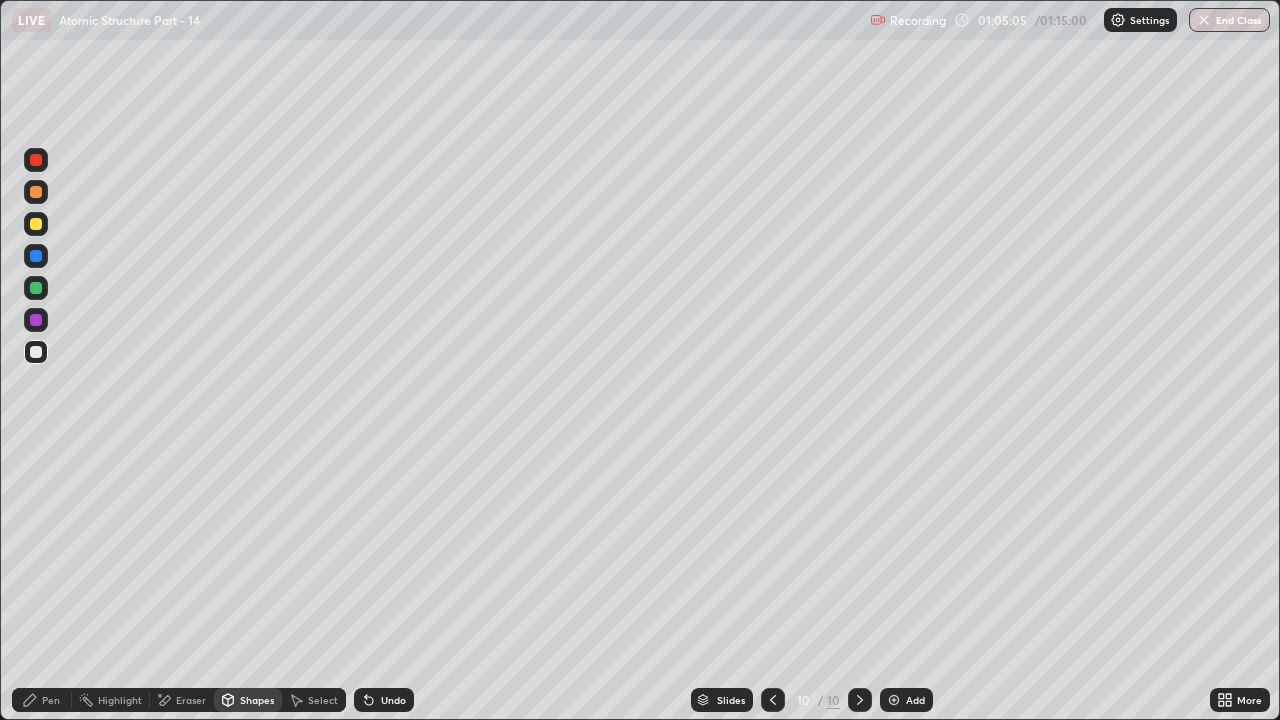click on "Pen" at bounding box center (42, 700) 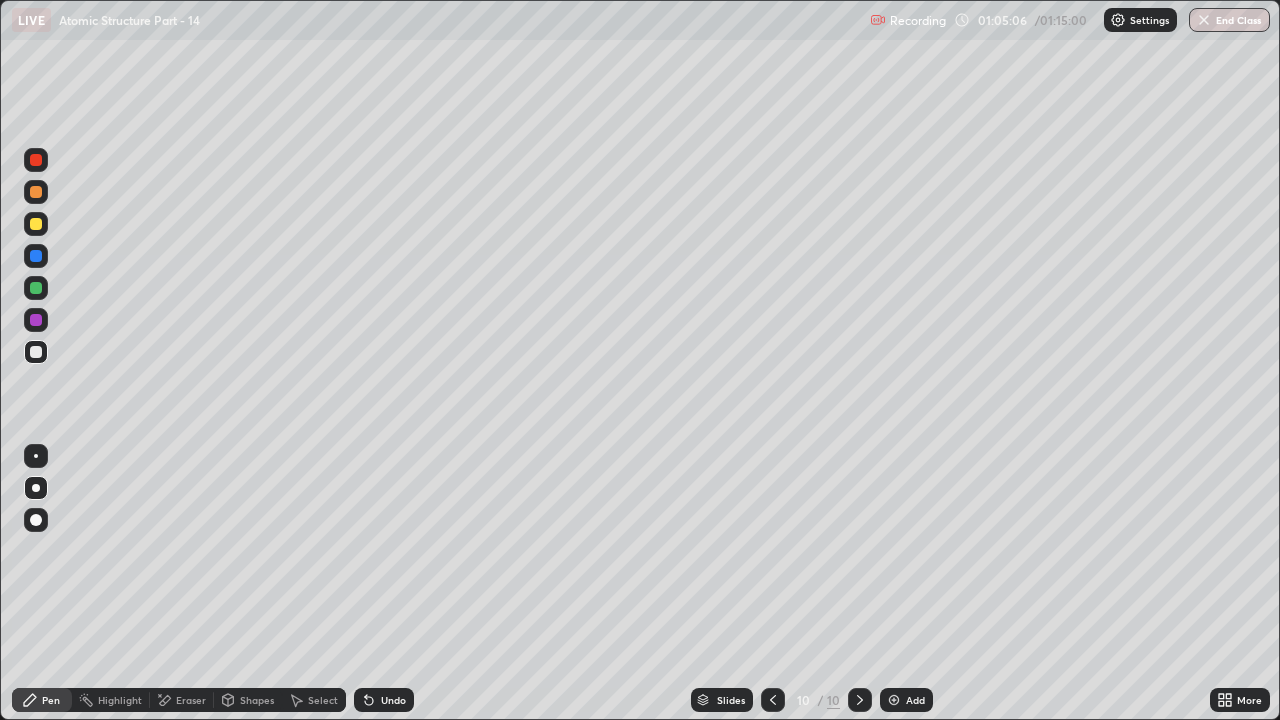 click at bounding box center (36, 352) 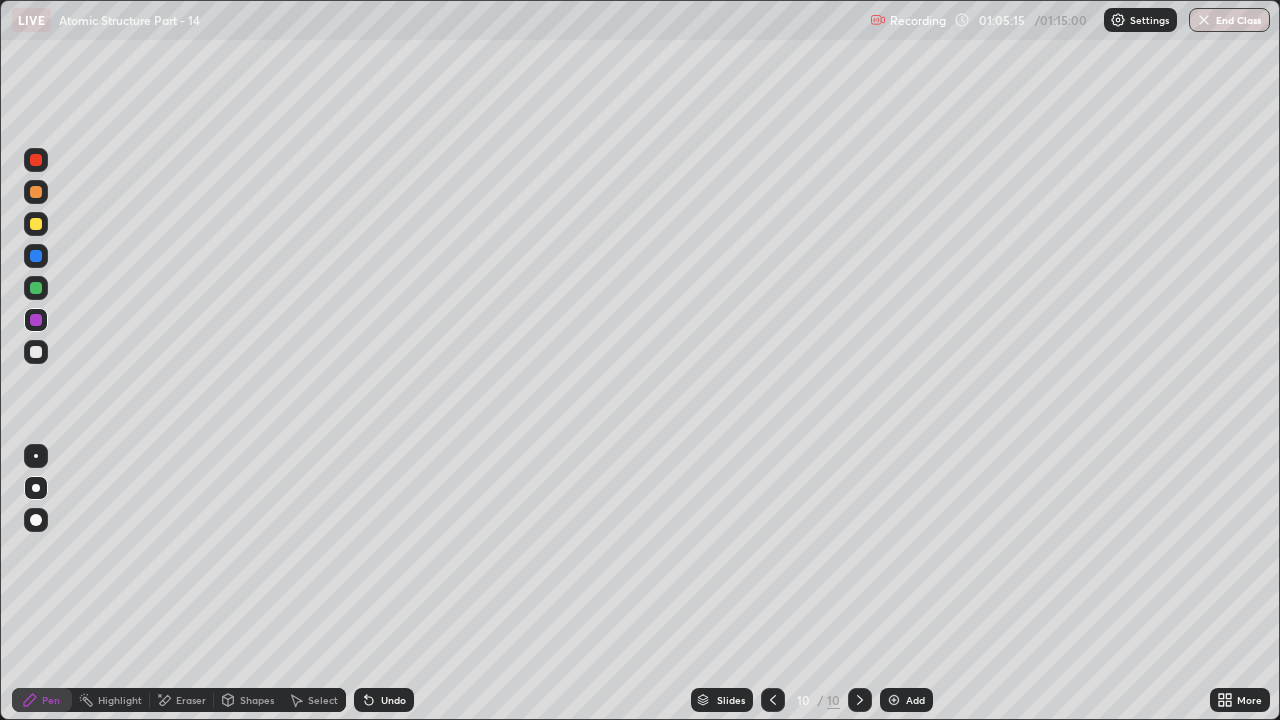 click on "Shapes" at bounding box center (257, 700) 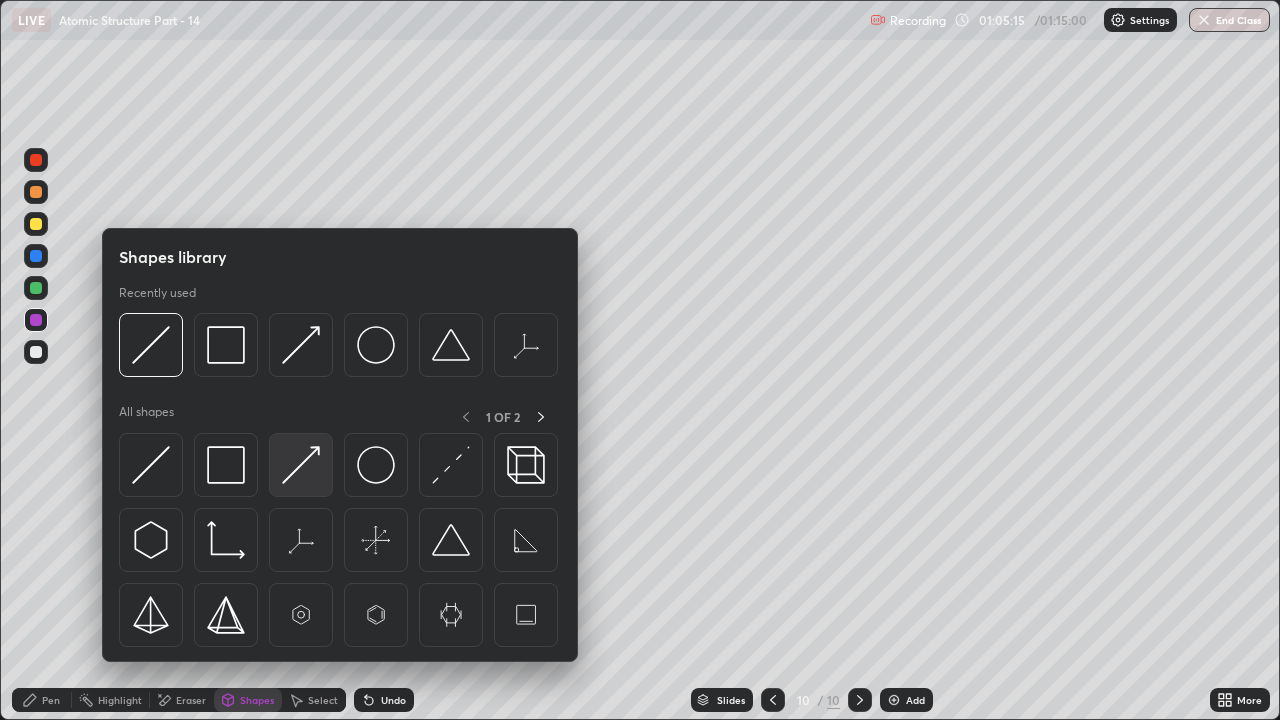 click at bounding box center [301, 465] 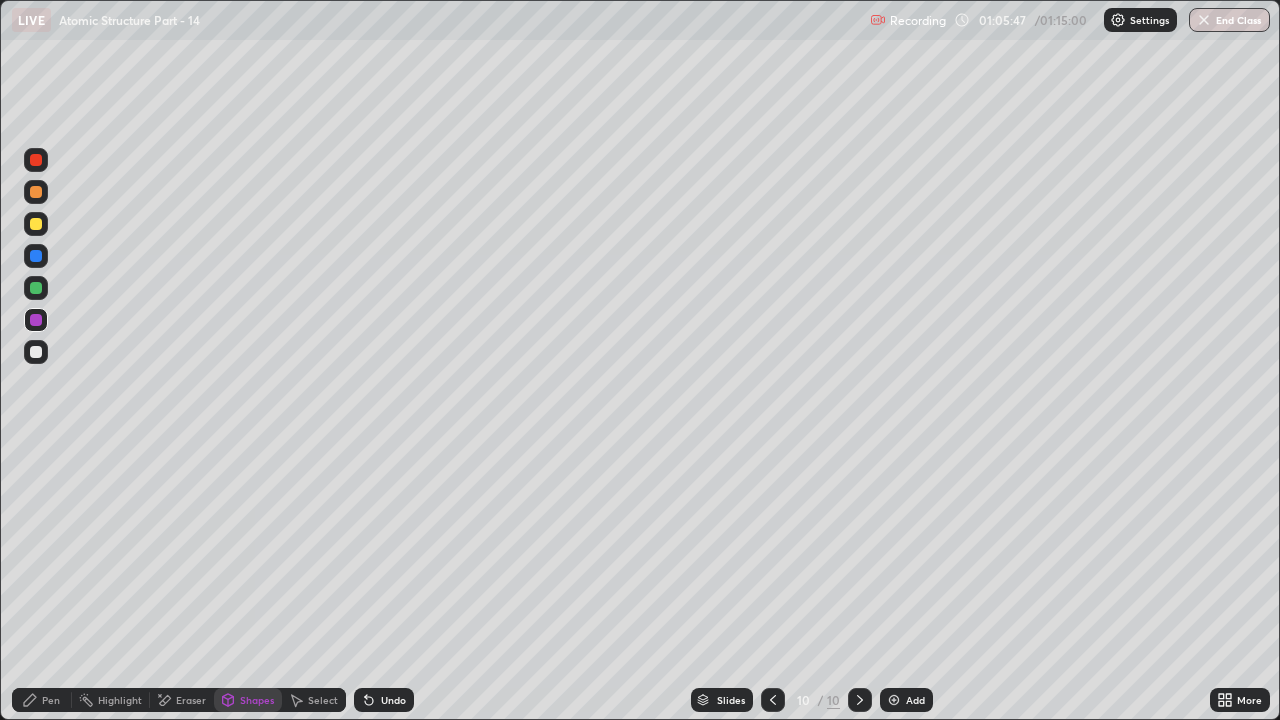 click at bounding box center (36, 192) 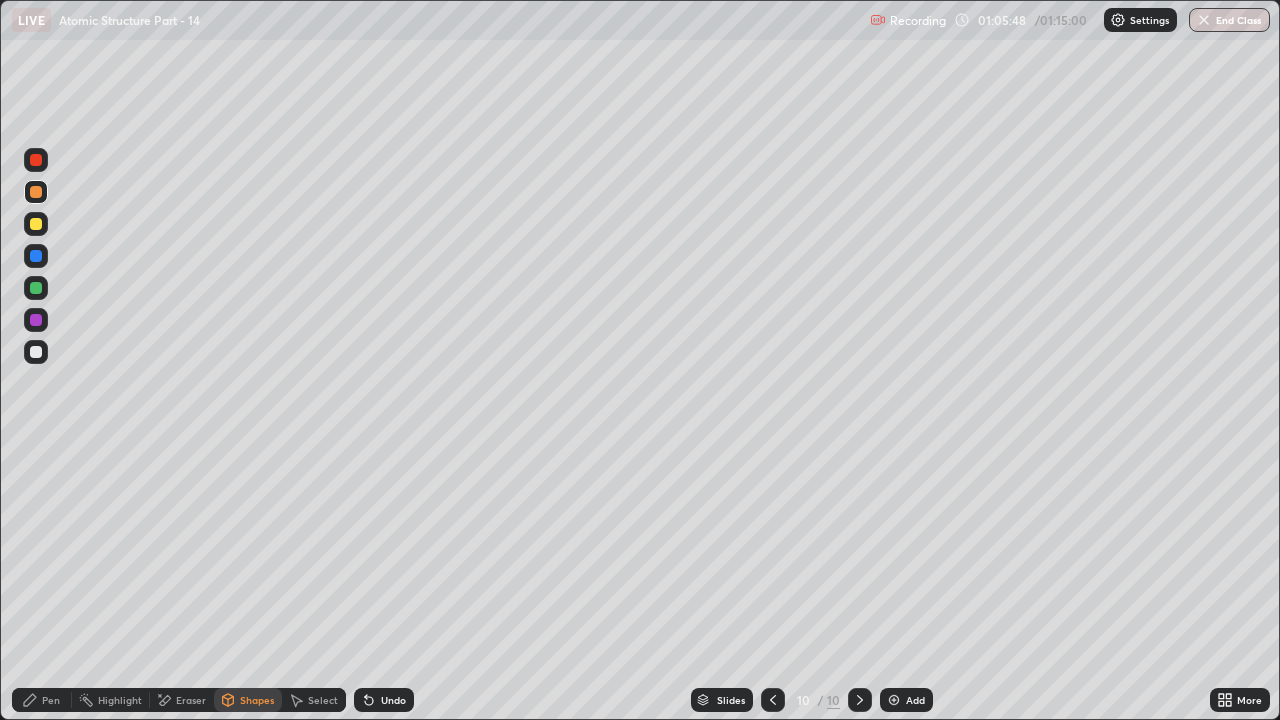 click 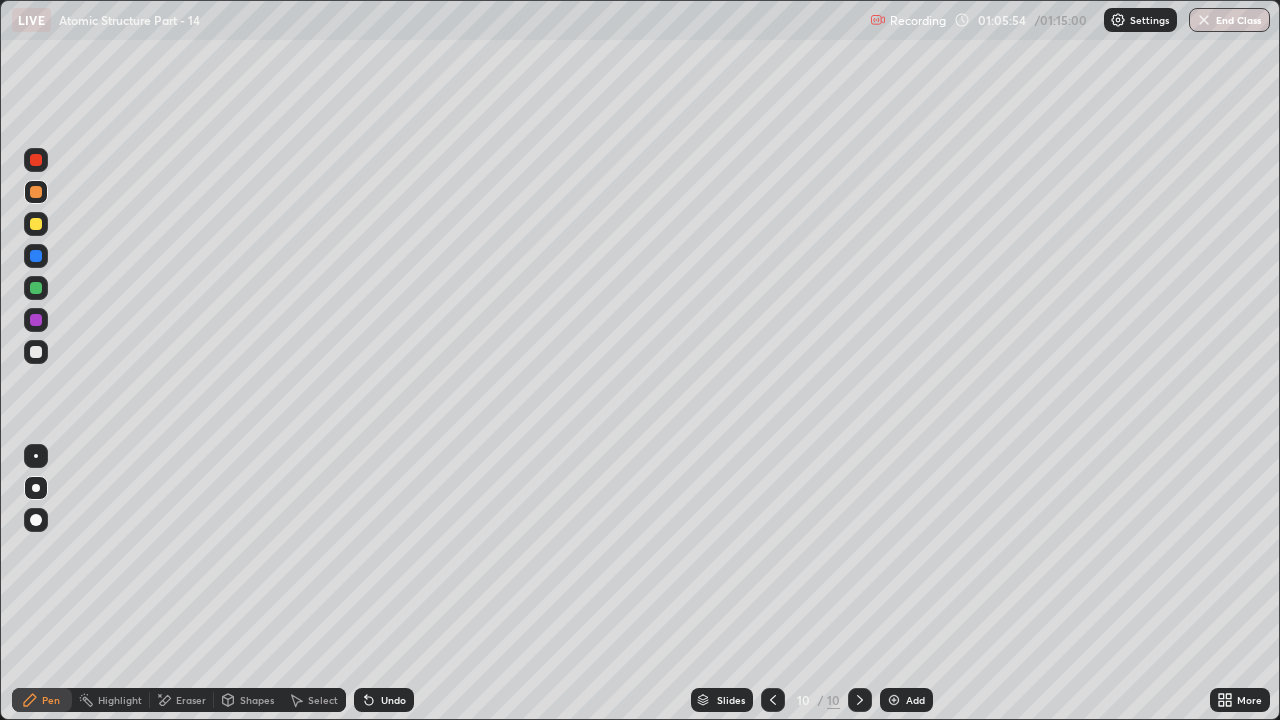 click on "Select" at bounding box center (323, 700) 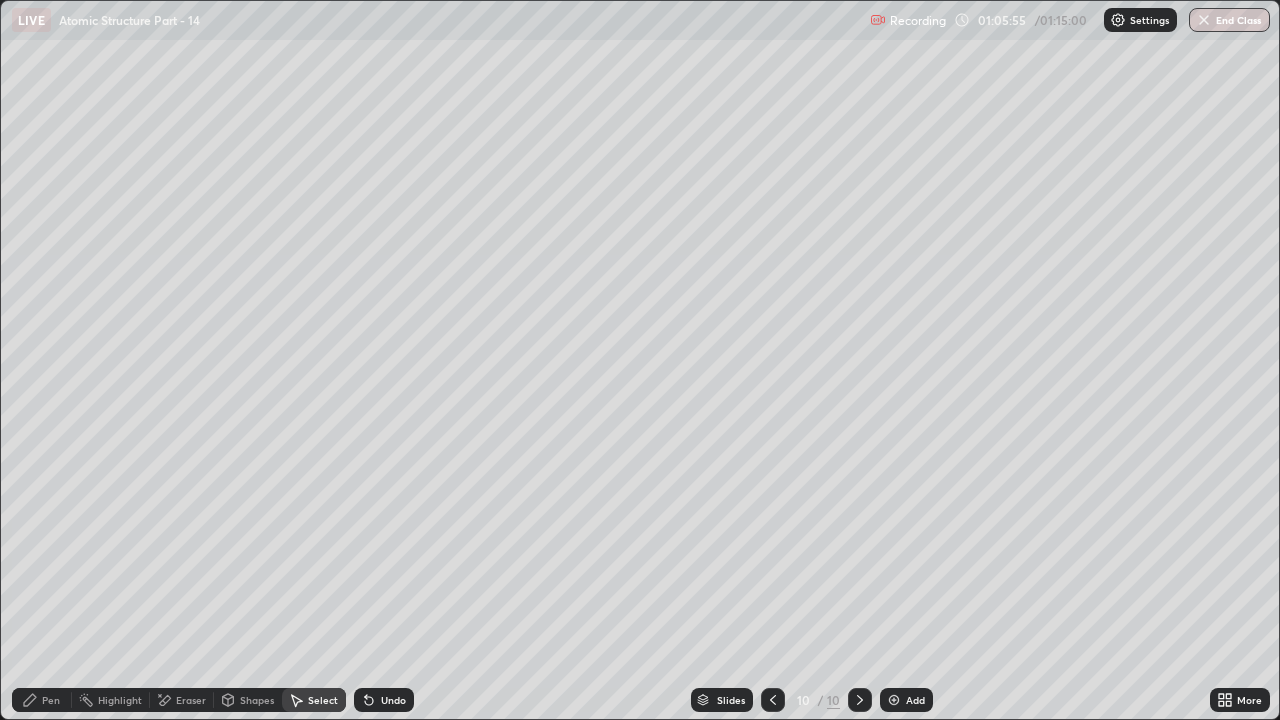 click on "Shapes" at bounding box center [257, 700] 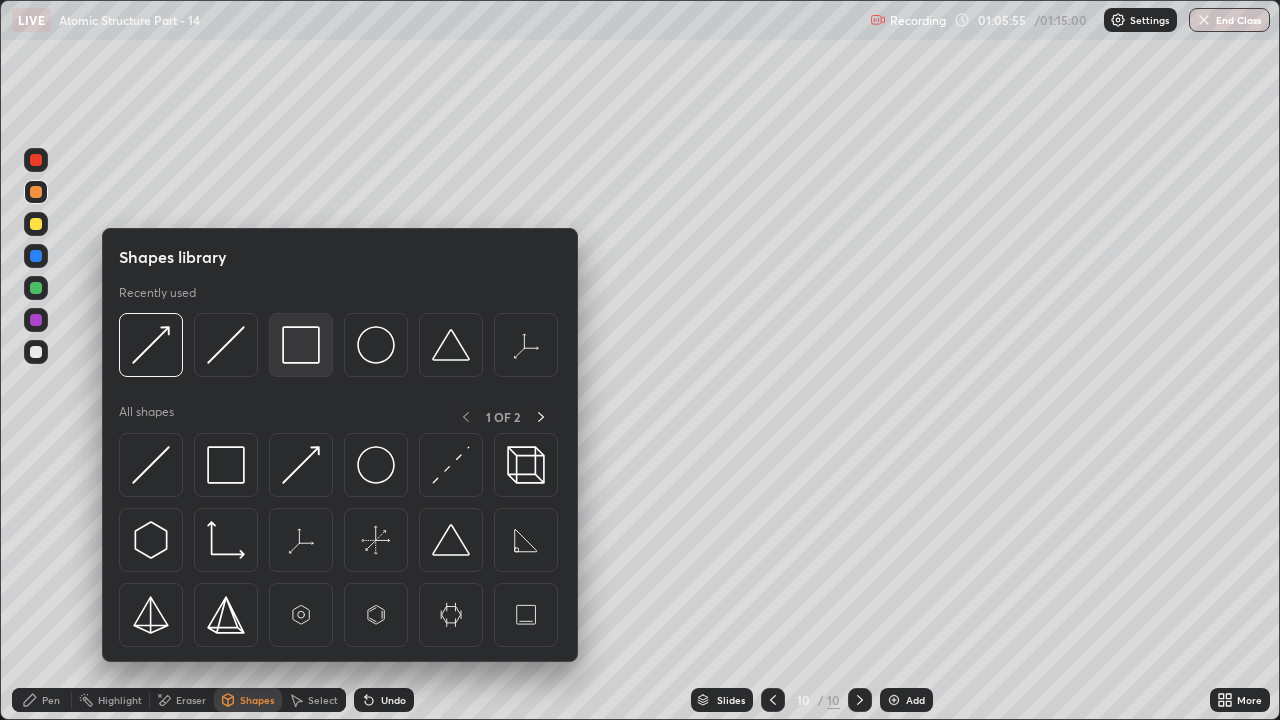 click at bounding box center [301, 345] 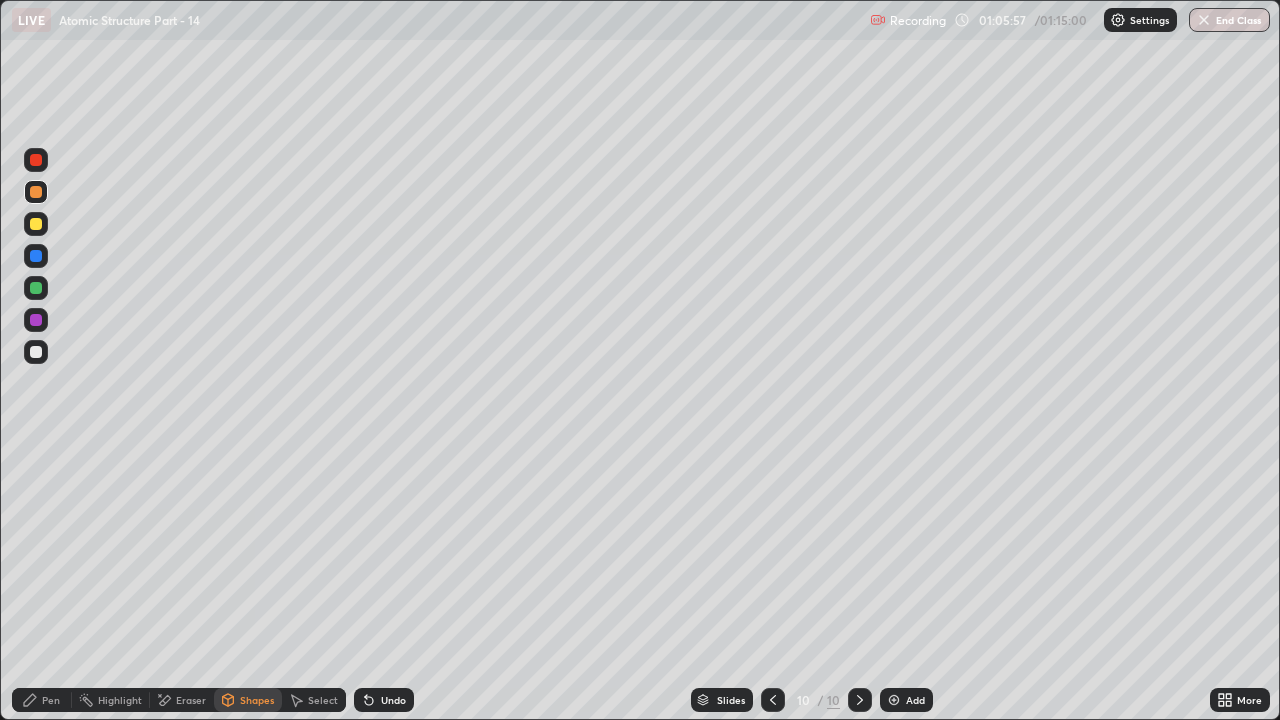 click on "Pen" at bounding box center (51, 700) 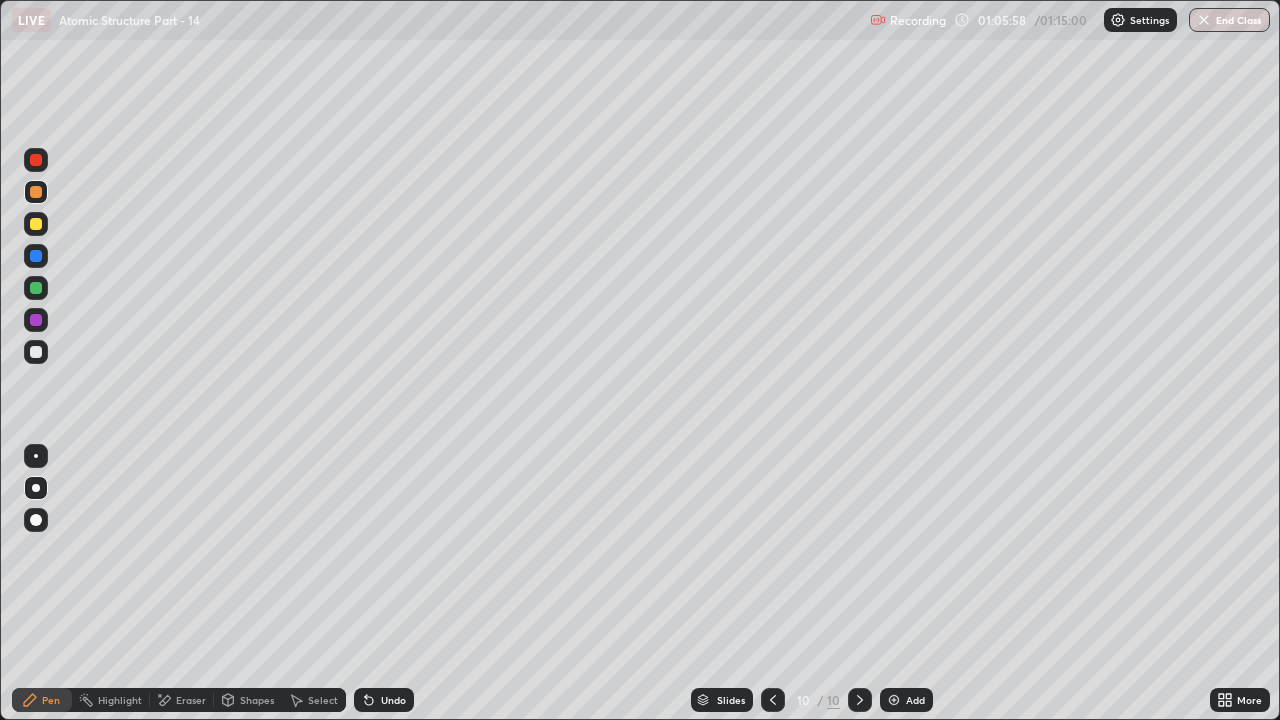 click at bounding box center (36, 352) 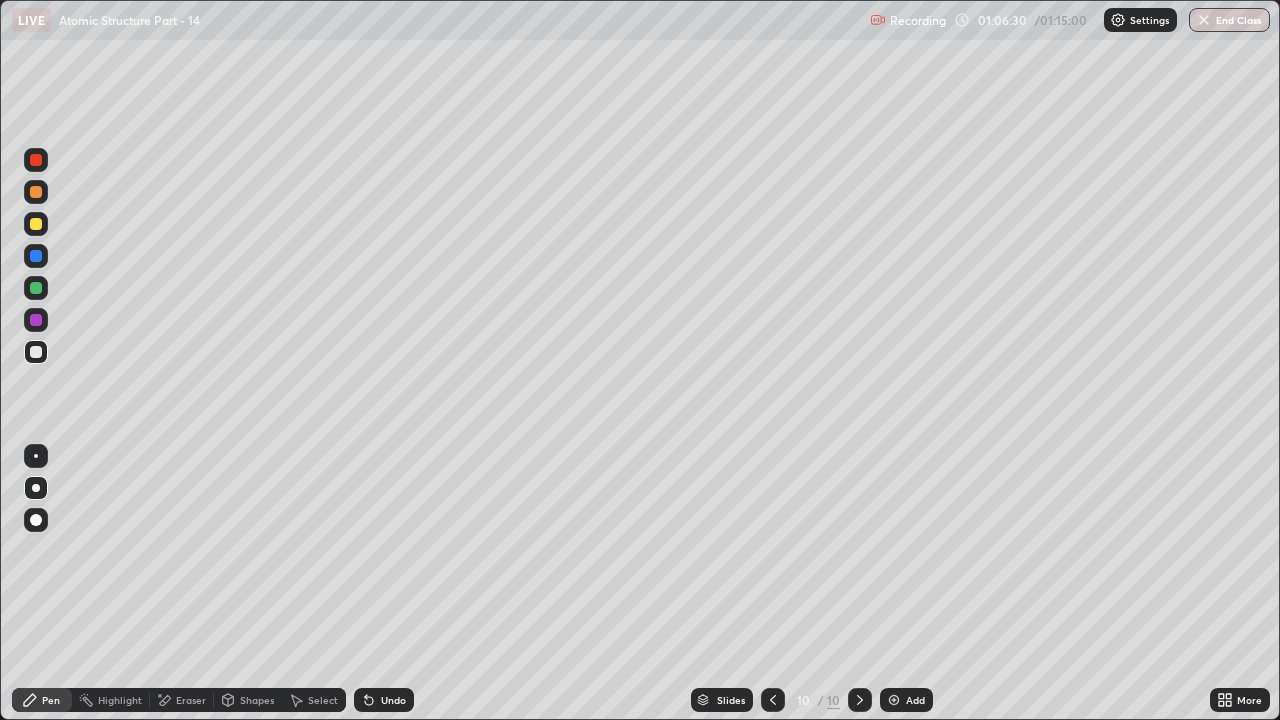 click on "Undo" at bounding box center [384, 700] 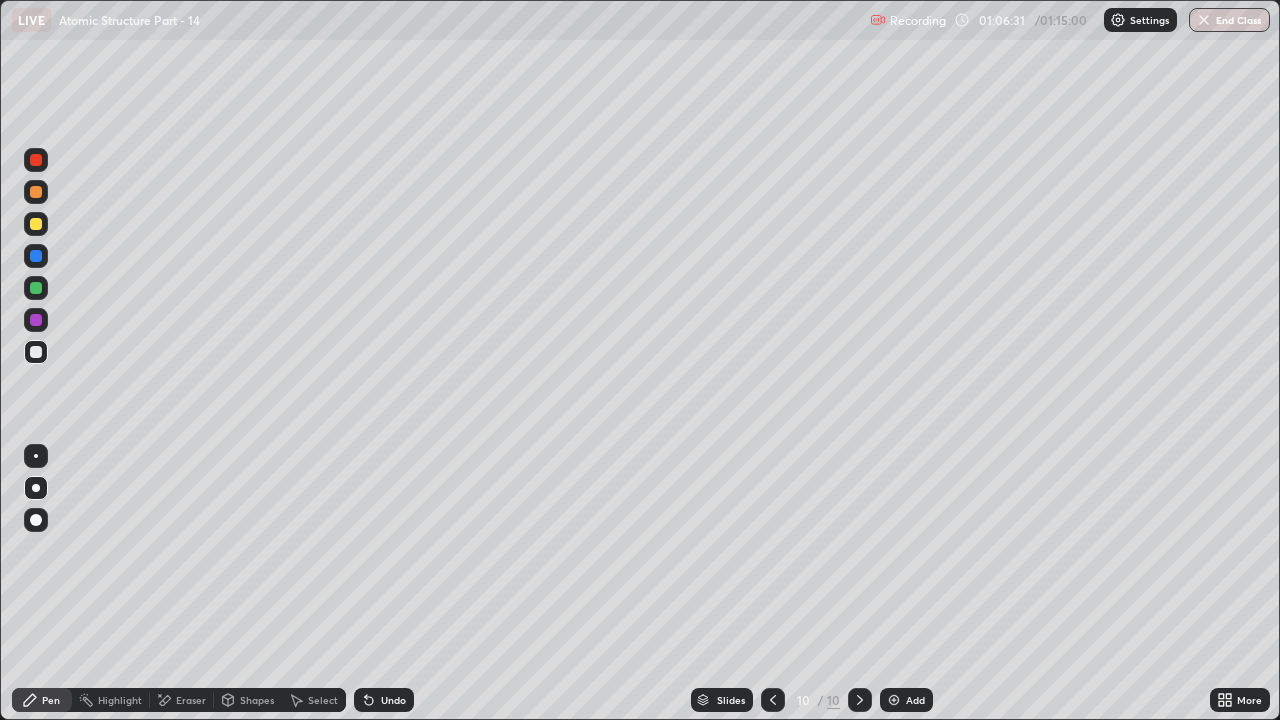 click on "Undo" at bounding box center [393, 700] 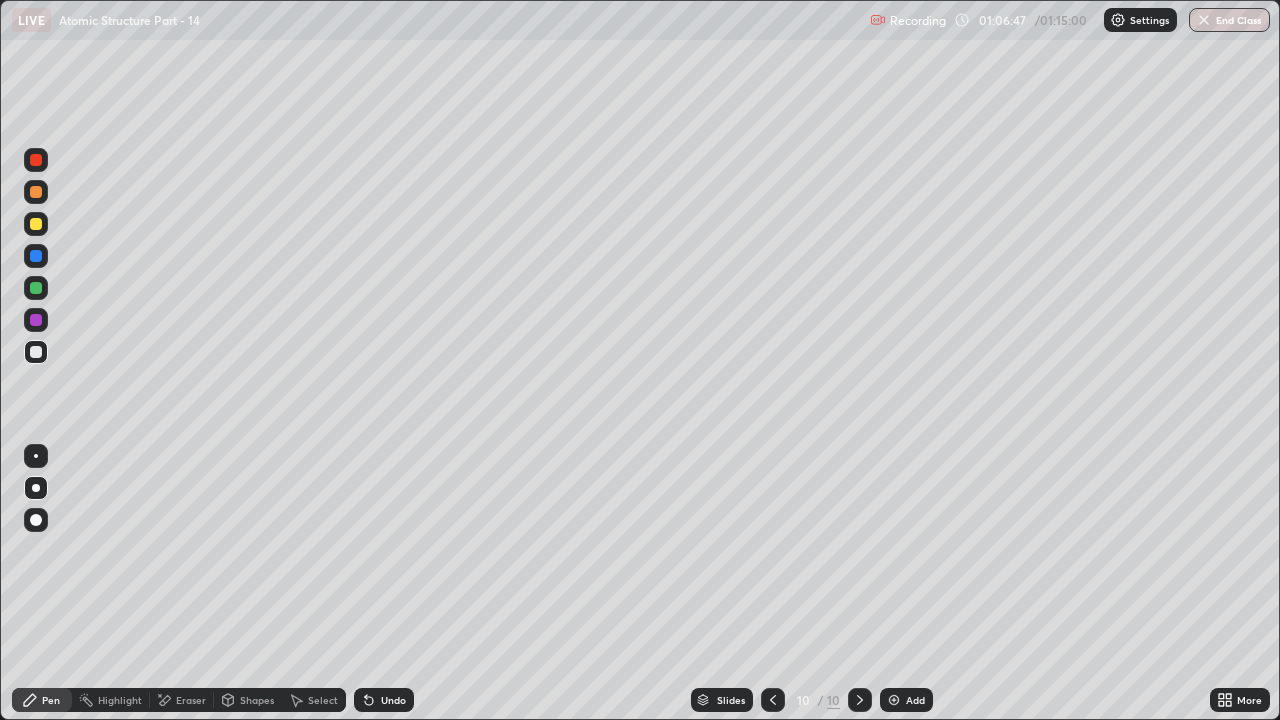 click on "Shapes" at bounding box center (248, 700) 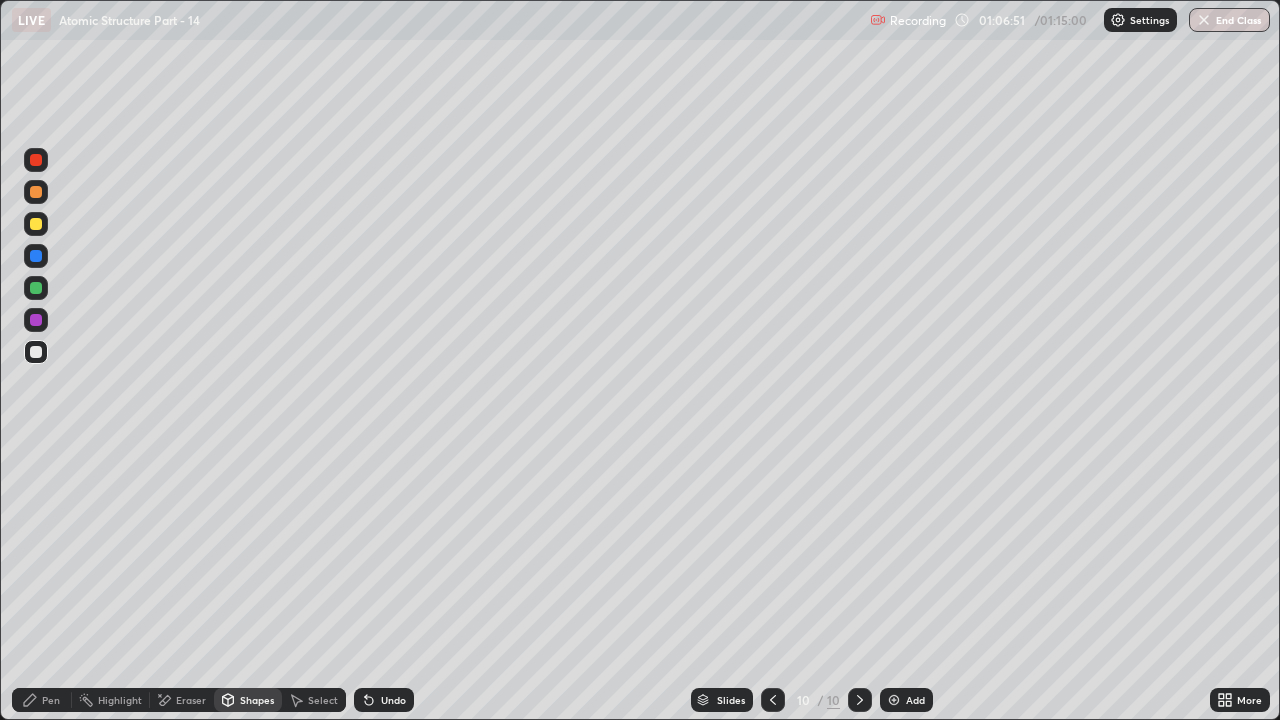 click on "Pen" at bounding box center (51, 700) 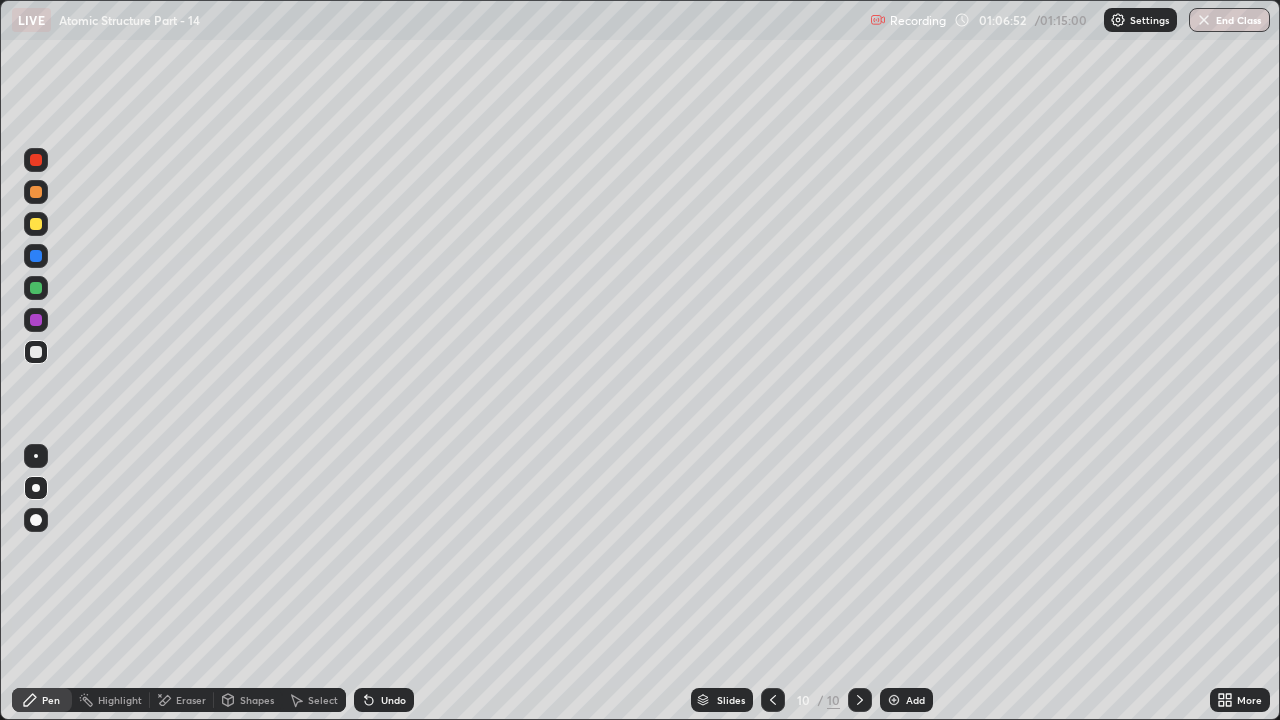 click 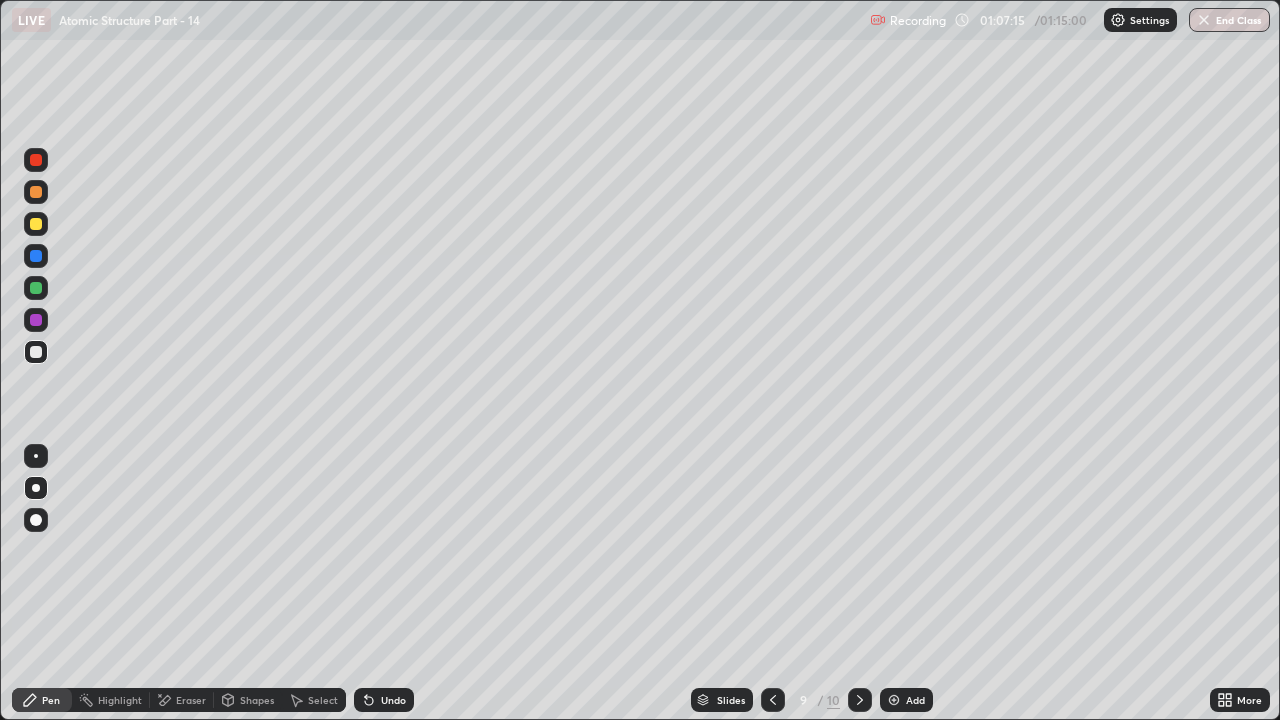 click 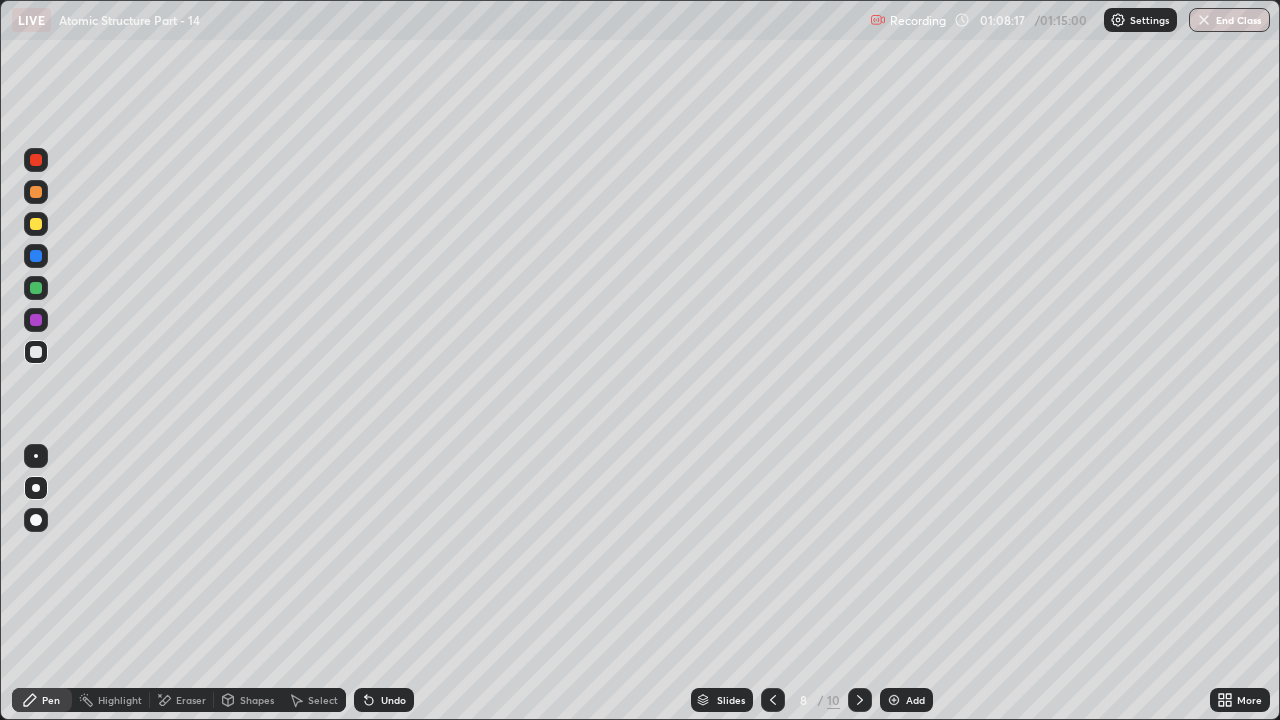 click 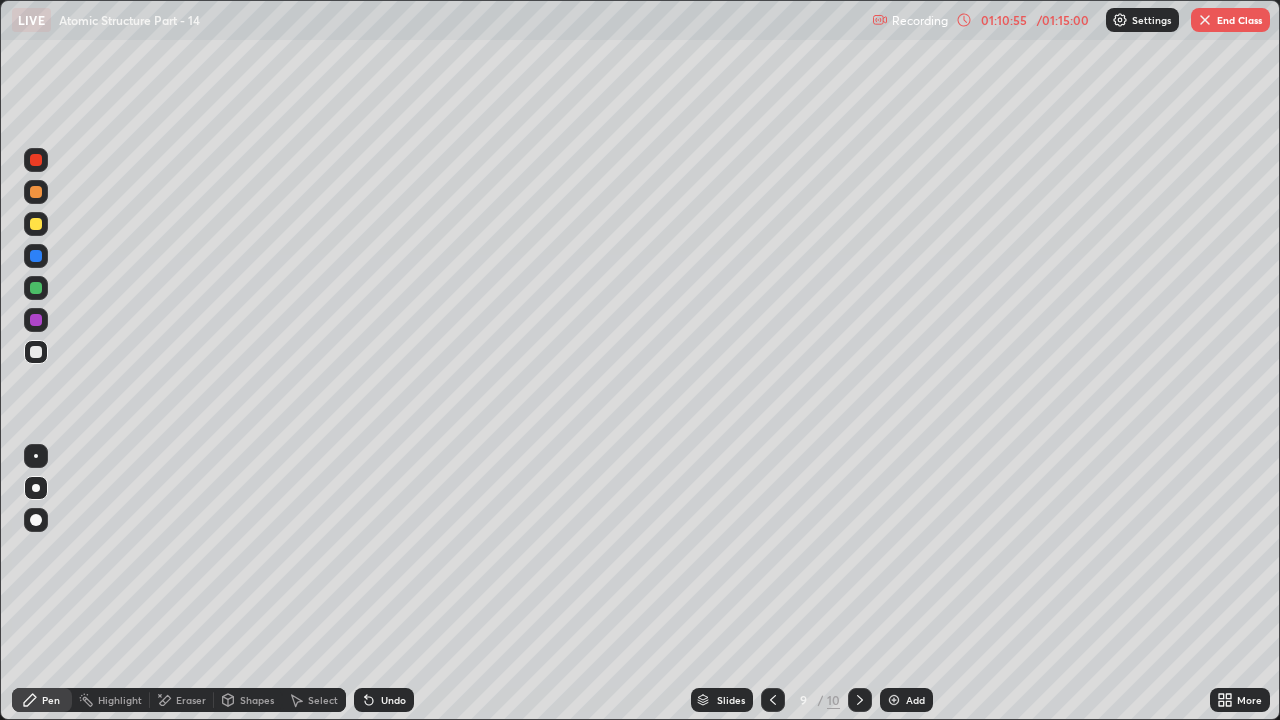 click at bounding box center (860, 700) 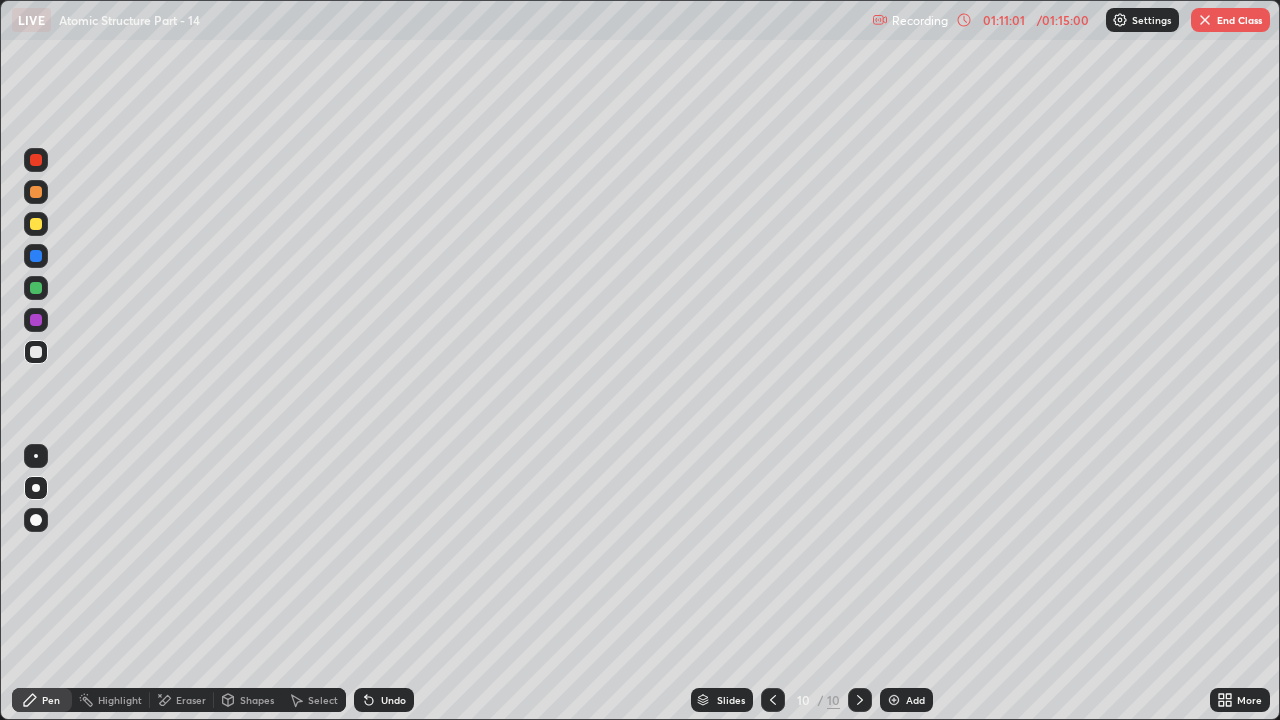 click on "End Class" at bounding box center (1230, 20) 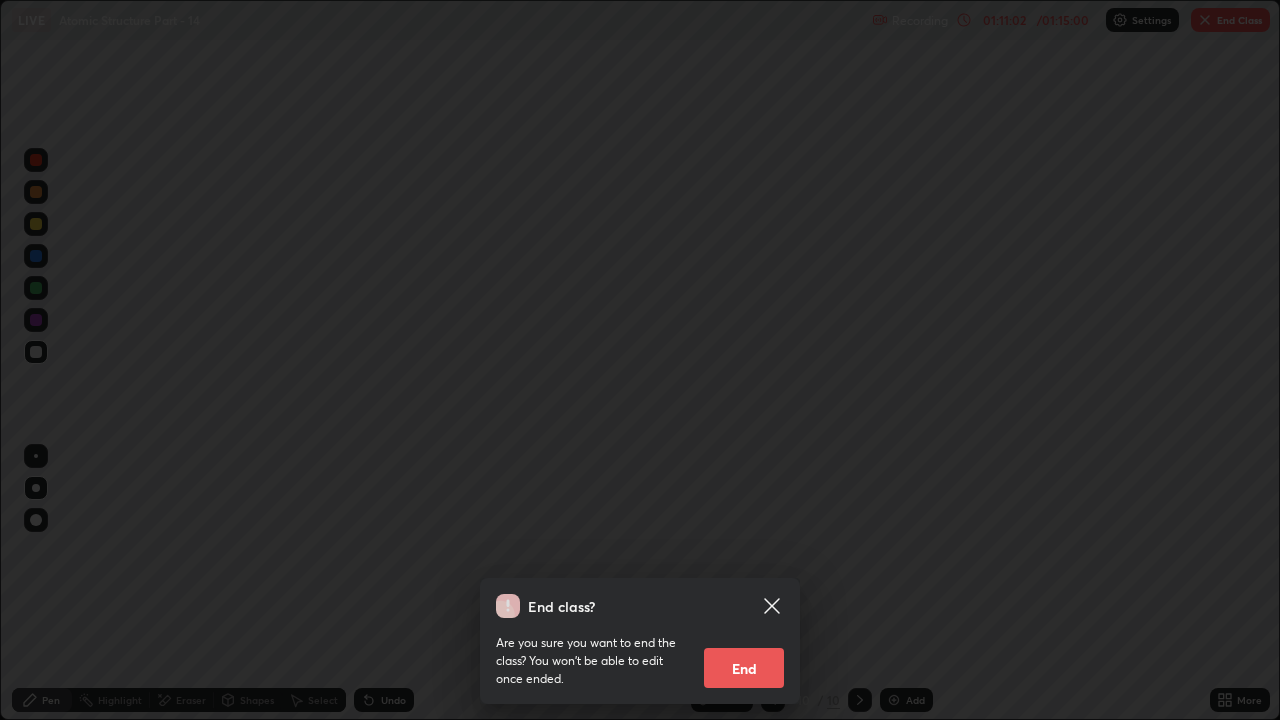 click on "End" at bounding box center (744, 668) 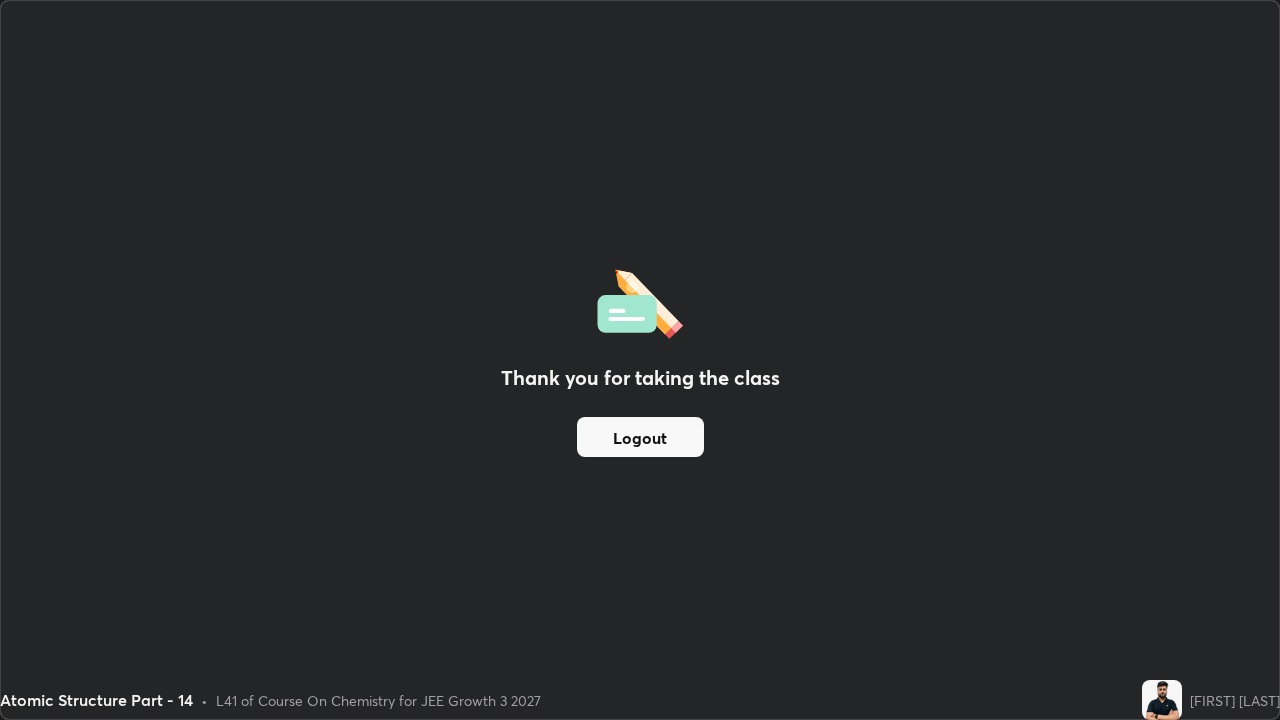 click on "Logout" at bounding box center (640, 437) 